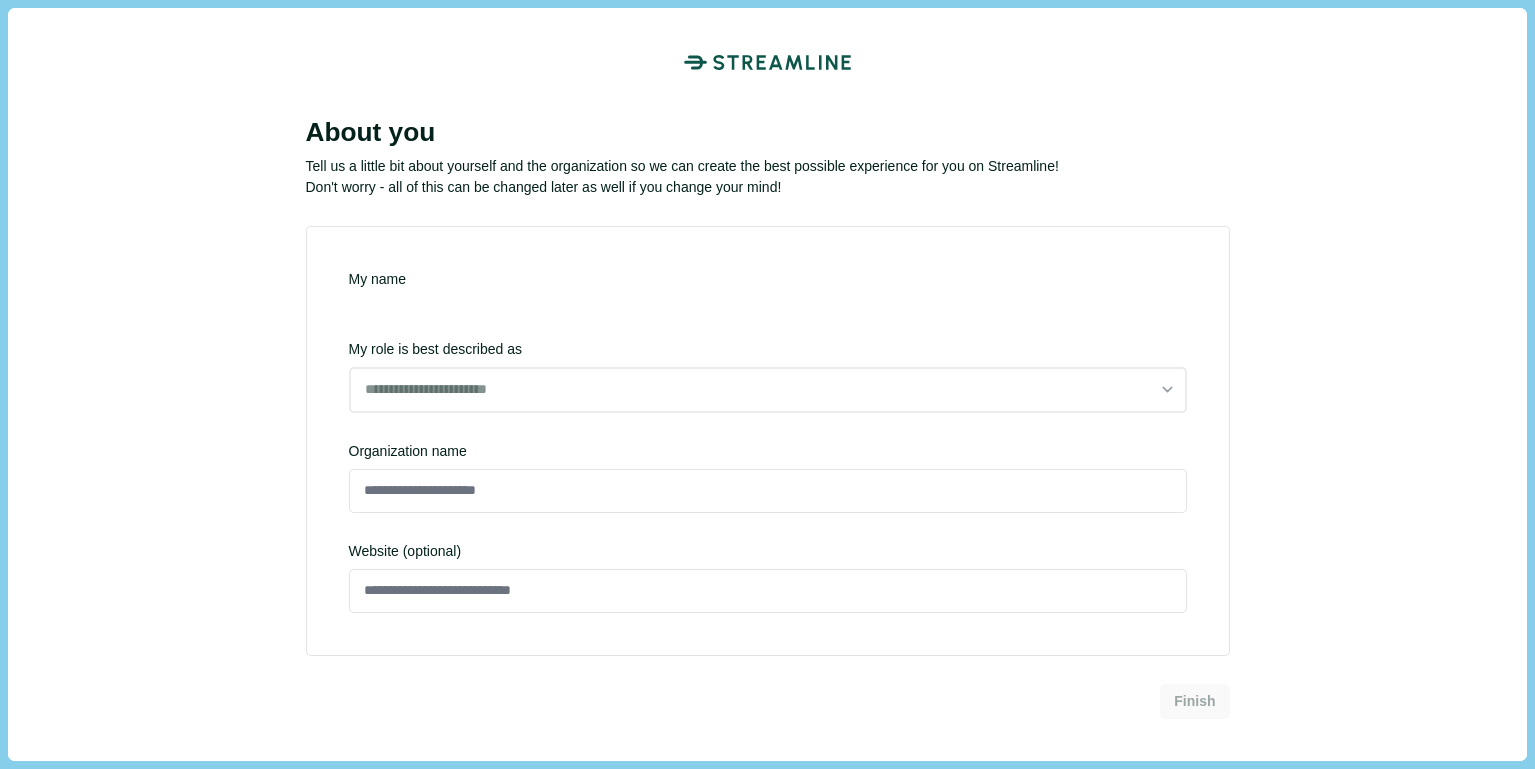 scroll, scrollTop: 0, scrollLeft: 0, axis: both 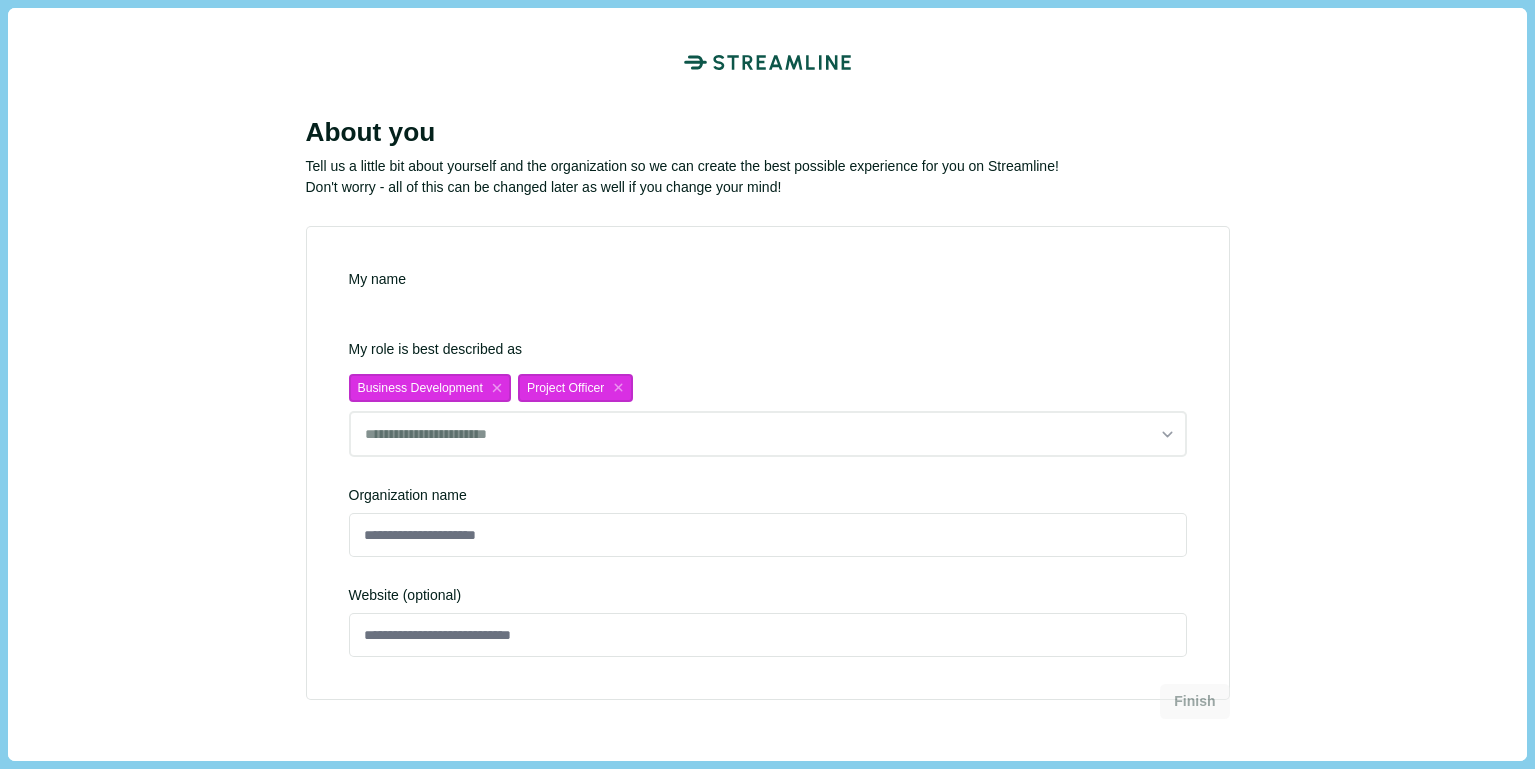 type on "*******" 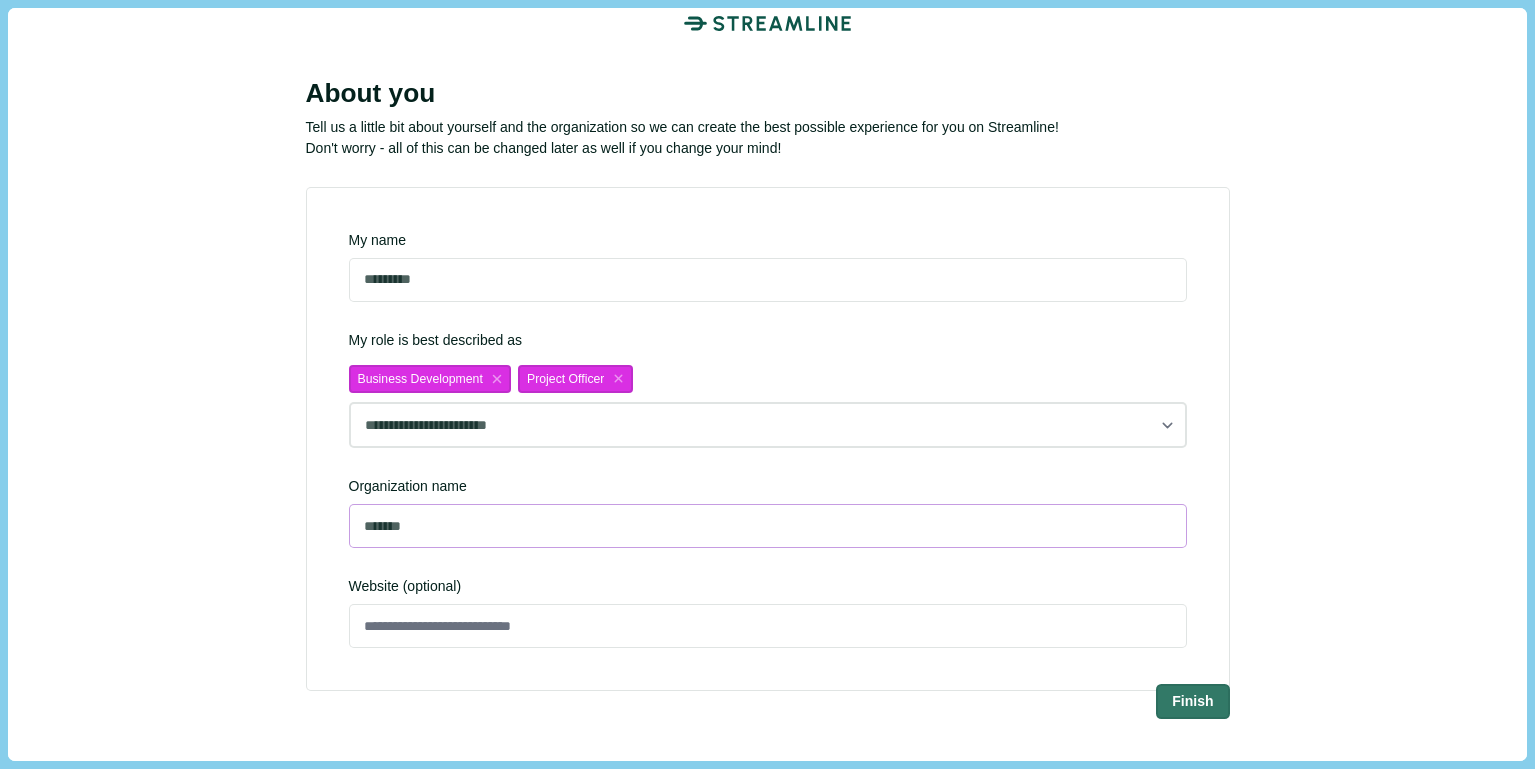 scroll, scrollTop: 95, scrollLeft: 0, axis: vertical 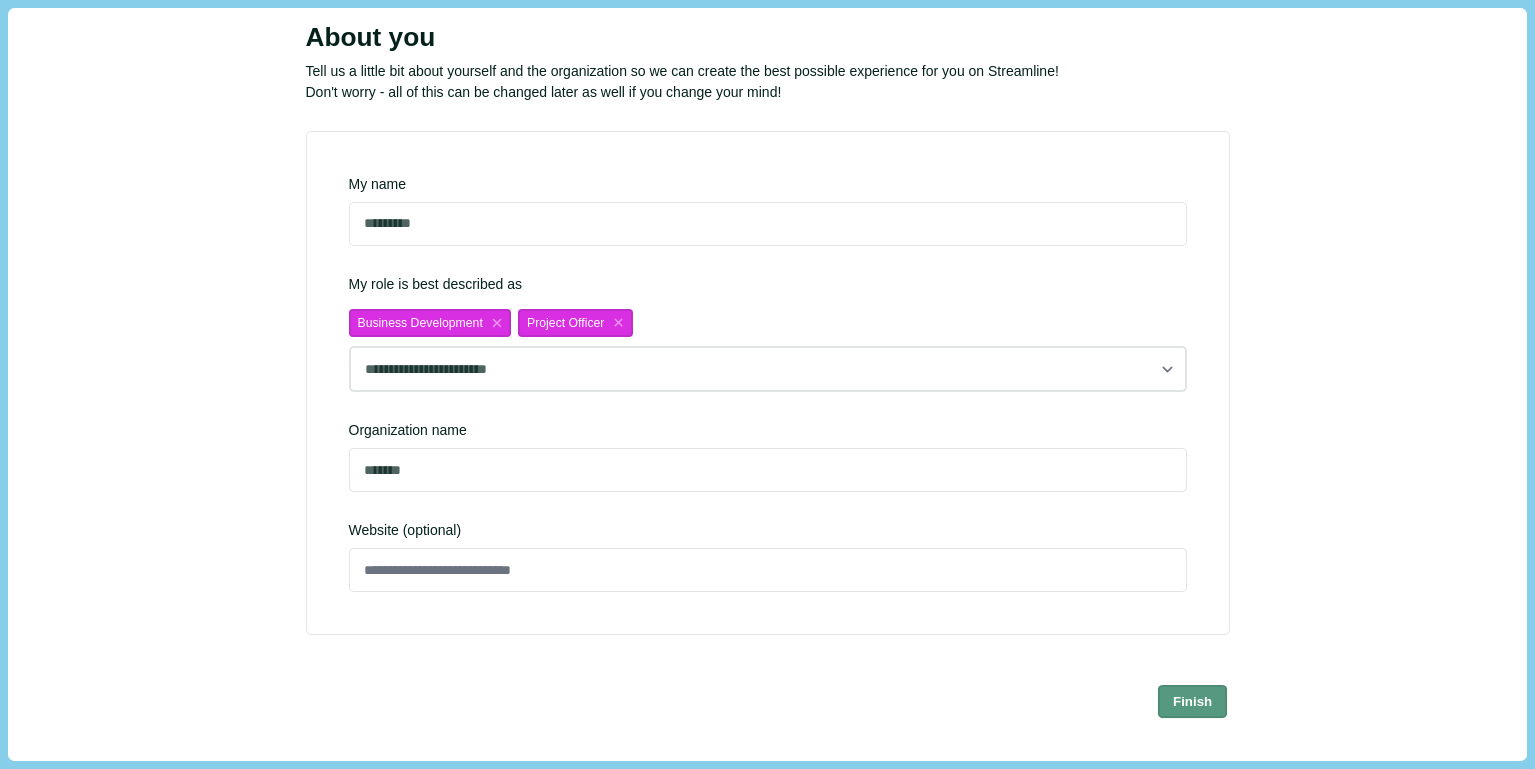 click on "Finish" at bounding box center (1193, 700) 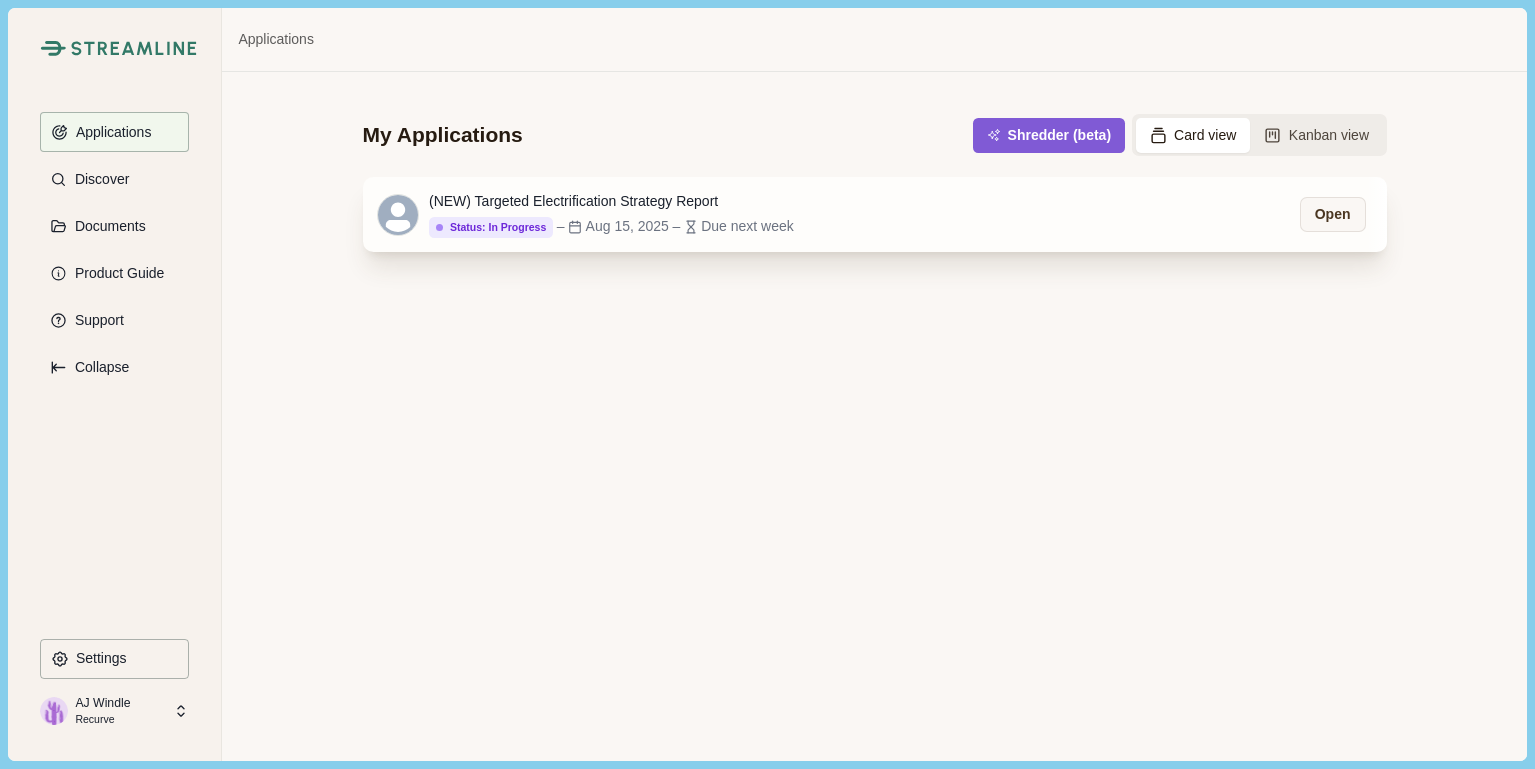 click at bounding box center [1376, 214] 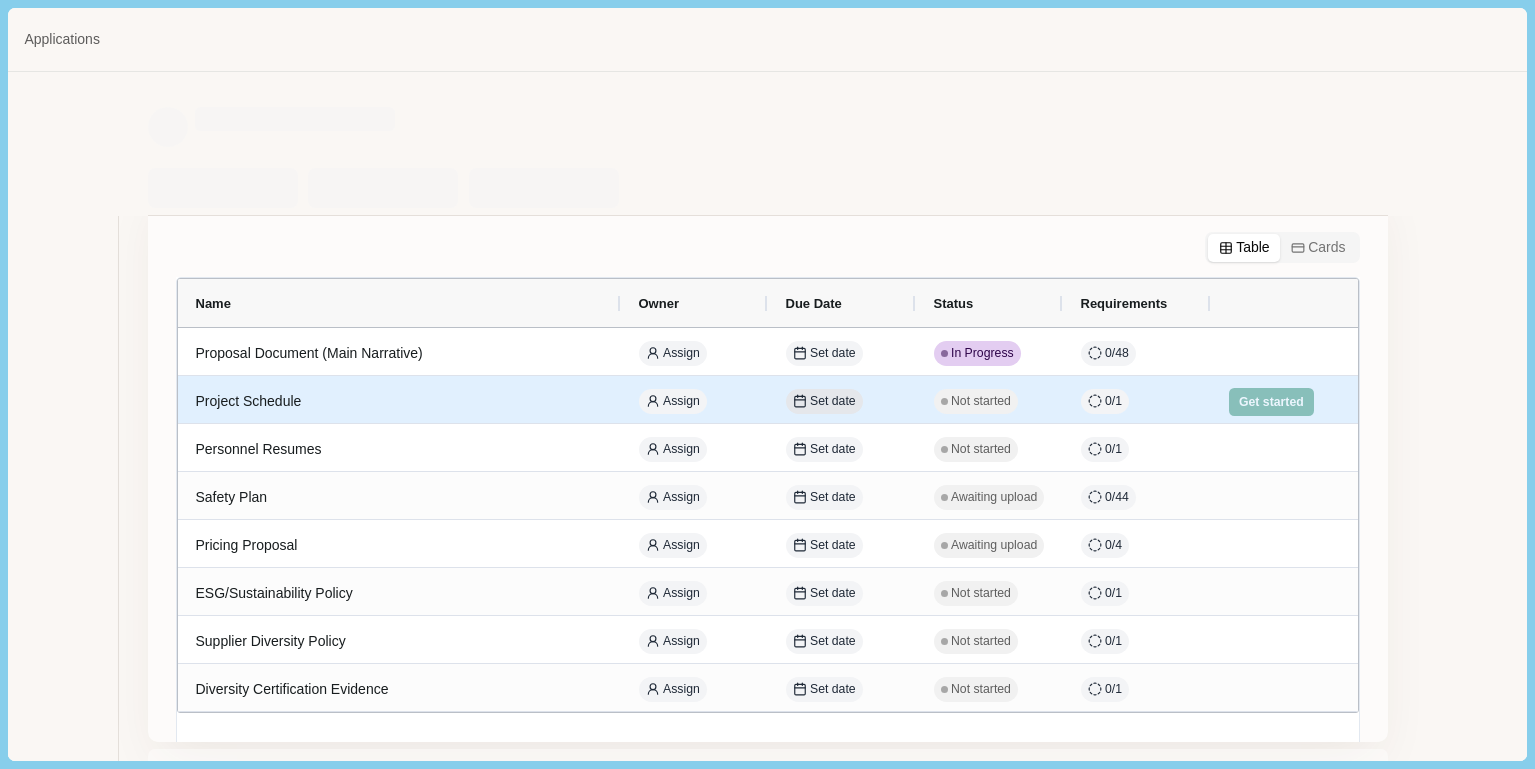 scroll, scrollTop: 112, scrollLeft: 0, axis: vertical 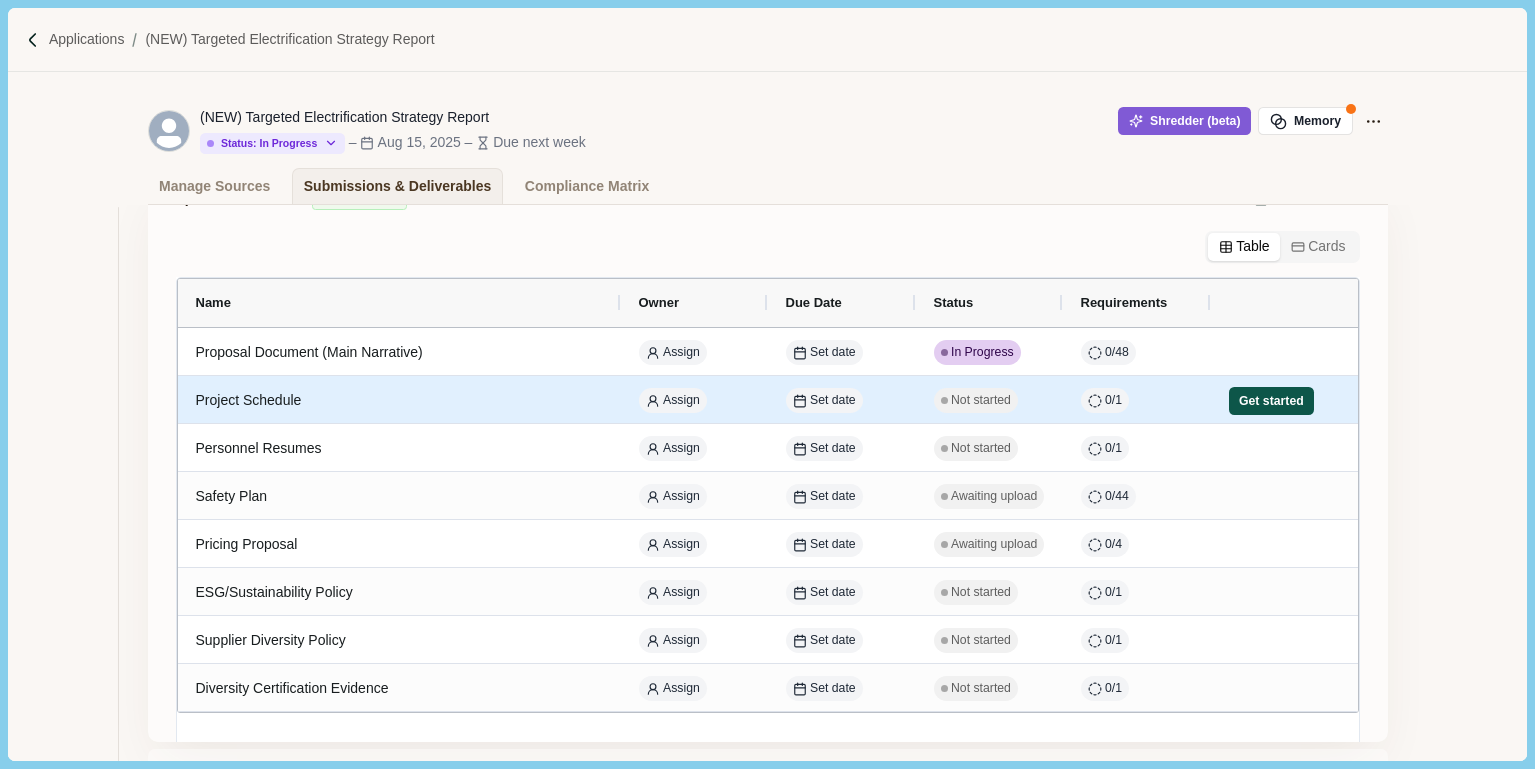 click on "Get started" at bounding box center [1272, 401] 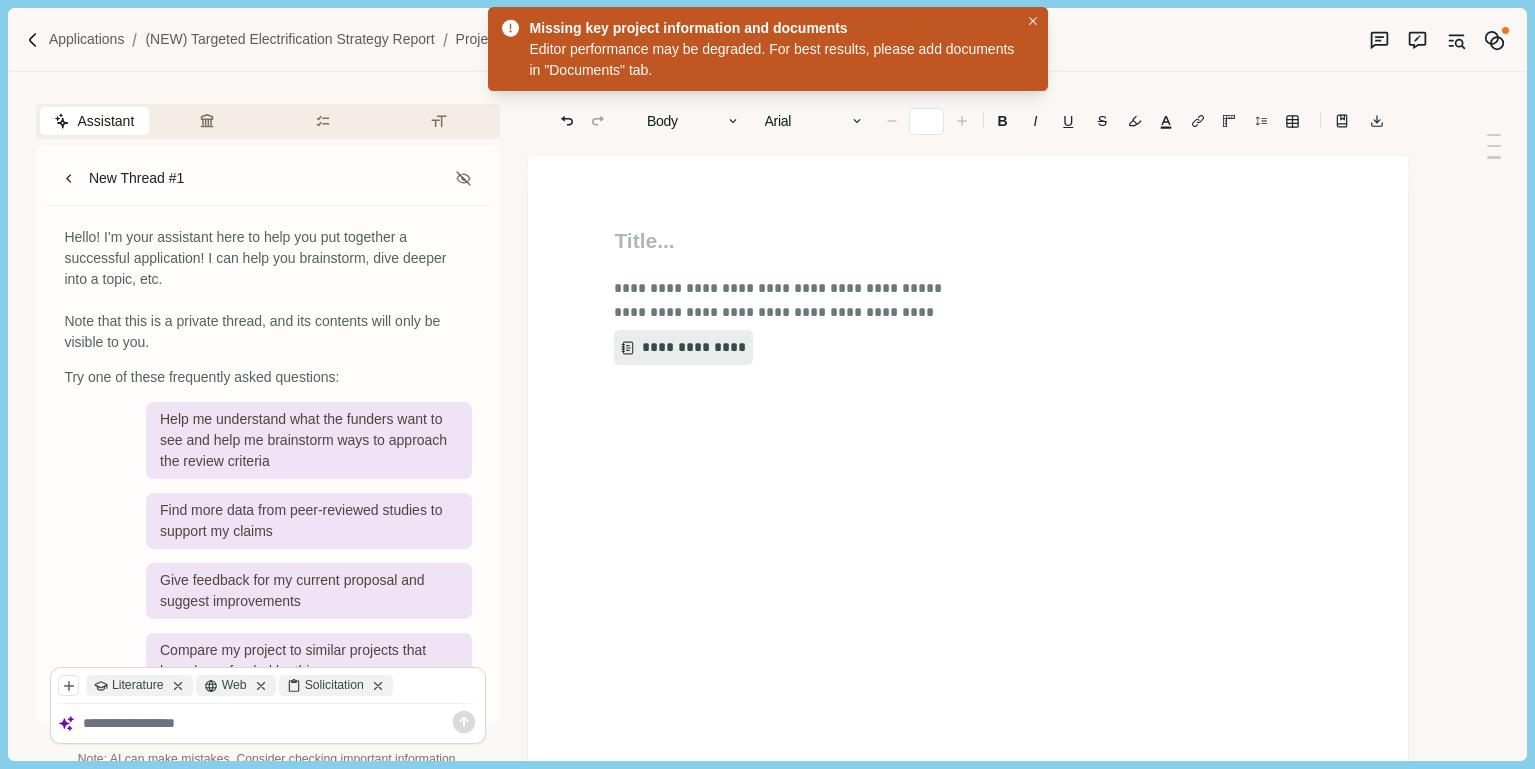 type on "**" 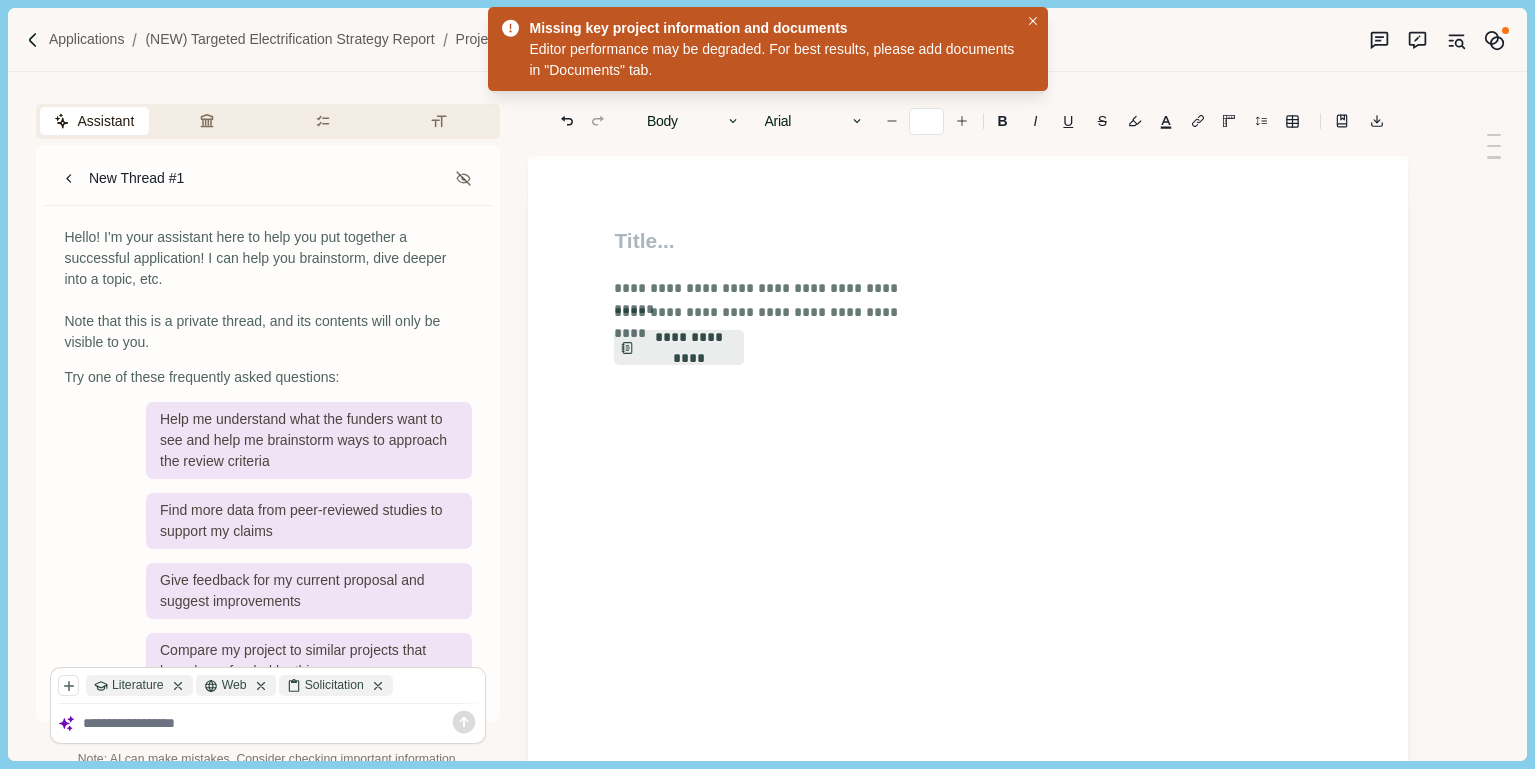 scroll, scrollTop: 4, scrollLeft: 0, axis: vertical 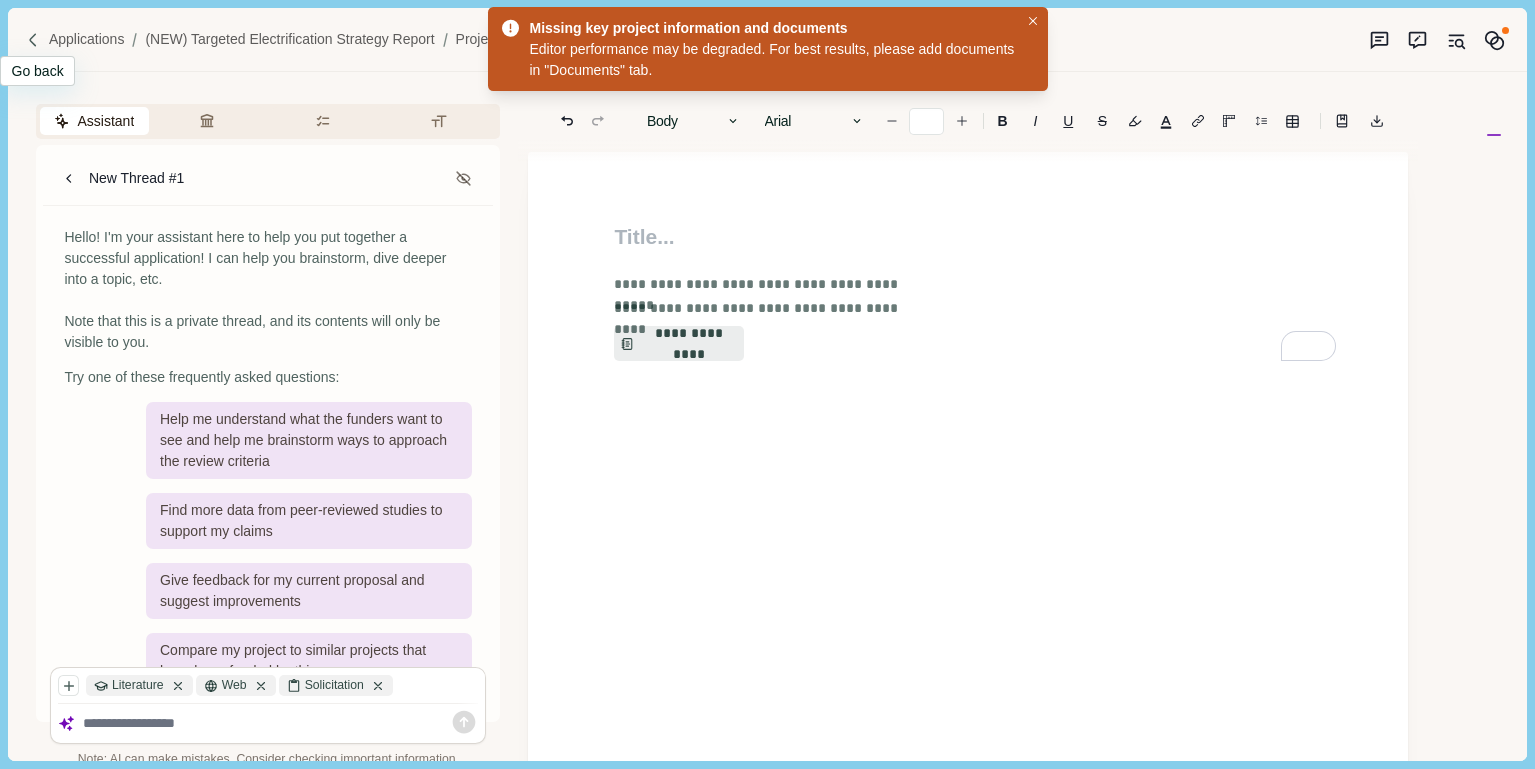 click at bounding box center (33, 40) 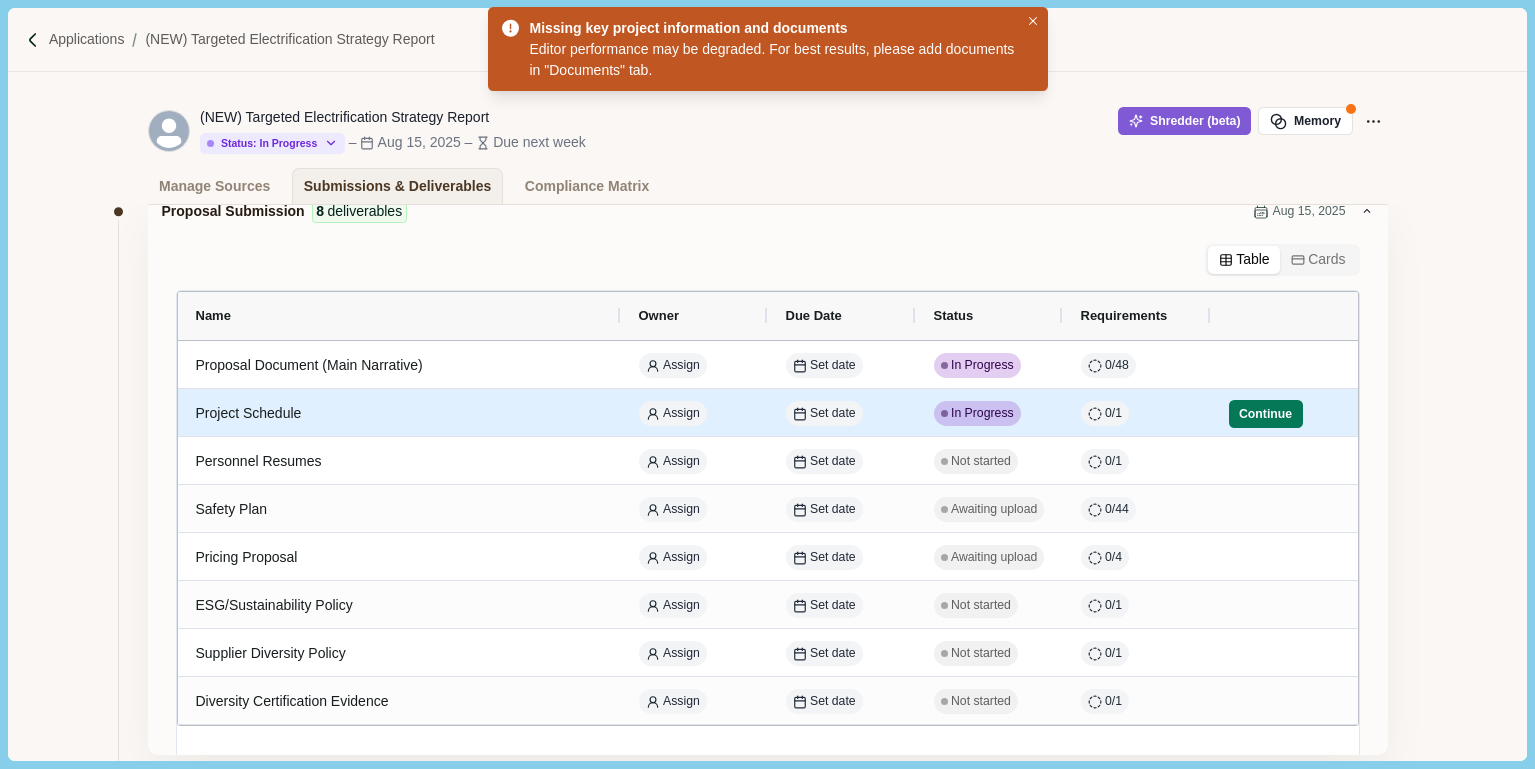 scroll, scrollTop: 111, scrollLeft: 0, axis: vertical 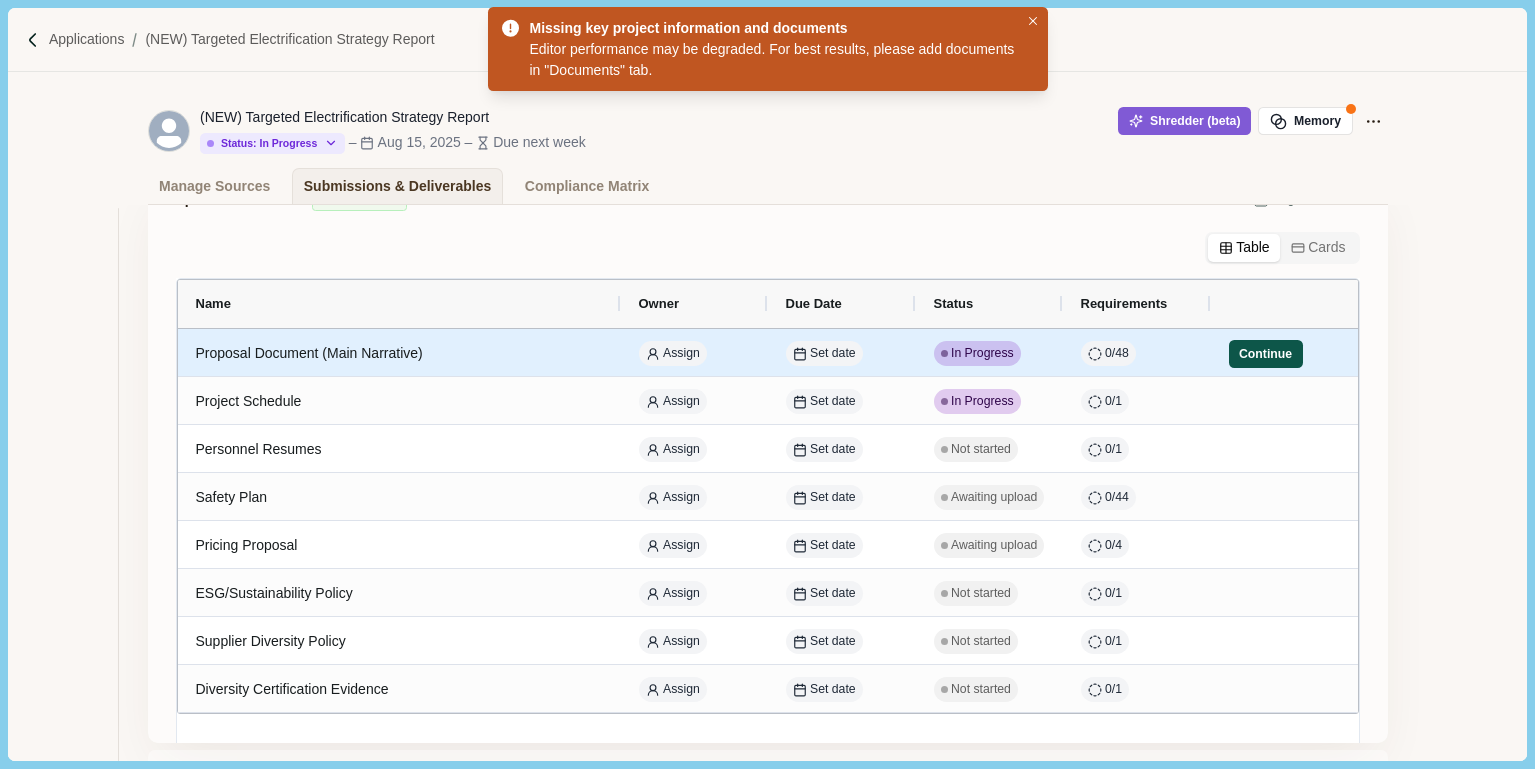 click on "Continue" at bounding box center [1266, 354] 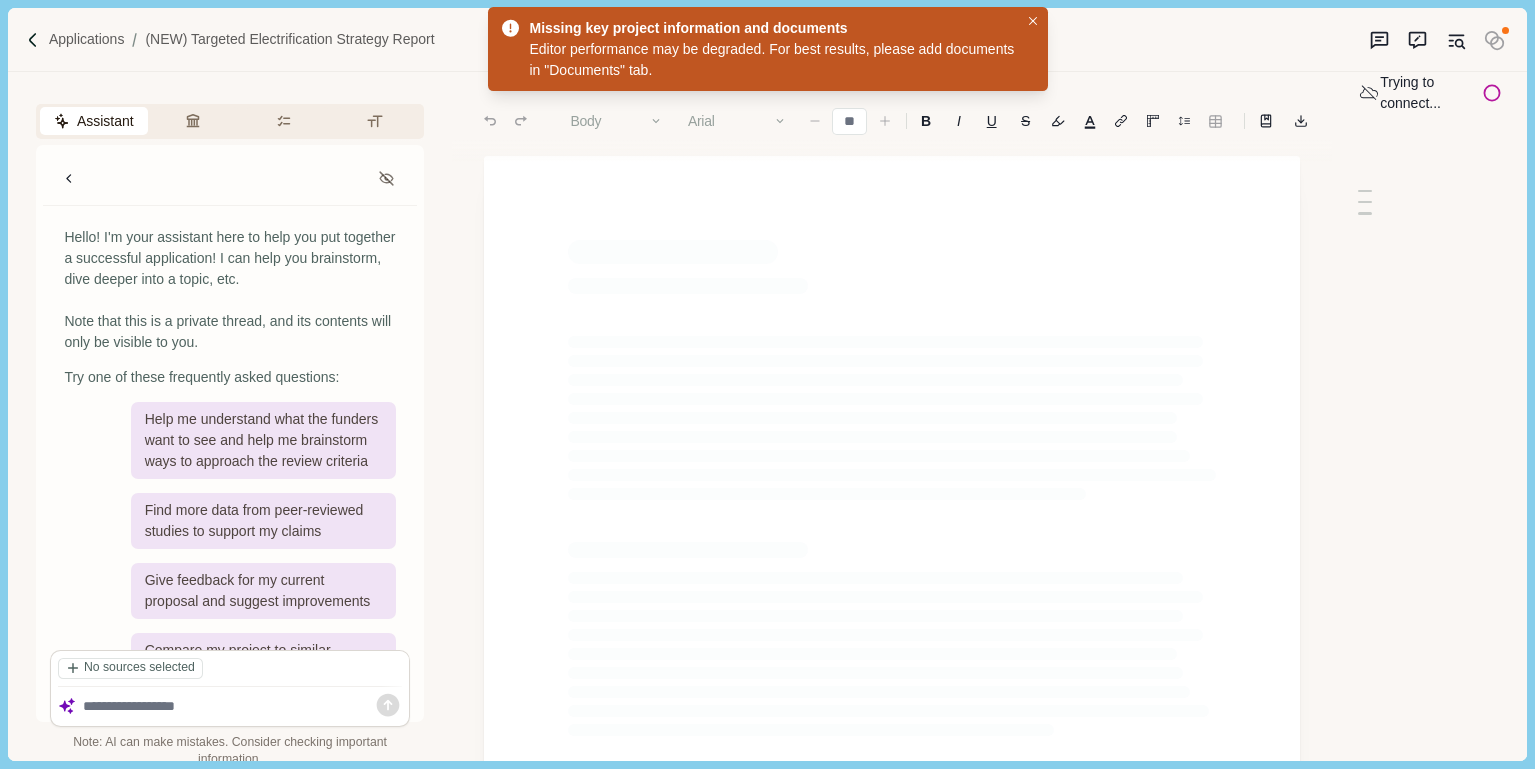 type on "**" 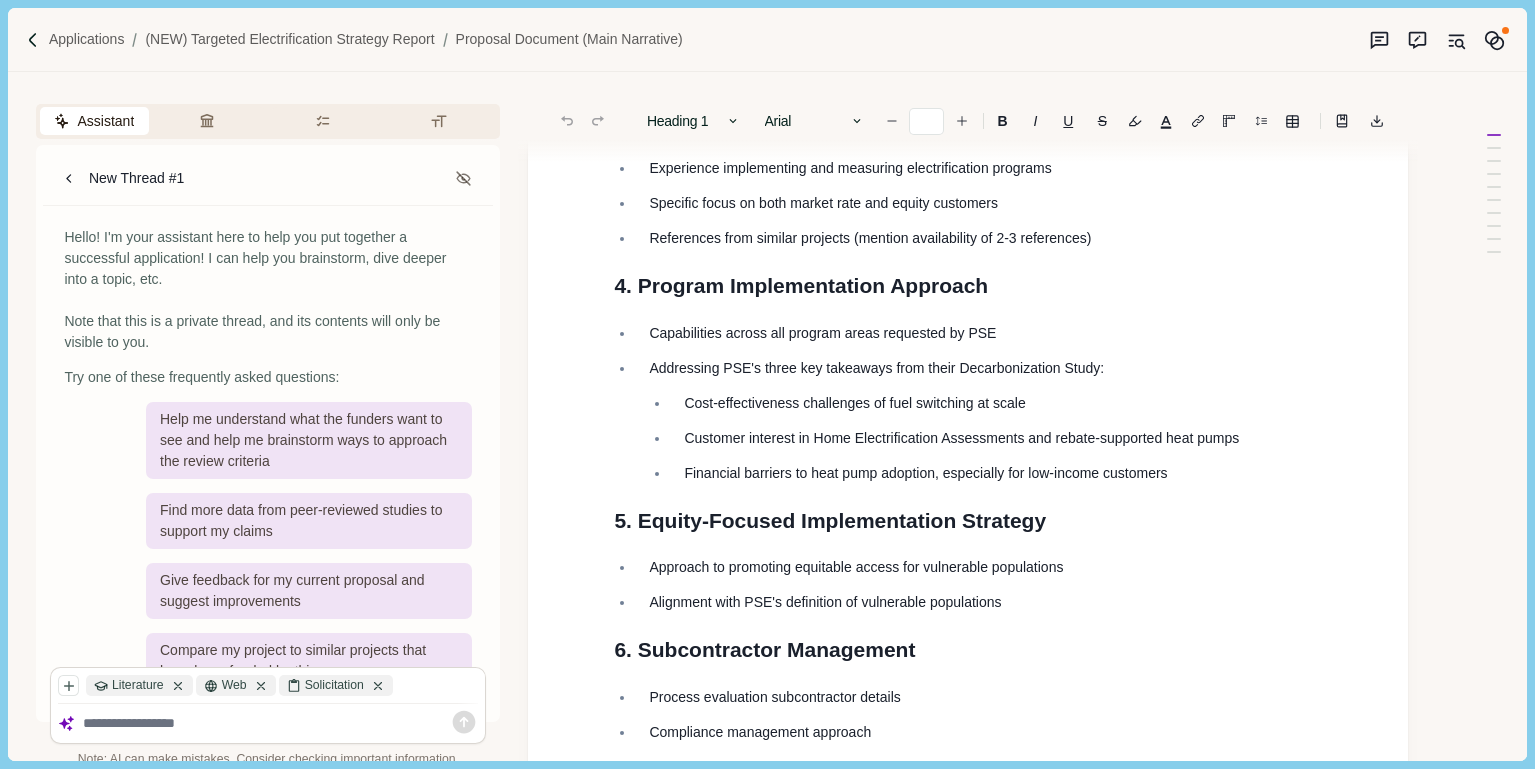 scroll, scrollTop: 75, scrollLeft: 0, axis: vertical 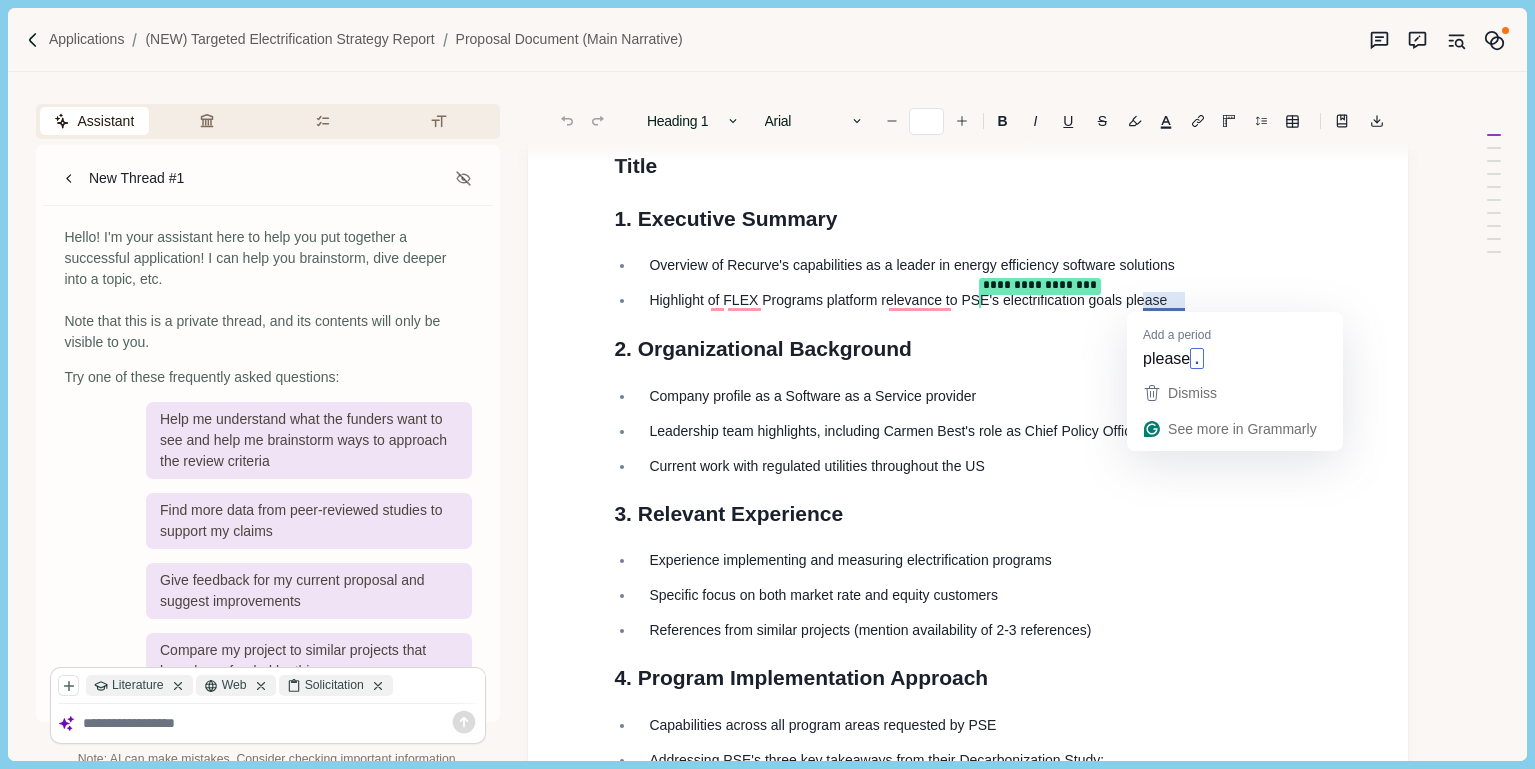 click on "**********" at bounding box center (978, 301) 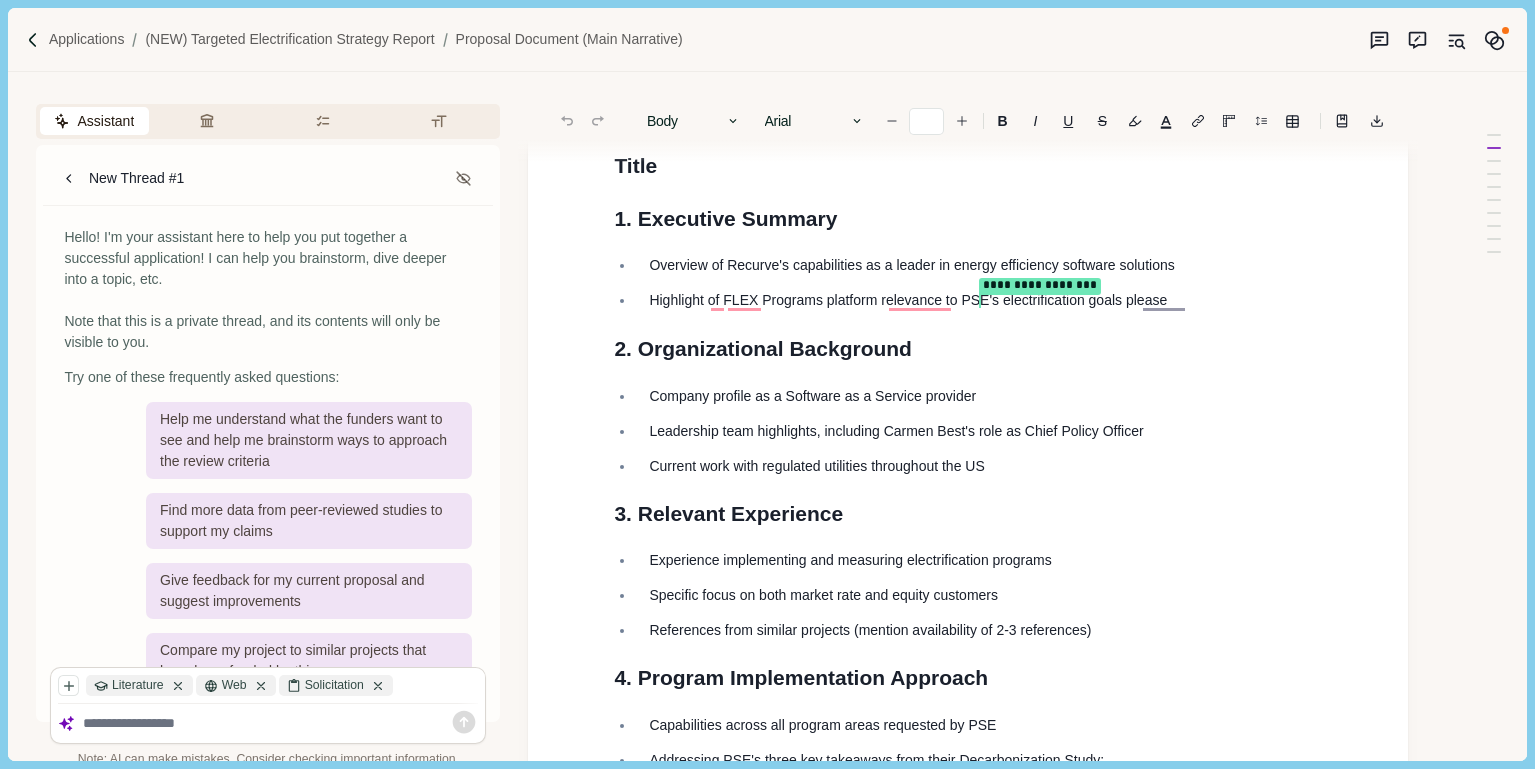 click on "Company profile as a Software as a Service provider" at bounding box center (978, 396) 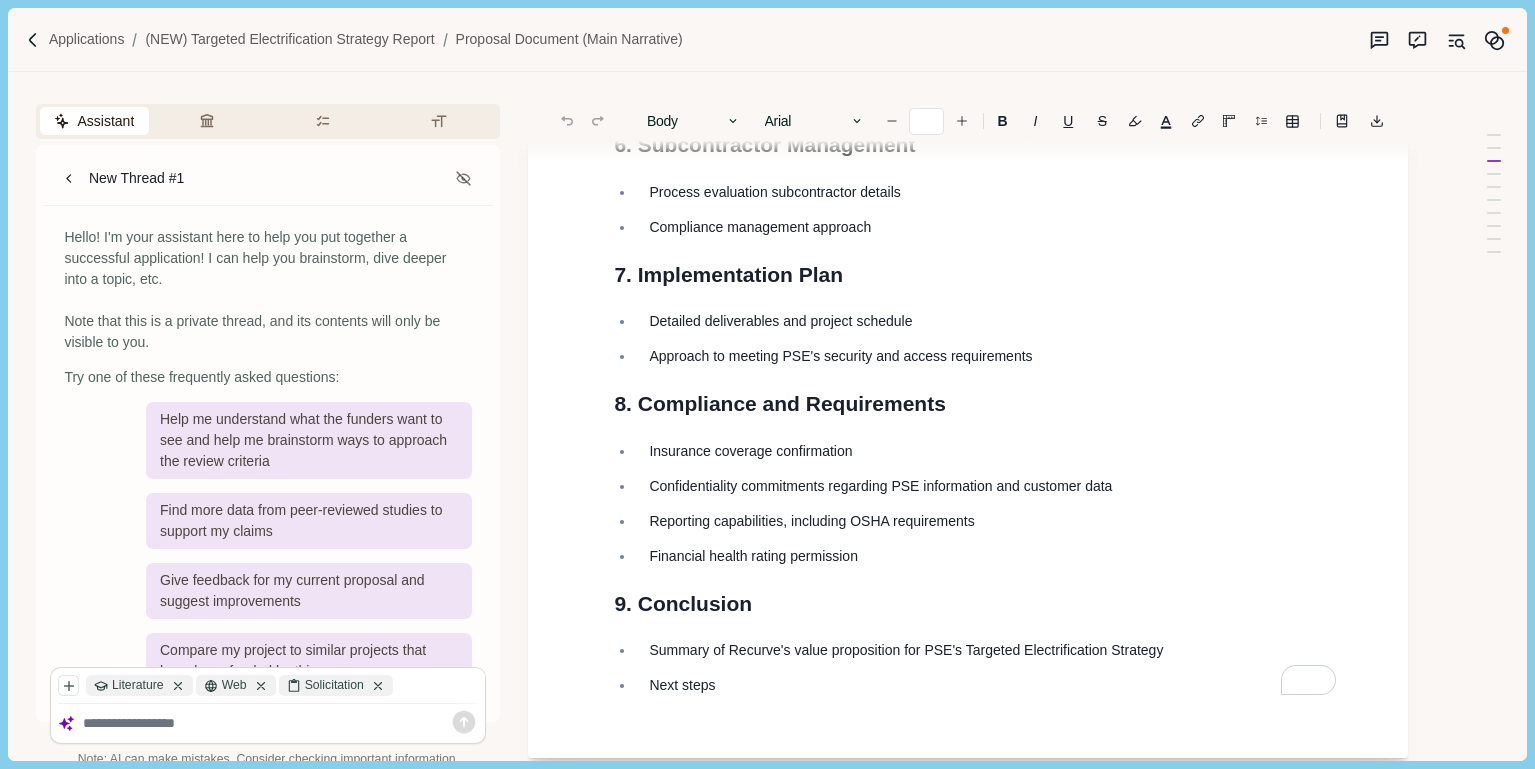 scroll, scrollTop: 976, scrollLeft: 0, axis: vertical 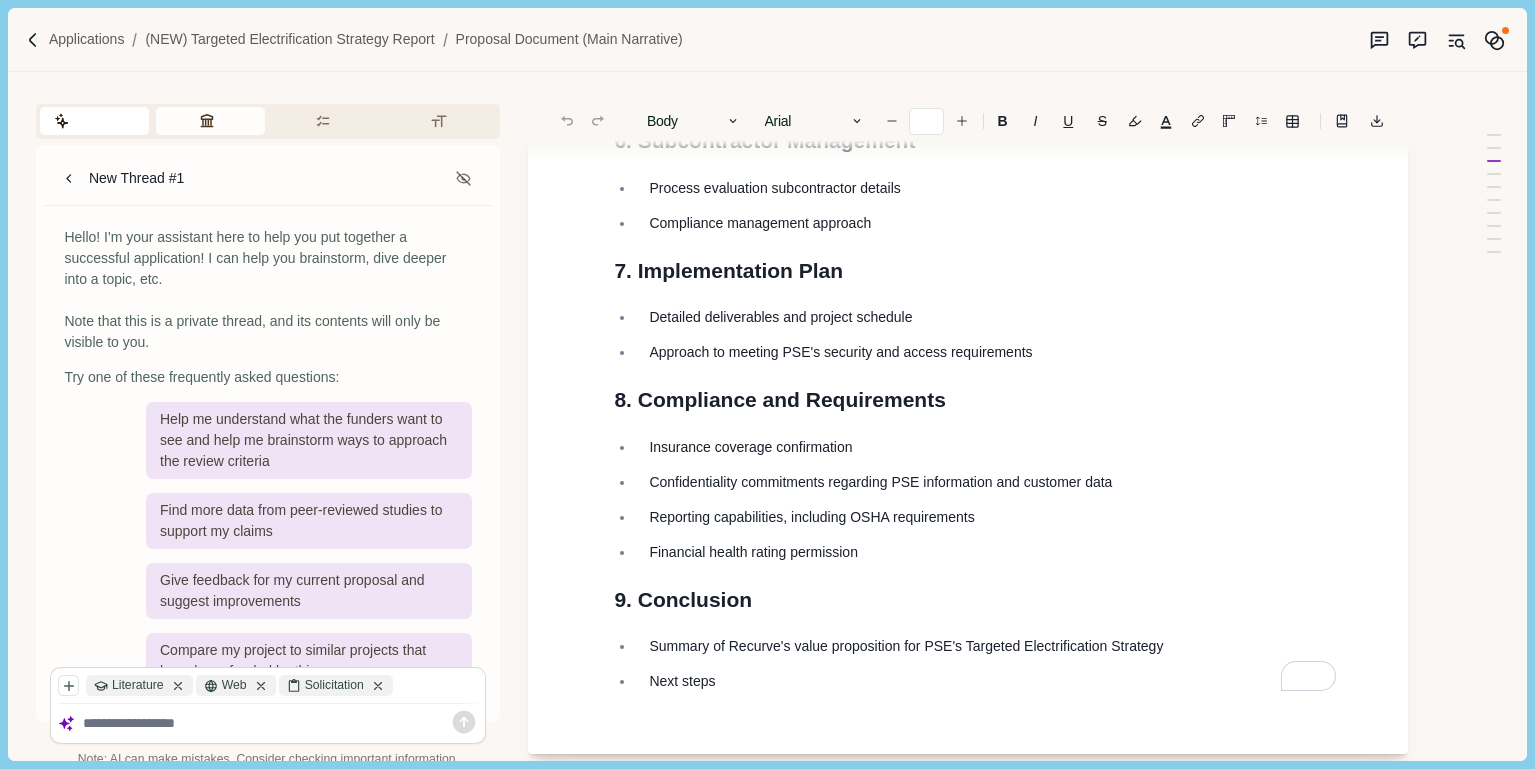 click on "Review Criteria" at bounding box center [210, 121] 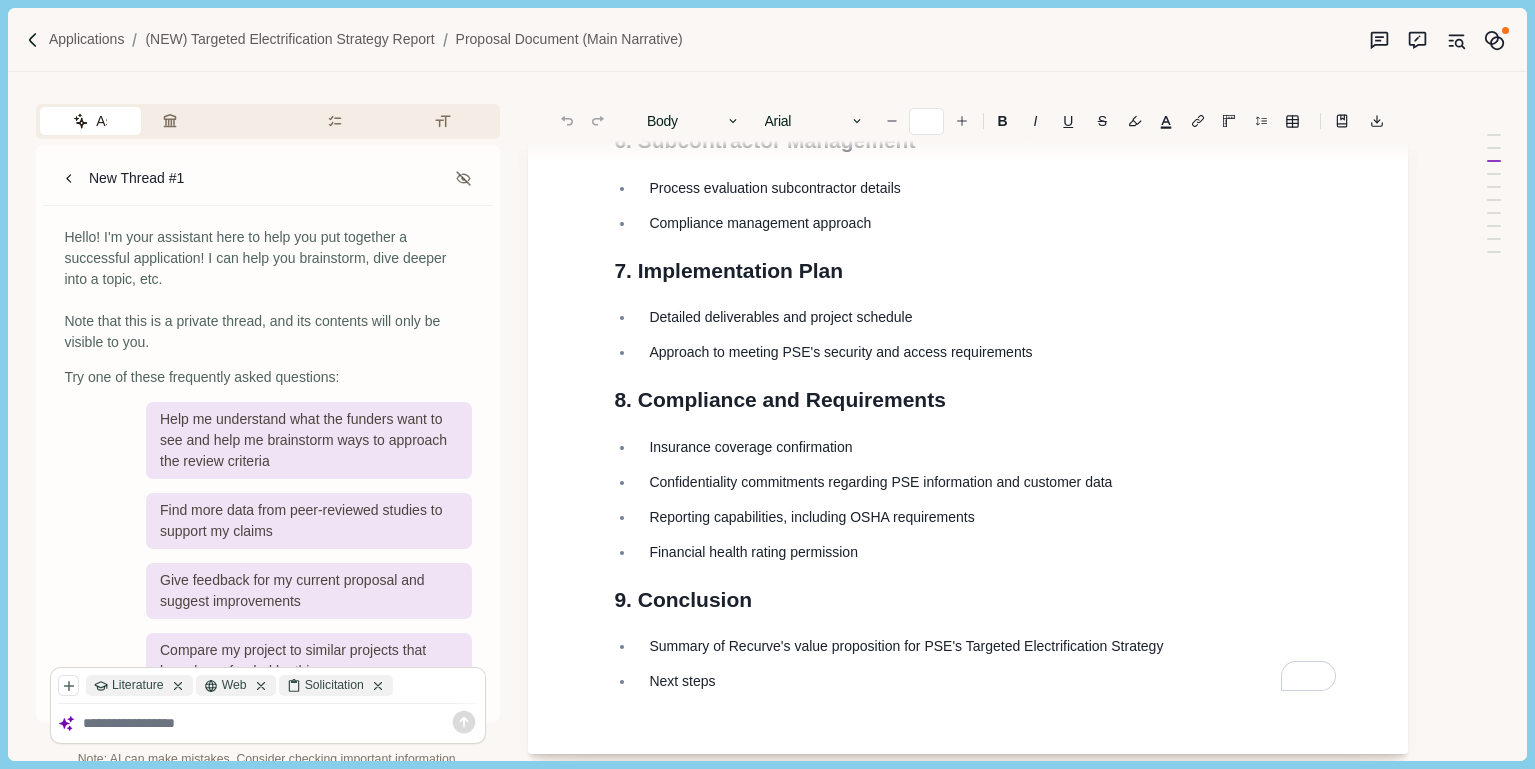 click on "Assistant" at bounding box center (90, 121) 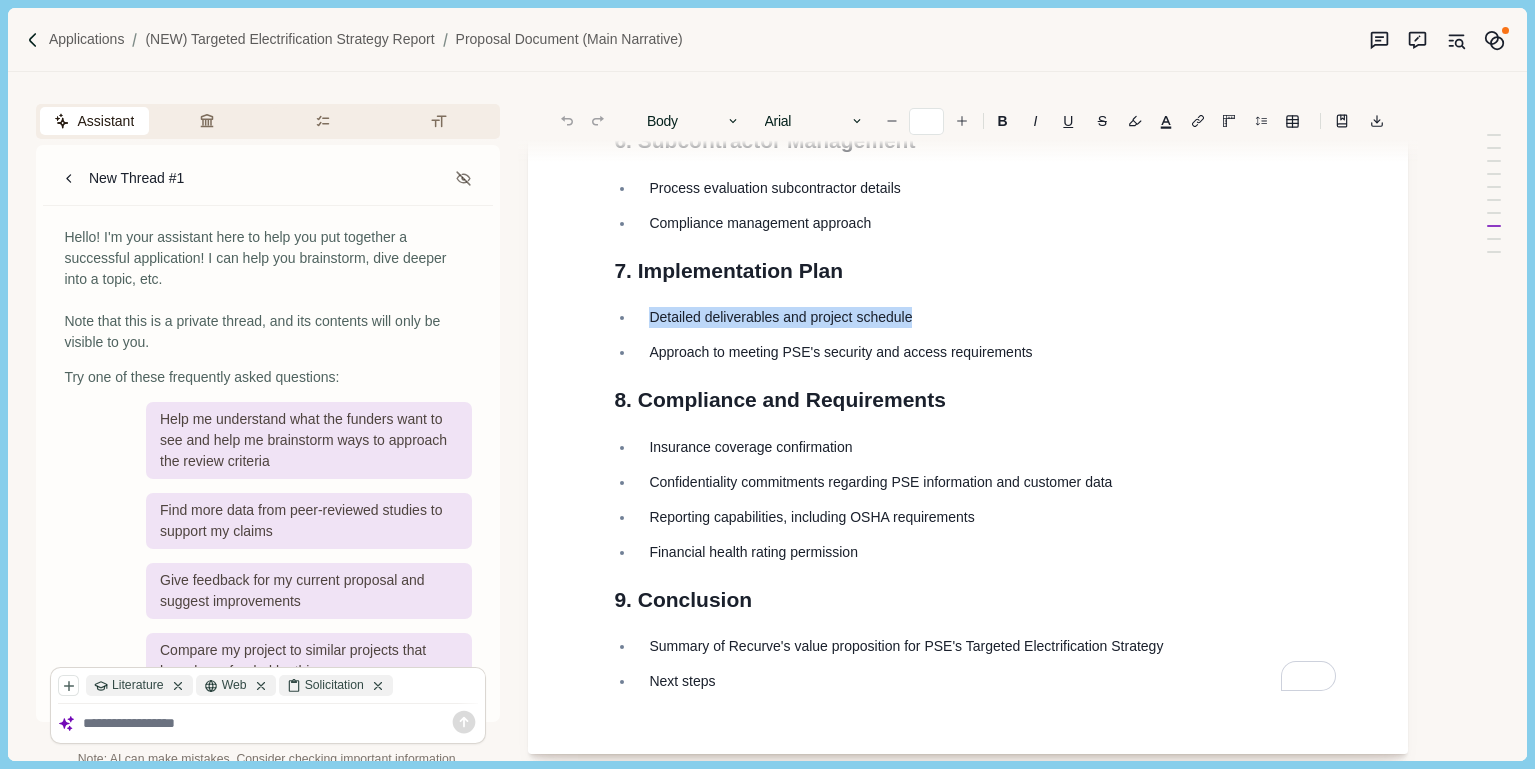 drag, startPoint x: 928, startPoint y: 317, endPoint x: 644, endPoint y: 317, distance: 284 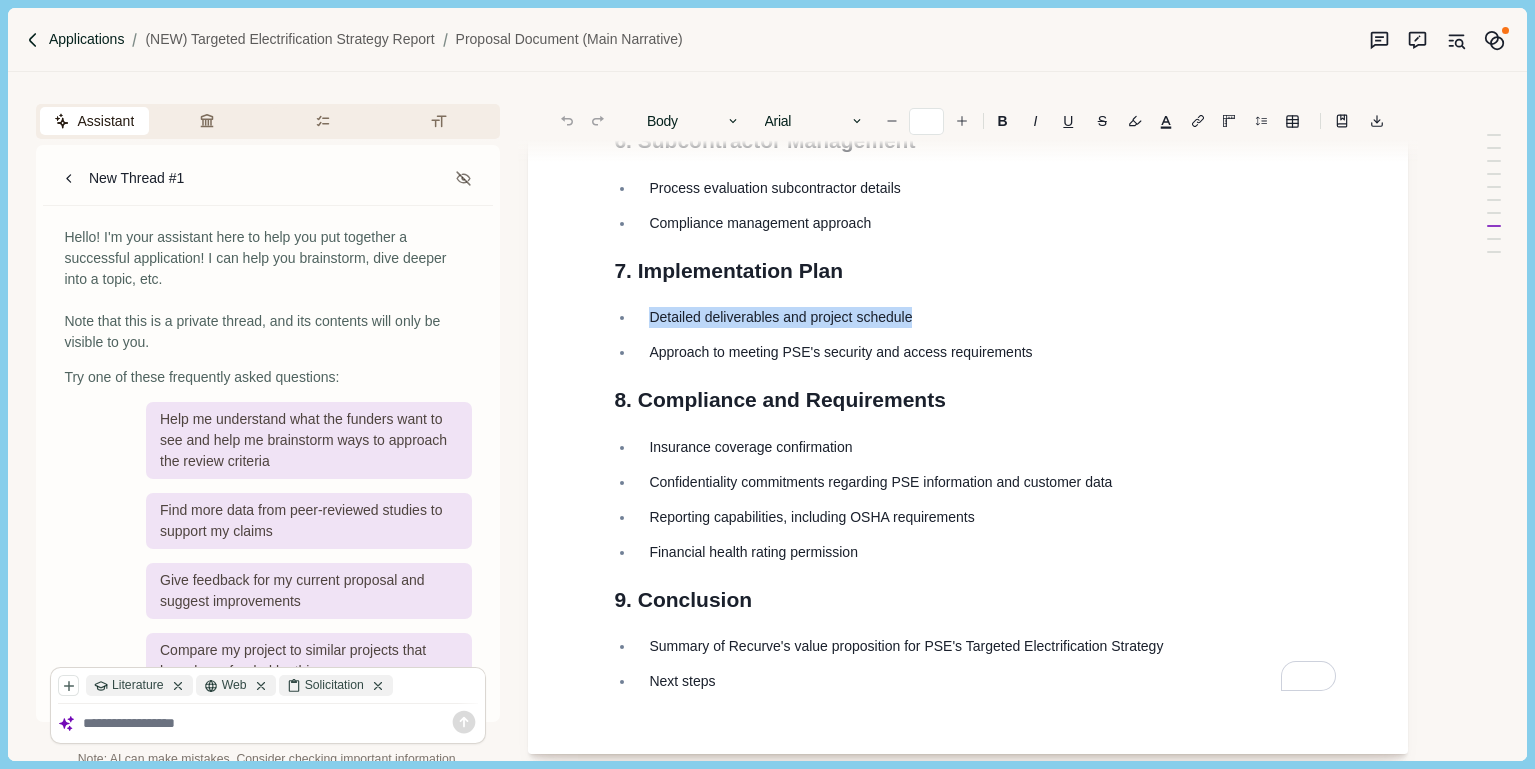 click on "Applications" at bounding box center (87, 39) 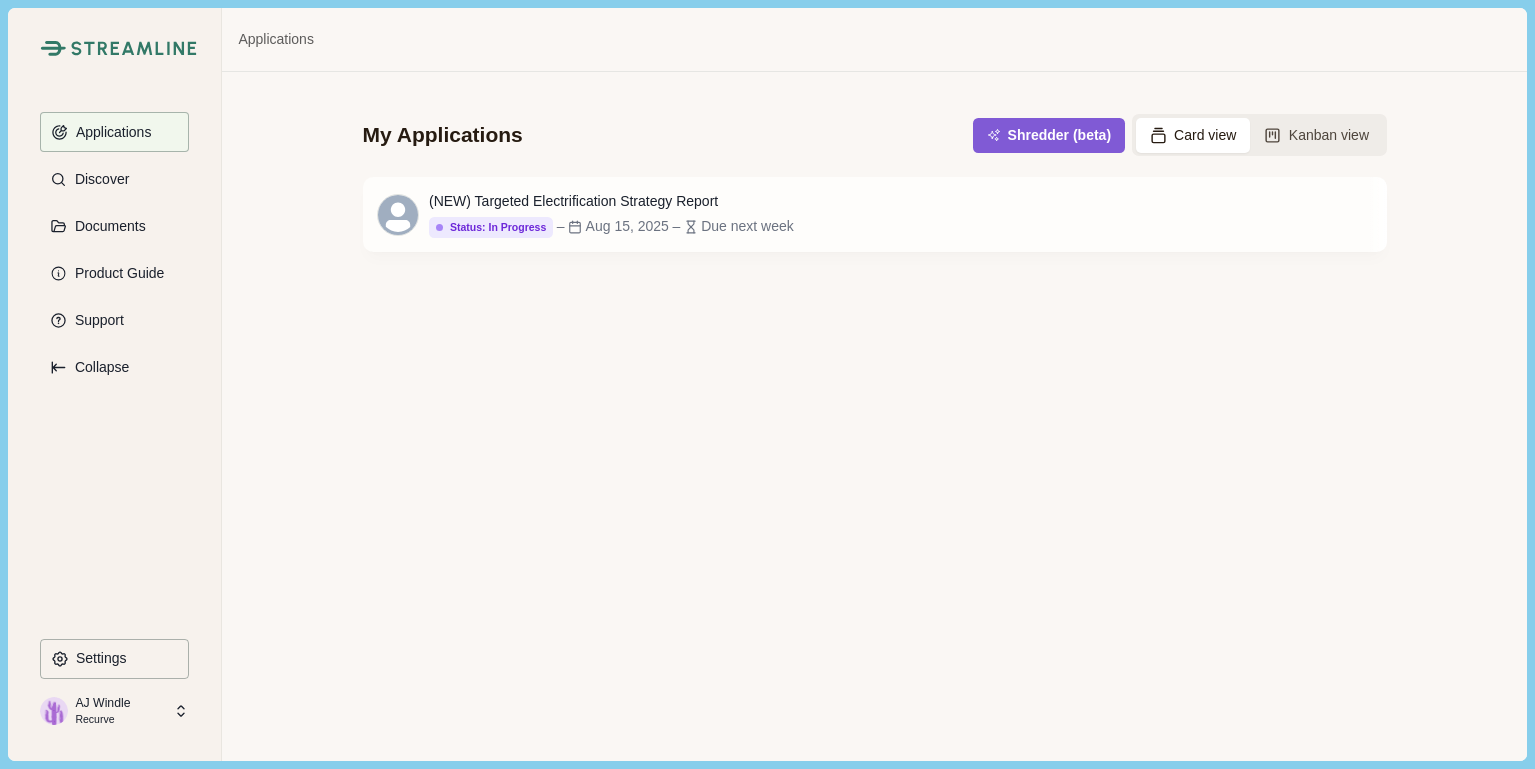 click on "My Applications Shredder (beta) Card view Kanban view (NEW) Targeted Electrification Strategy Report Status: In Progress Status: Not Started Status: Go/No Go Status: In Progress Status: In Review Status: Submitted Status: Awarded Status: Rejected Status: Cancelled – Aug 15, 2025 – Due next week Open" at bounding box center (874, 416) 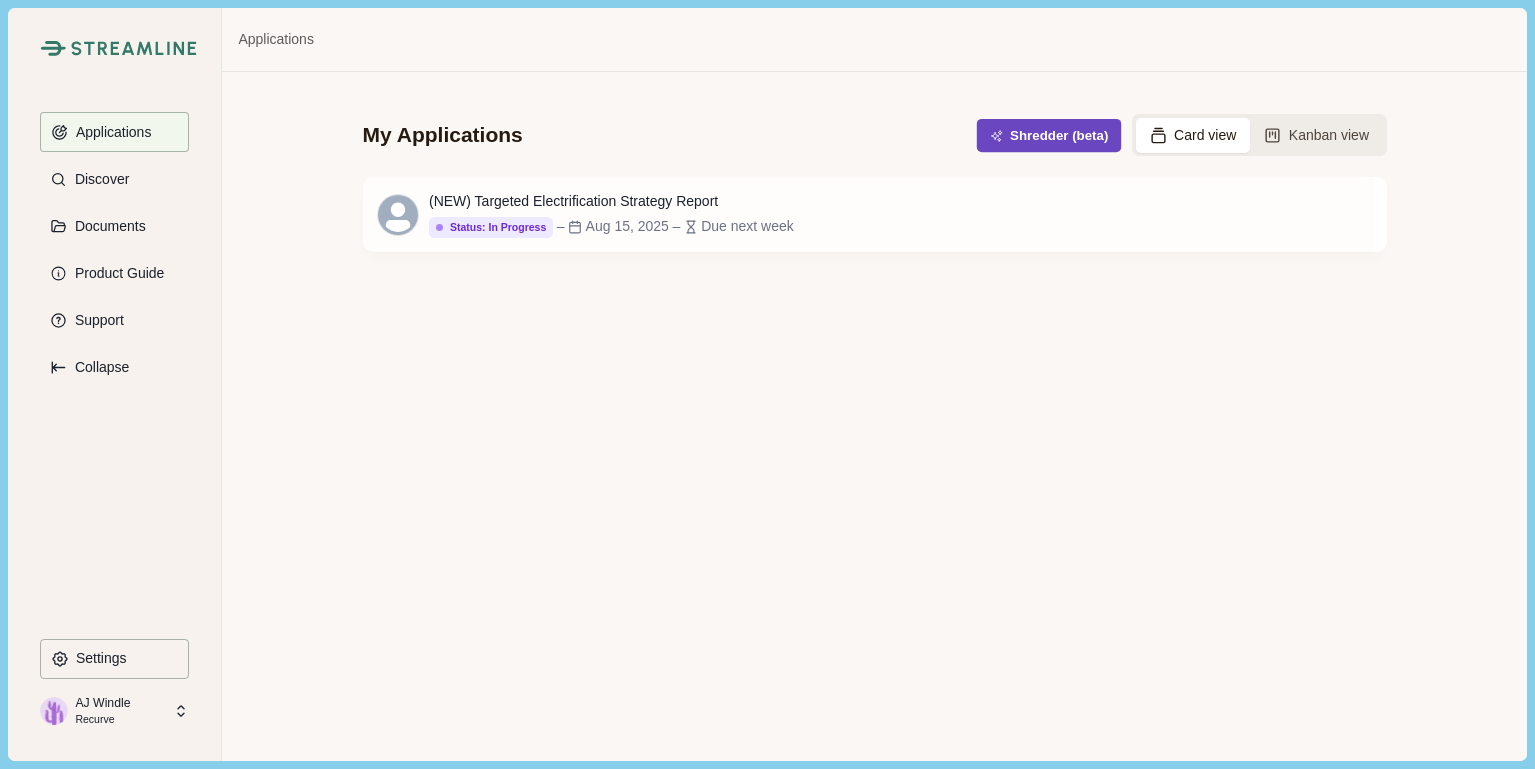 click on "Shredder (beta)" at bounding box center (1048, 135) 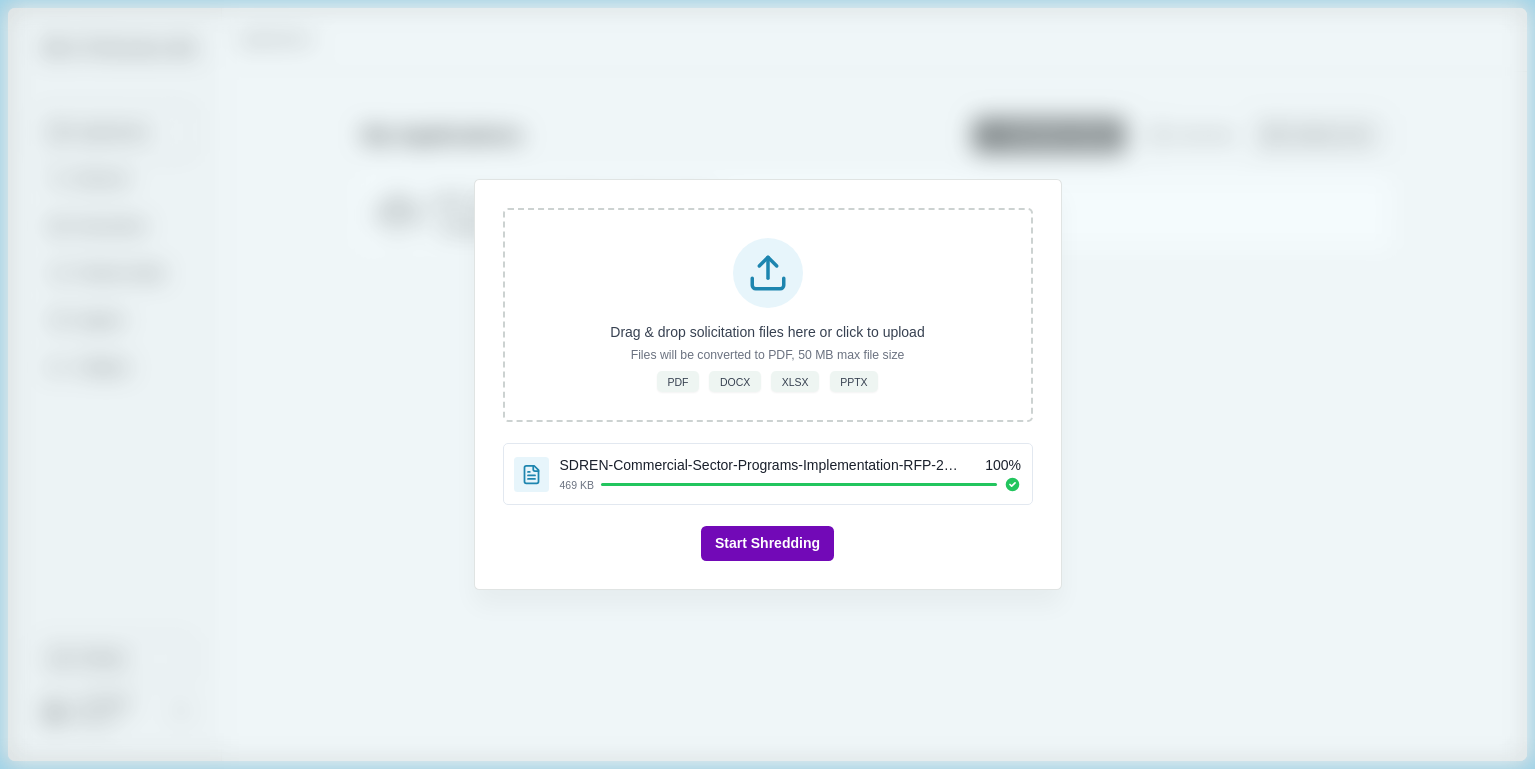 click on "Start Shredding" at bounding box center (767, 543) 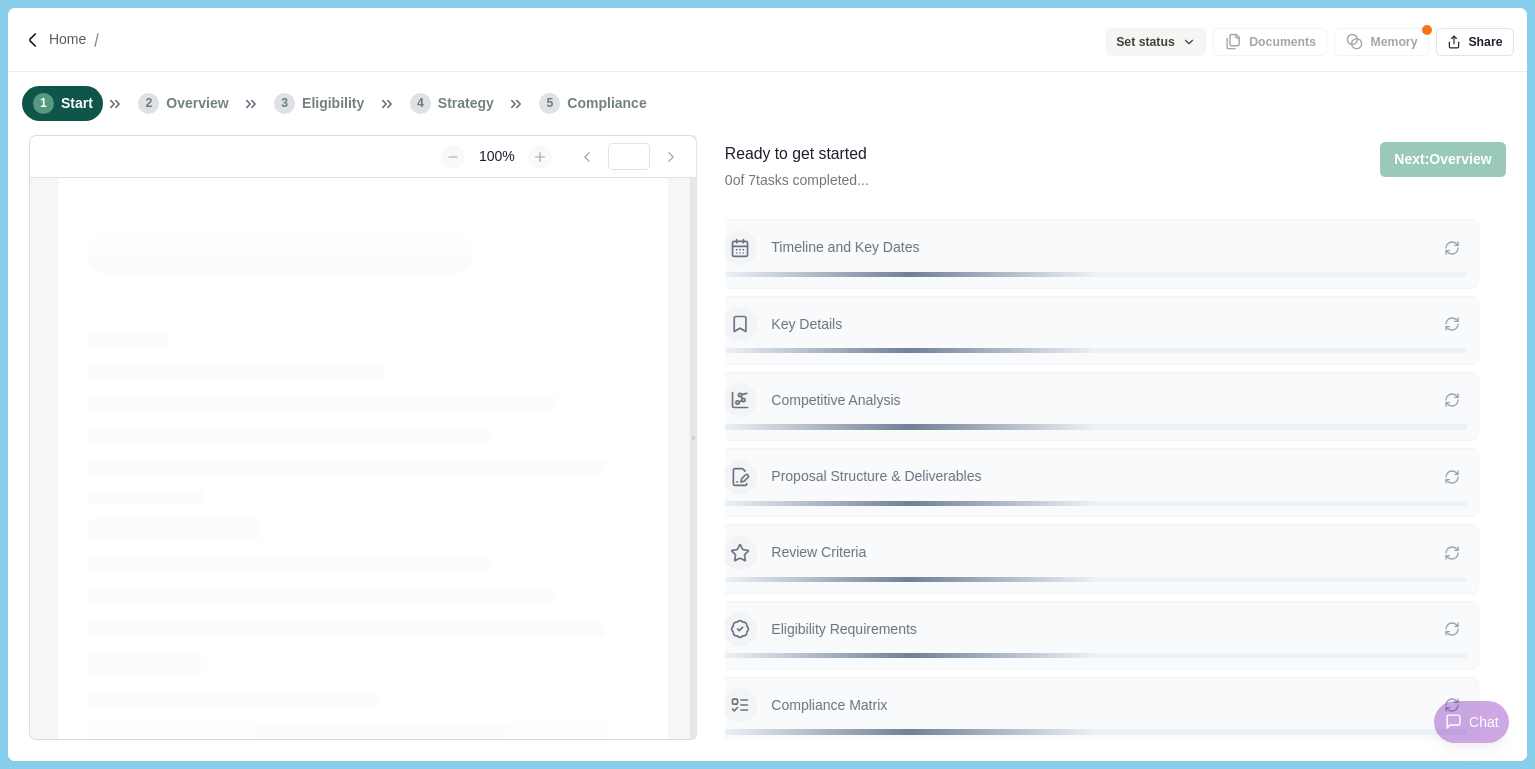 type on "**********" 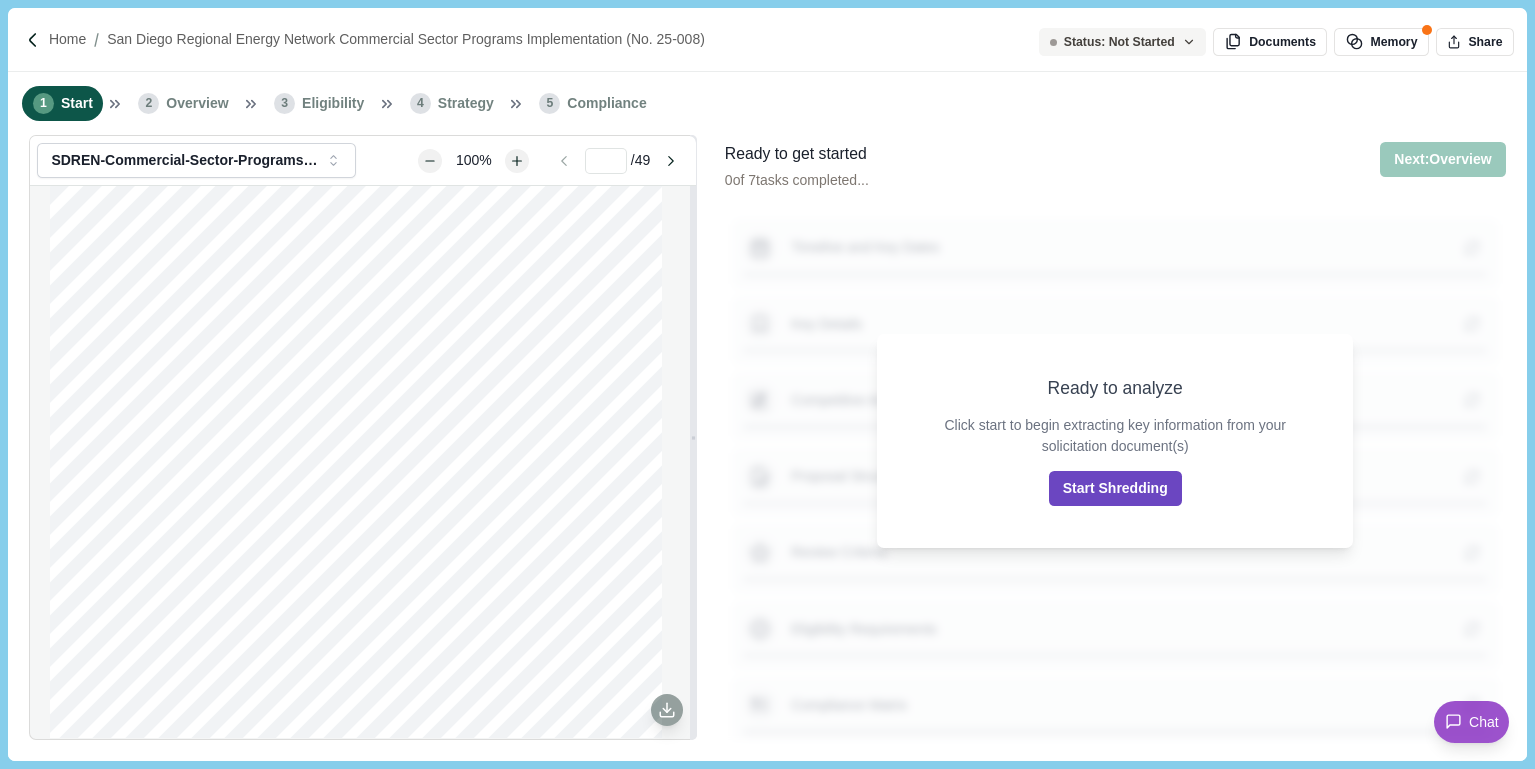 click on "Start Shredding" at bounding box center (1115, 488) 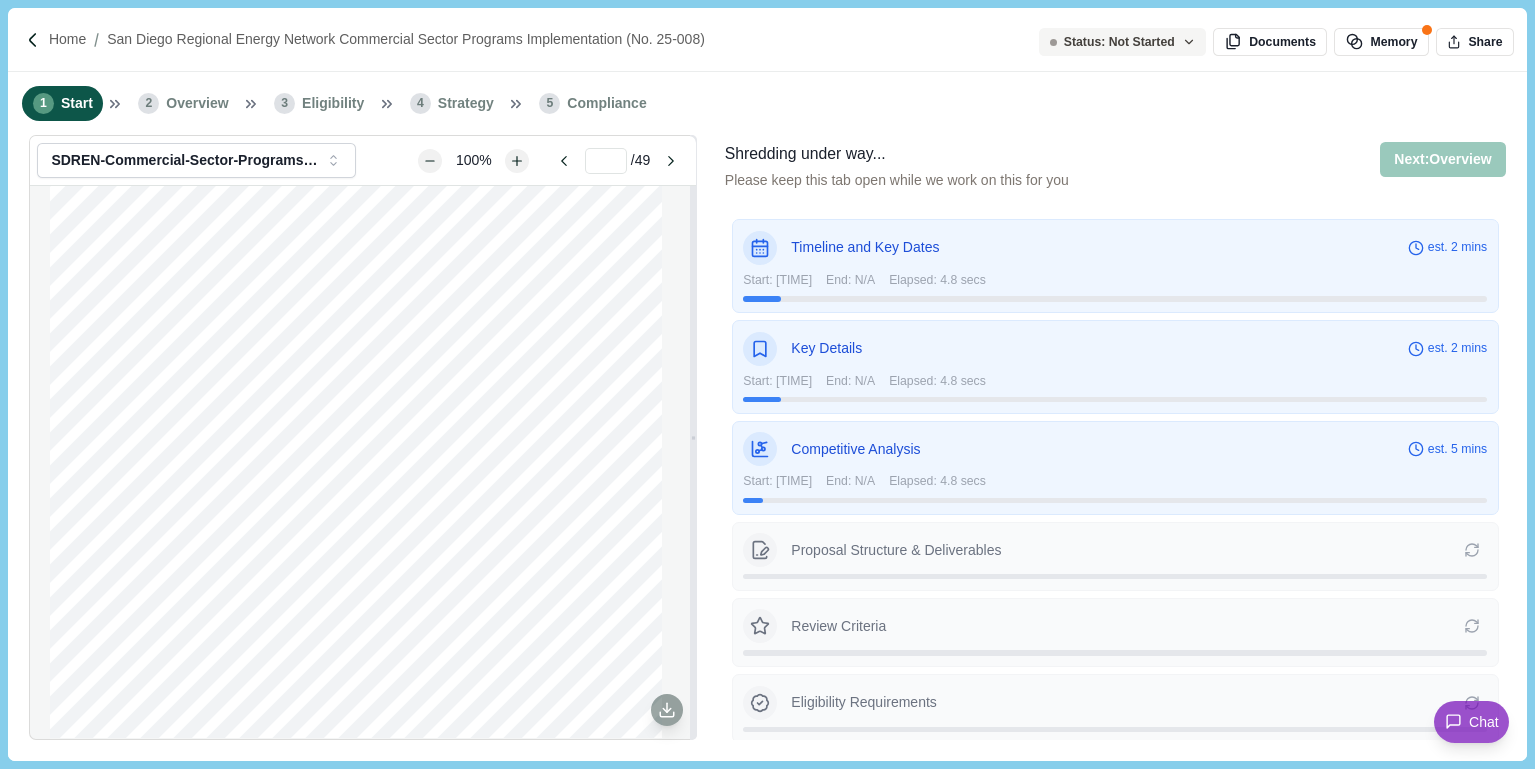 scroll, scrollTop: 235, scrollLeft: 0, axis: vertical 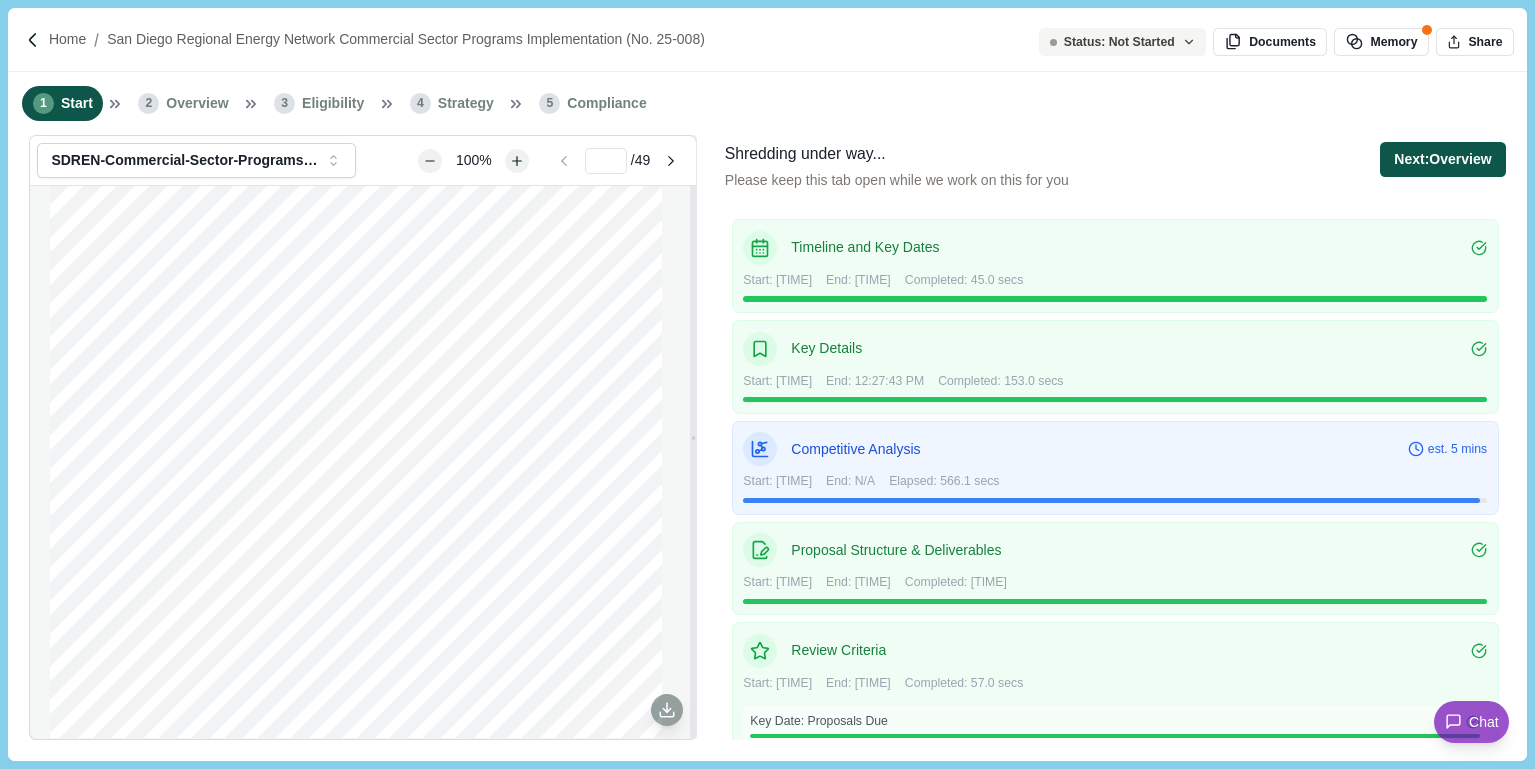 click on "Next:  Overview" at bounding box center (1442, 159) 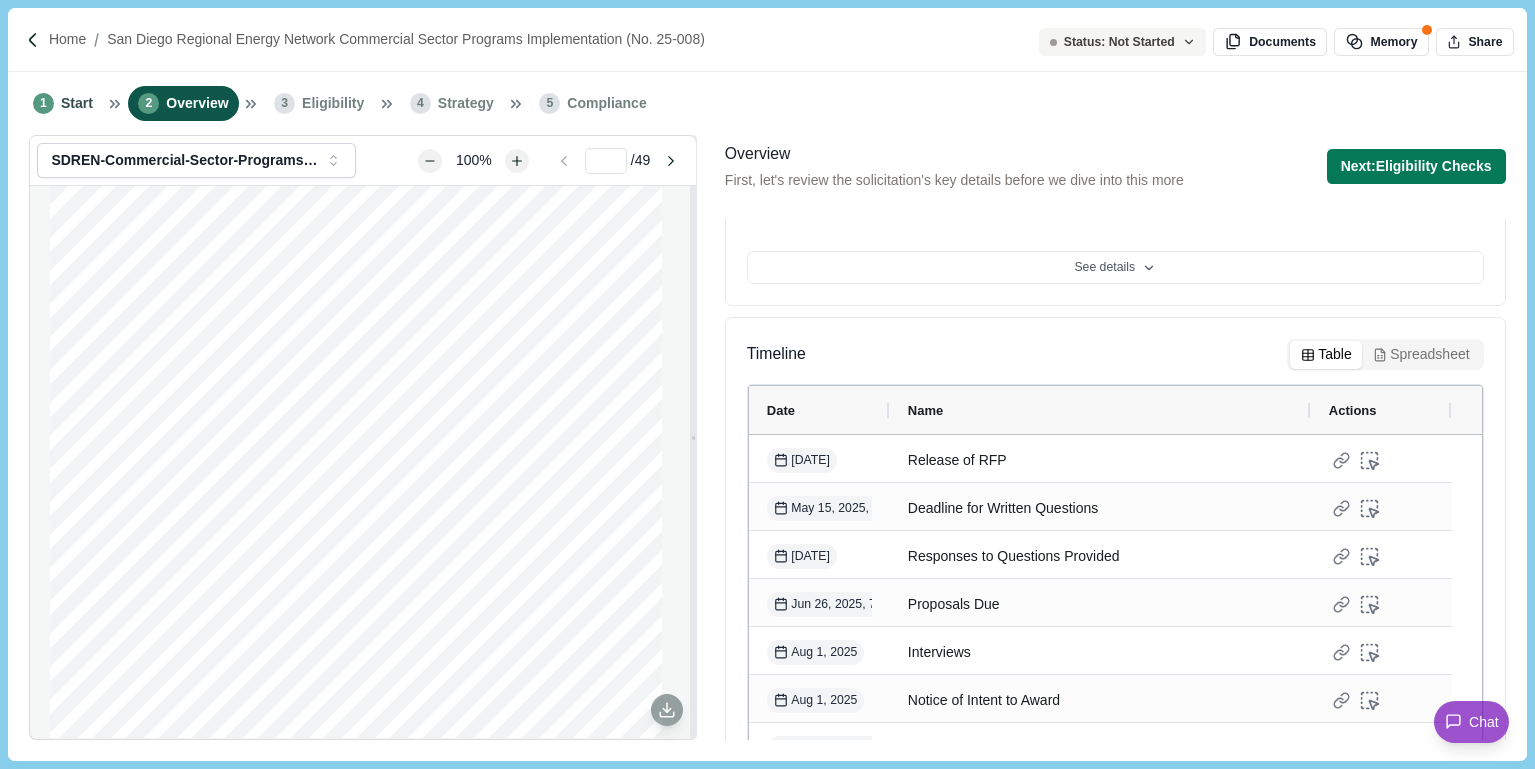 scroll, scrollTop: 477, scrollLeft: 0, axis: vertical 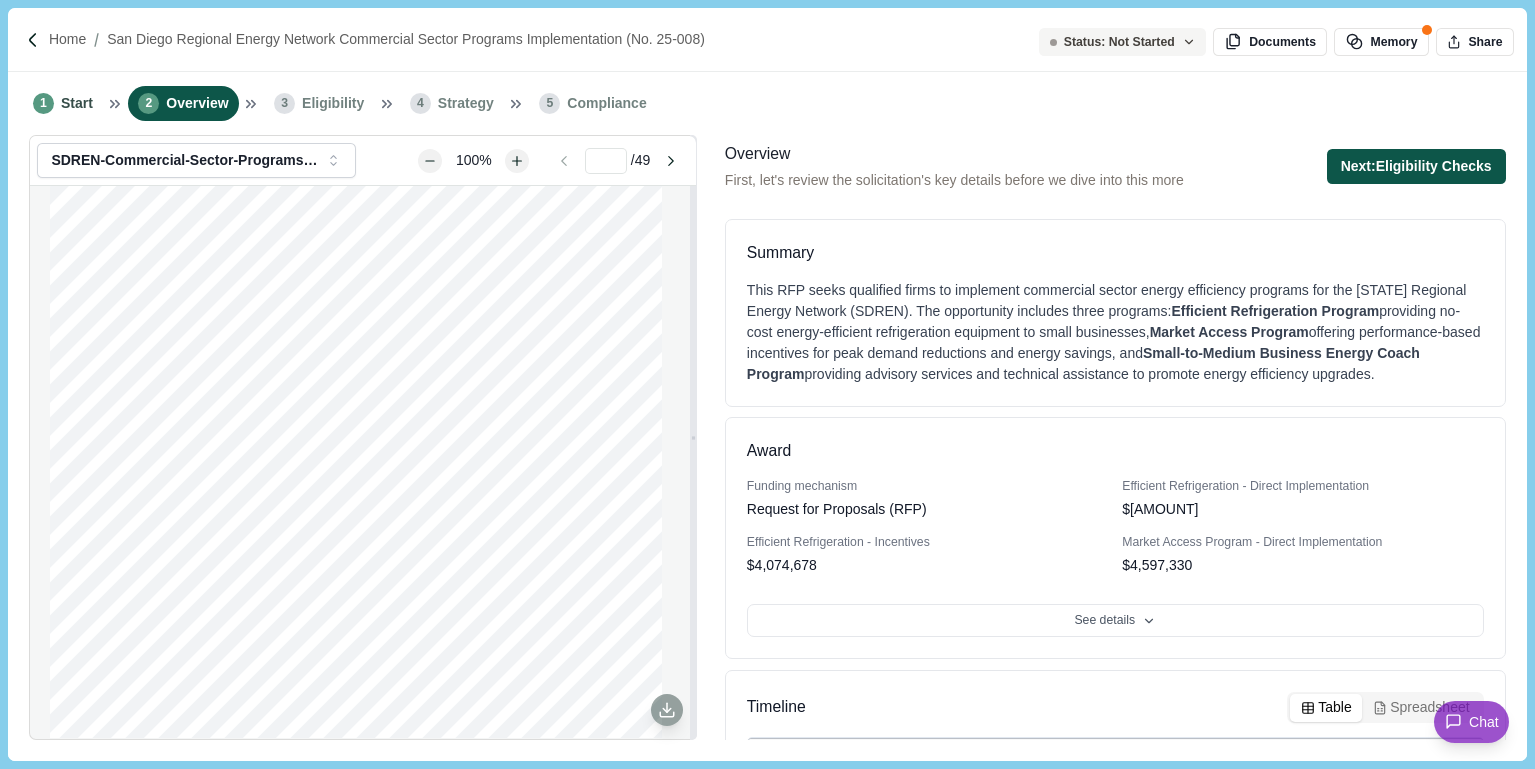click on "Next:  Eligibility Checks" at bounding box center (1416, 166) 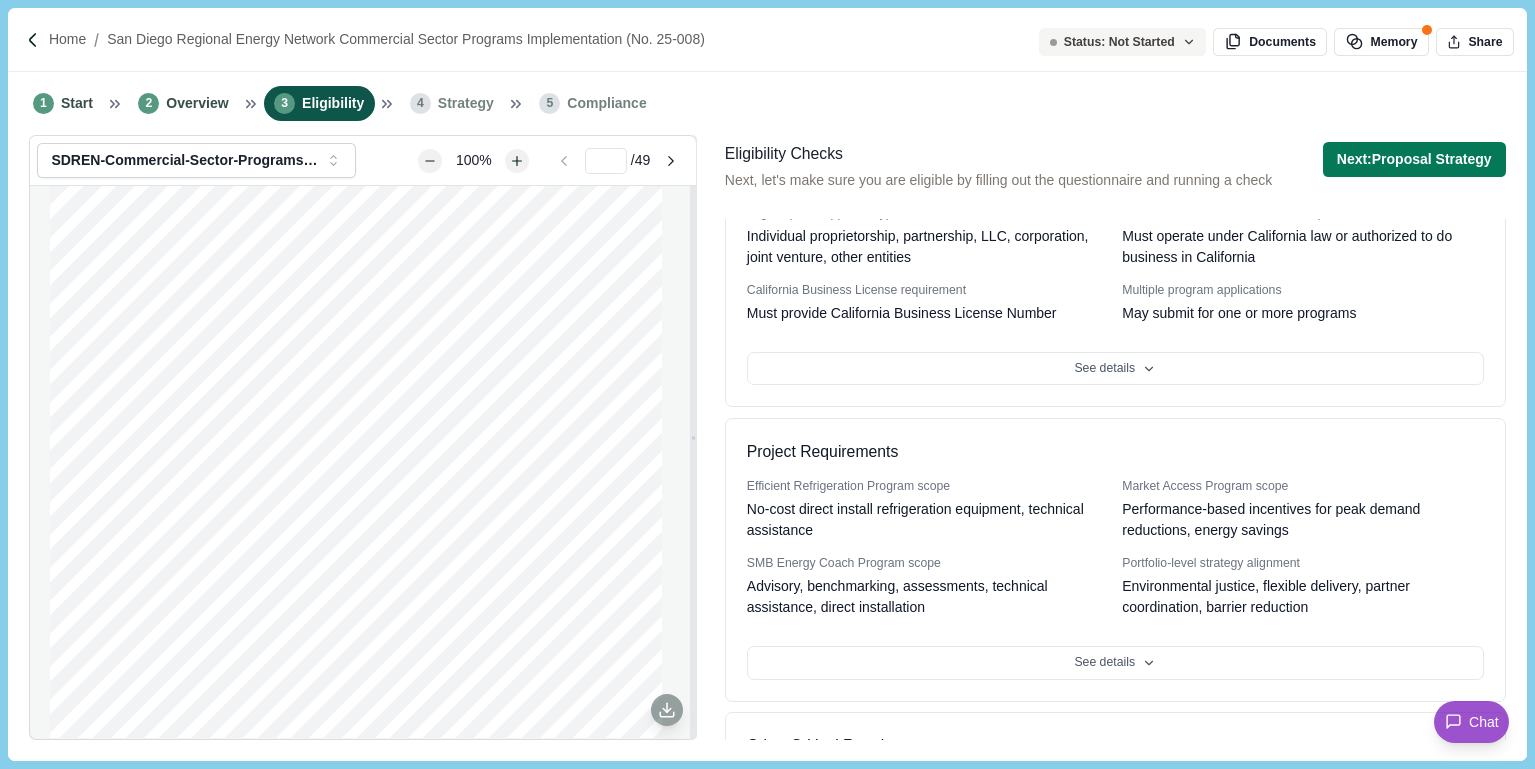 scroll, scrollTop: 0, scrollLeft: 0, axis: both 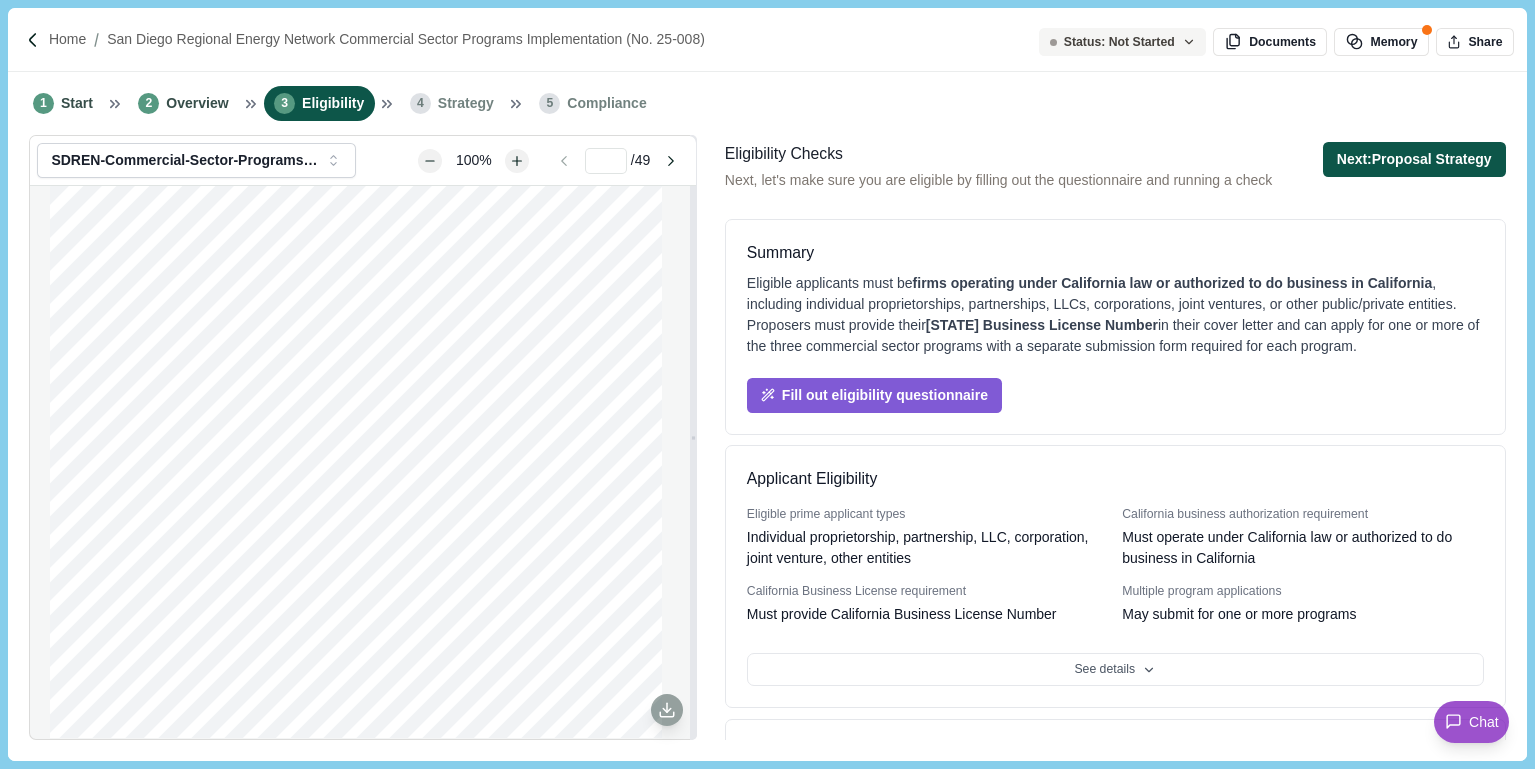 click on "Next:  Proposal Strategy" at bounding box center [1414, 159] 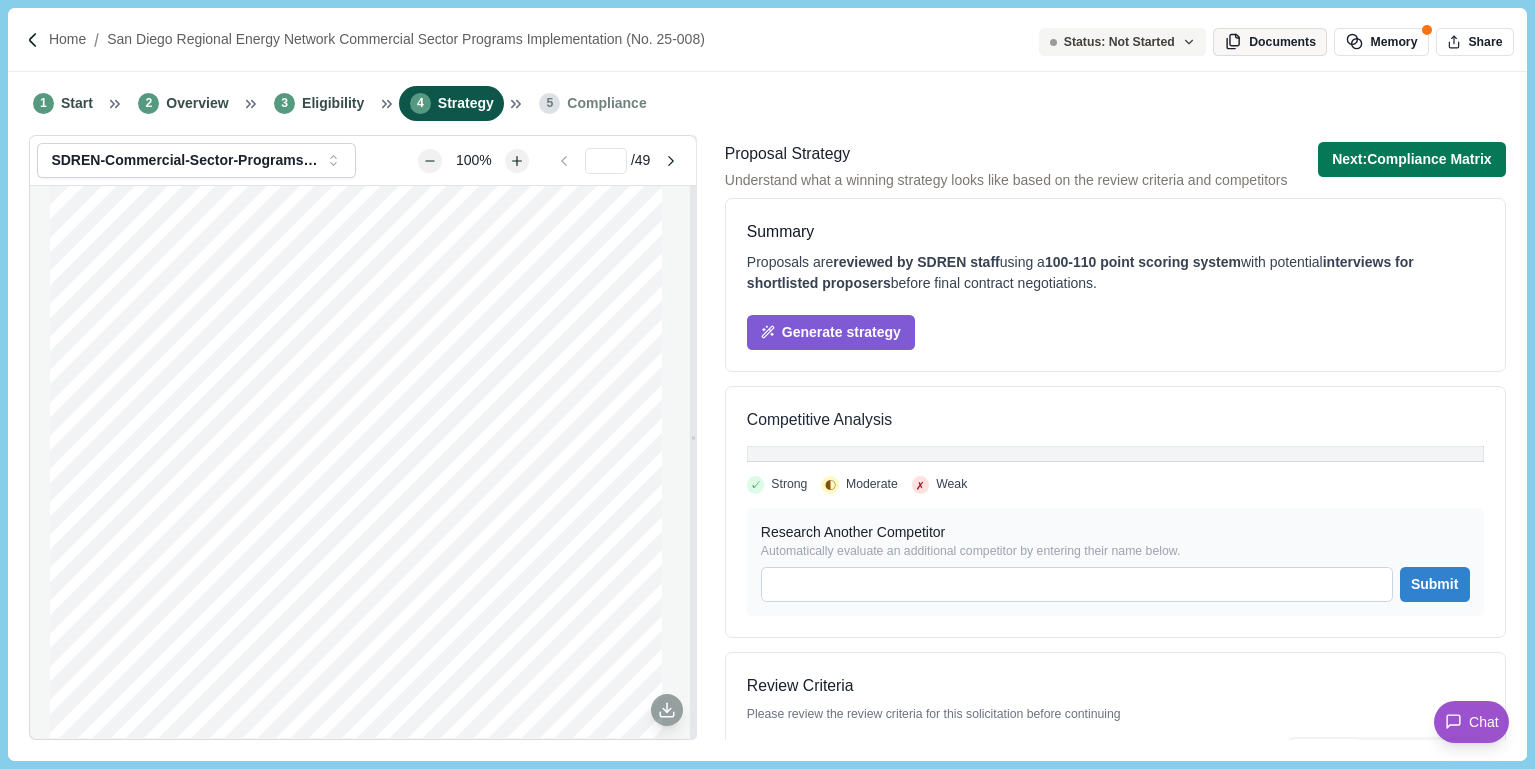 click on "Documents" at bounding box center (1270, 42) 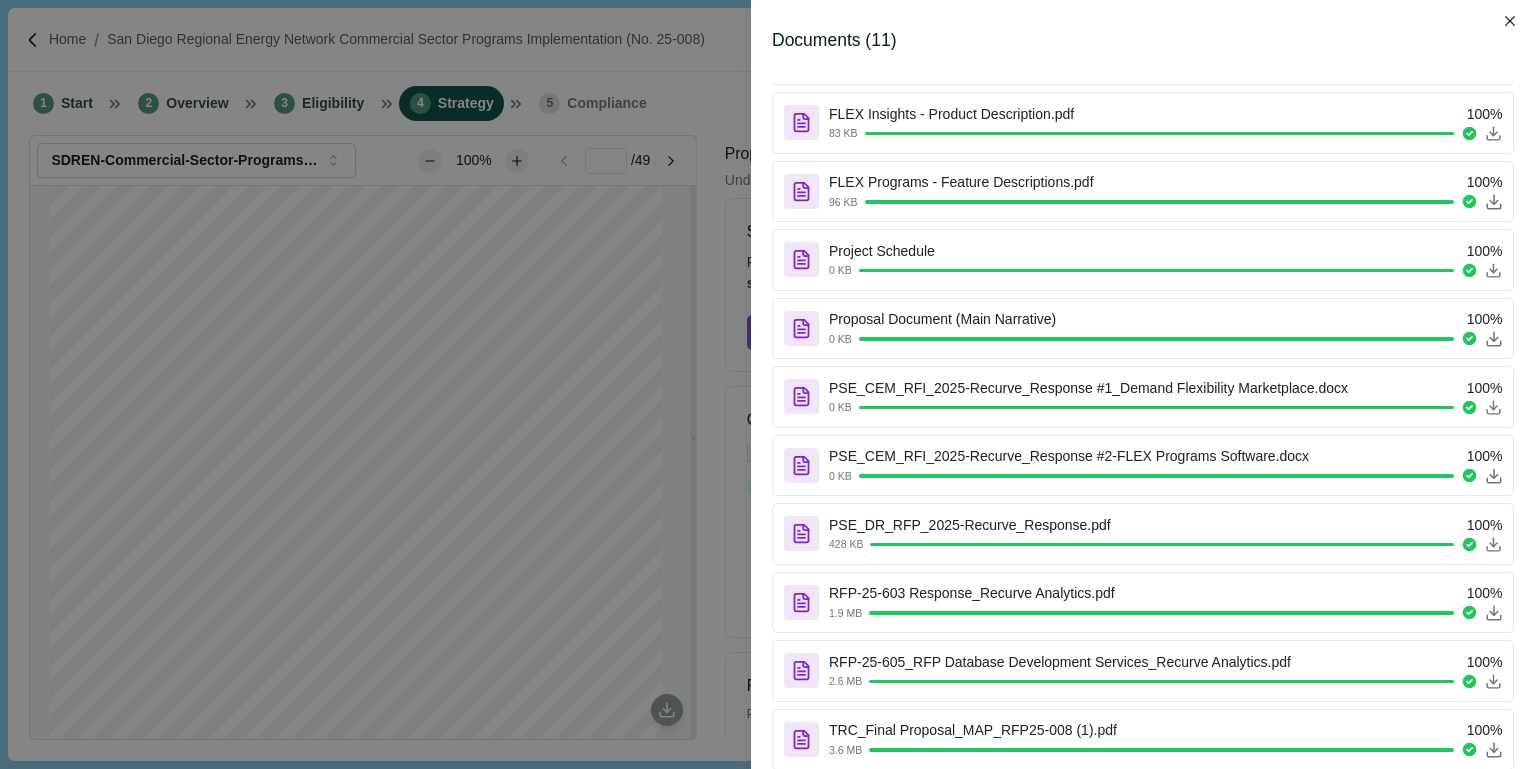 scroll, scrollTop: 58, scrollLeft: 0, axis: vertical 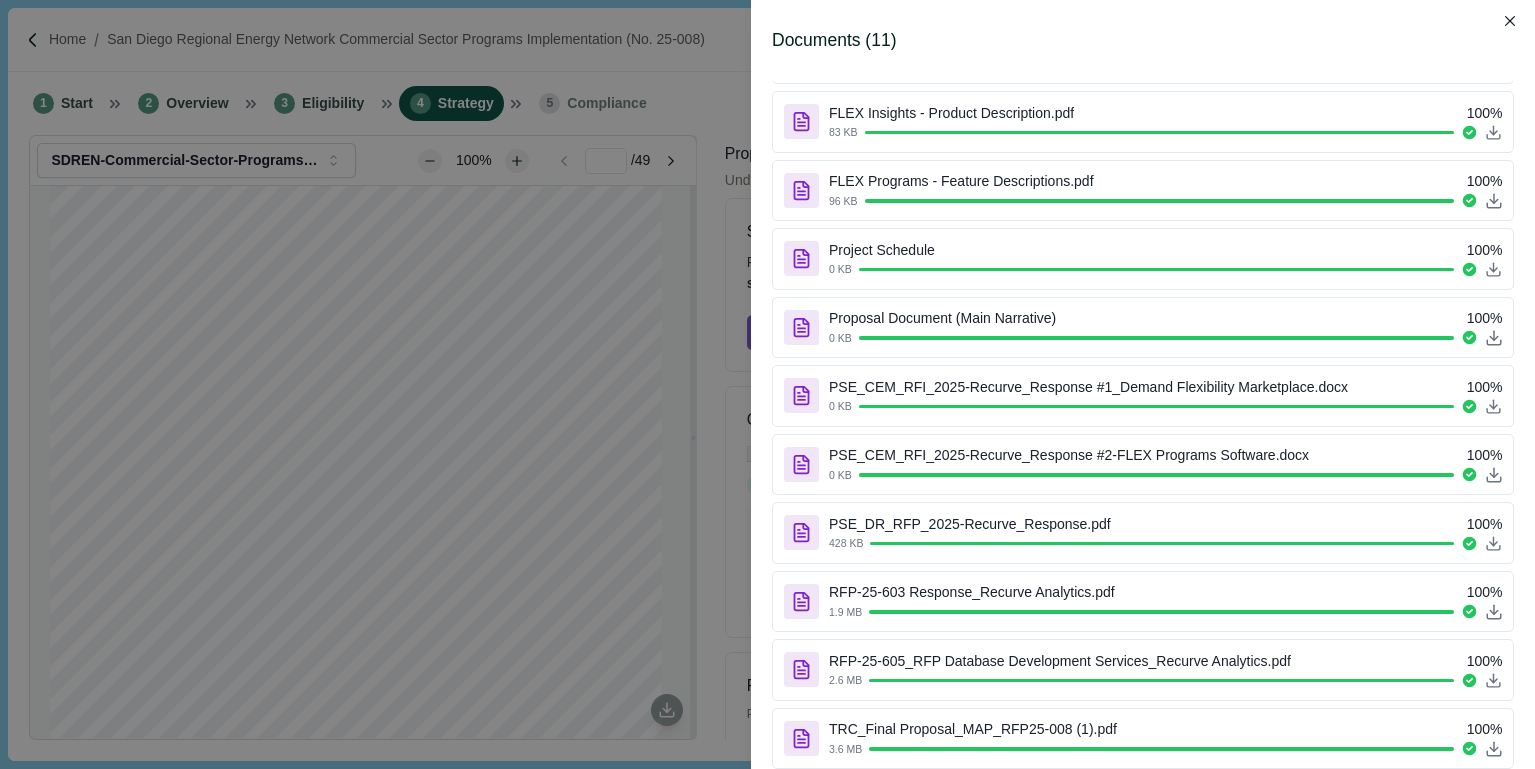 click 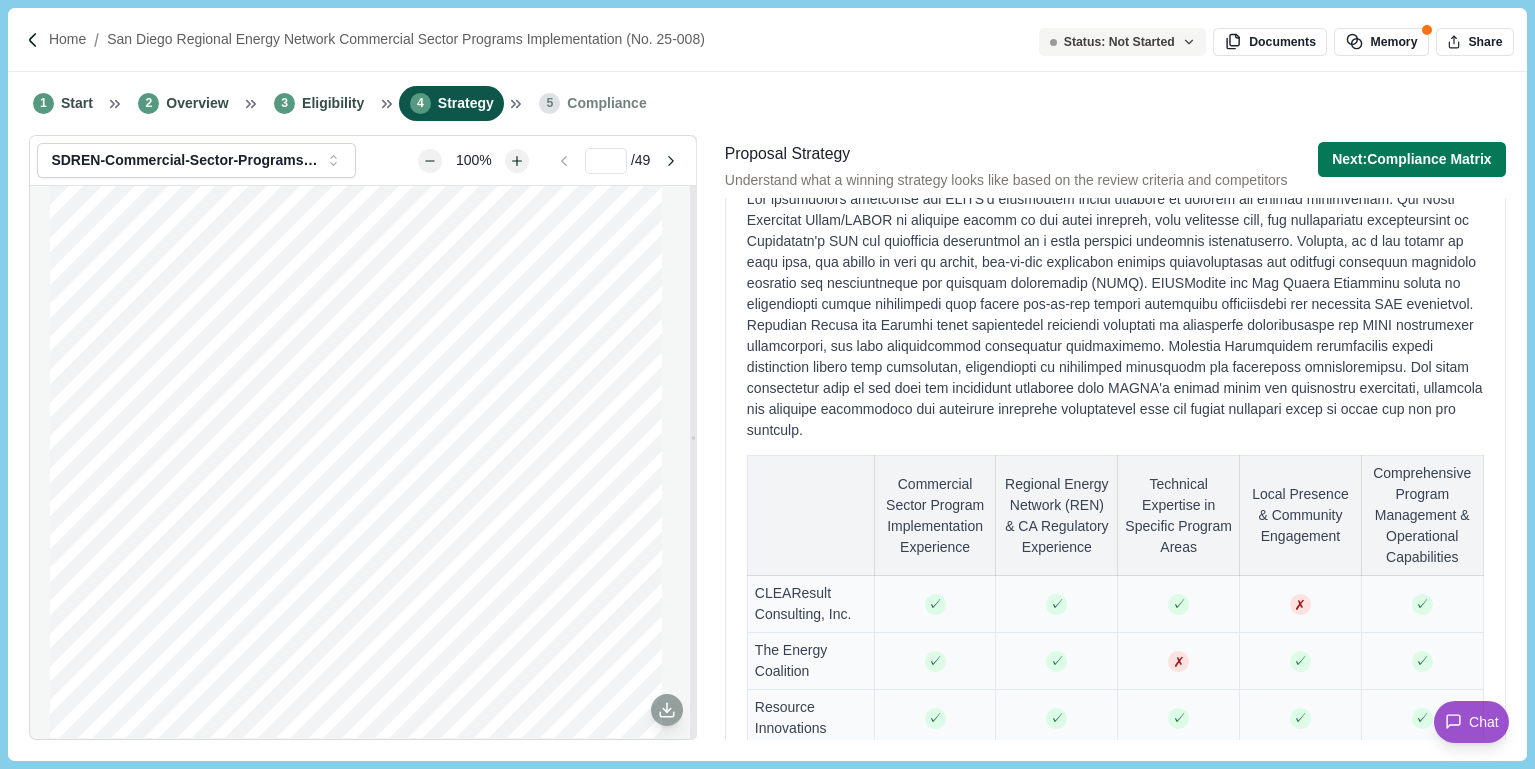 scroll, scrollTop: 0, scrollLeft: 0, axis: both 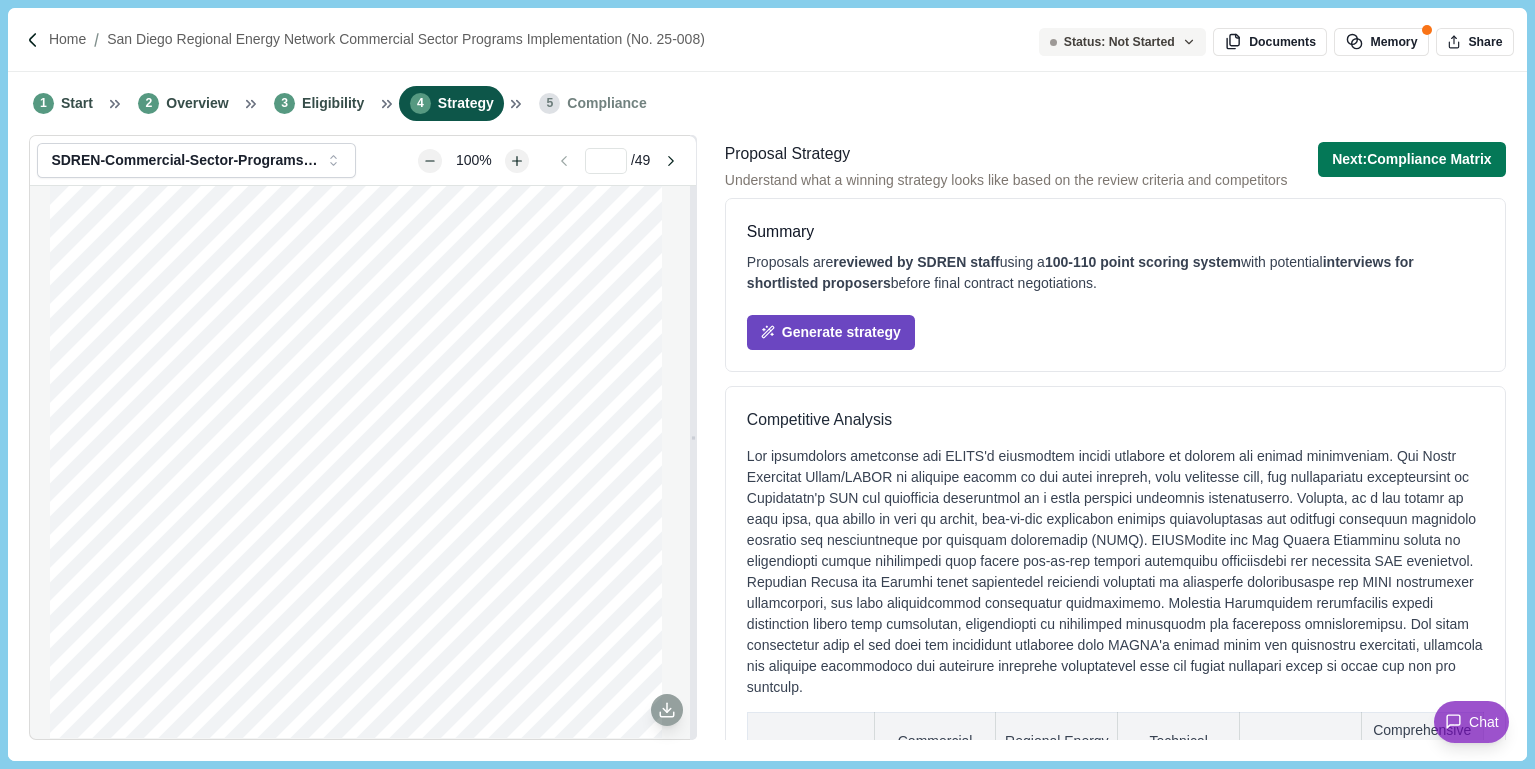 click on "Generate strategy" at bounding box center [831, 332] 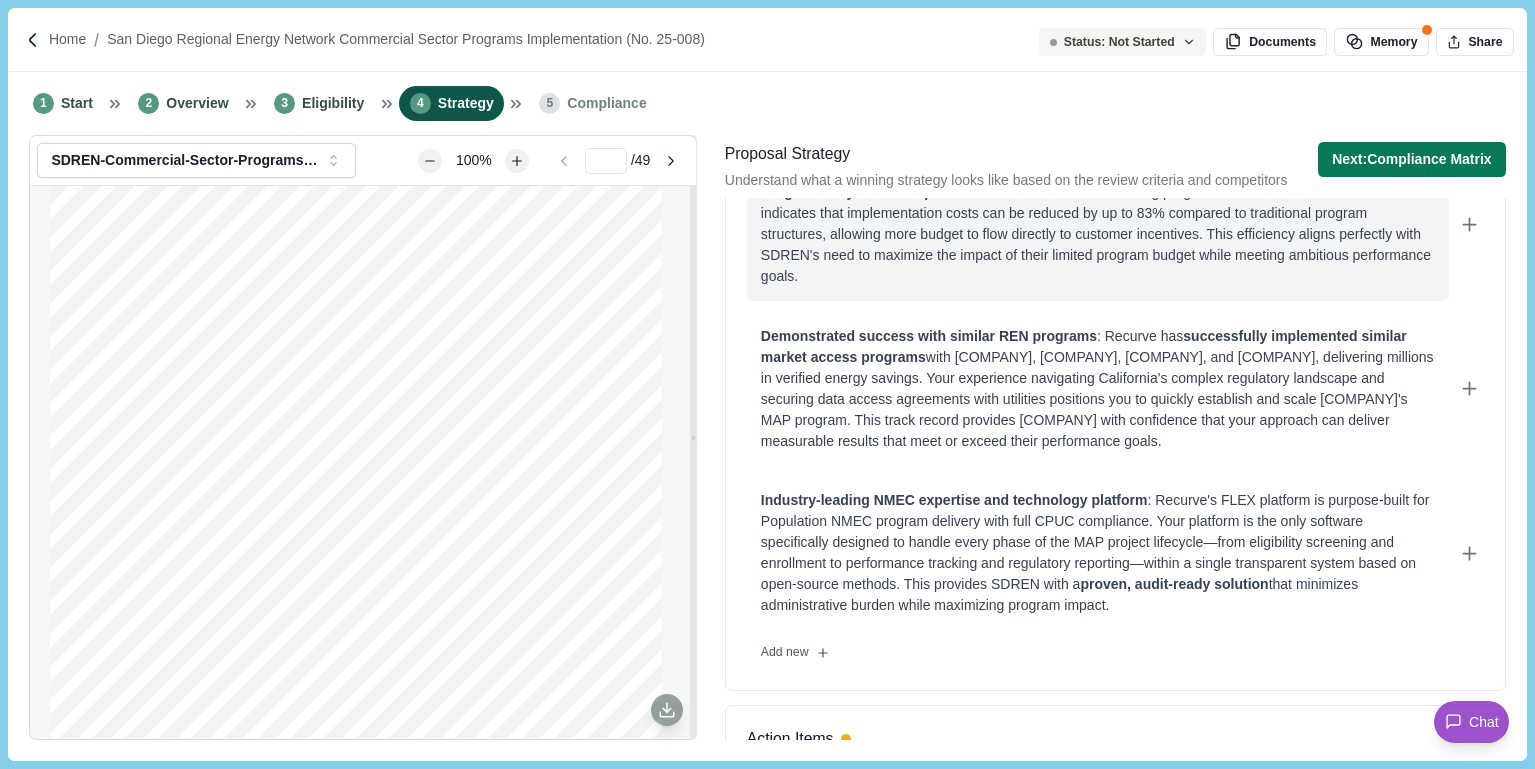 scroll, scrollTop: 403, scrollLeft: 0, axis: vertical 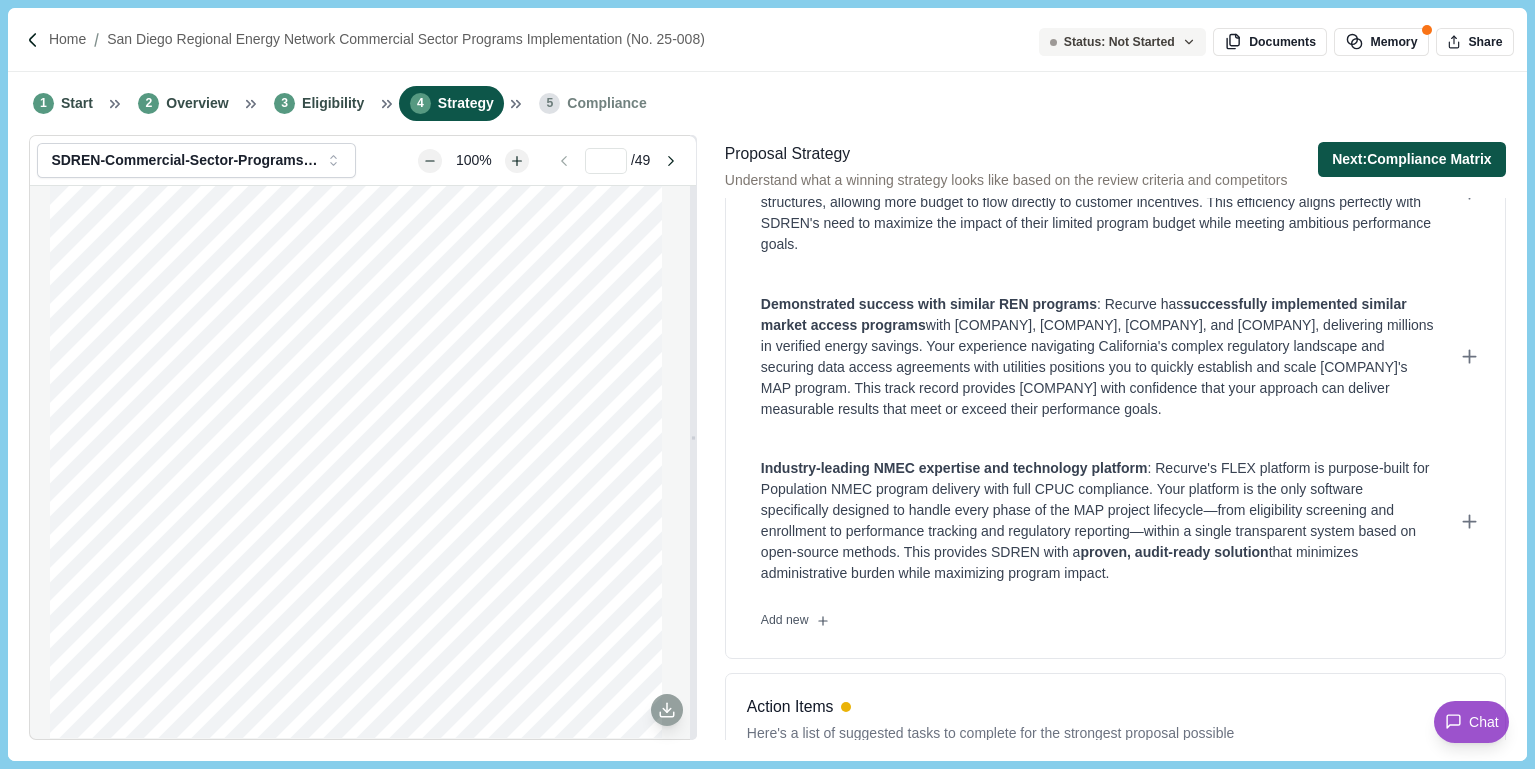 click on "Next:  Compliance Matrix" at bounding box center [1412, 159] 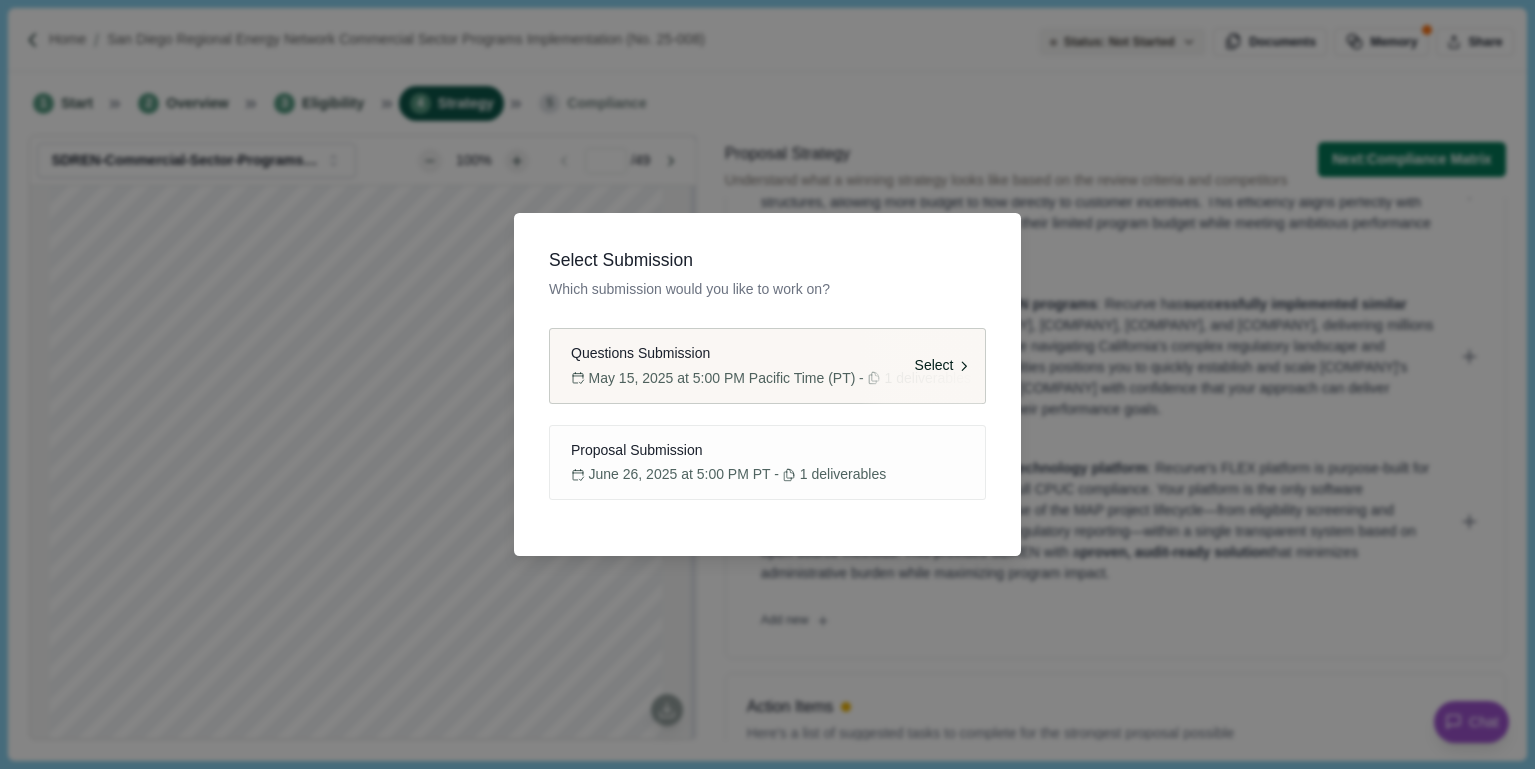 click on "Select" at bounding box center [934, 366] 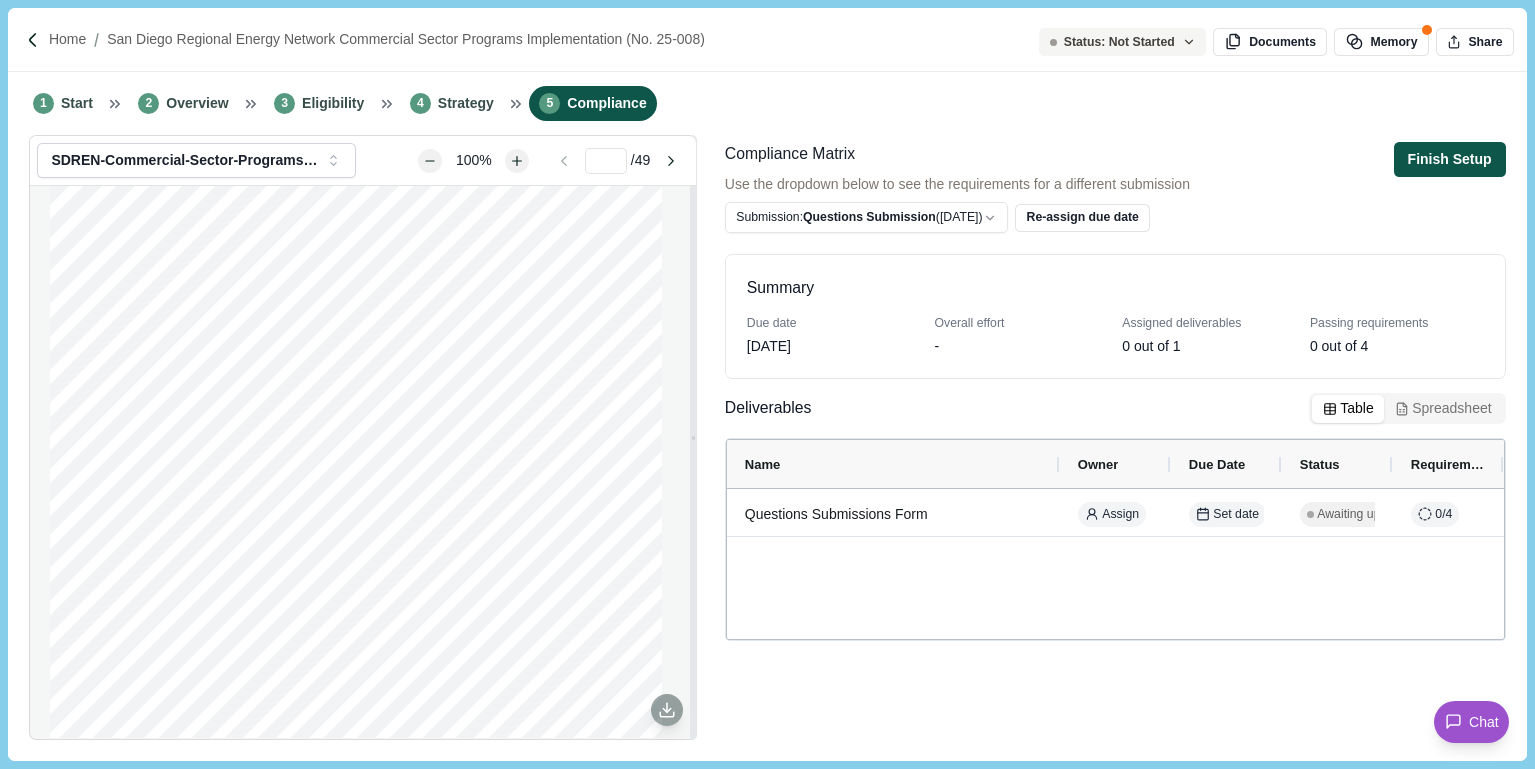 click on "Finish Setup" at bounding box center (1450, 159) 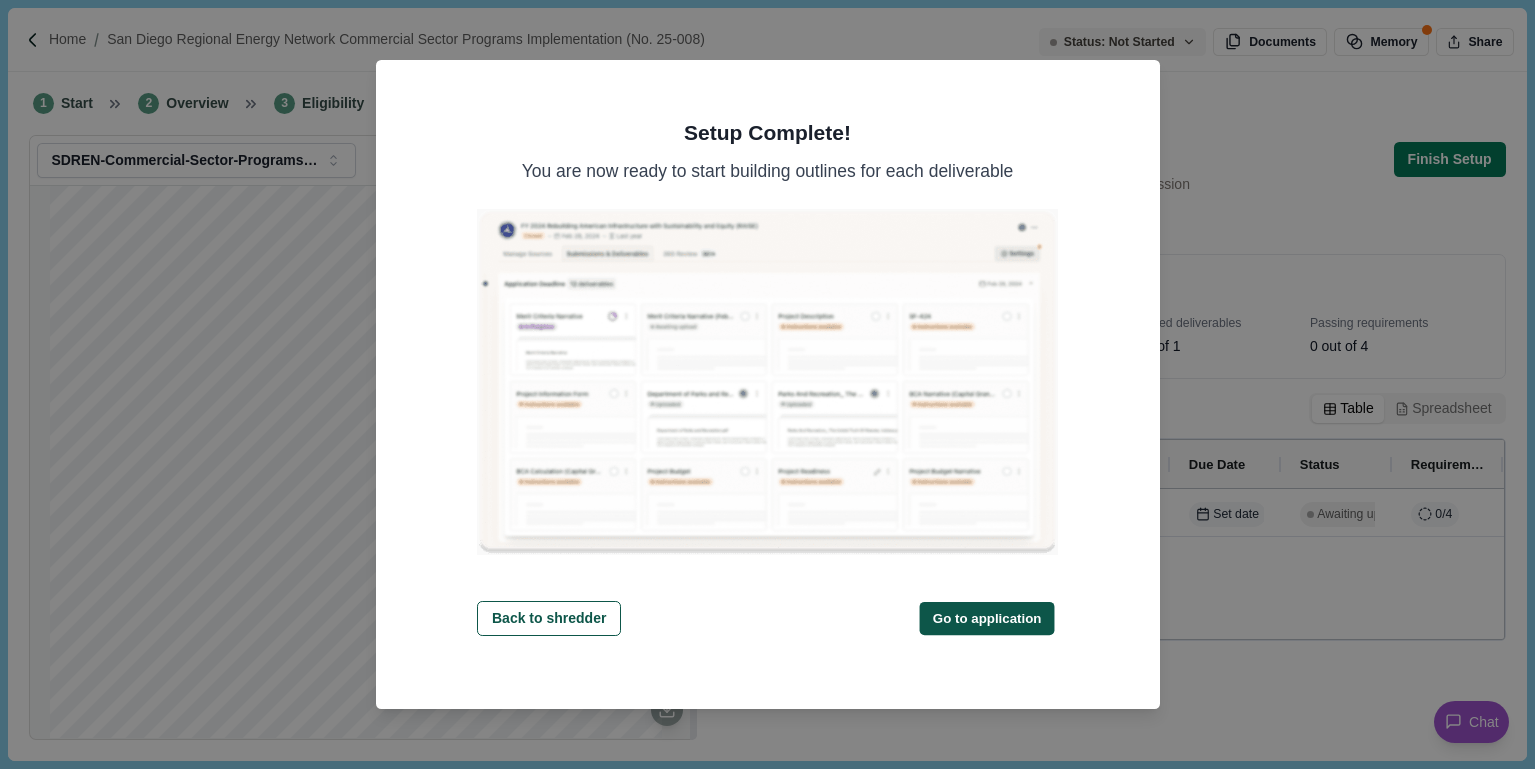 click on "Go to application" at bounding box center [986, 617] 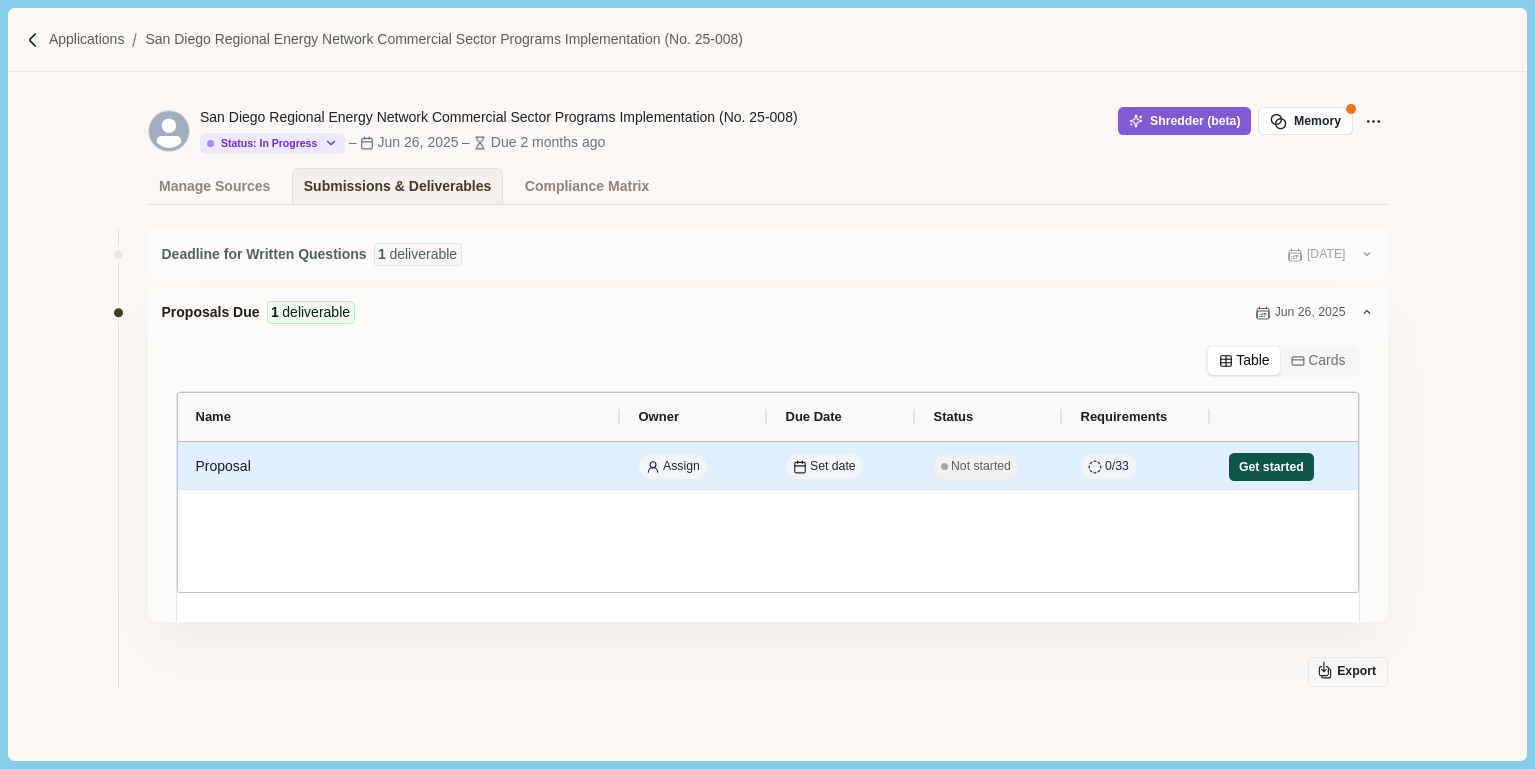click on "Get started" at bounding box center [1272, 467] 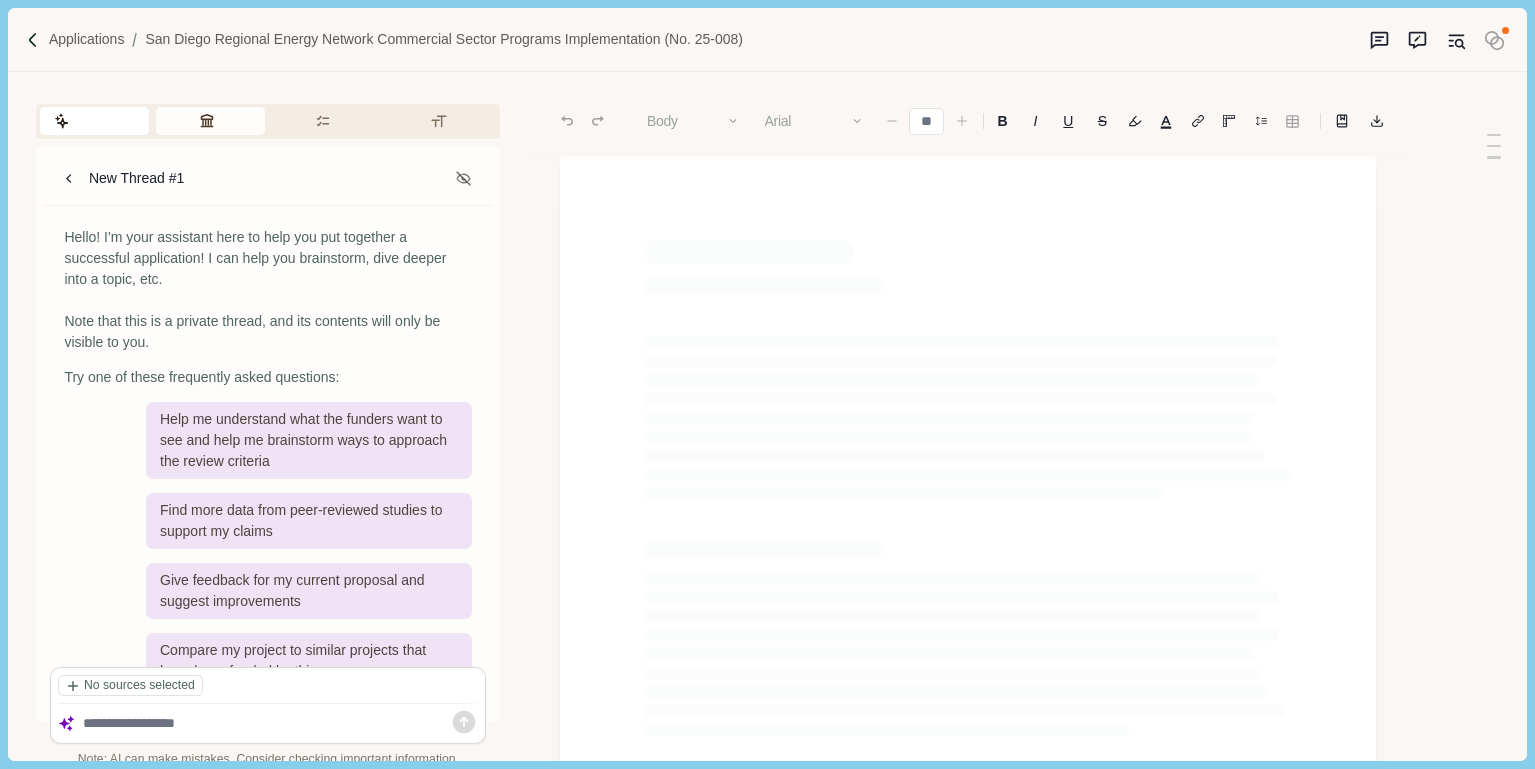click on "Review Criteria" at bounding box center (210, 121) 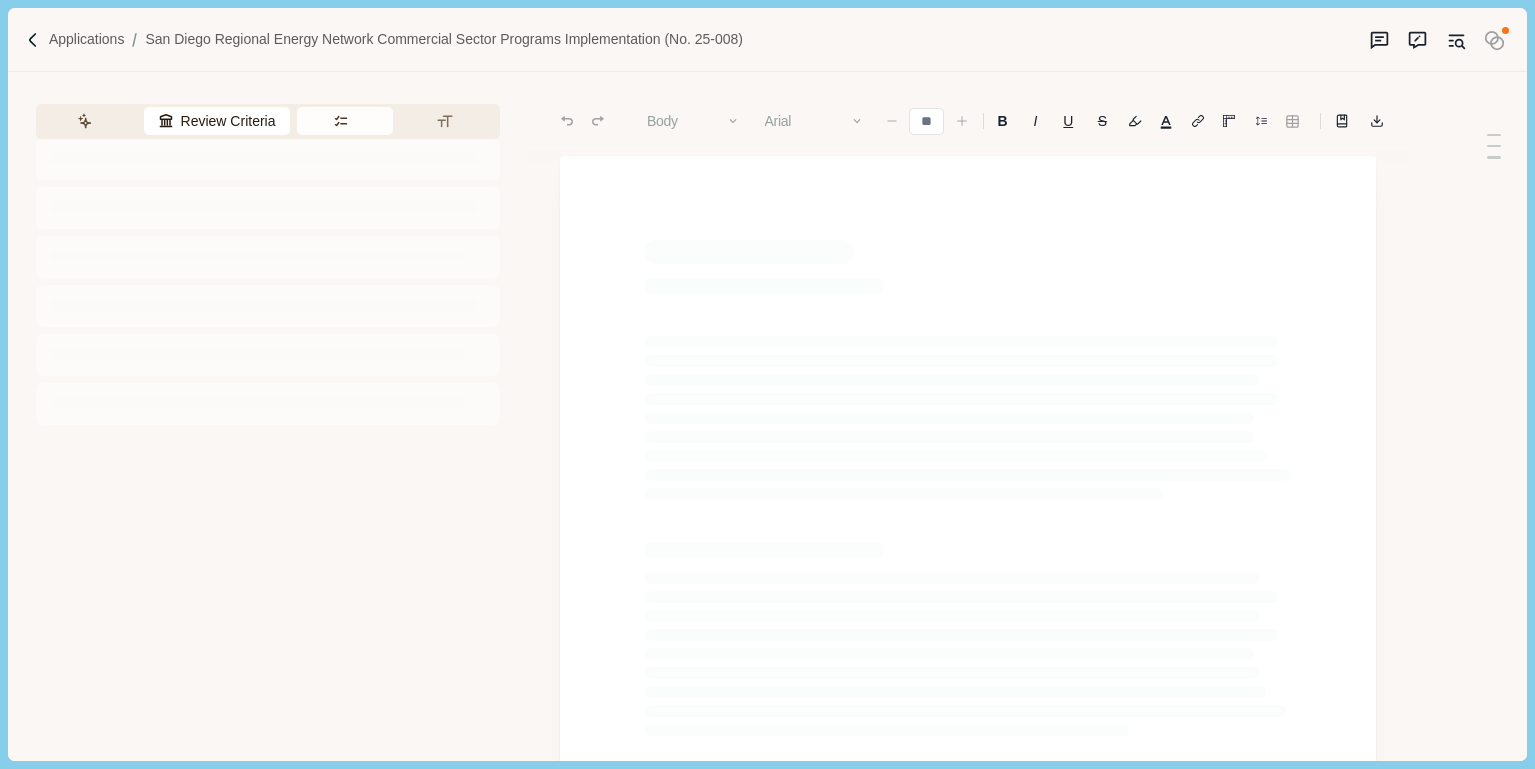 type on "**" 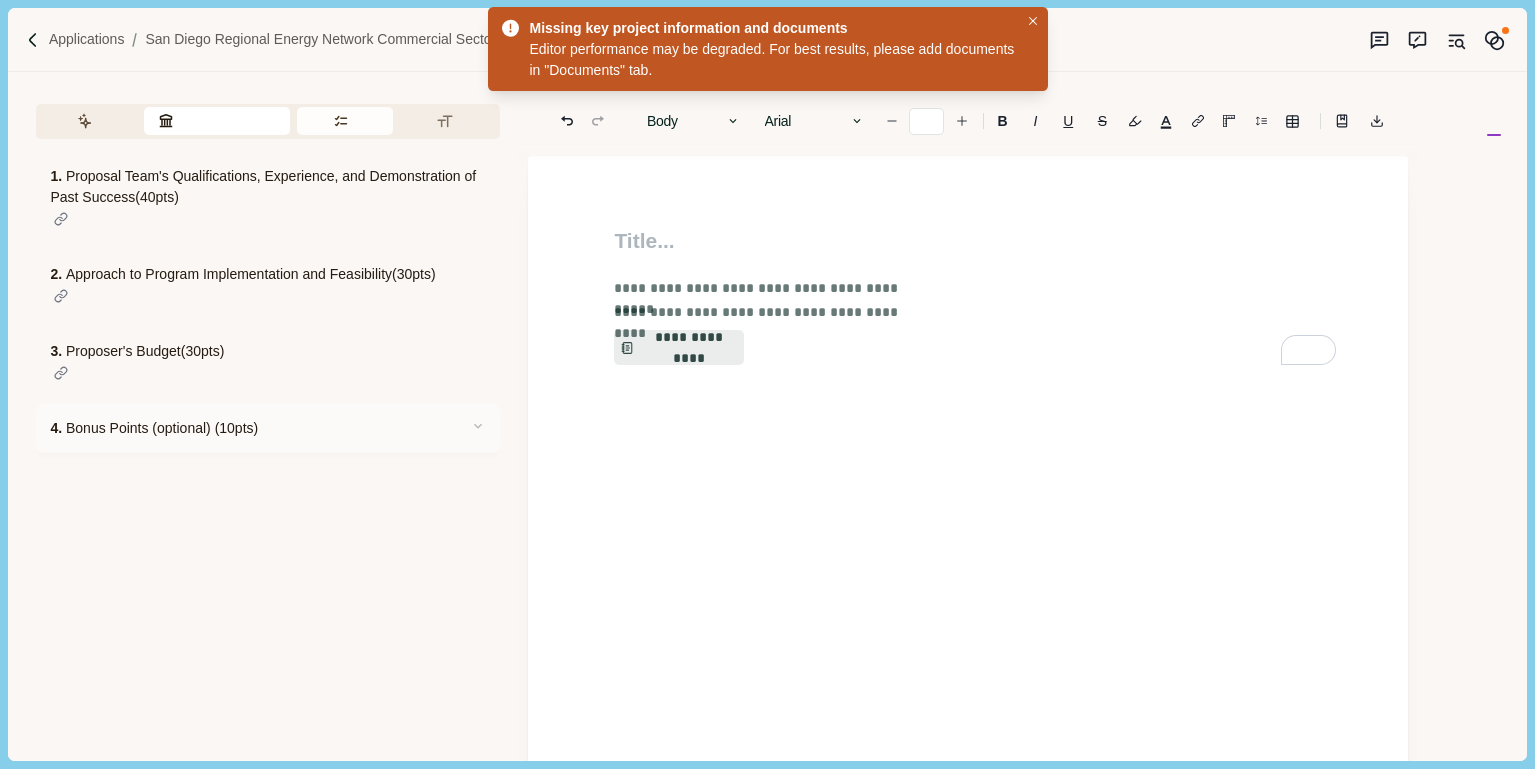 click on "Requirements" at bounding box center (345, 121) 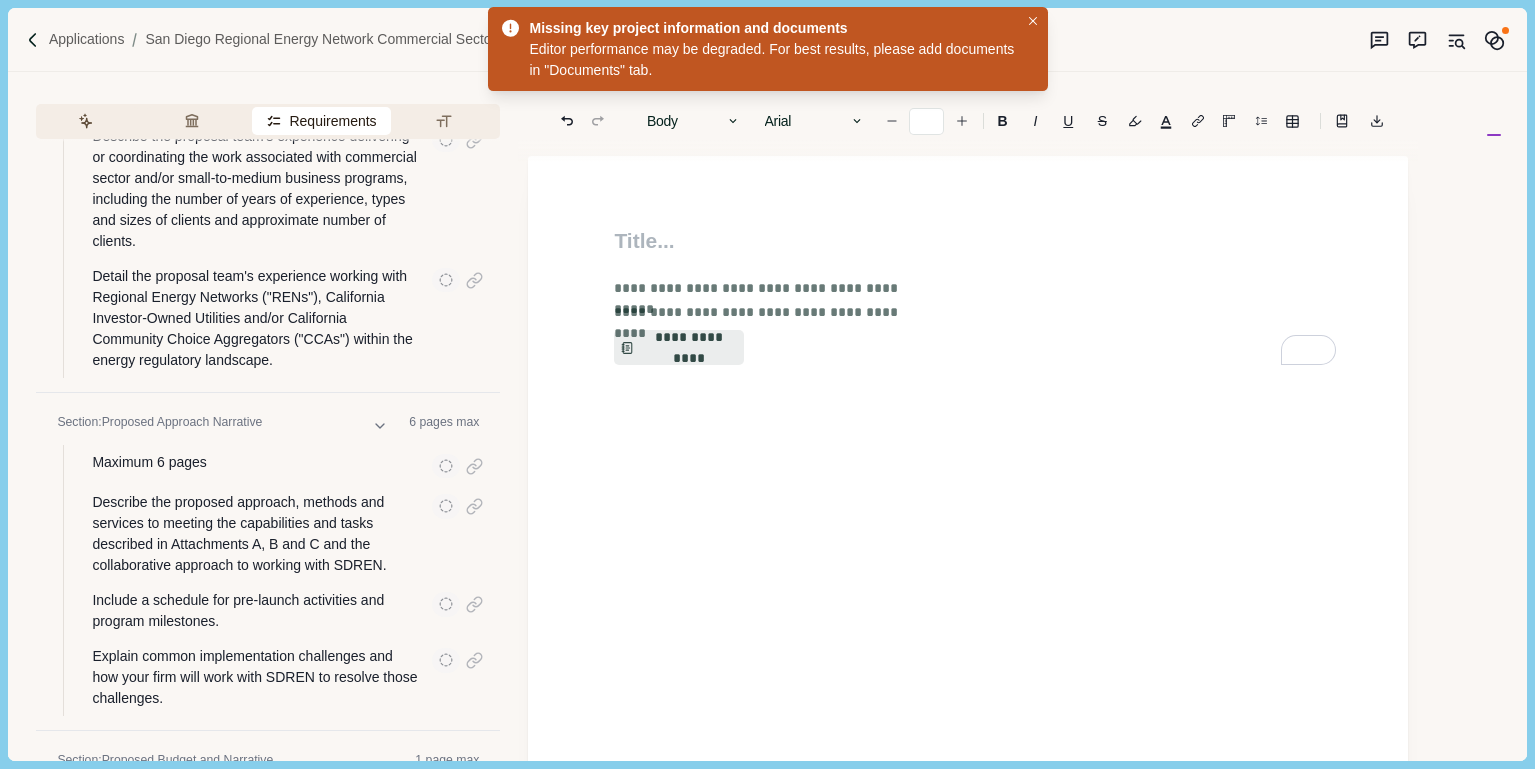 scroll, scrollTop: 0, scrollLeft: 0, axis: both 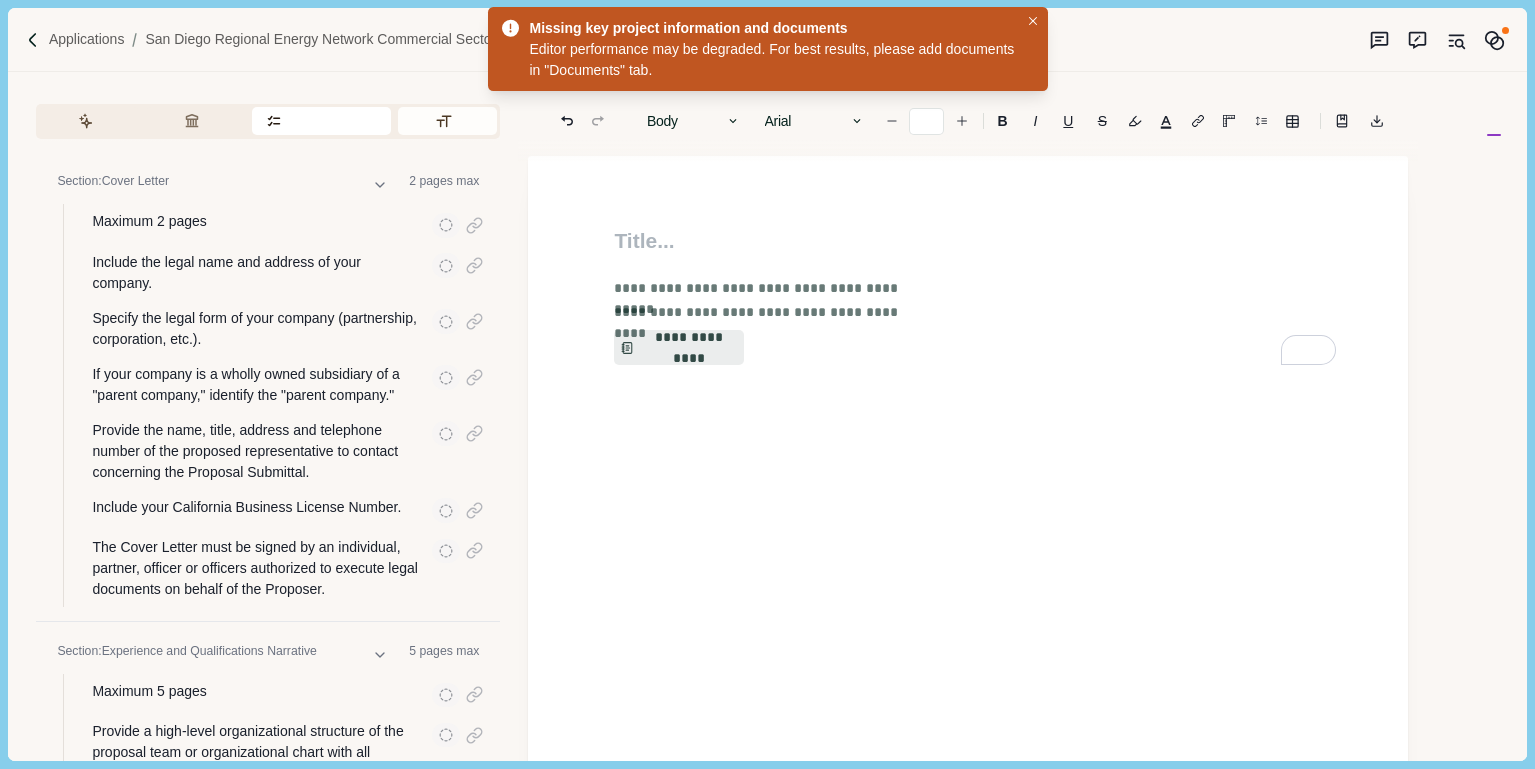 click 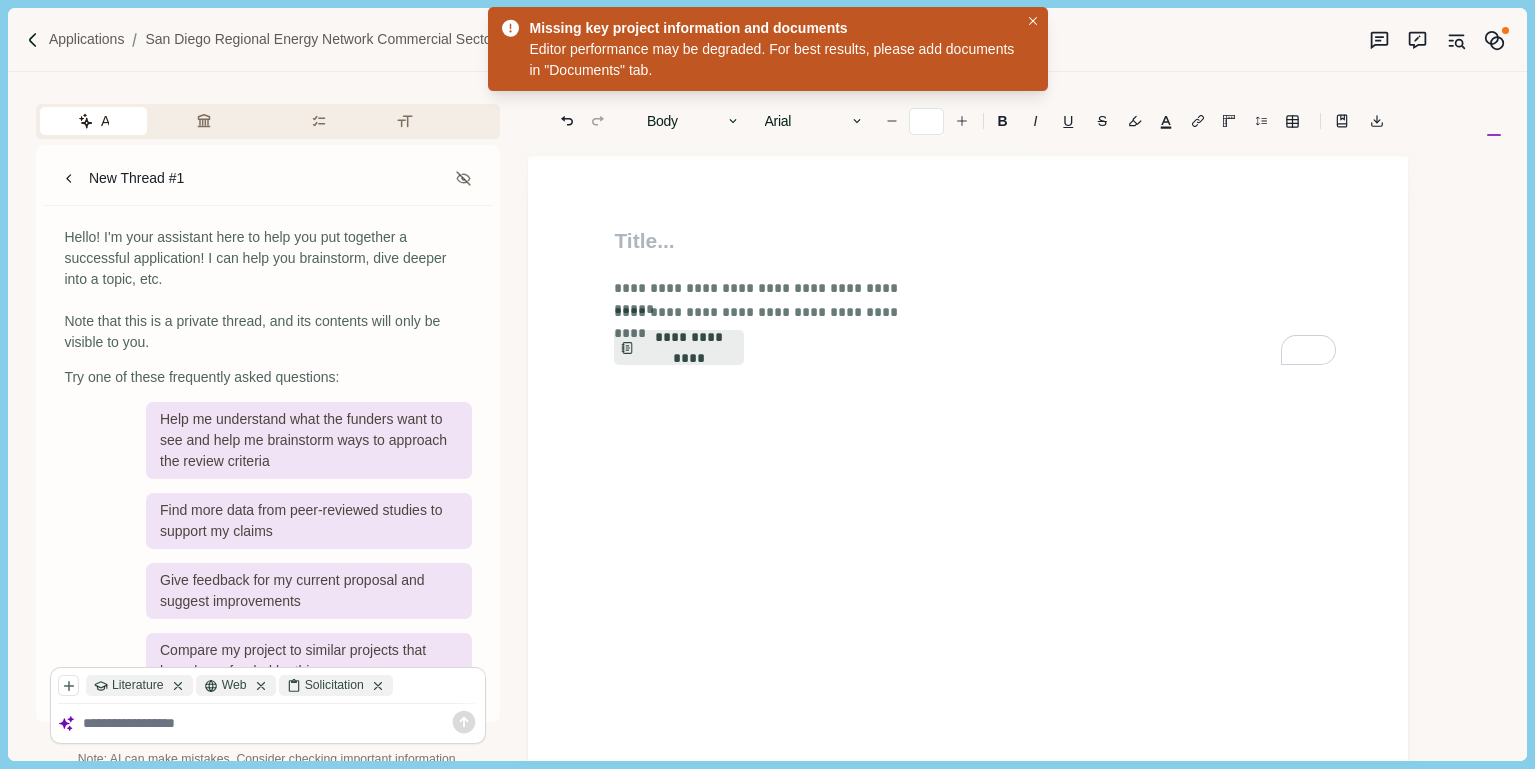 click on "Assistant" at bounding box center [93, 121] 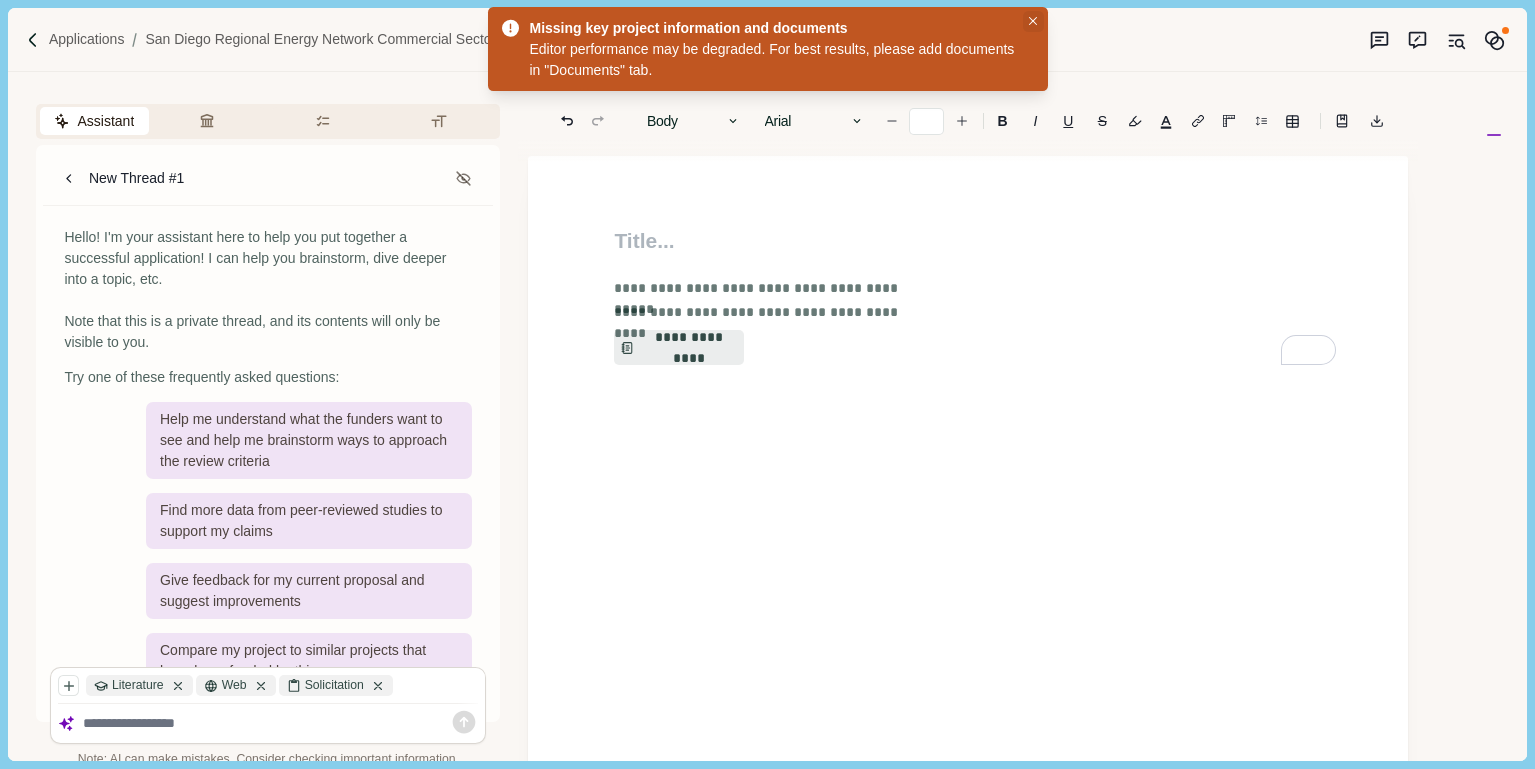 click at bounding box center (1033, 21) 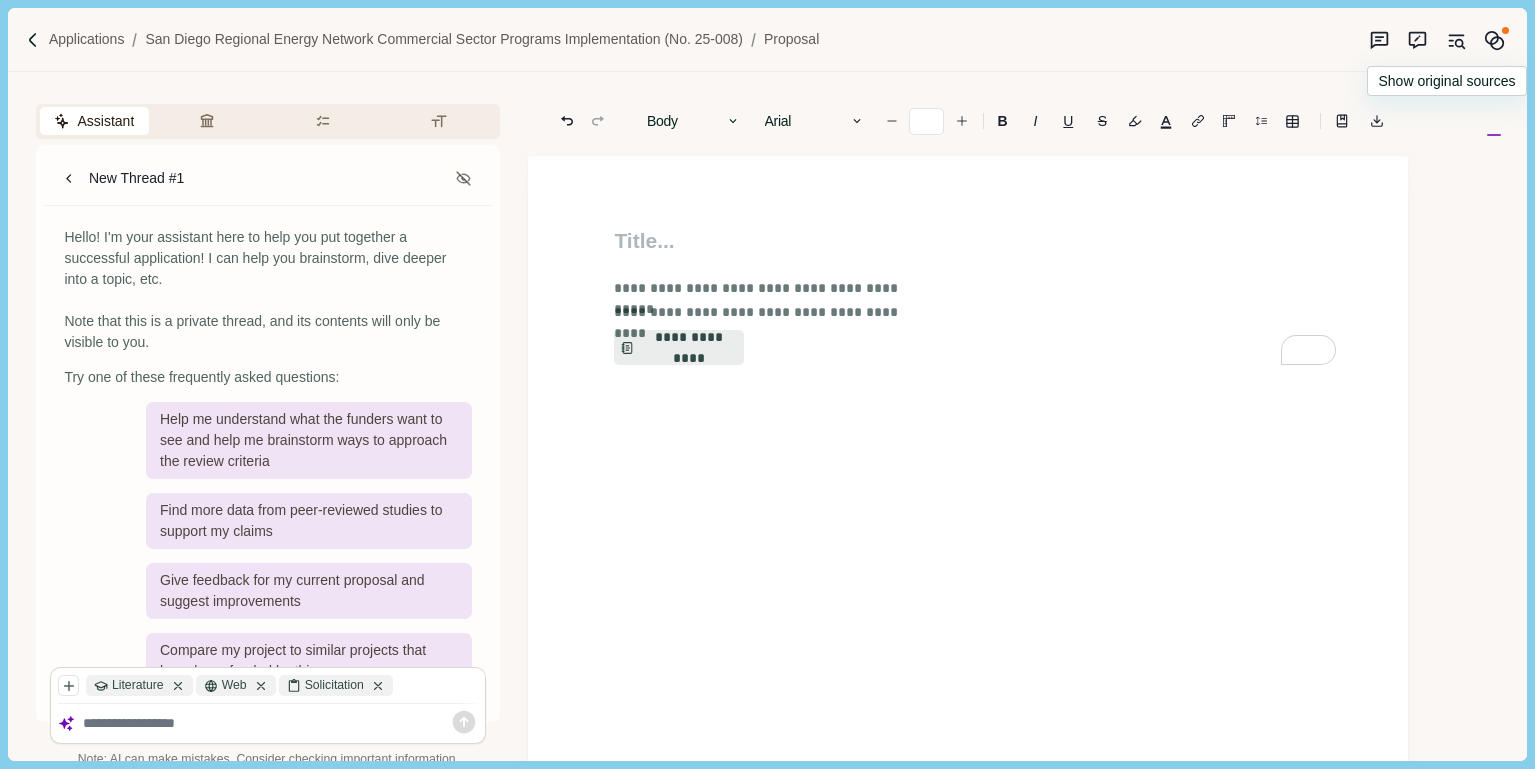 click 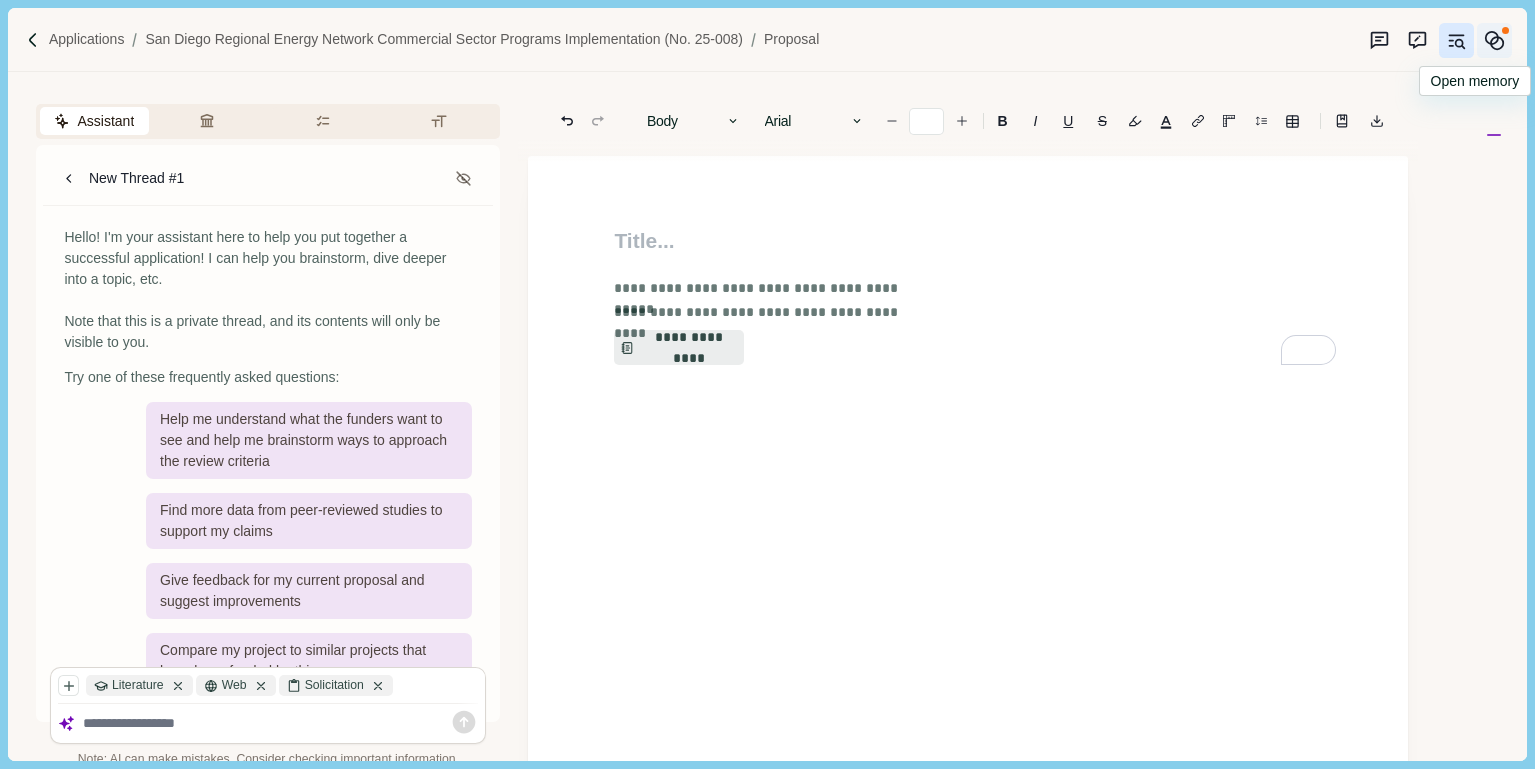 click 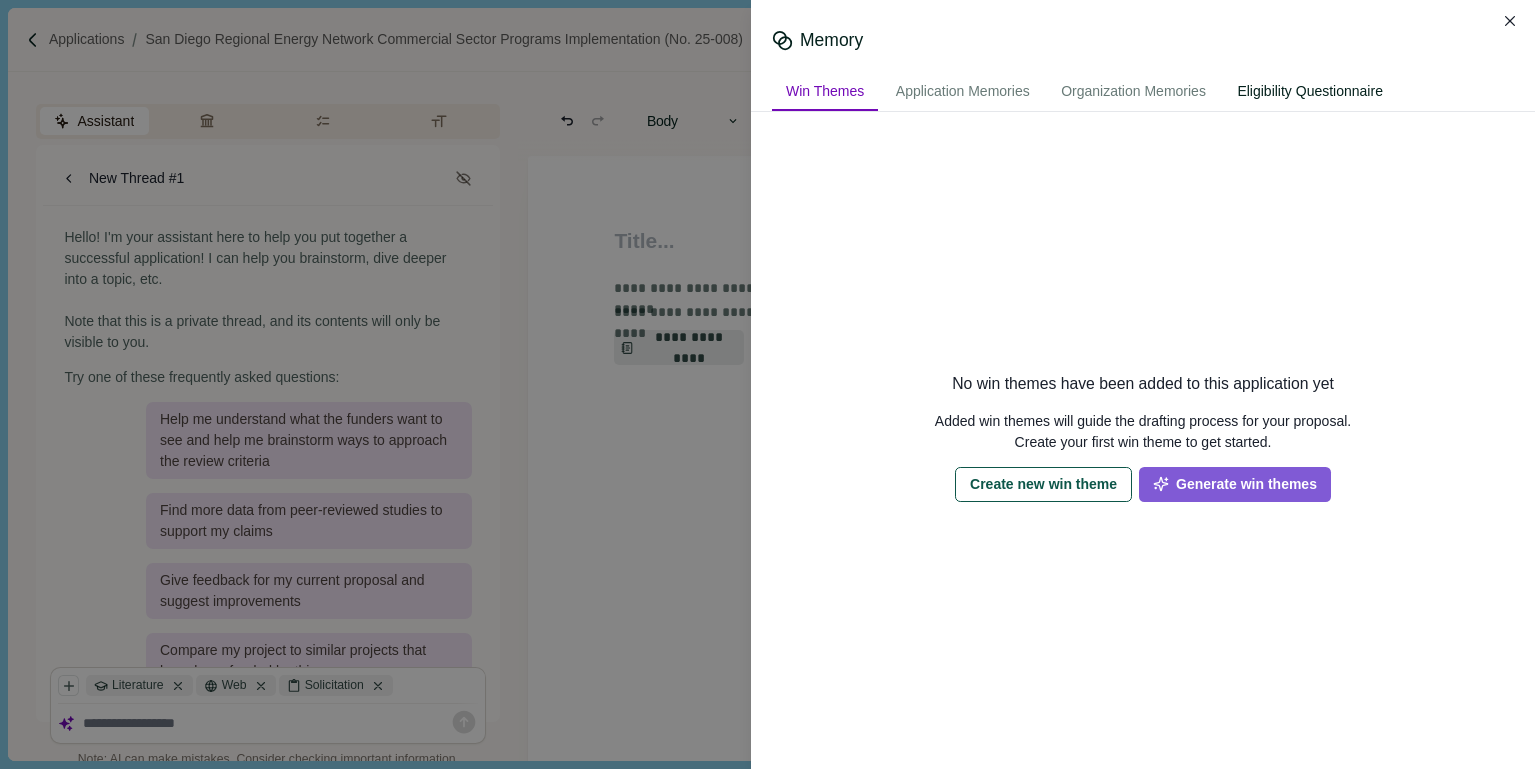 click on "Eligibility Questionnaire" at bounding box center [1310, 92] 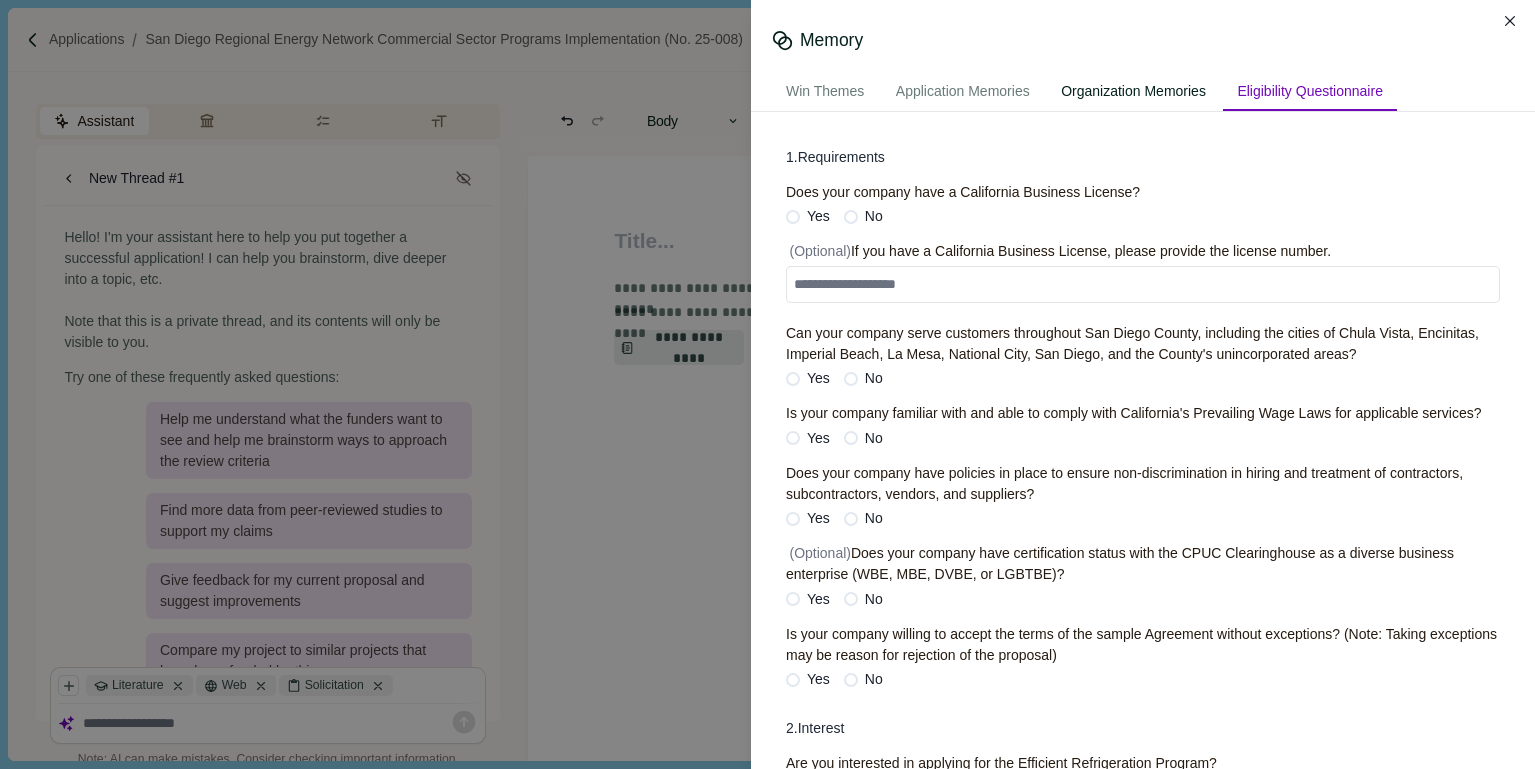 click on "Organization Memories" at bounding box center [1133, 92] 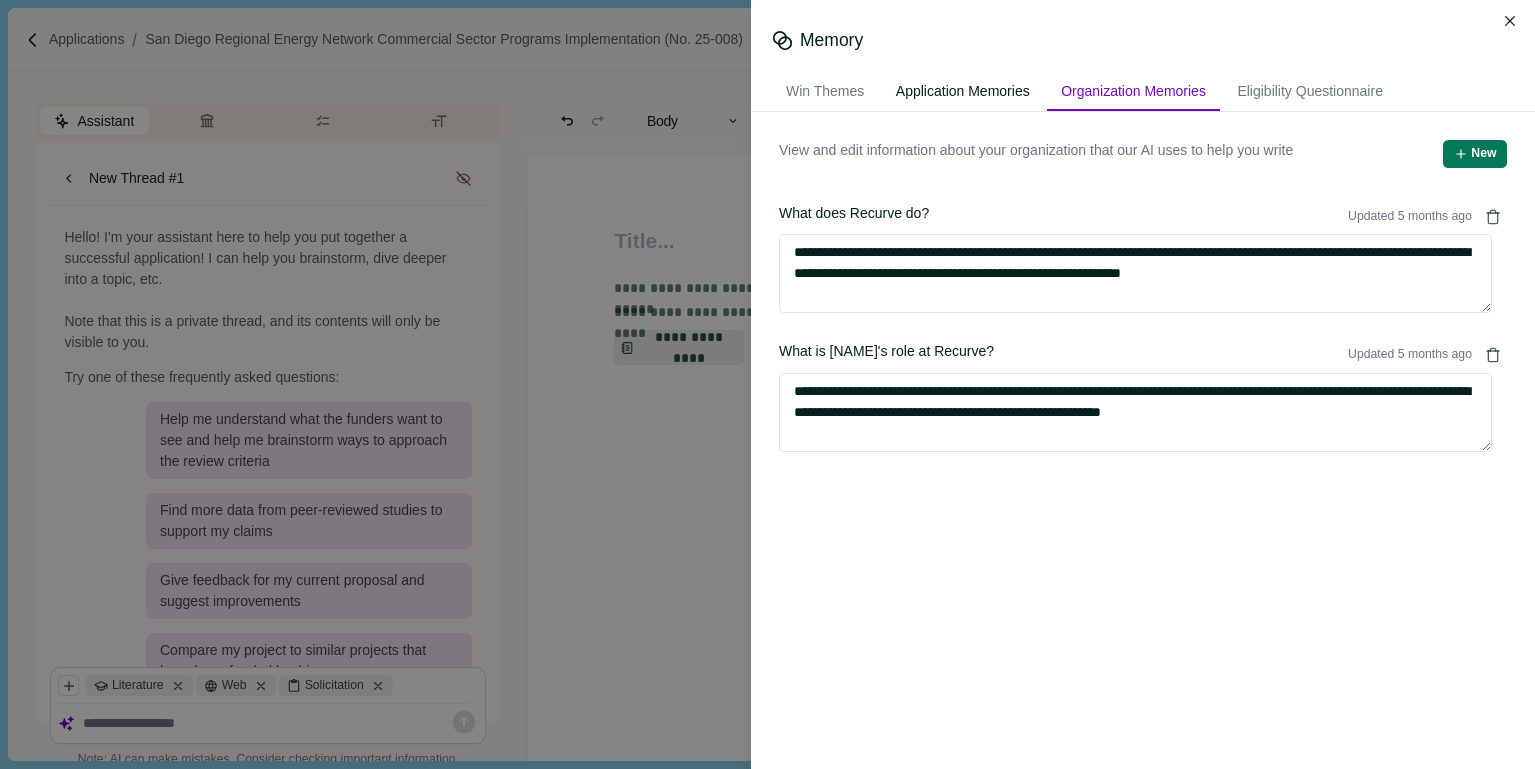 click on "Application Memories" at bounding box center (963, 92) 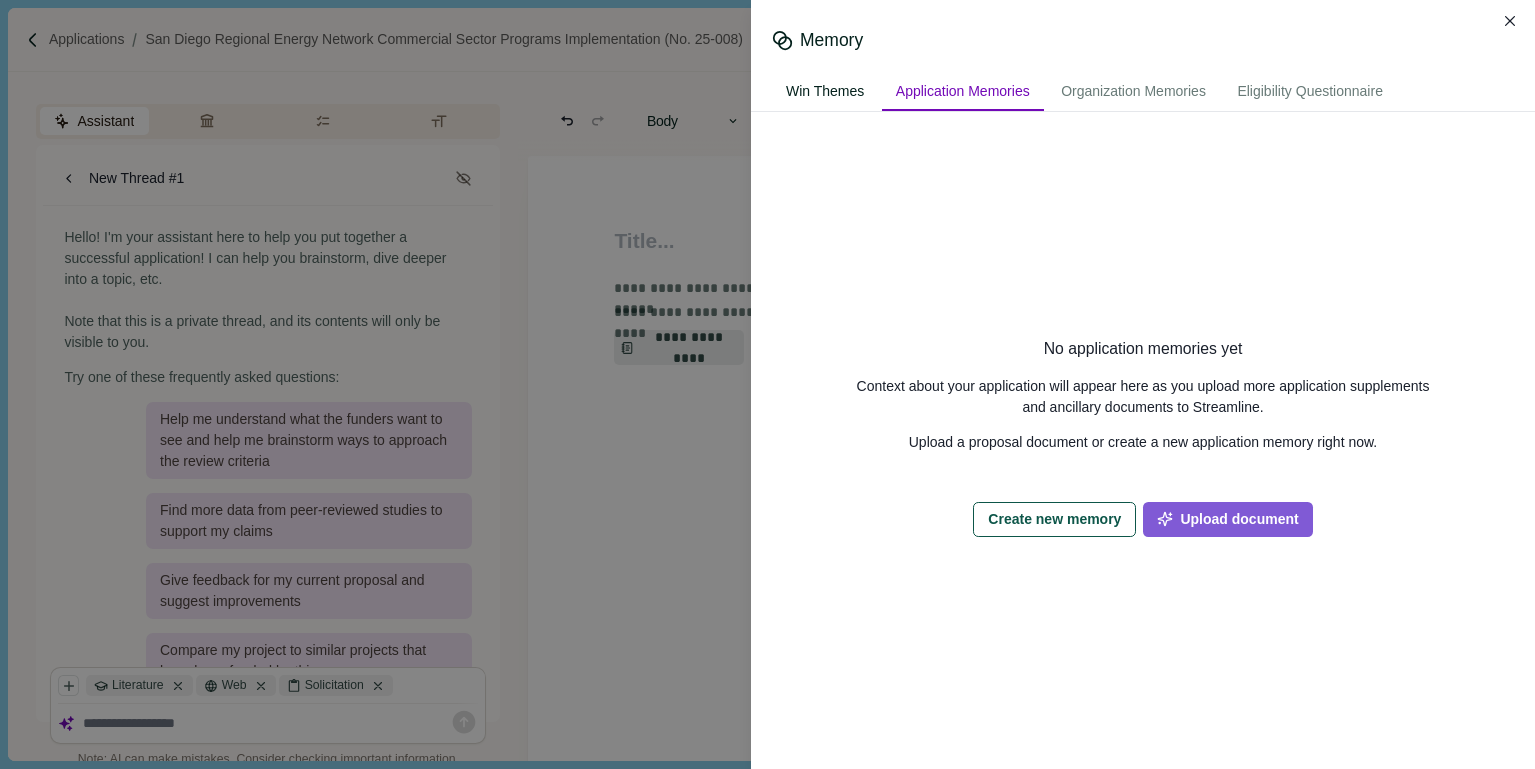 click on "Win Themes" at bounding box center (825, 92) 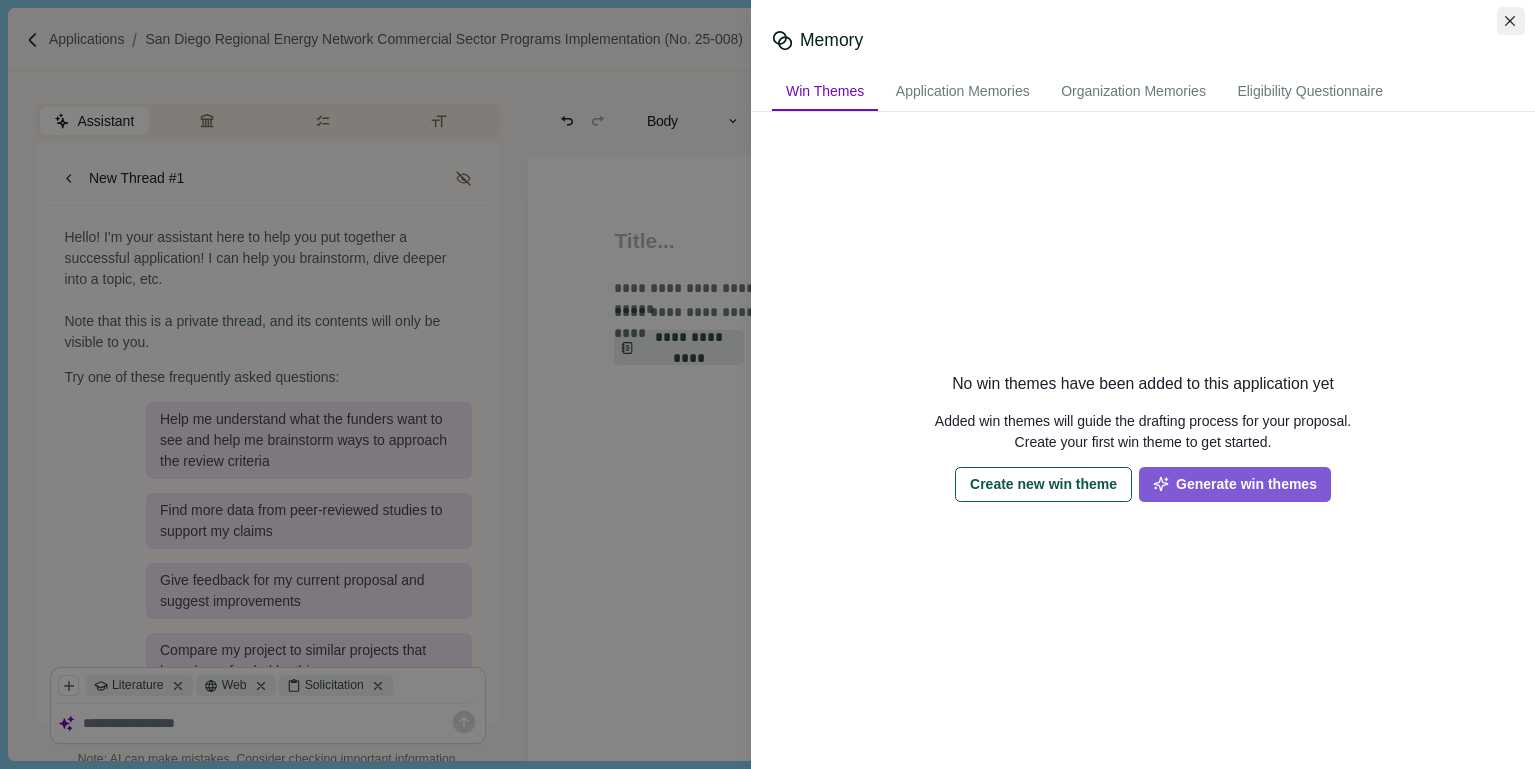 click at bounding box center [1511, 21] 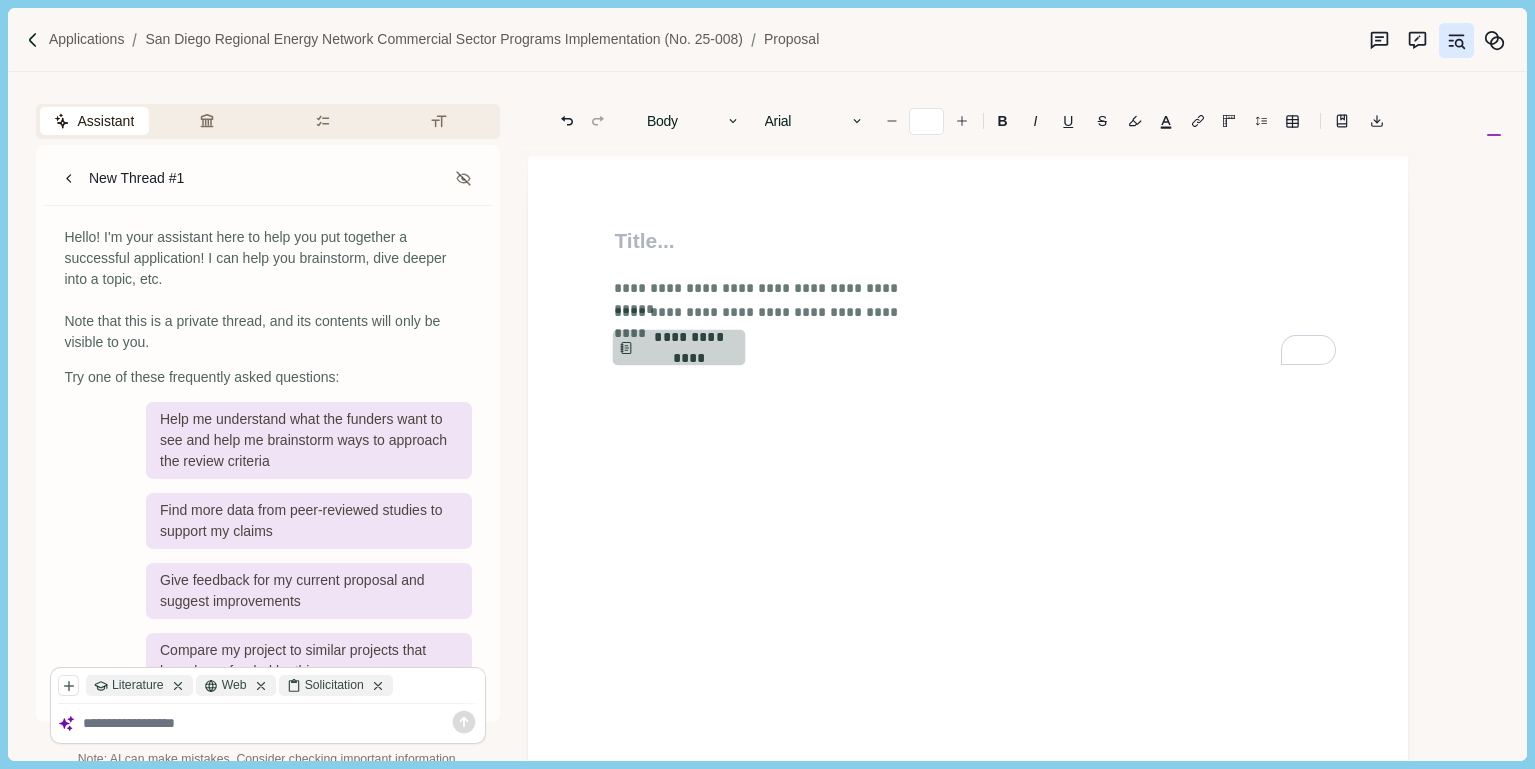click on "**********" at bounding box center (679, 348) 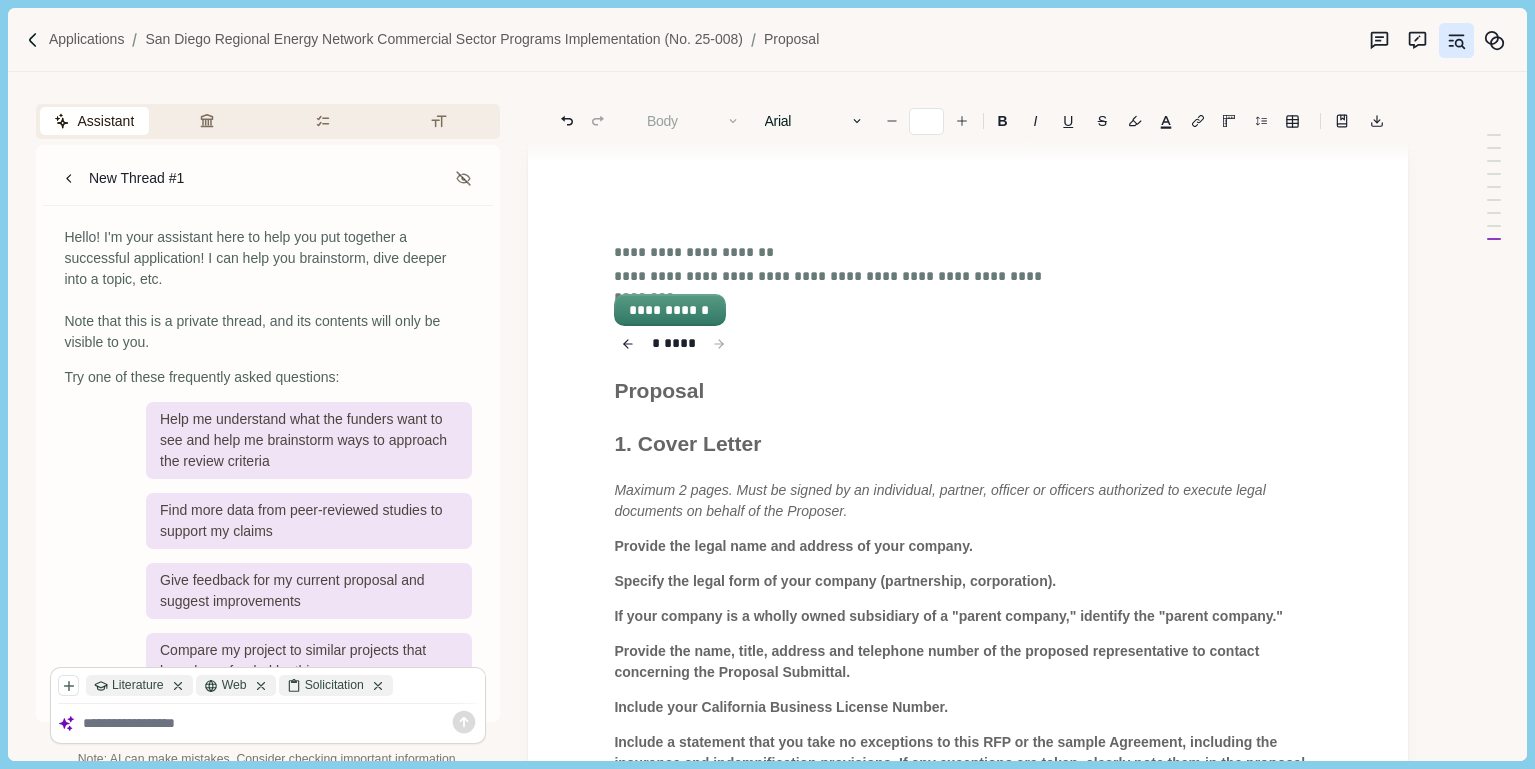 scroll, scrollTop: 41, scrollLeft: 0, axis: vertical 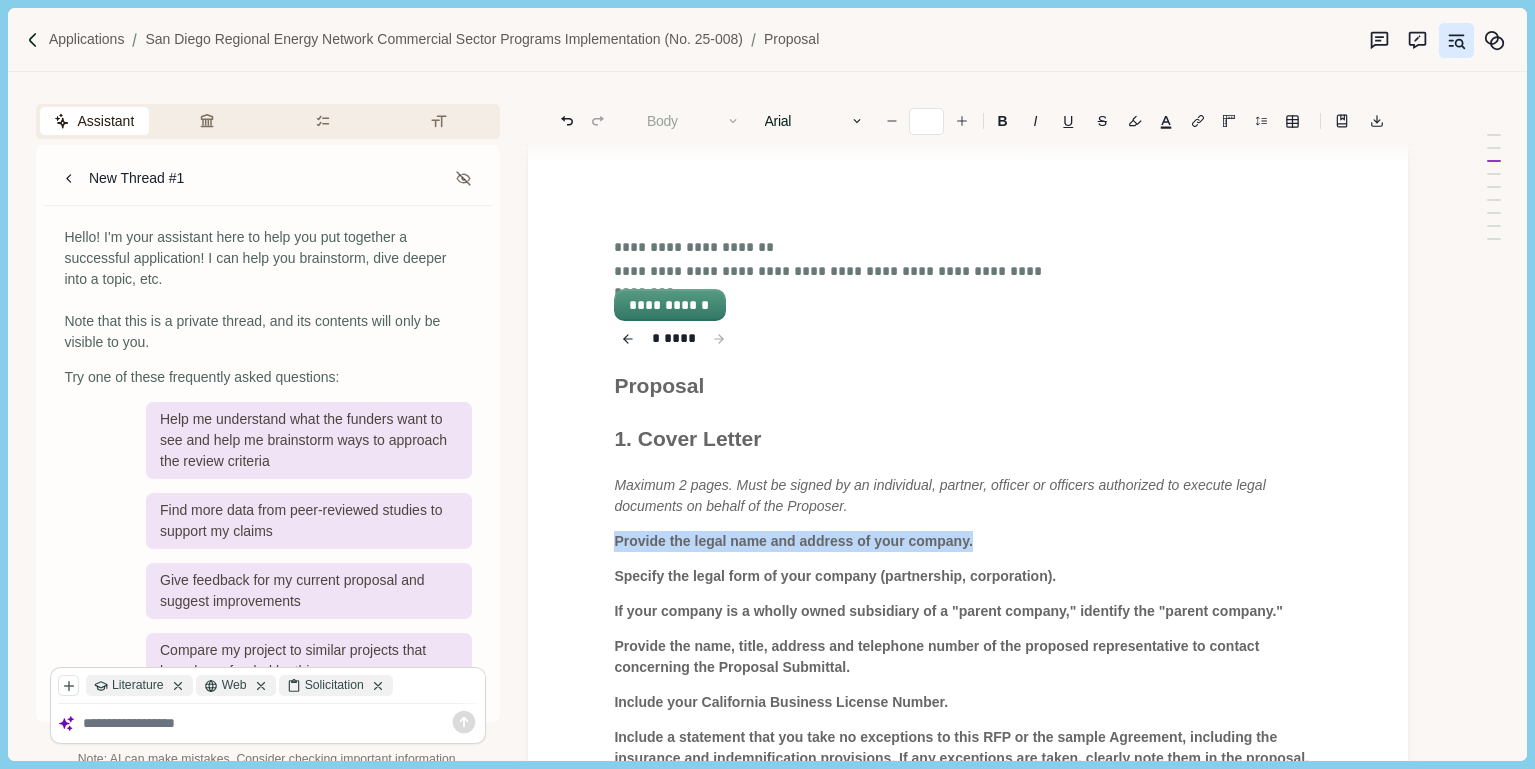 drag, startPoint x: 611, startPoint y: 543, endPoint x: 1038, endPoint y: 558, distance: 427.2634 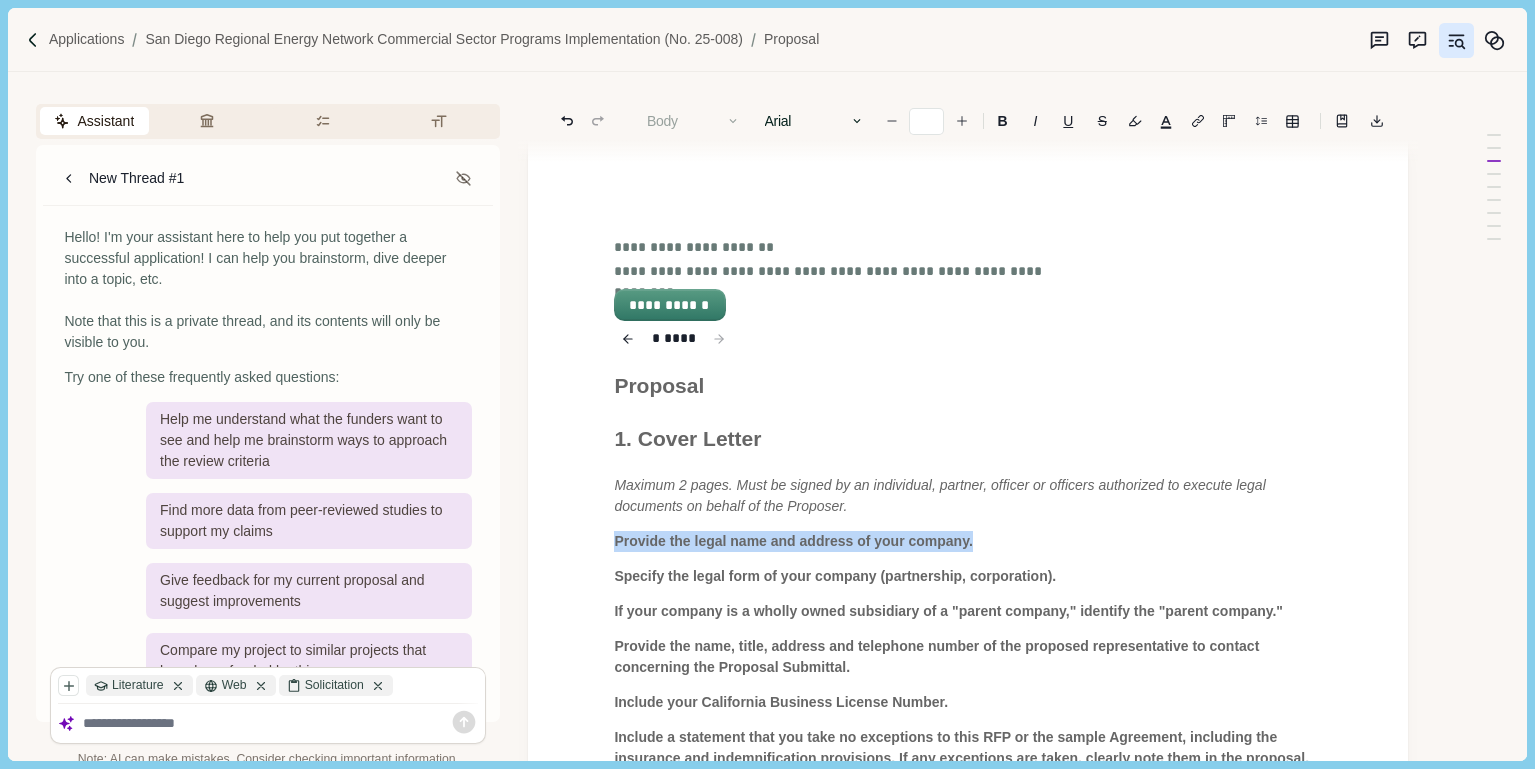 click on "**********" at bounding box center [968, 1457] 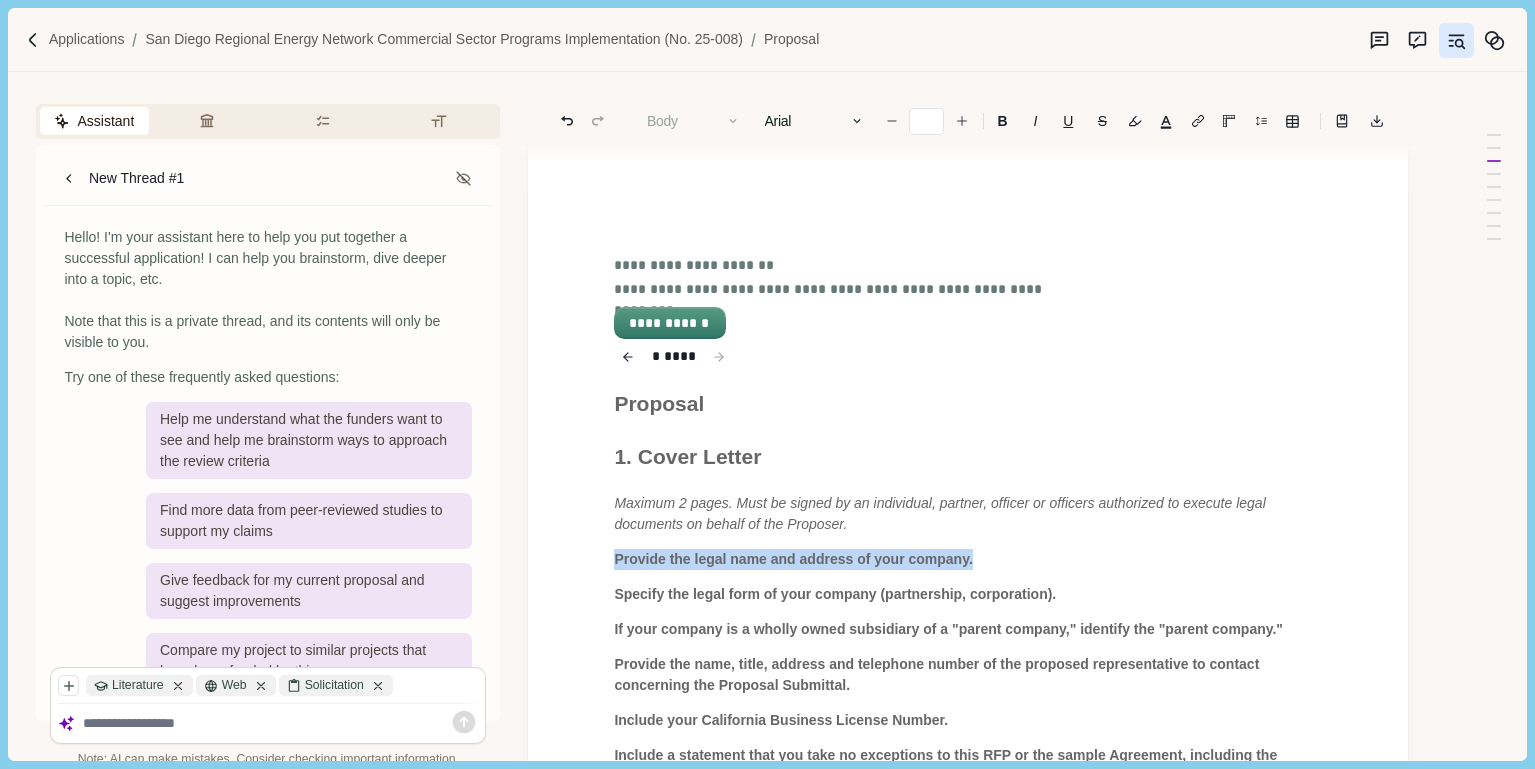 scroll, scrollTop: 0, scrollLeft: 0, axis: both 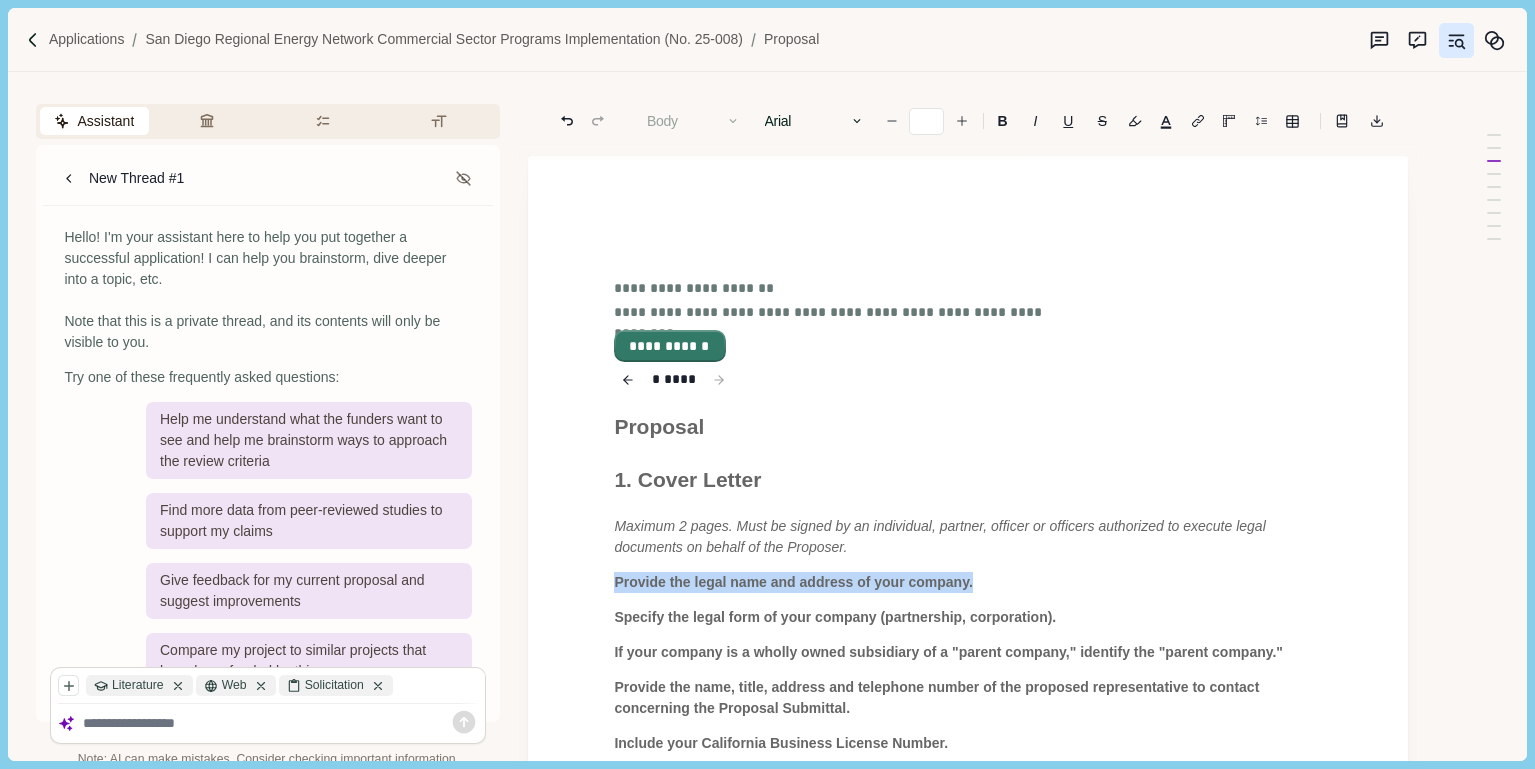 click on "**********" at bounding box center [670, 346] 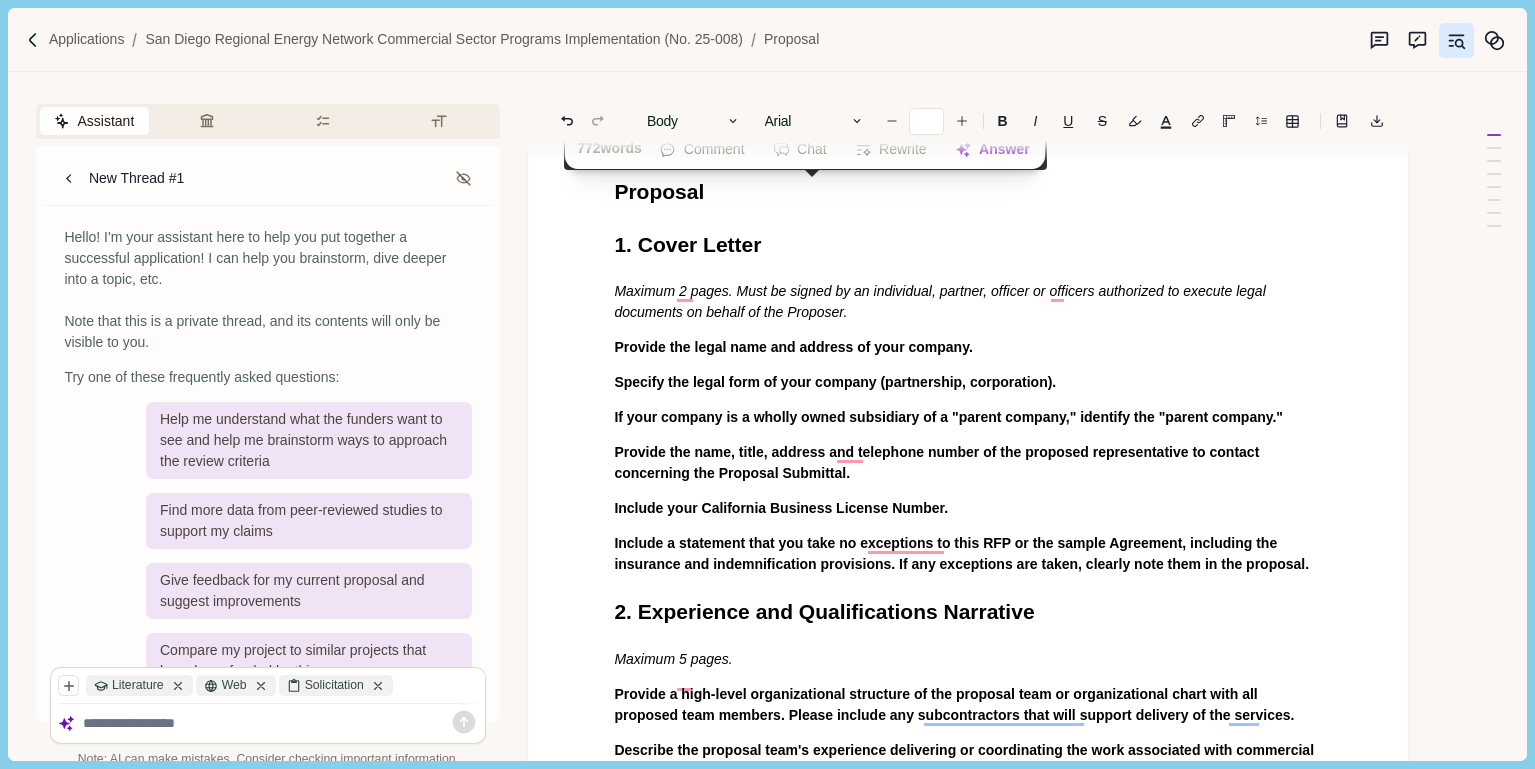 scroll, scrollTop: 0, scrollLeft: 0, axis: both 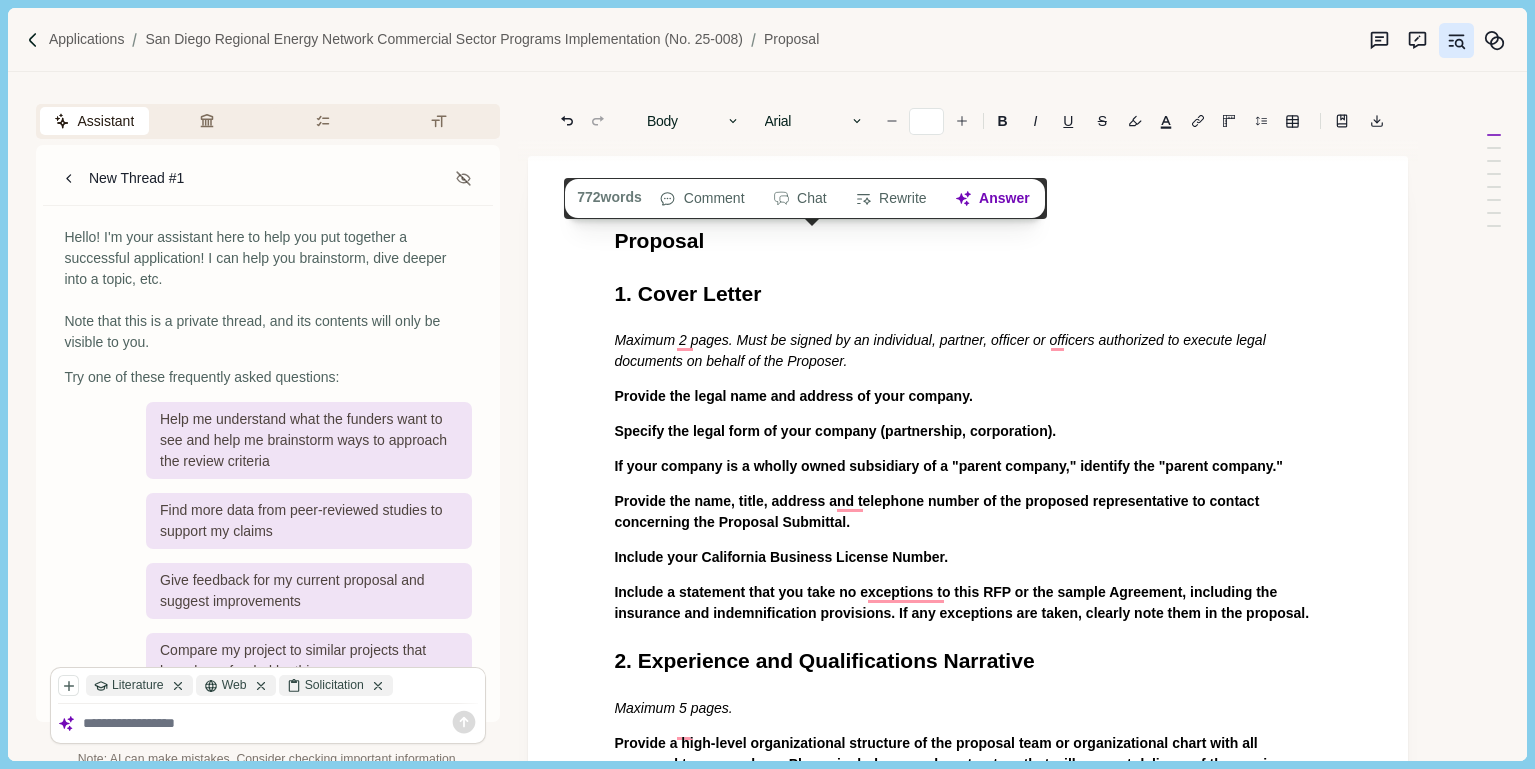 click on "Maximum 2 pages. Must be signed by an individual, partner, officer or officers authorized to execute legal documents on behalf of the Proposer." at bounding box center (941, 350) 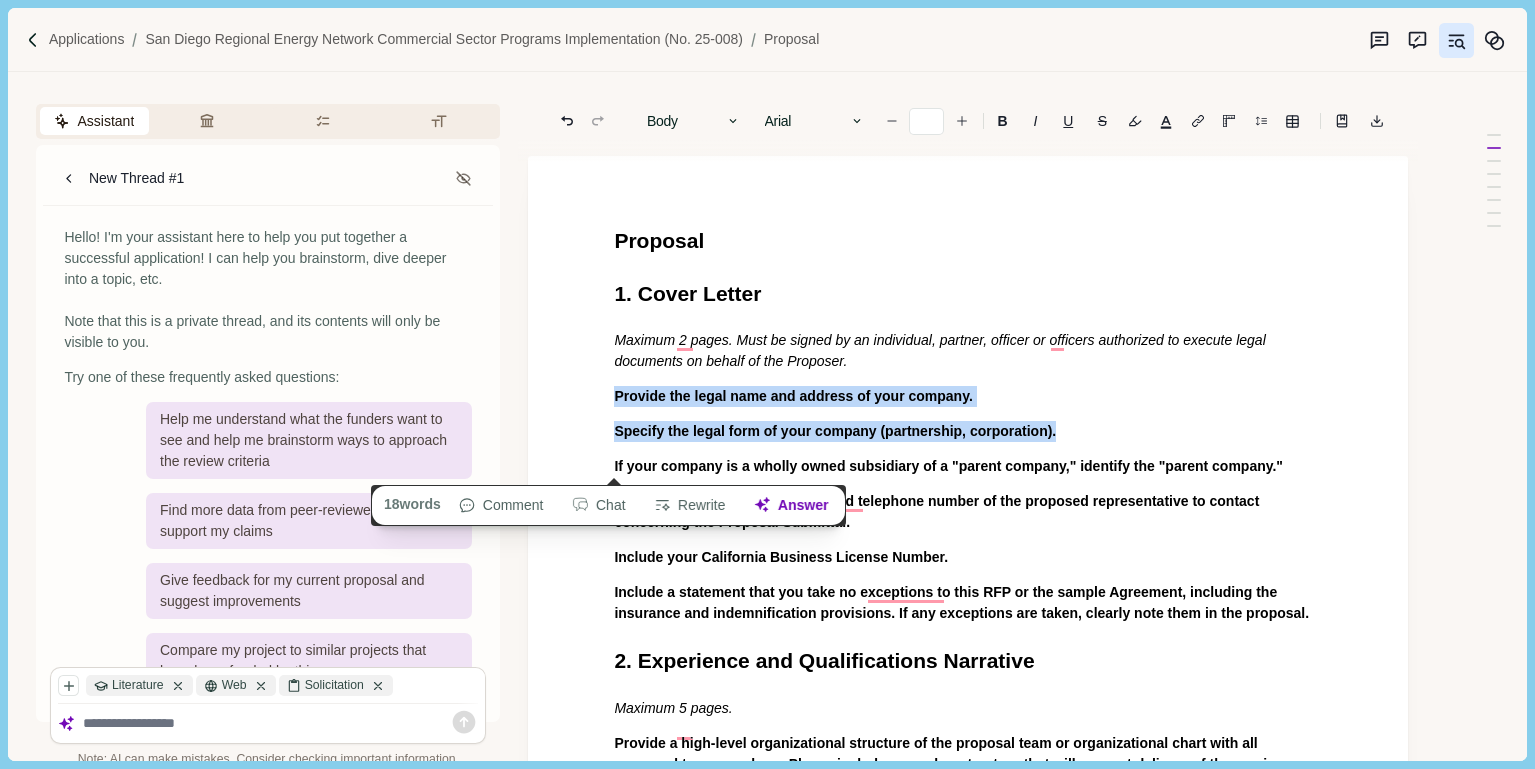drag, startPoint x: 610, startPoint y: 393, endPoint x: 1210, endPoint y: 449, distance: 602.60767 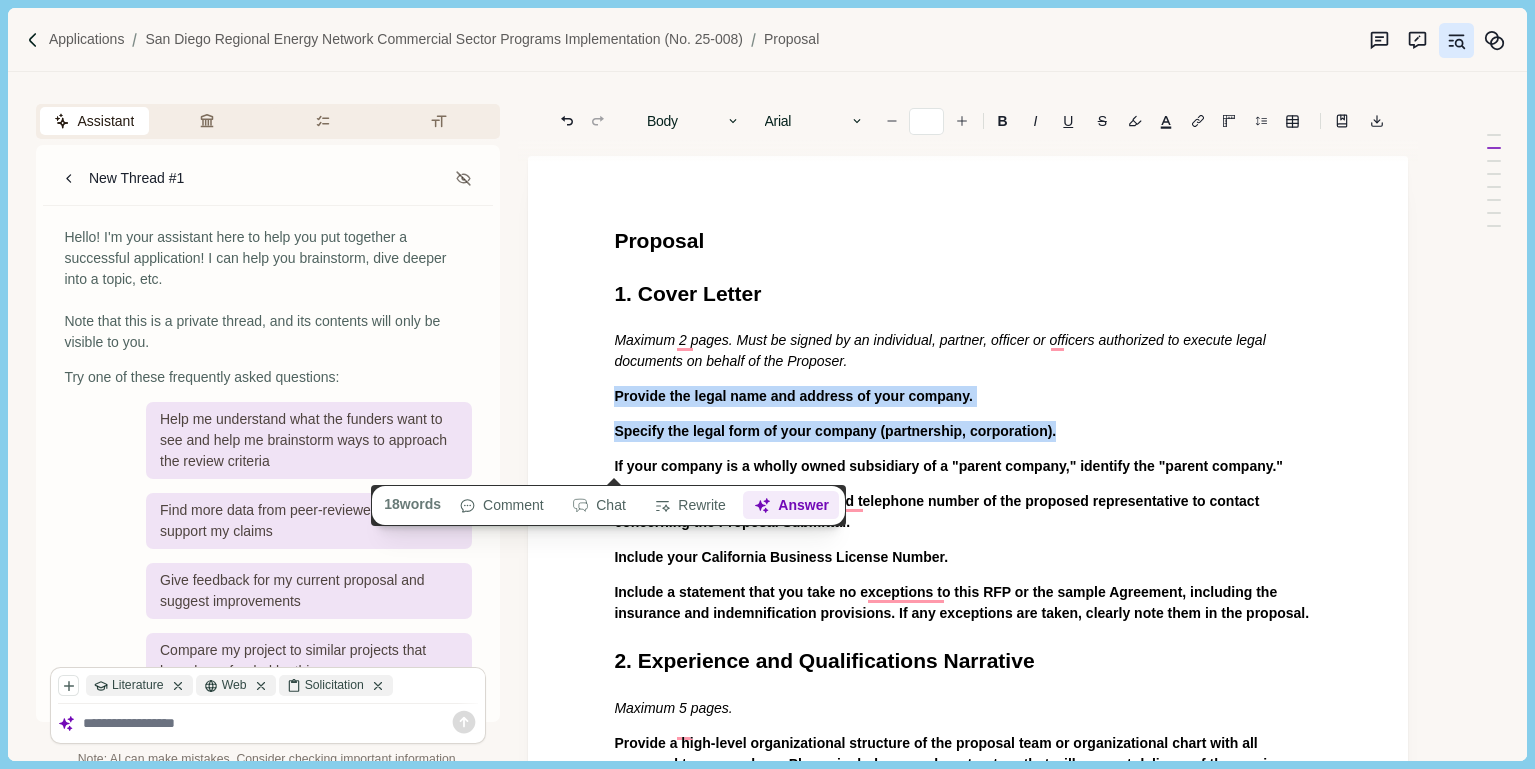 click on "Answer" at bounding box center [792, 506] 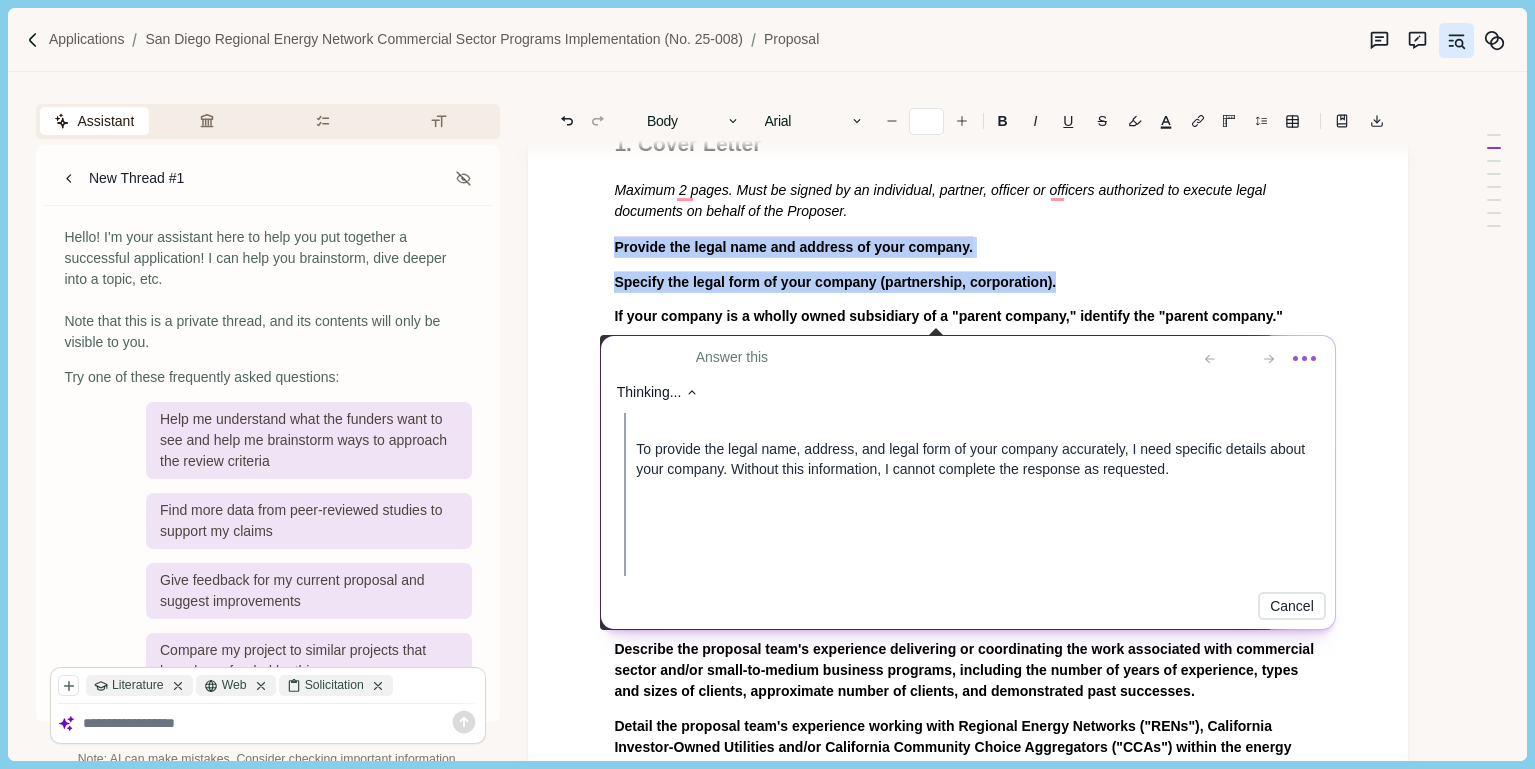 scroll, scrollTop: 154, scrollLeft: 0, axis: vertical 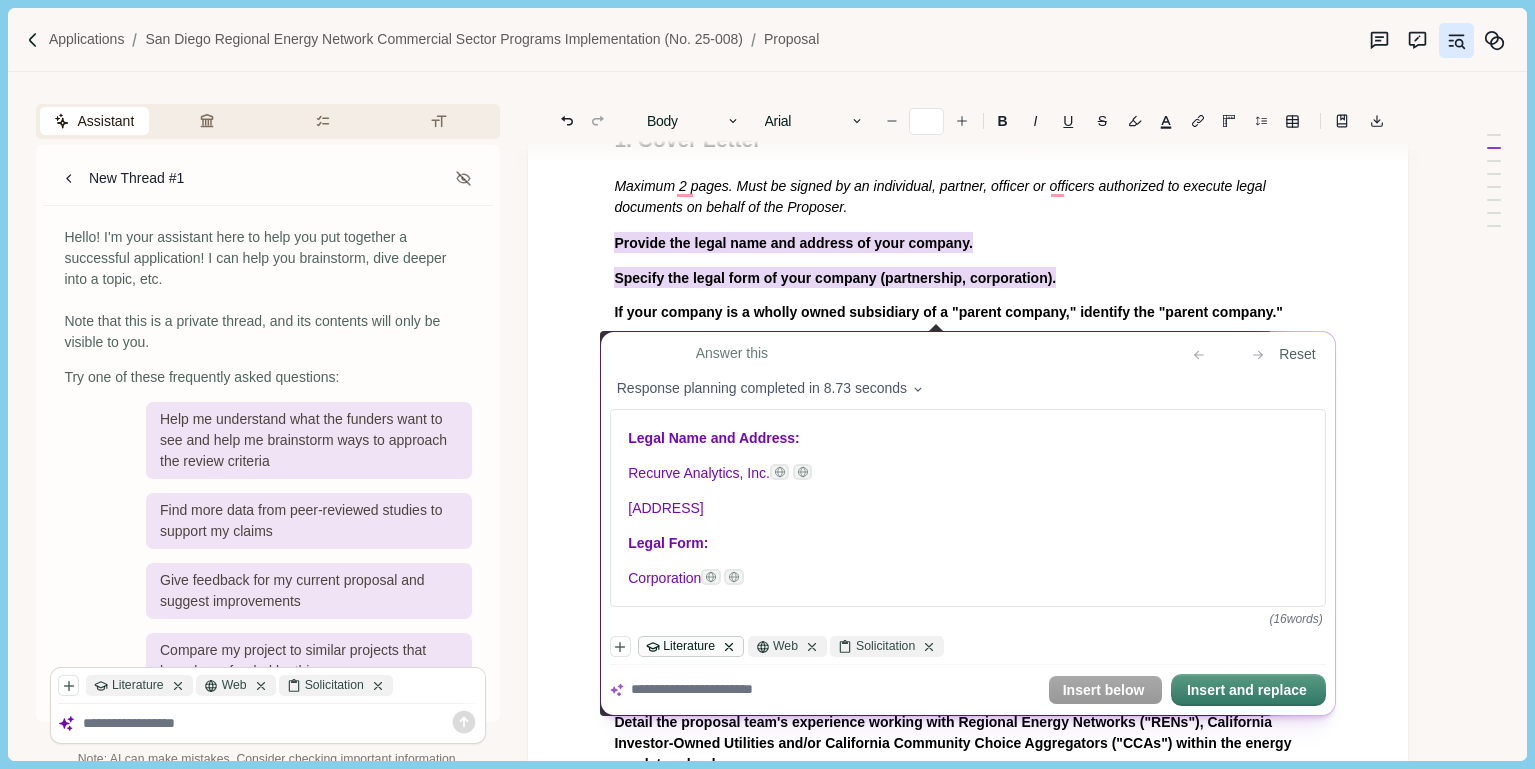 click on "Literature" at bounding box center [691, 647] 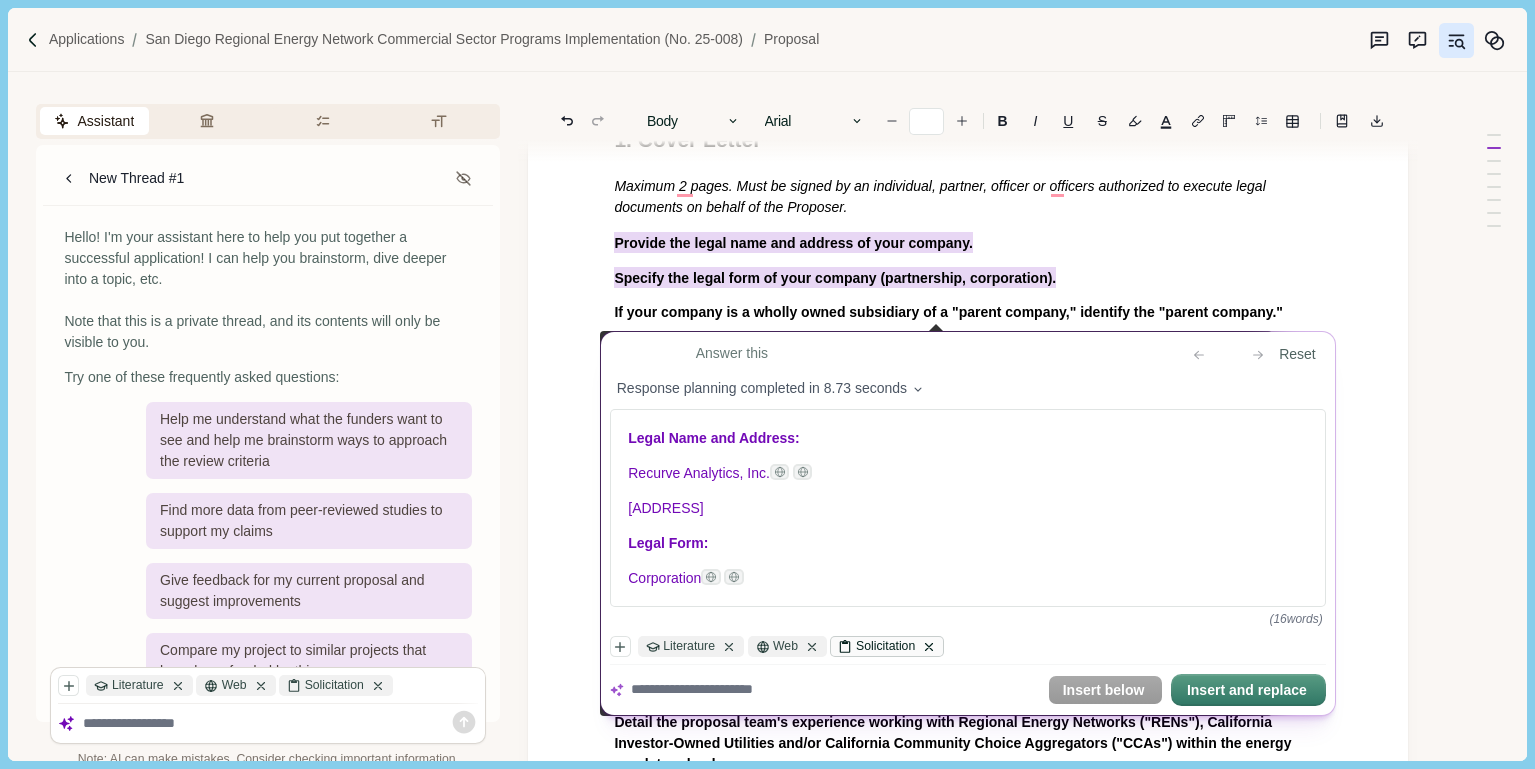 click on "Solicitation" at bounding box center (888, 647) 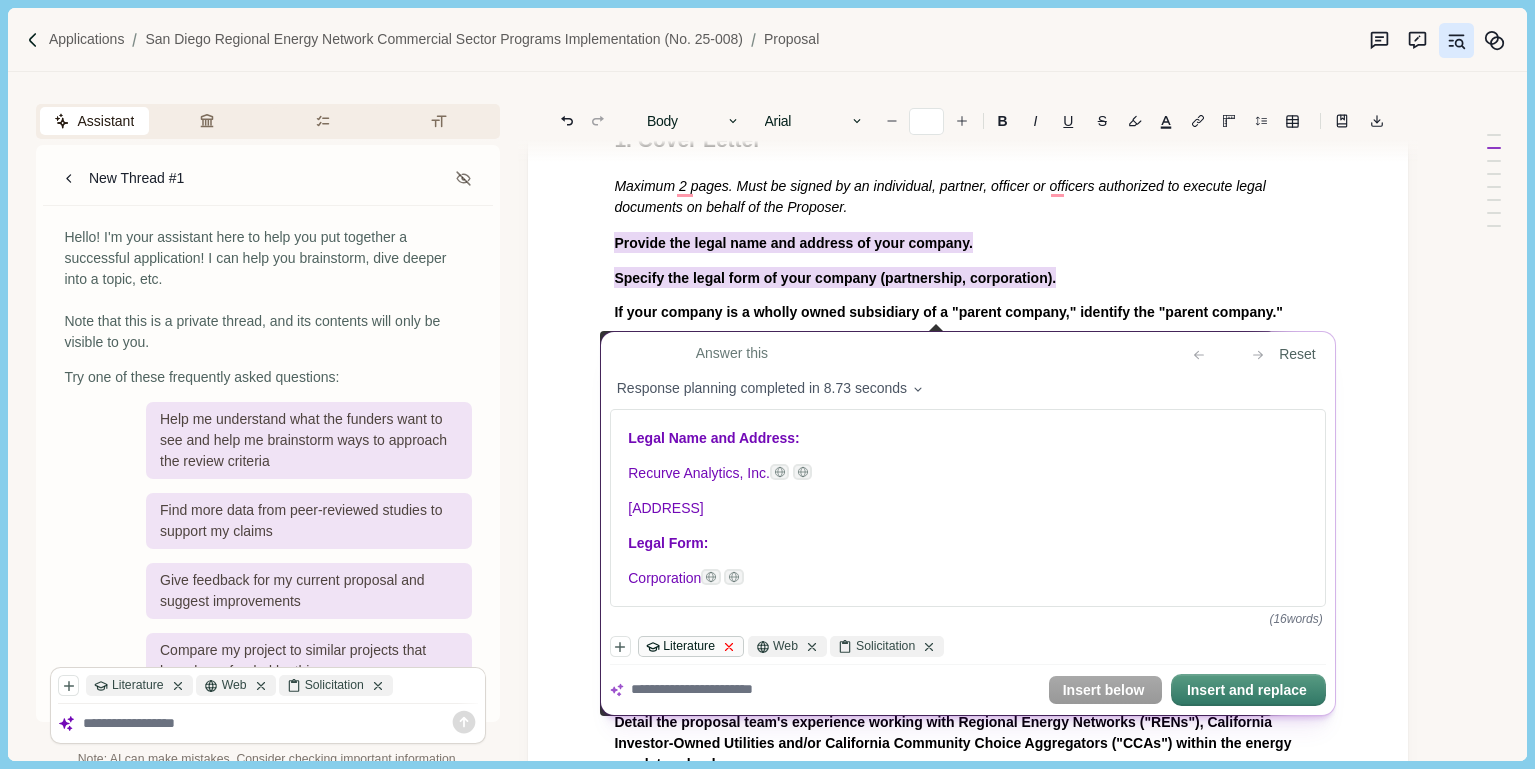 click 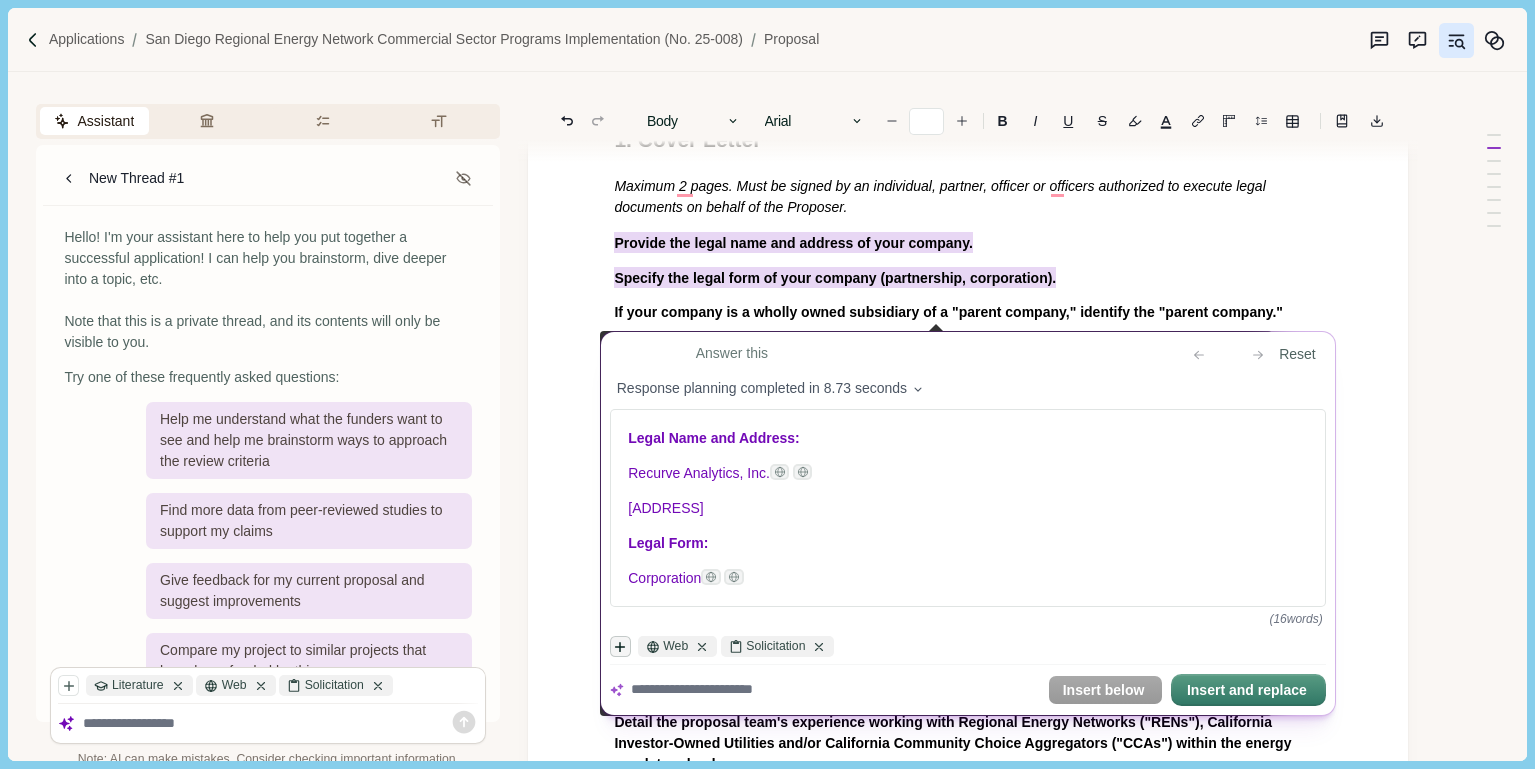click 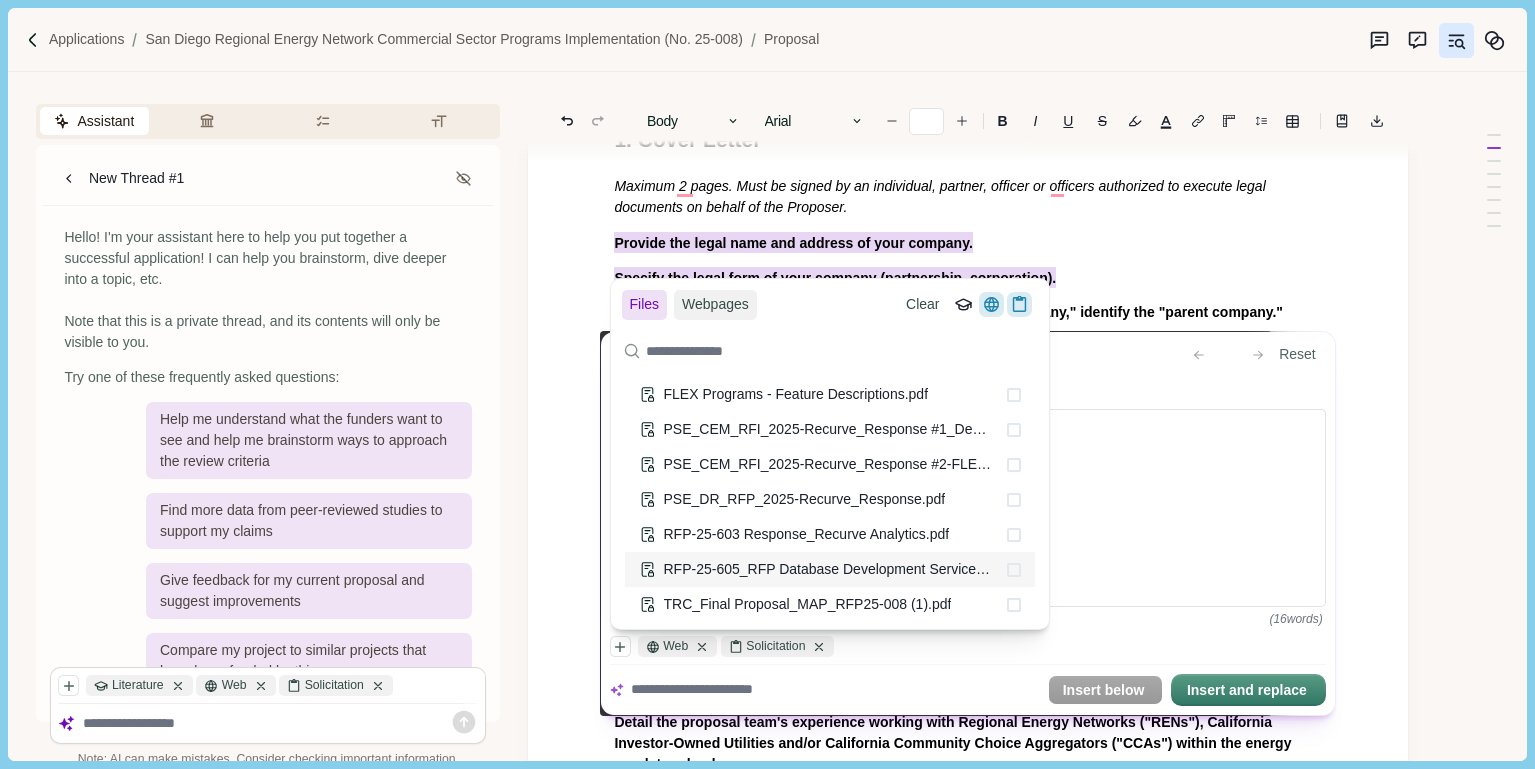 scroll, scrollTop: 191, scrollLeft: 0, axis: vertical 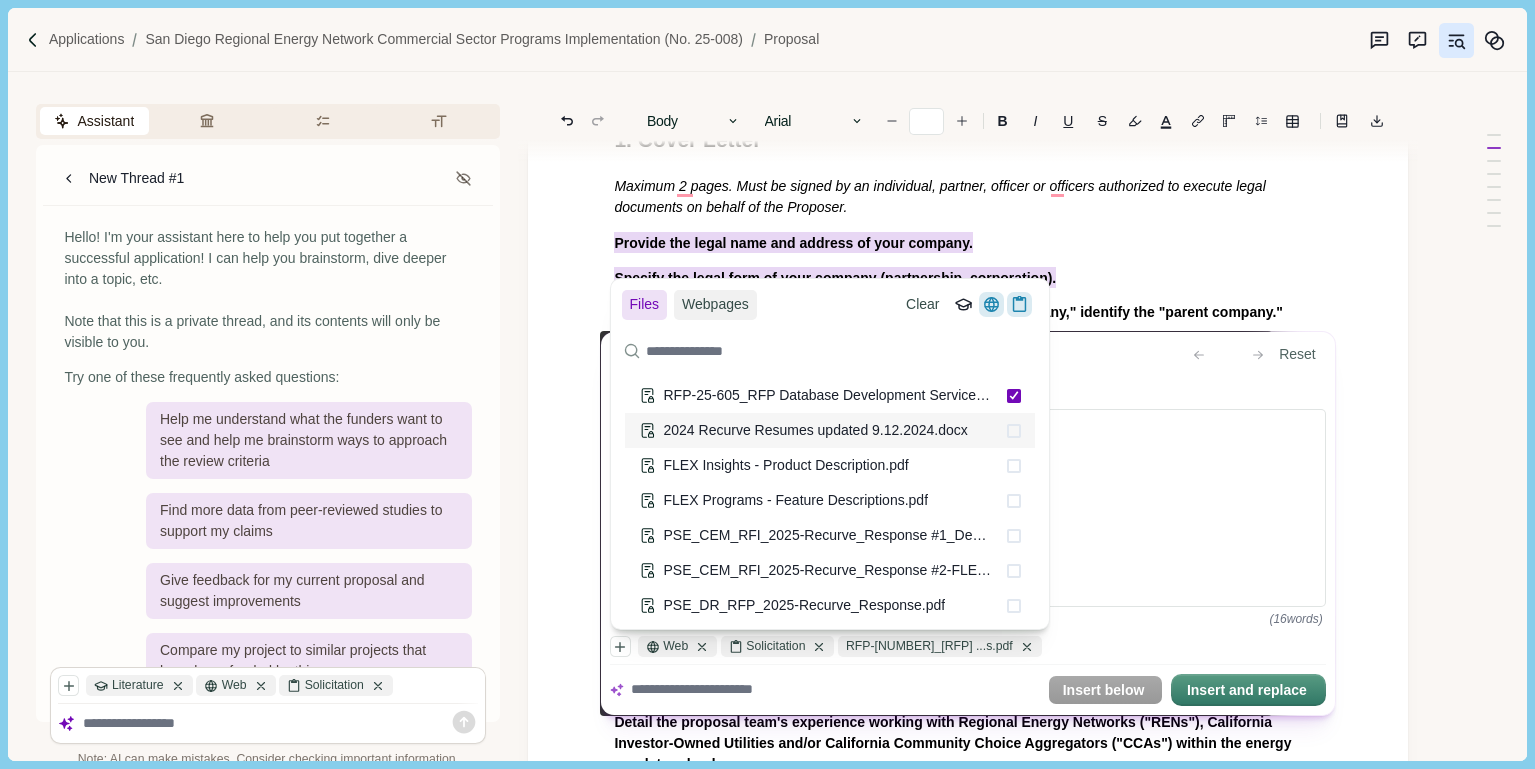 click at bounding box center (1014, 431) 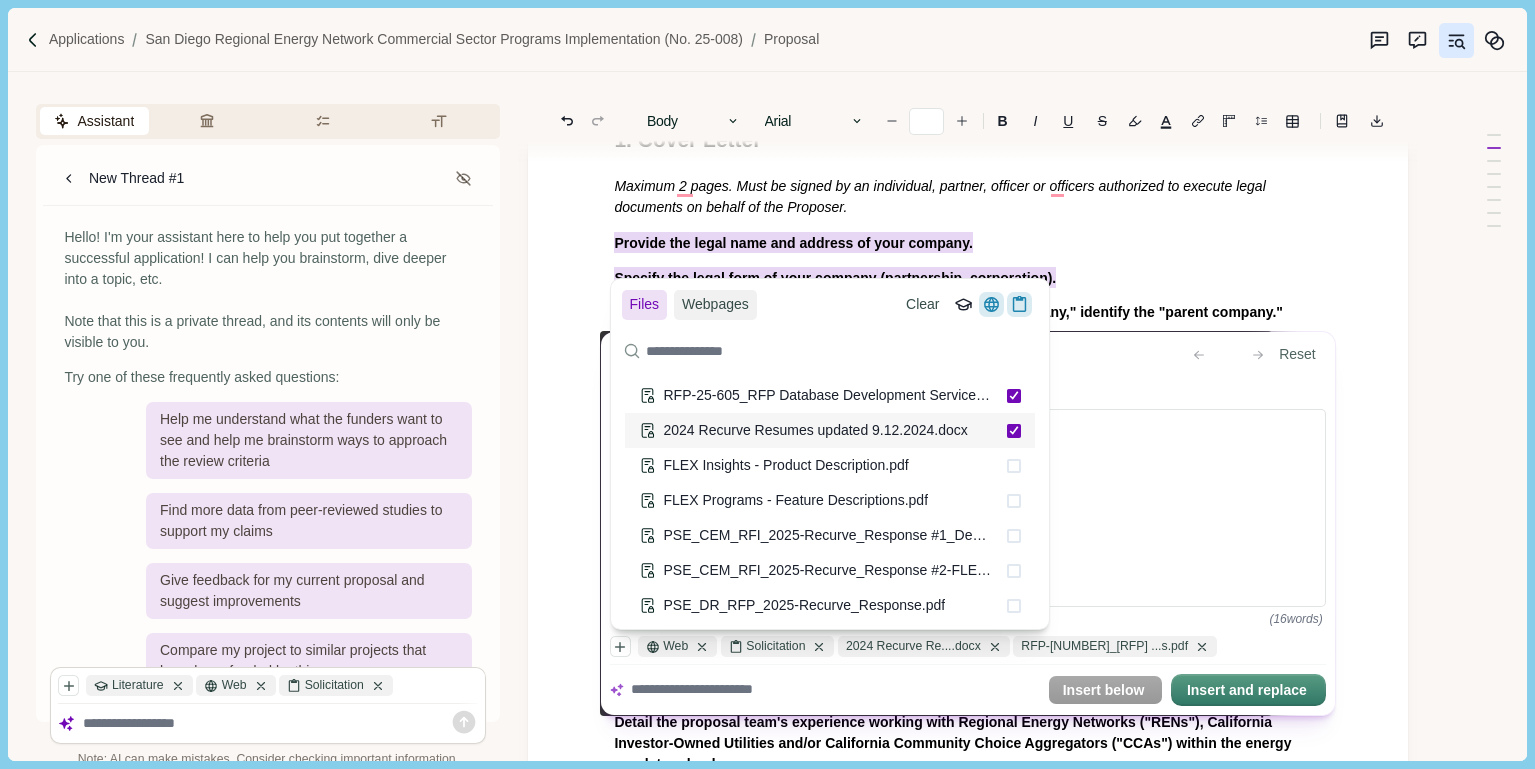 click at bounding box center (1014, 466) 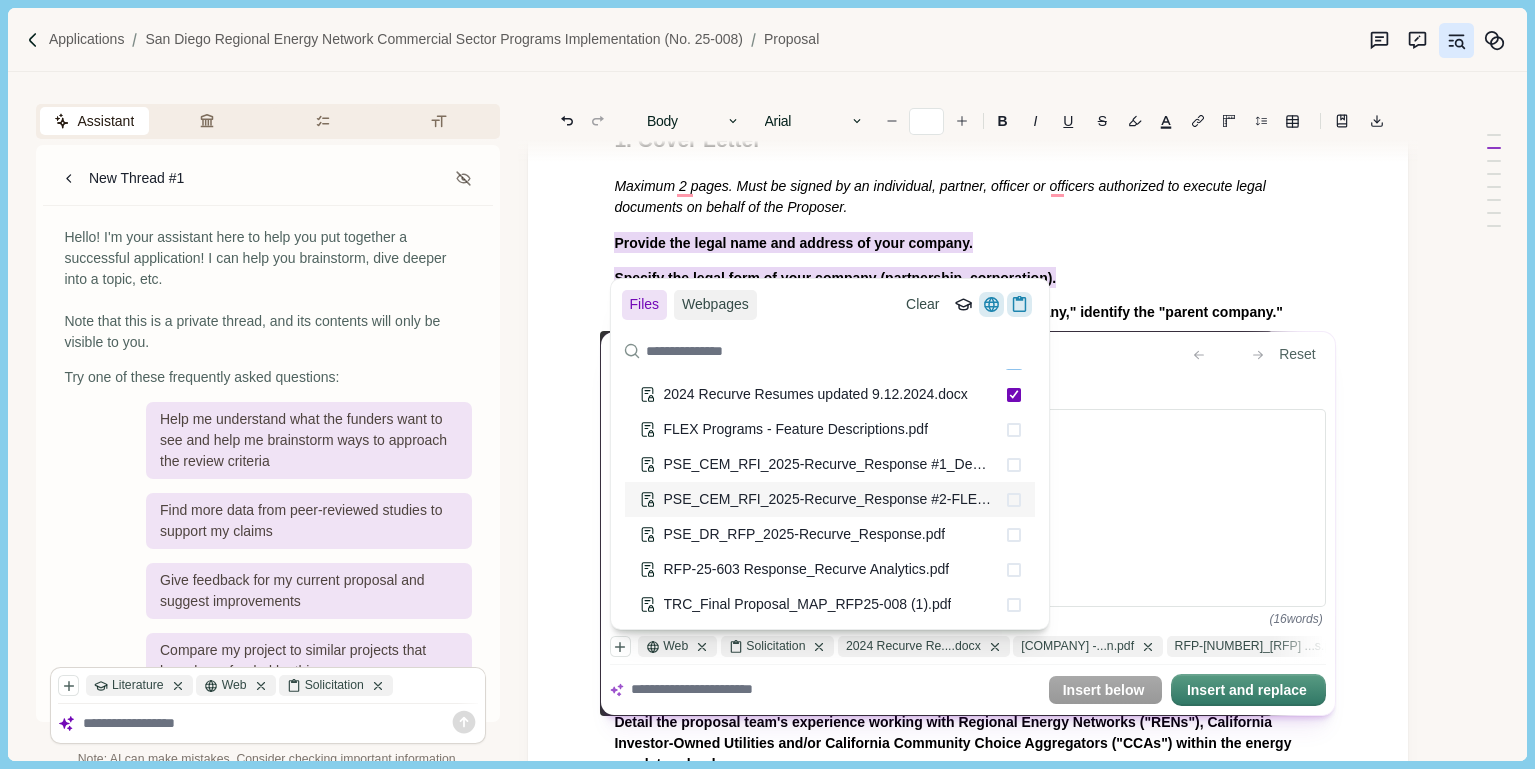 scroll, scrollTop: 190, scrollLeft: 0, axis: vertical 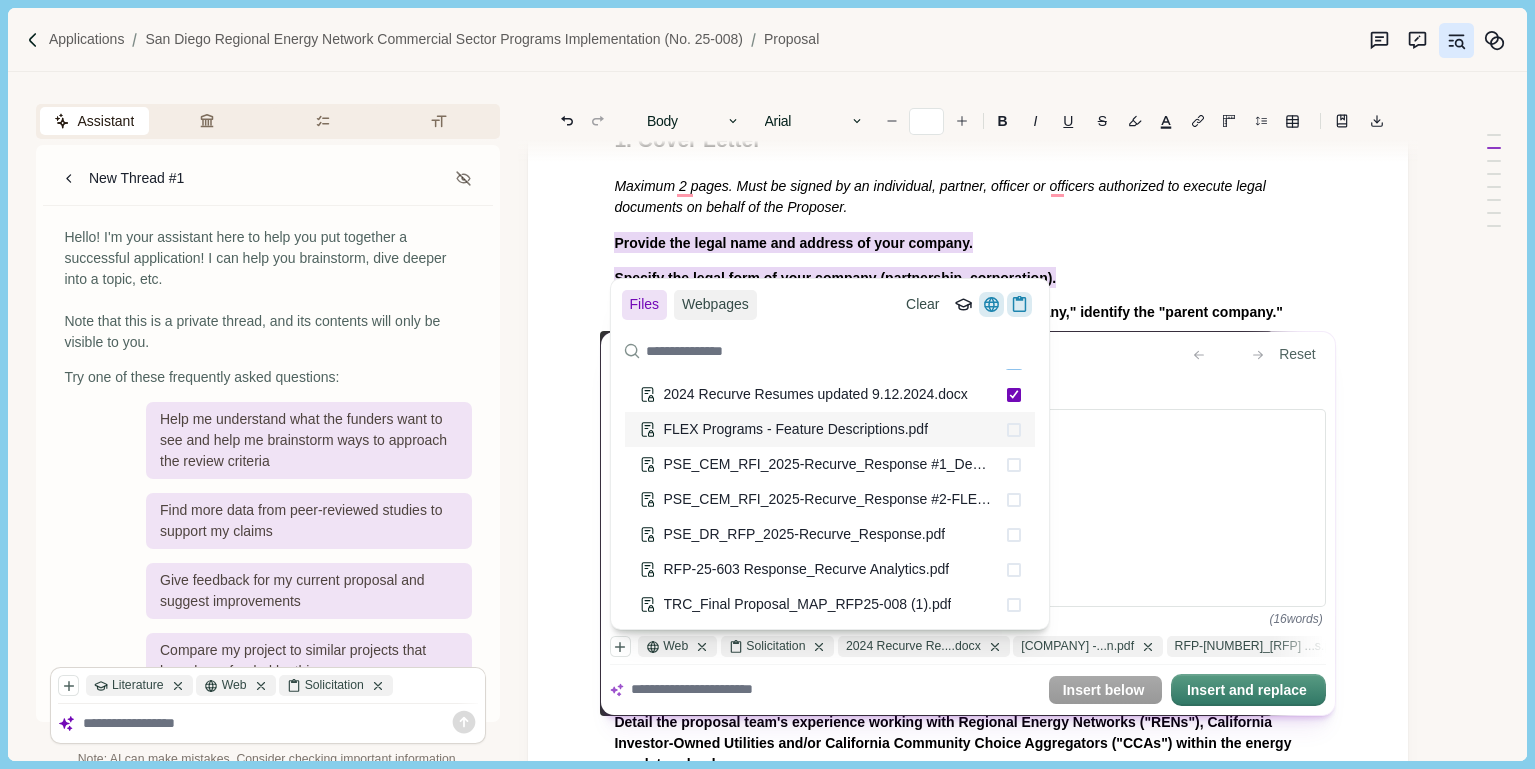 click at bounding box center [1014, 430] 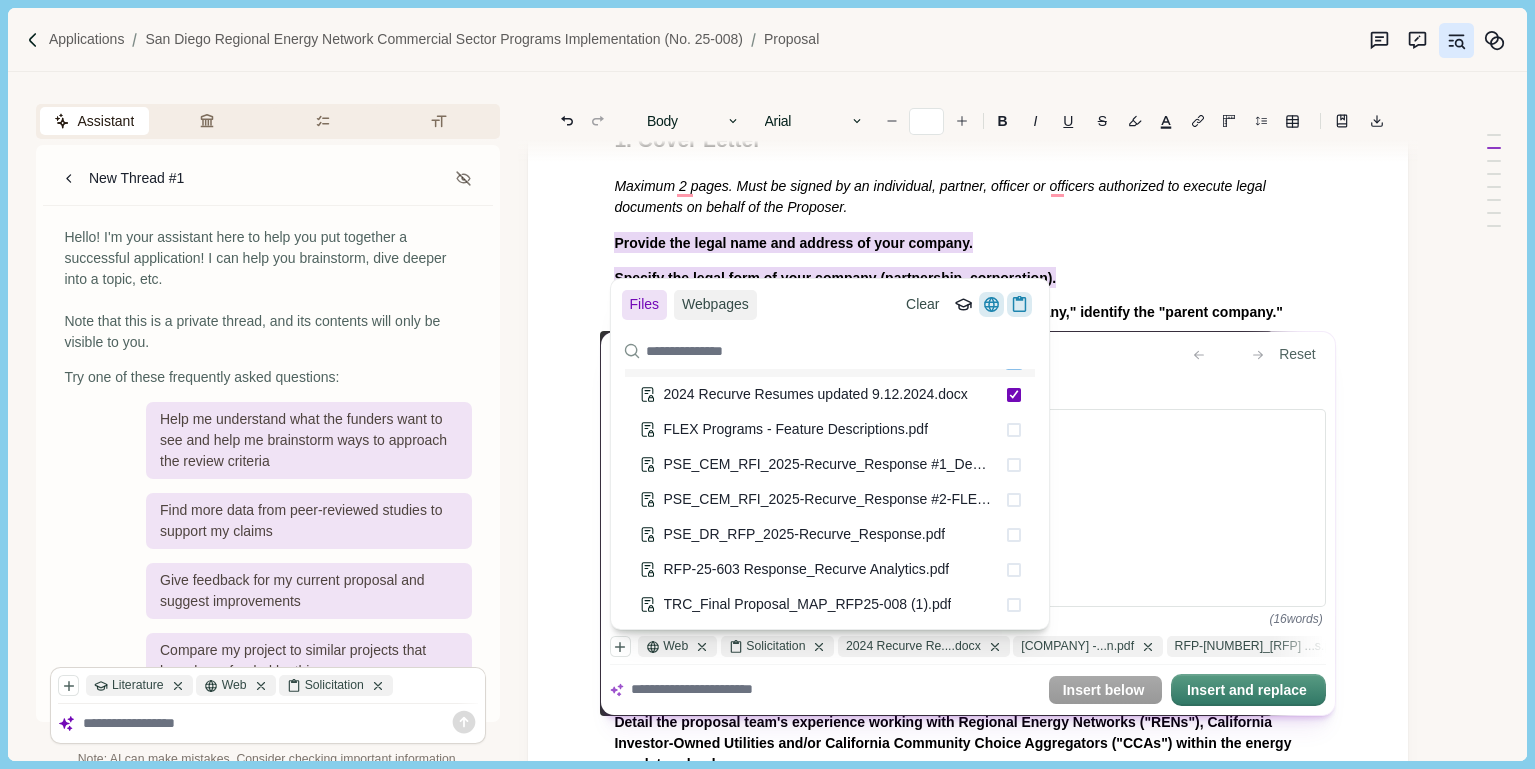 scroll, scrollTop: 120, scrollLeft: 0, axis: vertical 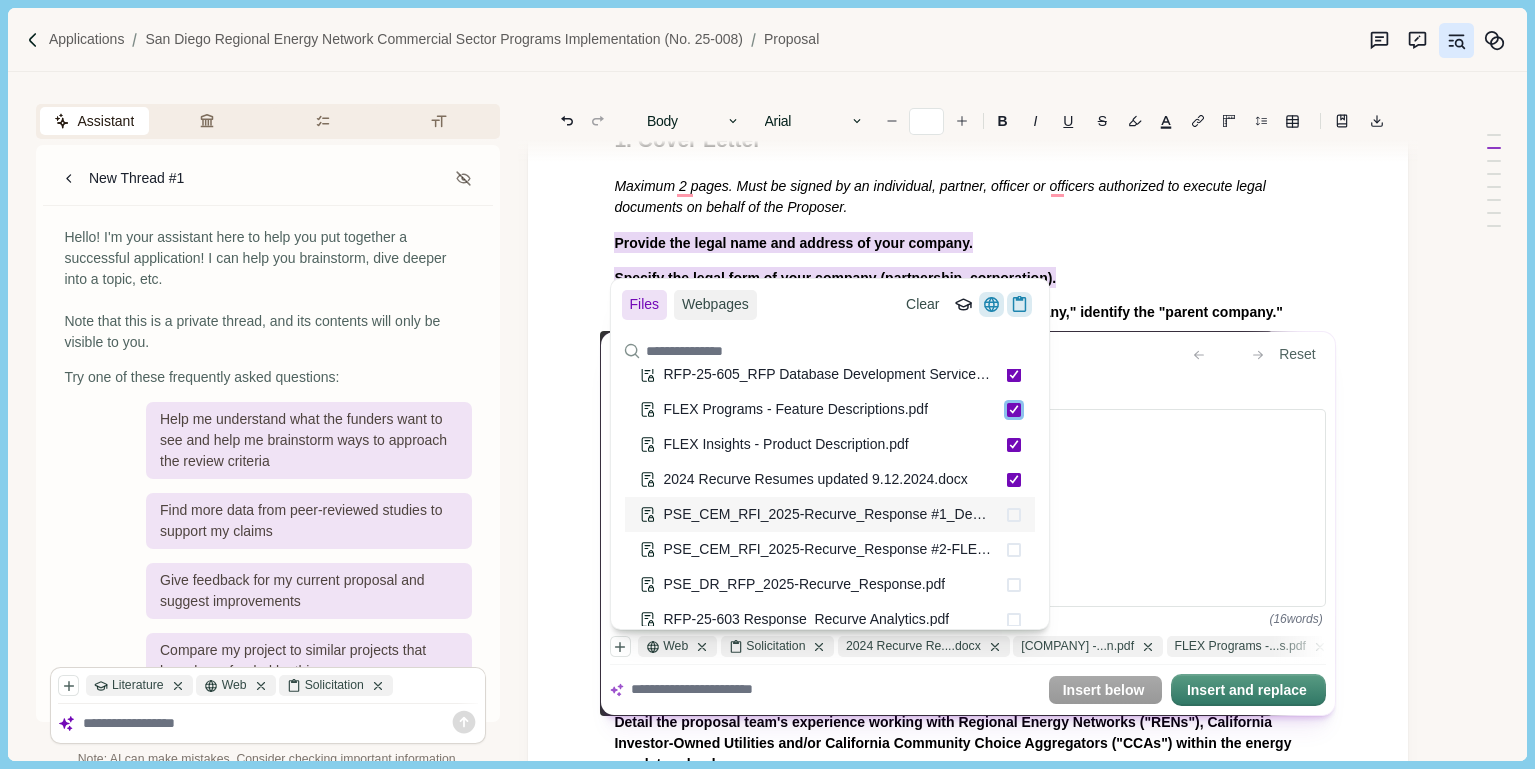 click at bounding box center [1014, 515] 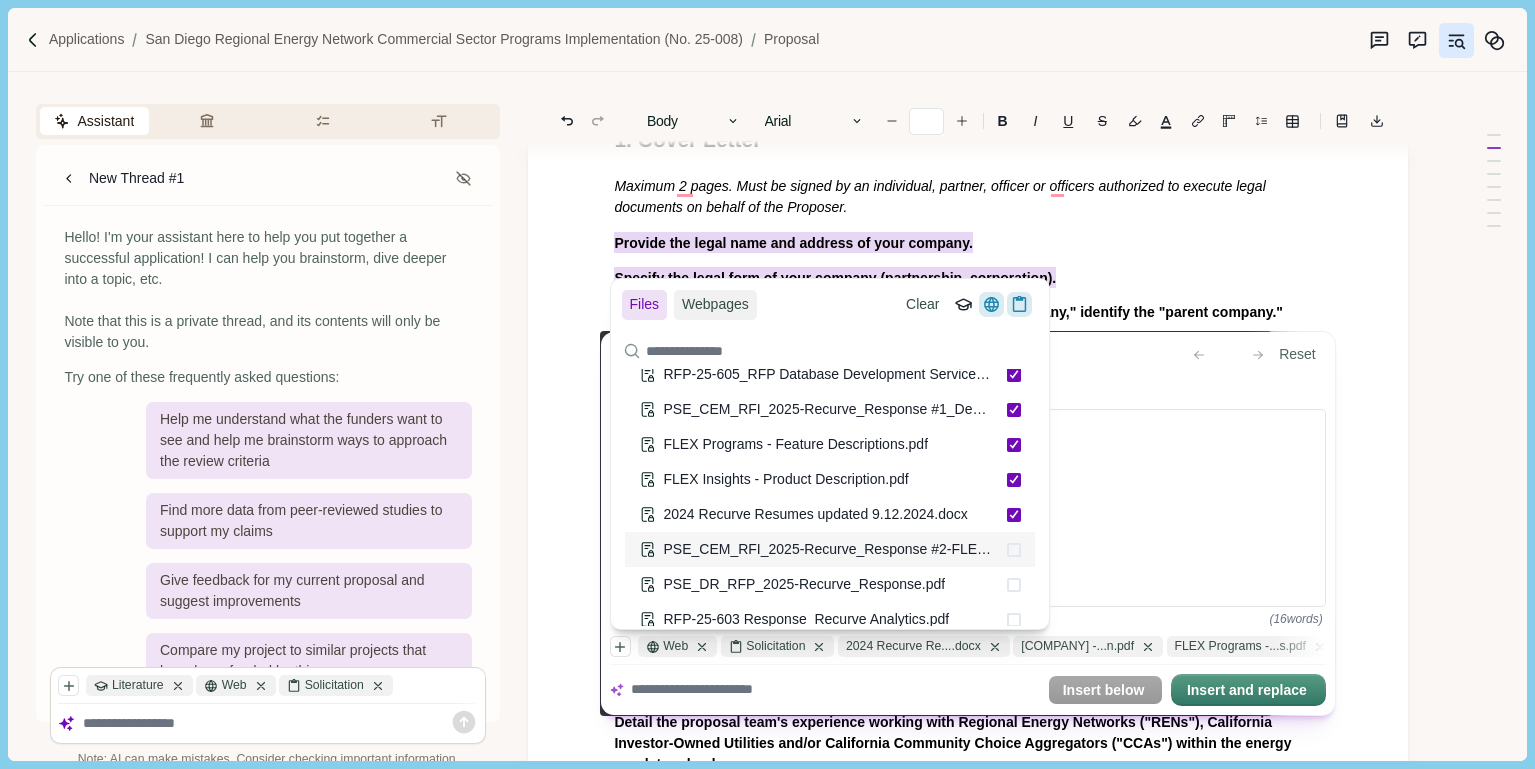 click at bounding box center (1014, 550) 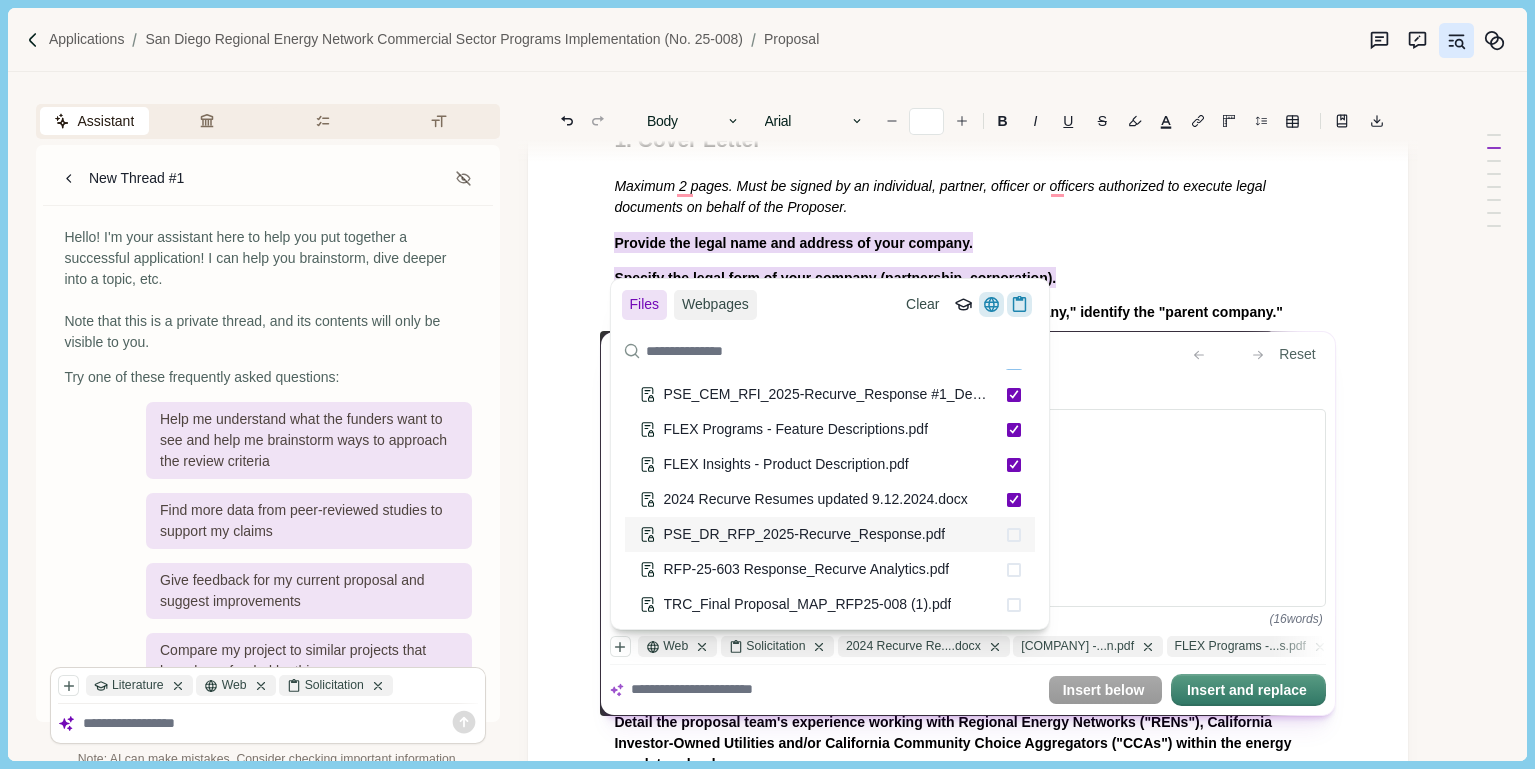 scroll, scrollTop: 191, scrollLeft: 0, axis: vertical 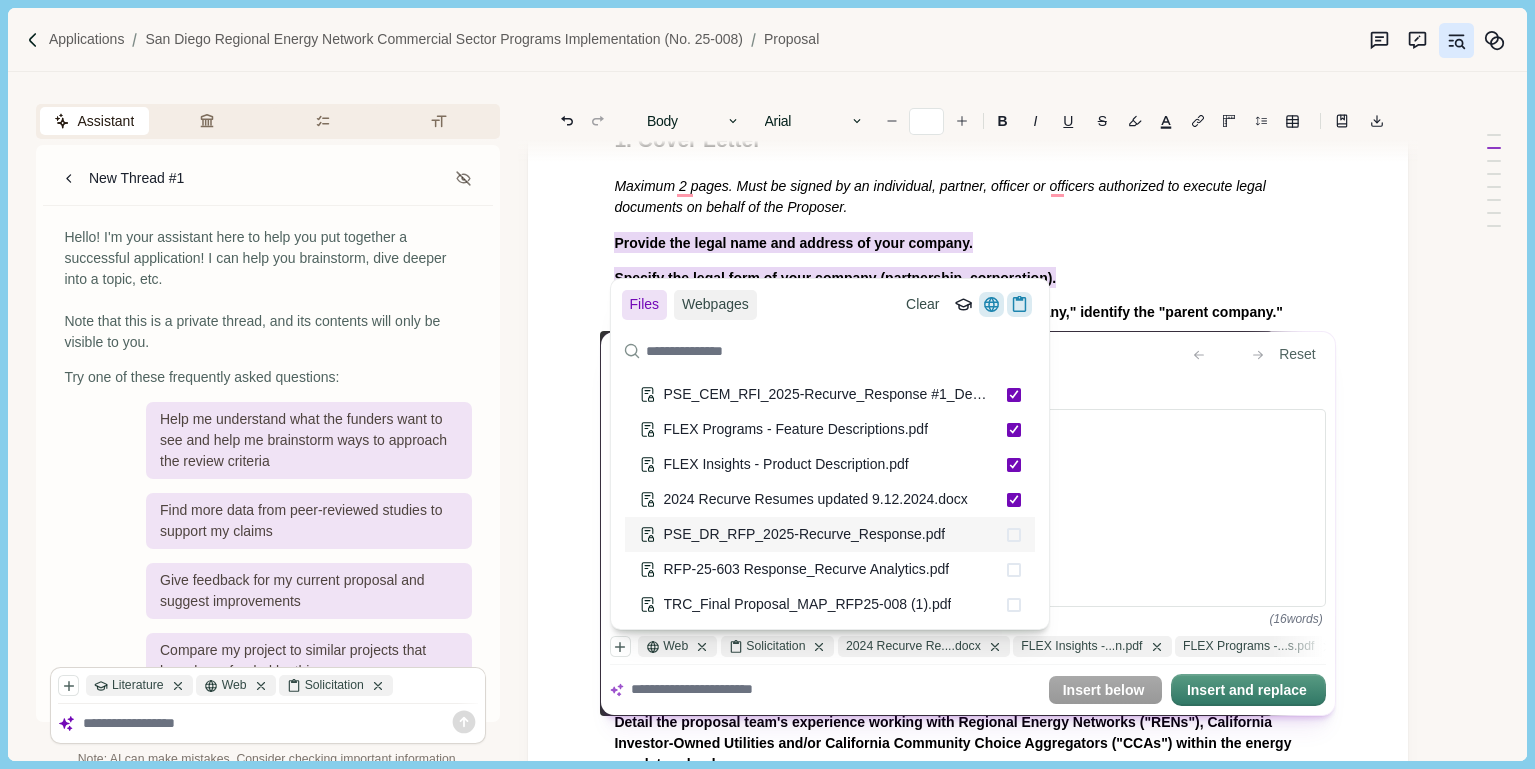 click at bounding box center (1014, 535) 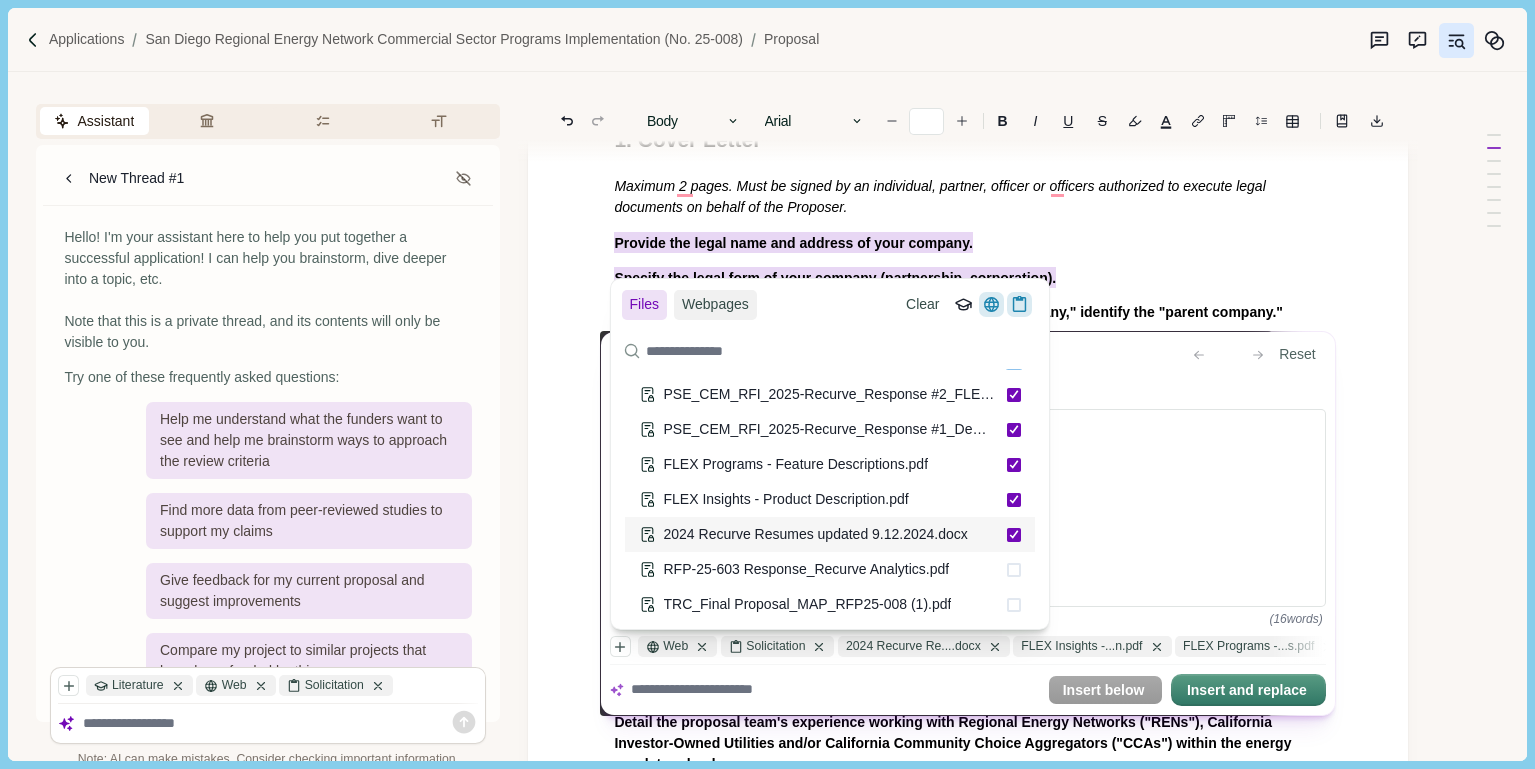 scroll, scrollTop: 191, scrollLeft: 0, axis: vertical 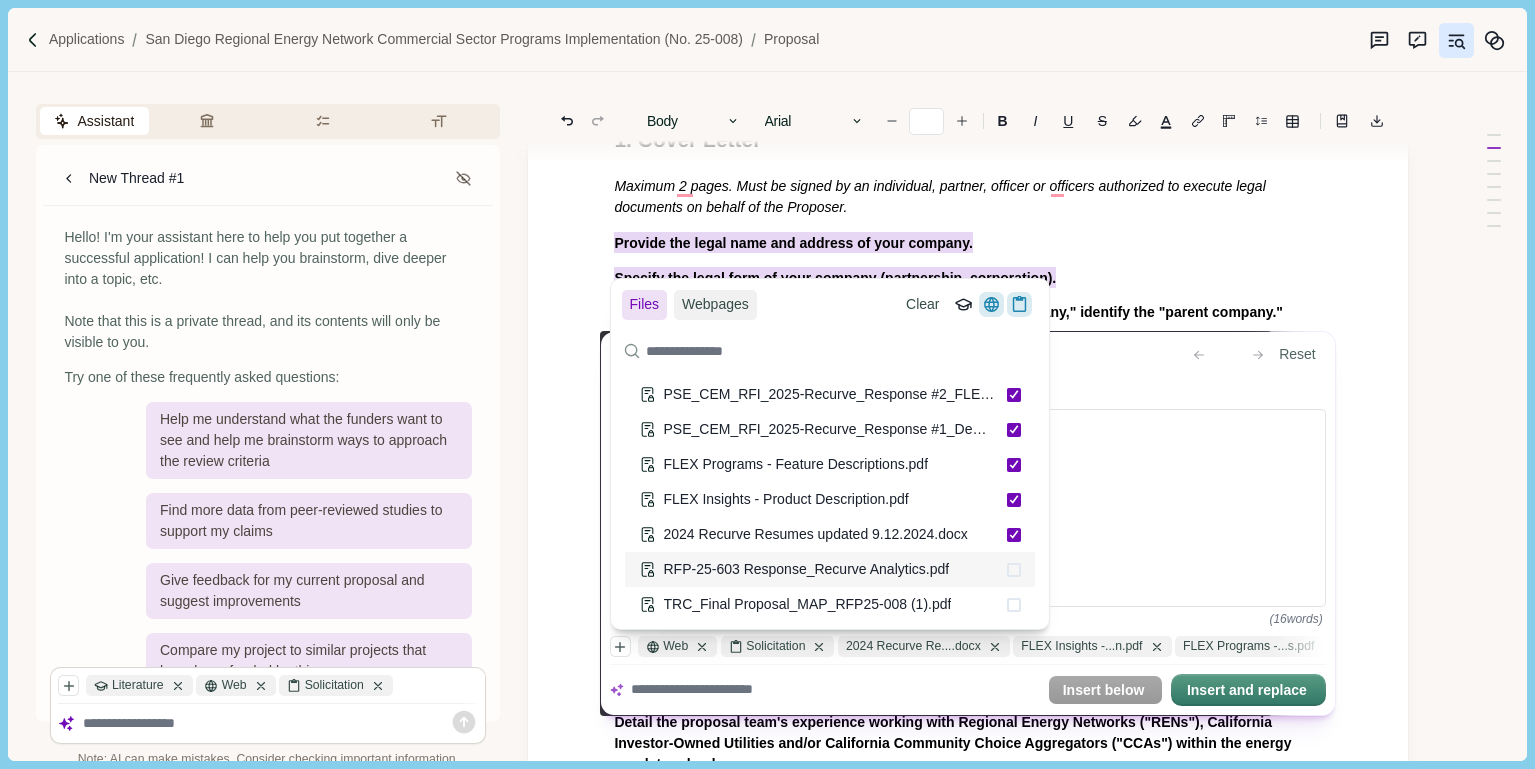 click at bounding box center (1014, 570) 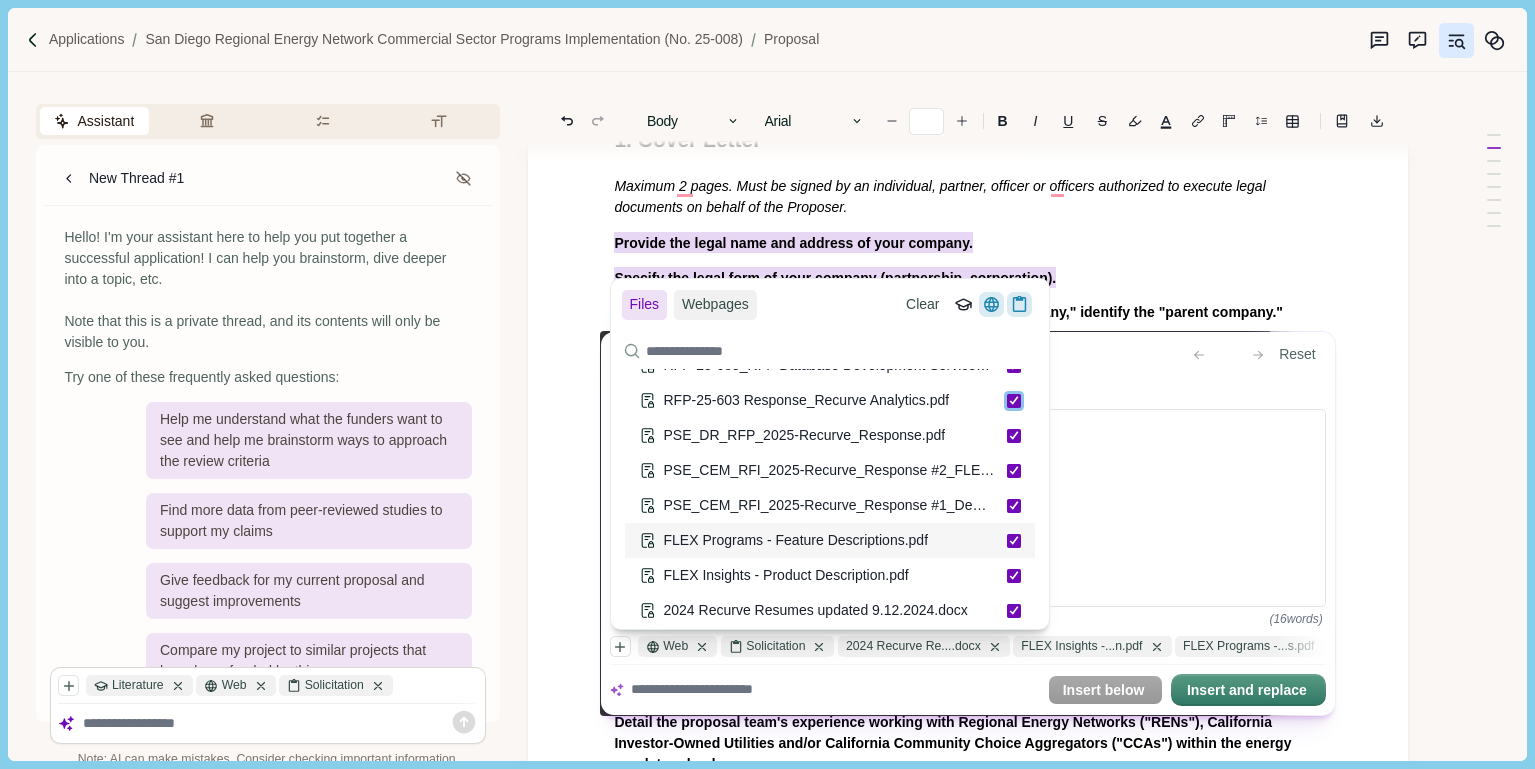 scroll, scrollTop: 0, scrollLeft: 0, axis: both 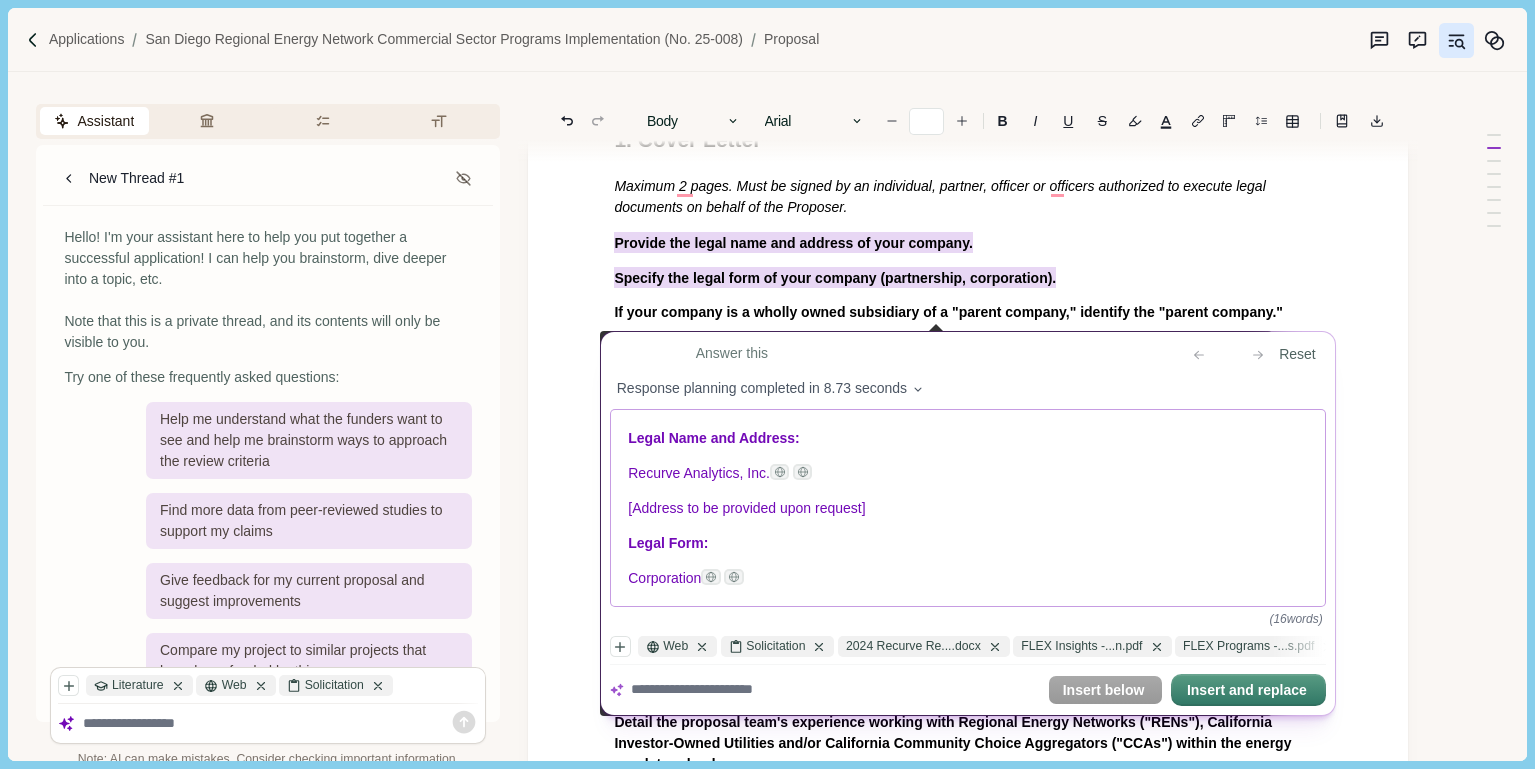 click on "Legal Name and Address: Recurve Analytics, Inc. [Address to be provided upon request] Legal Form: Corporation" at bounding box center [968, 509] 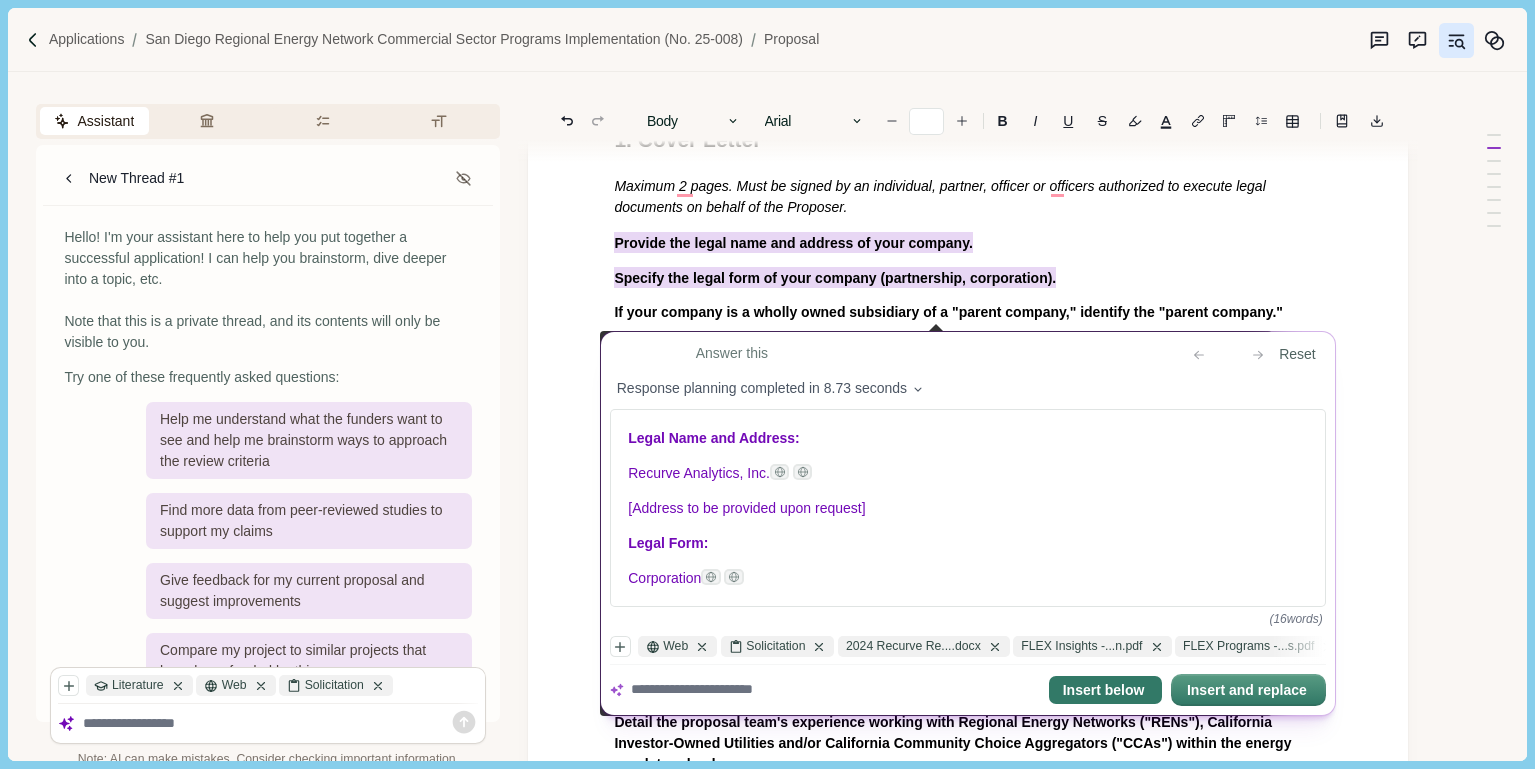 click on "Insert below" at bounding box center [1105, 691] 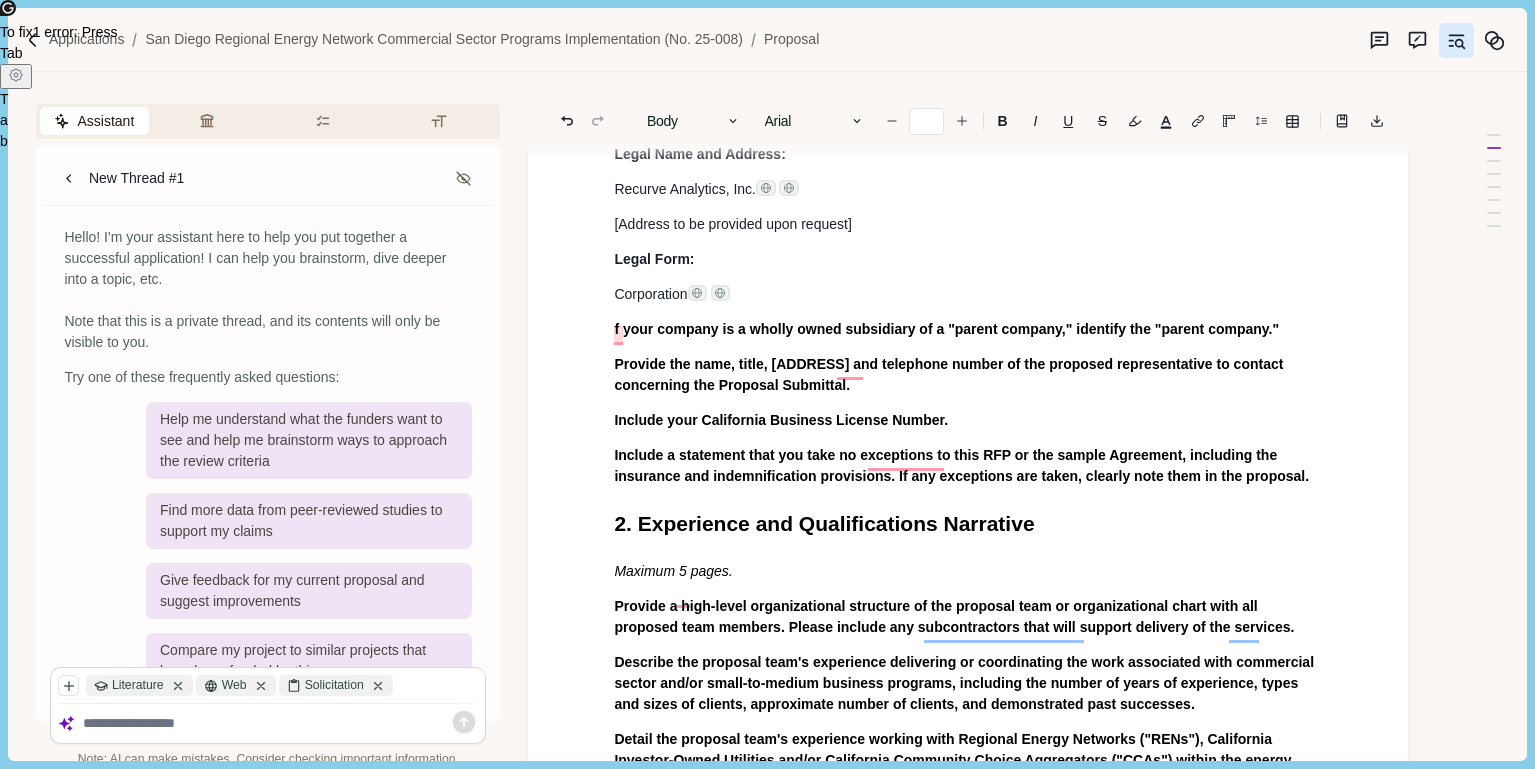 scroll, scrollTop: 355, scrollLeft: 0, axis: vertical 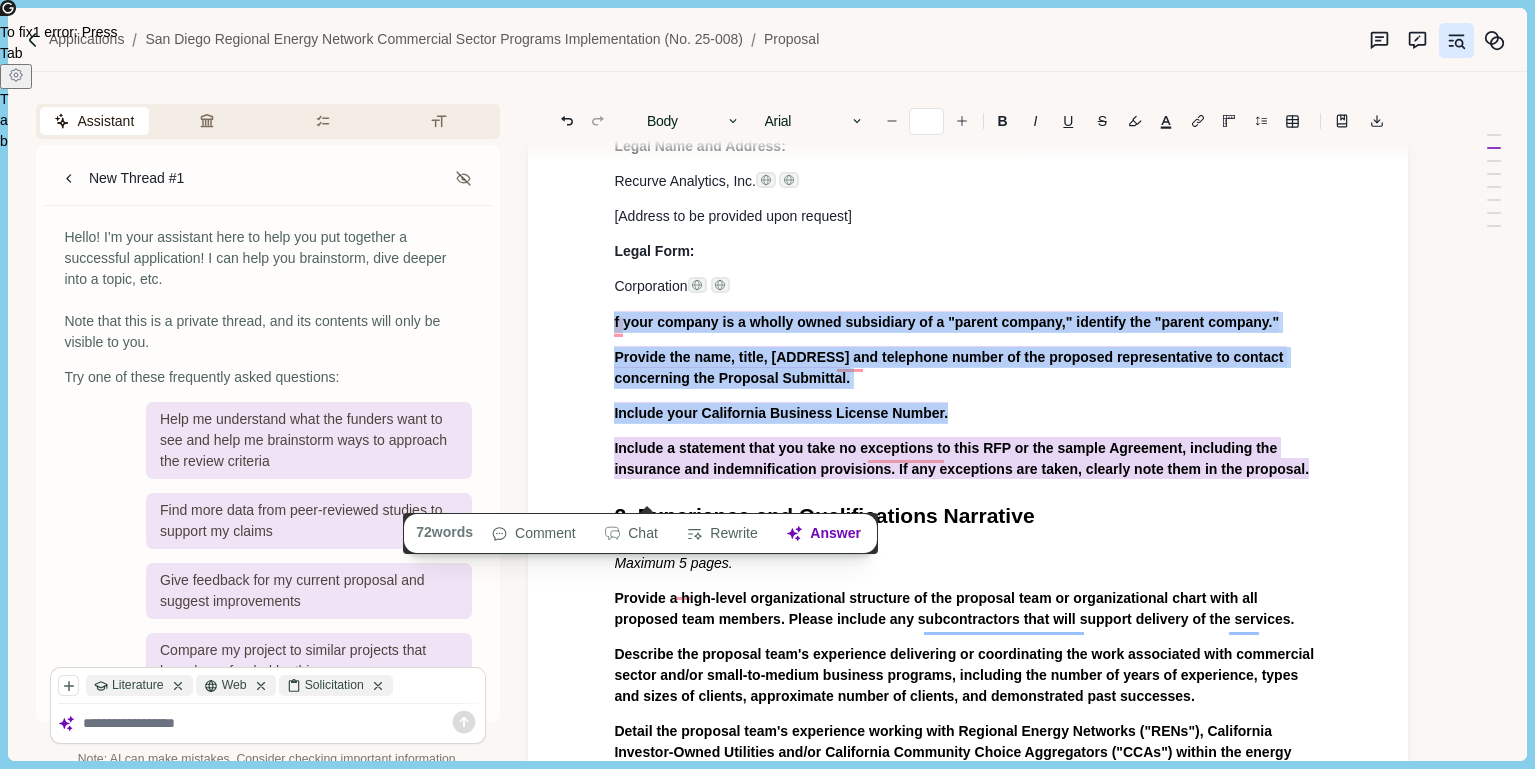 drag, startPoint x: 614, startPoint y: 330, endPoint x: 809, endPoint y: 498, distance: 257.38882 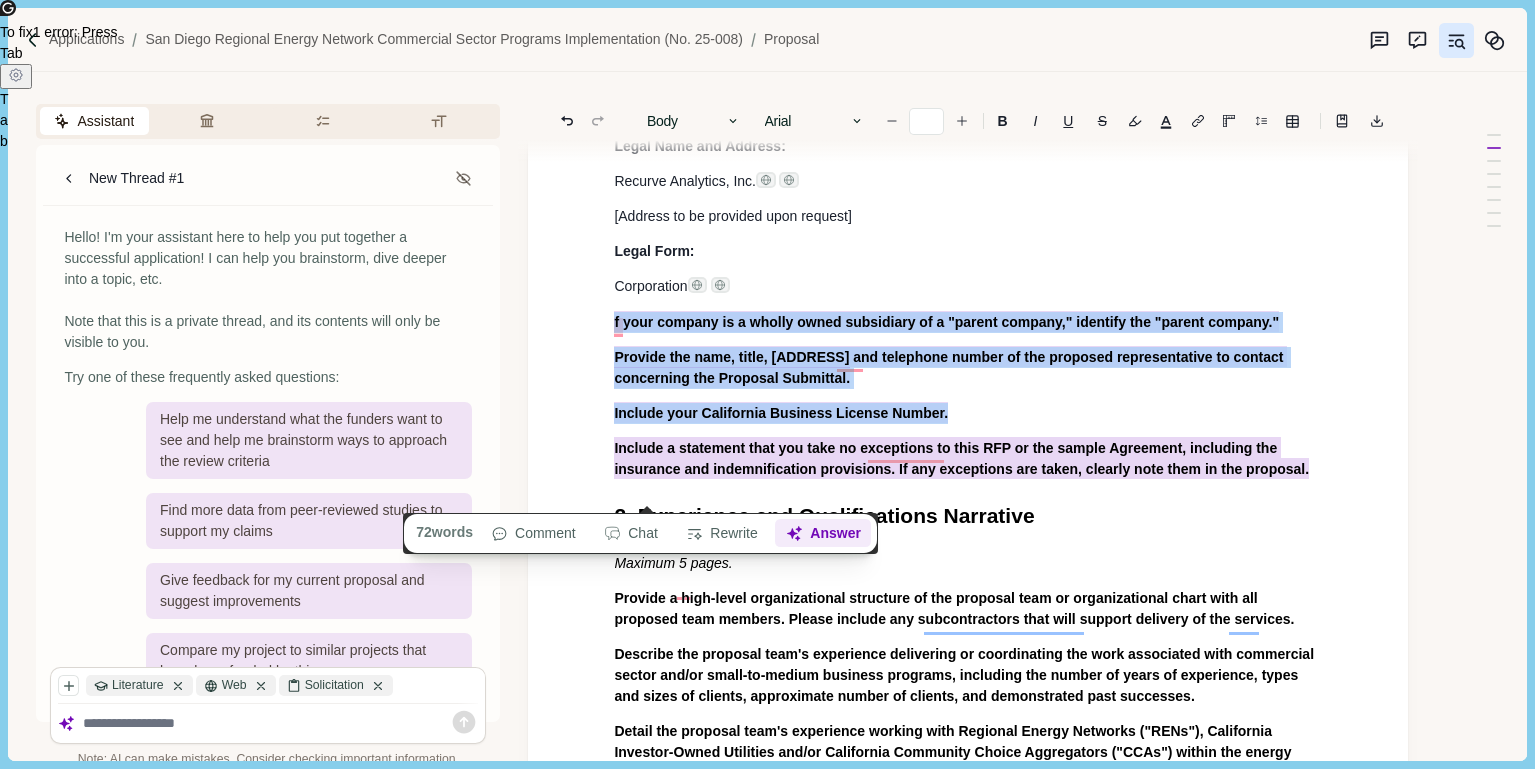 scroll, scrollTop: 705, scrollLeft: 0, axis: vertical 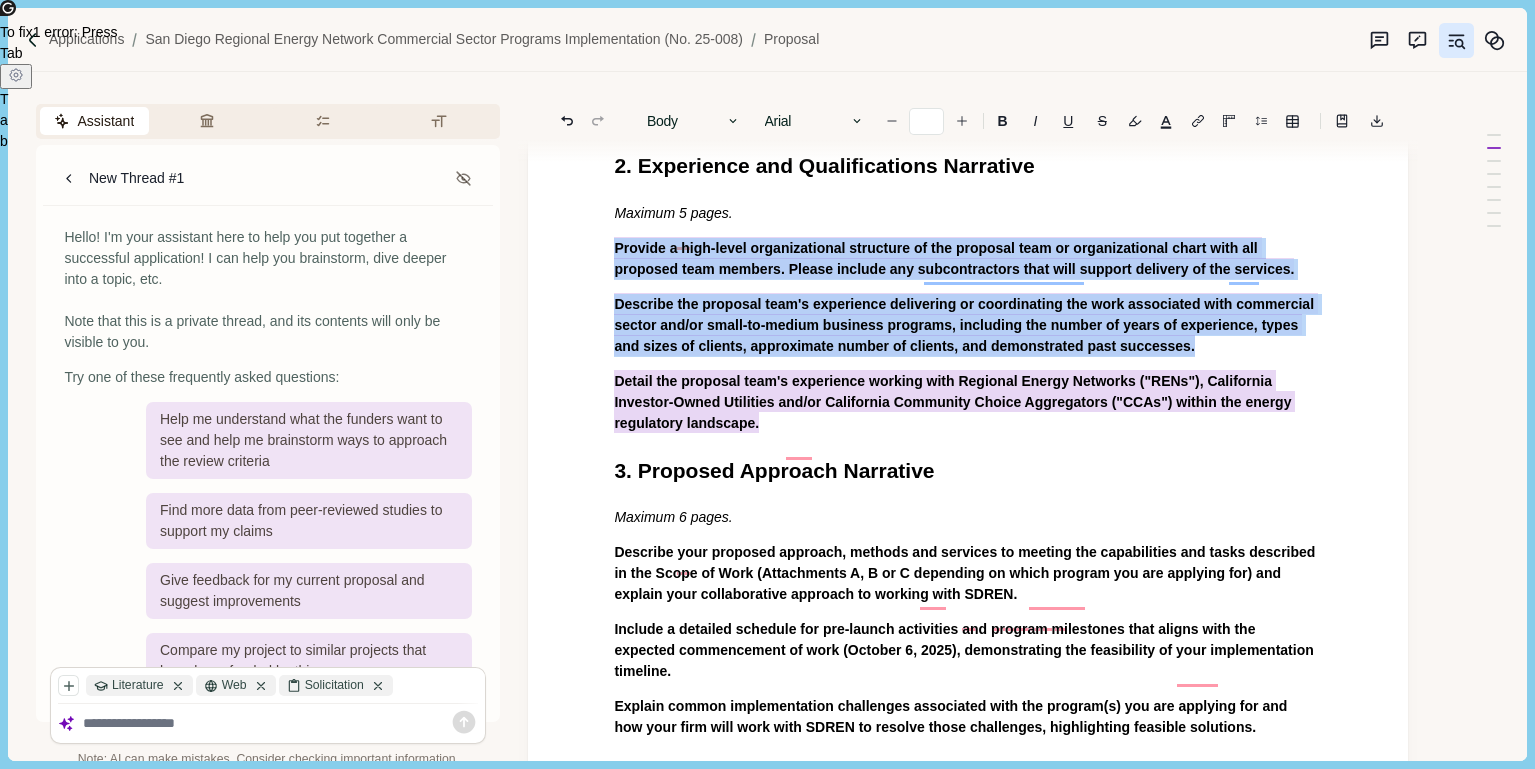drag, startPoint x: 613, startPoint y: 275, endPoint x: 818, endPoint y: 476, distance: 287.09927 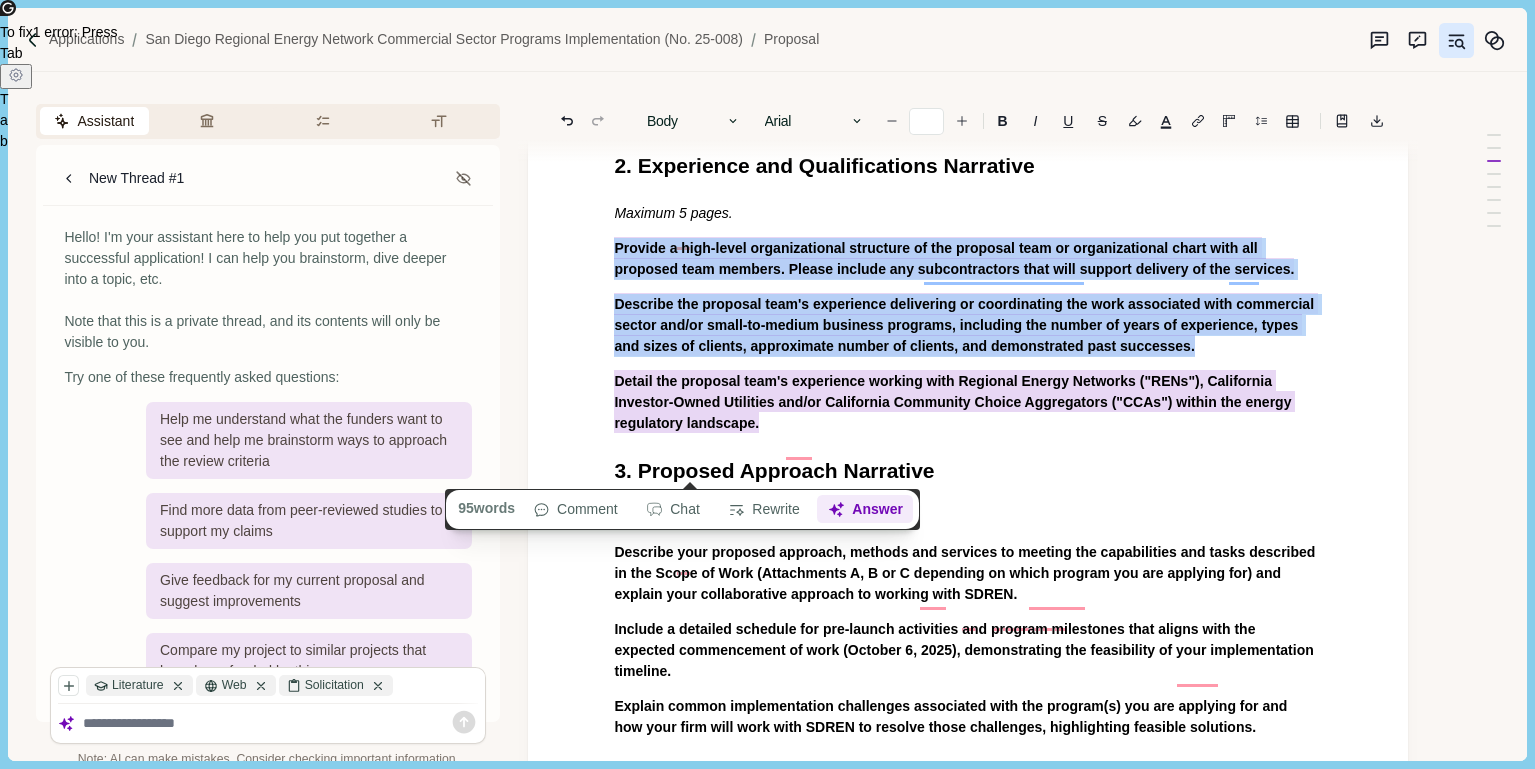 click on "Answer" at bounding box center (866, 510) 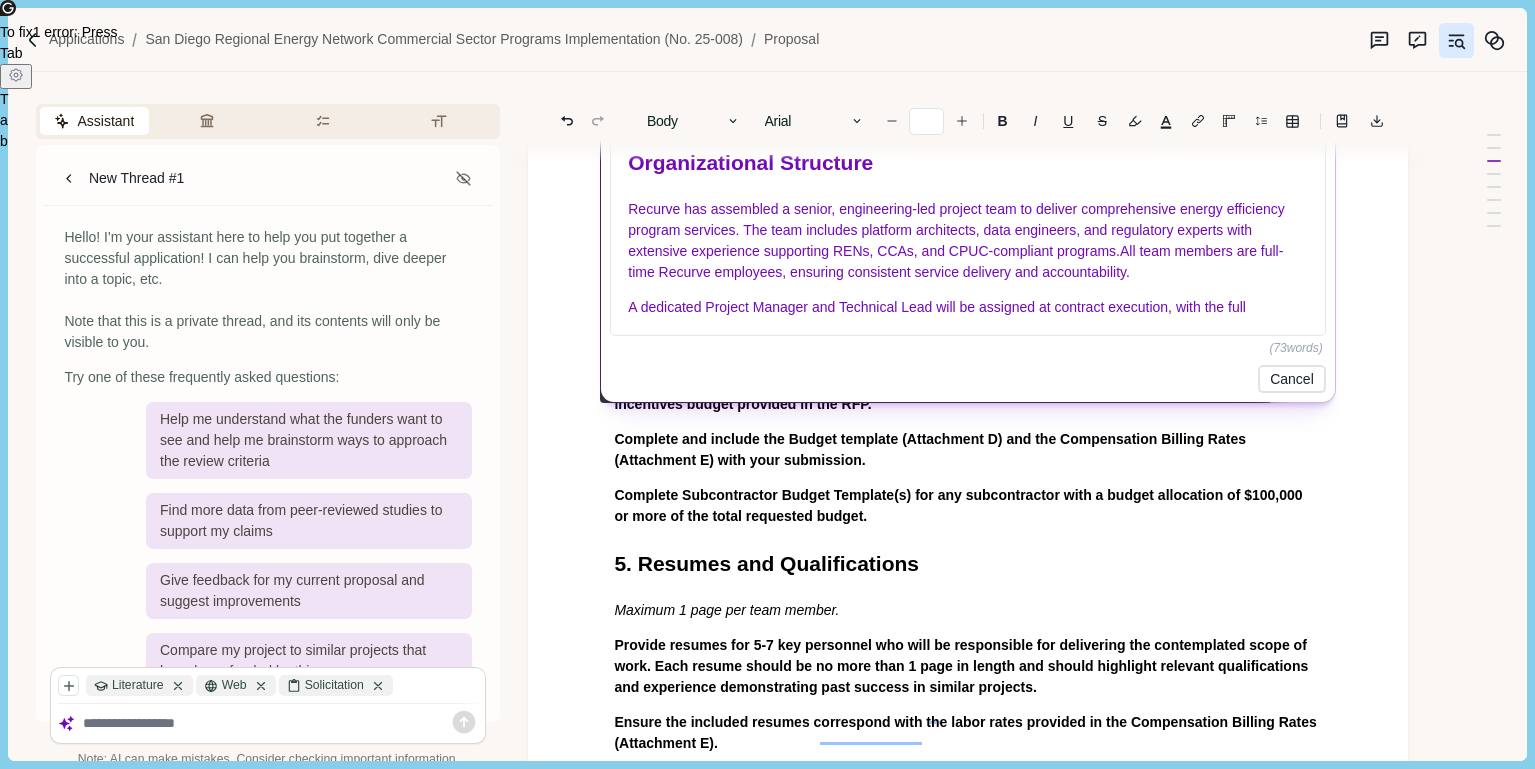 scroll, scrollTop: 1201, scrollLeft: 0, axis: vertical 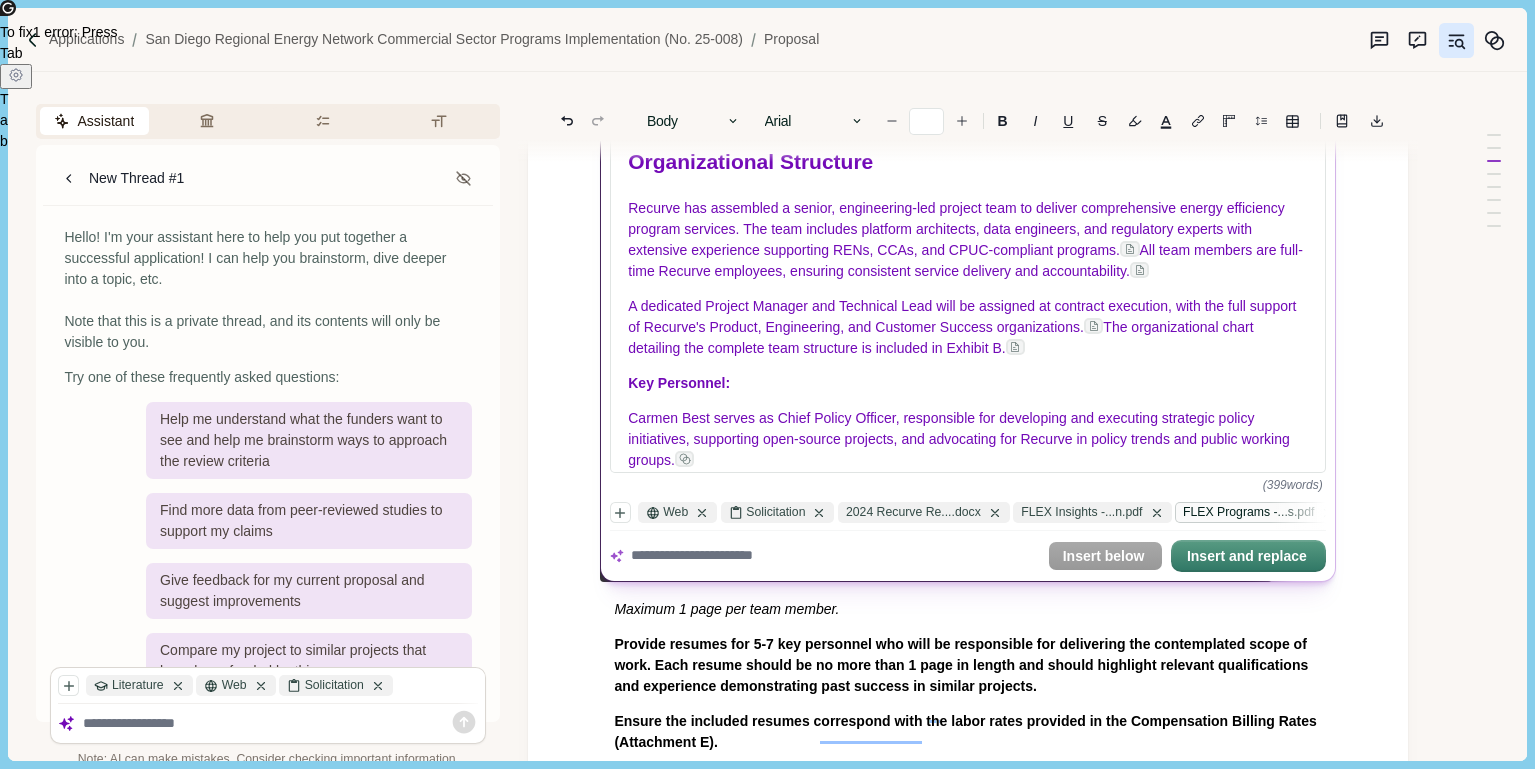 click on "FLEX Programs -...s.pdf" at bounding box center (1259, 513) 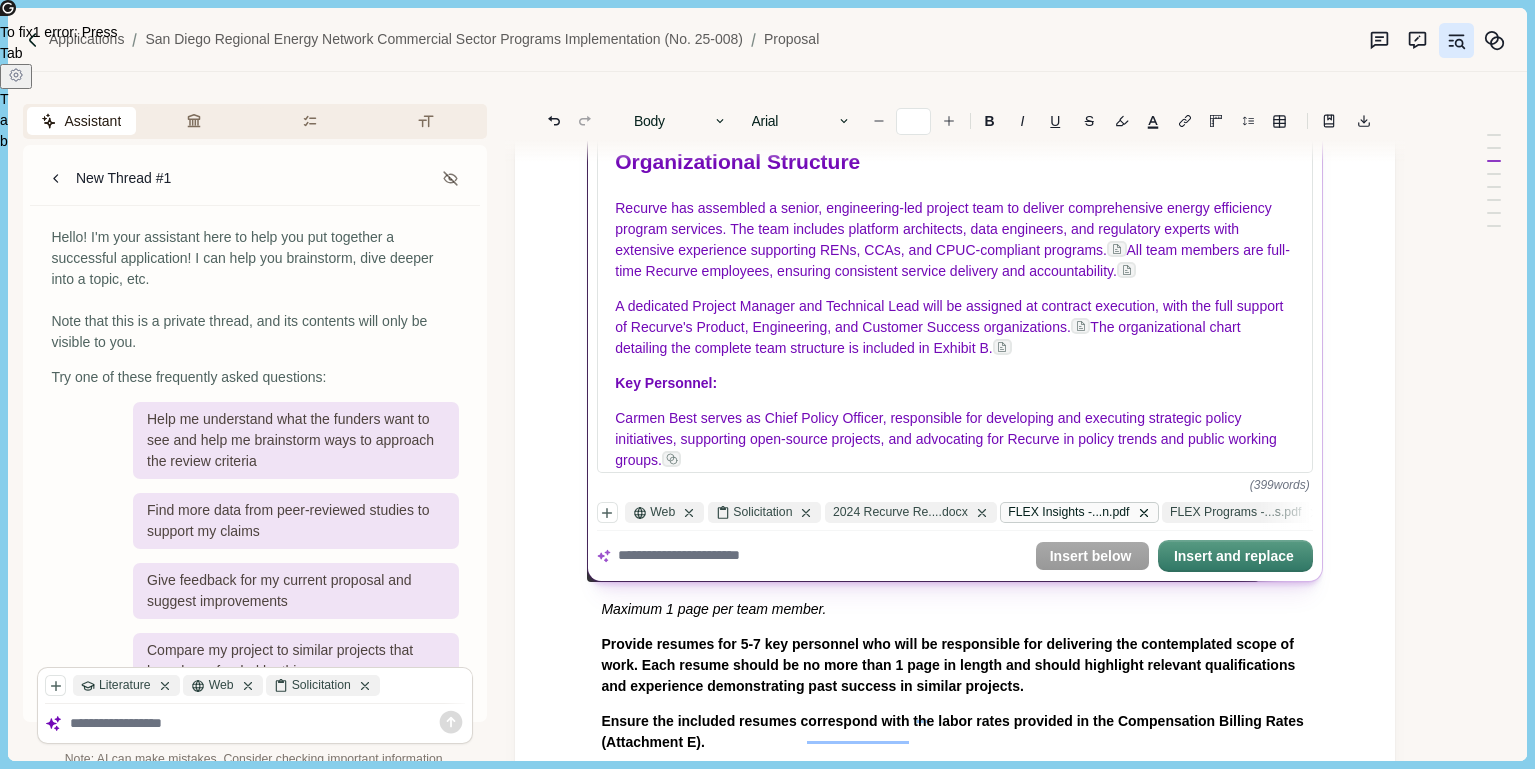 scroll, scrollTop: 1201, scrollLeft: 27, axis: both 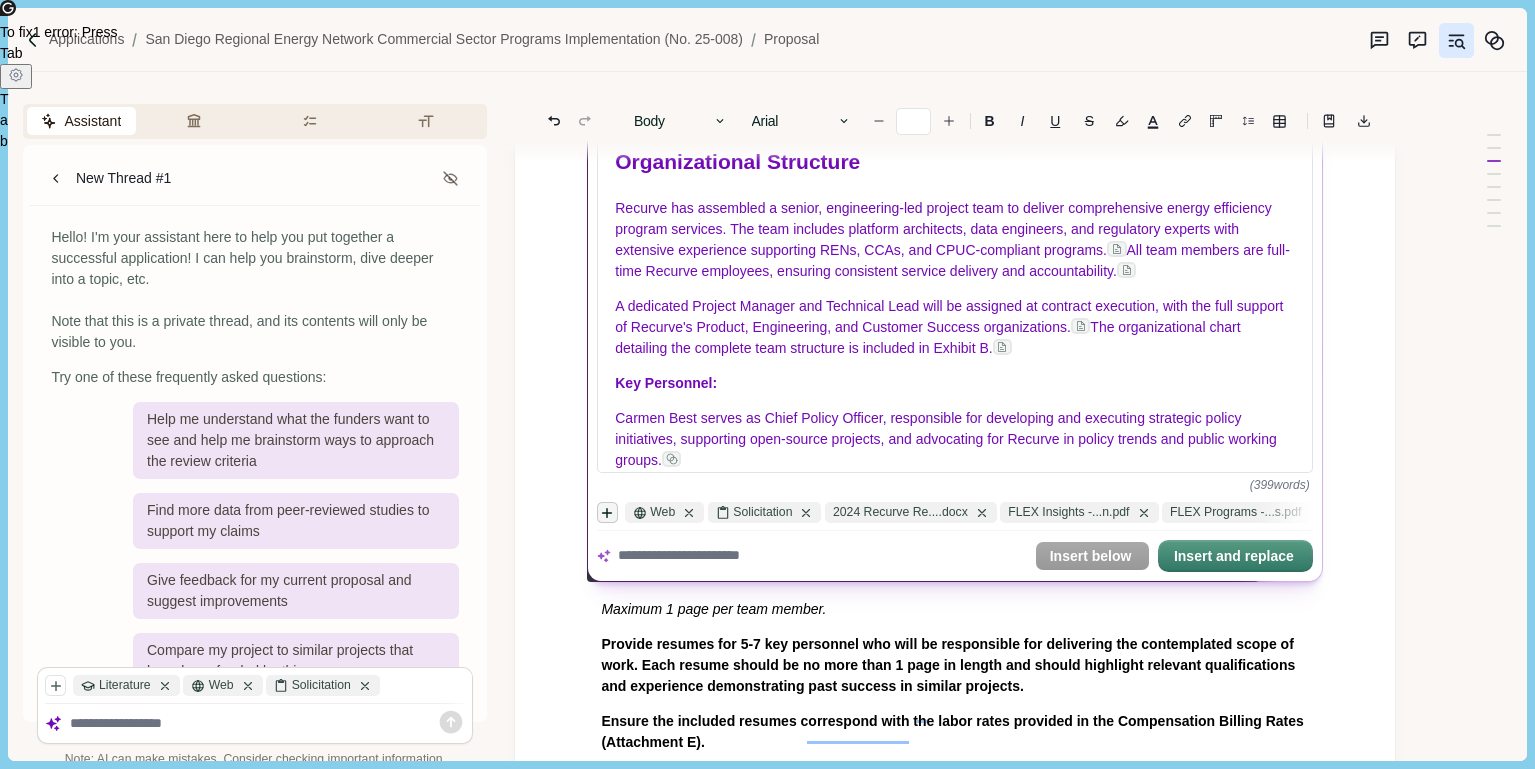 click at bounding box center (607, 513) 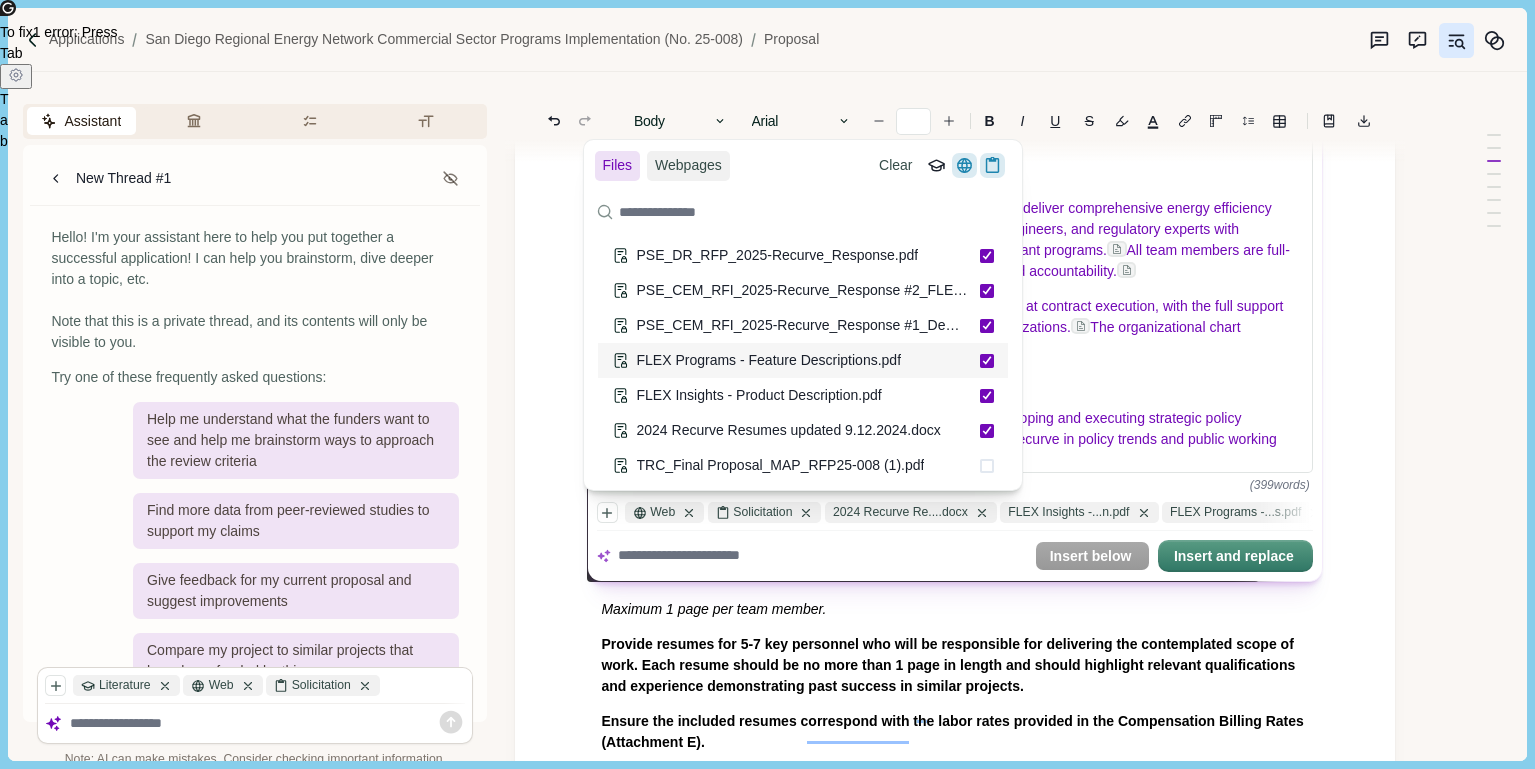 scroll, scrollTop: 191, scrollLeft: 0, axis: vertical 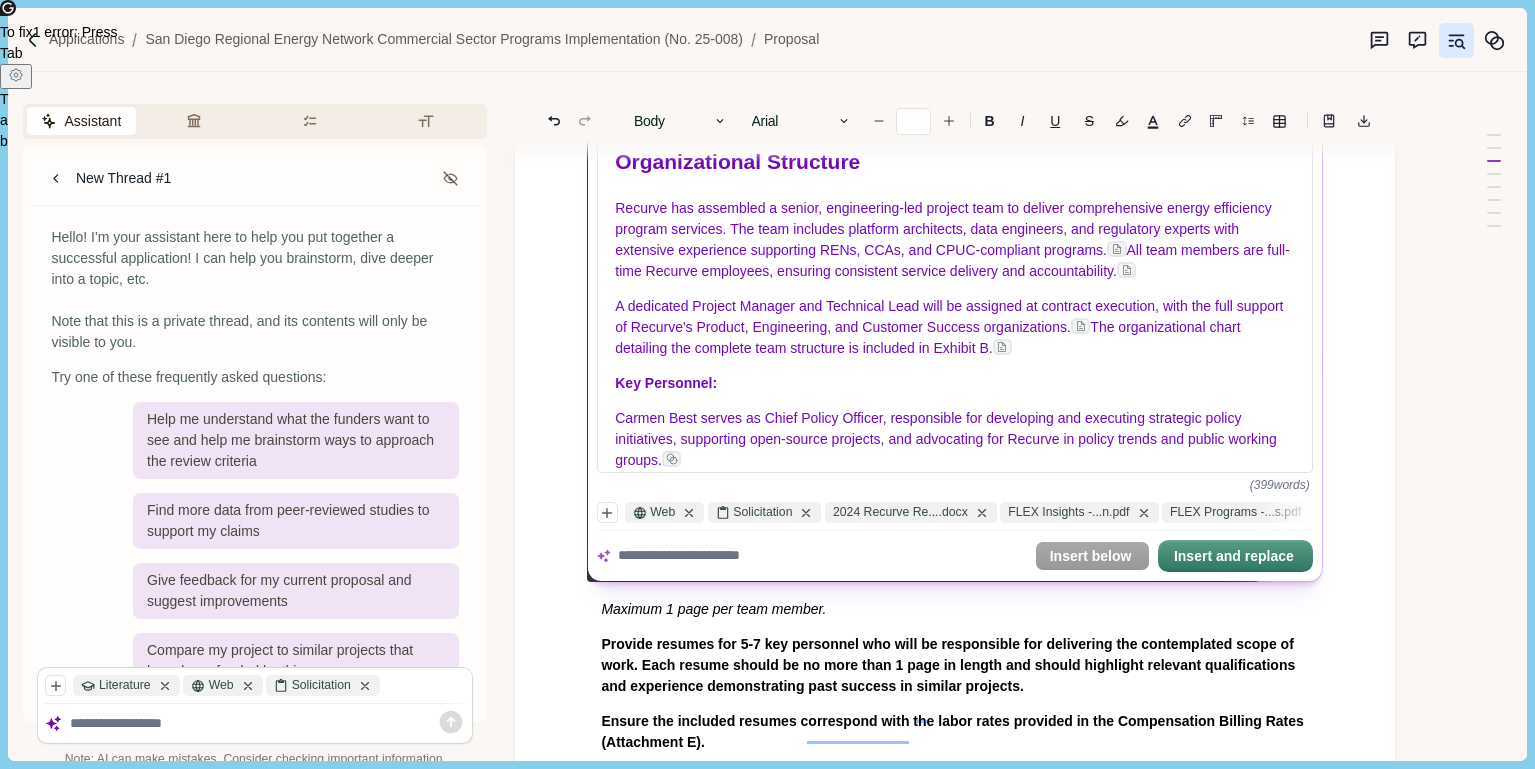 click on "Web Solicitation 2024 Recurve Re....docx FLEX Insights -...n.pdf FLEX Programs -...s.pdf PSE_CEM_RFI_202....docx PSE_CEM_RFI_202....docx PSE_DR_RFP_2025...e.pdf RFP-25-603 Resp...s.pdf RFP-25-605_RFP ...s.pdf Insert below Insert and replace" at bounding box center [955, 535] 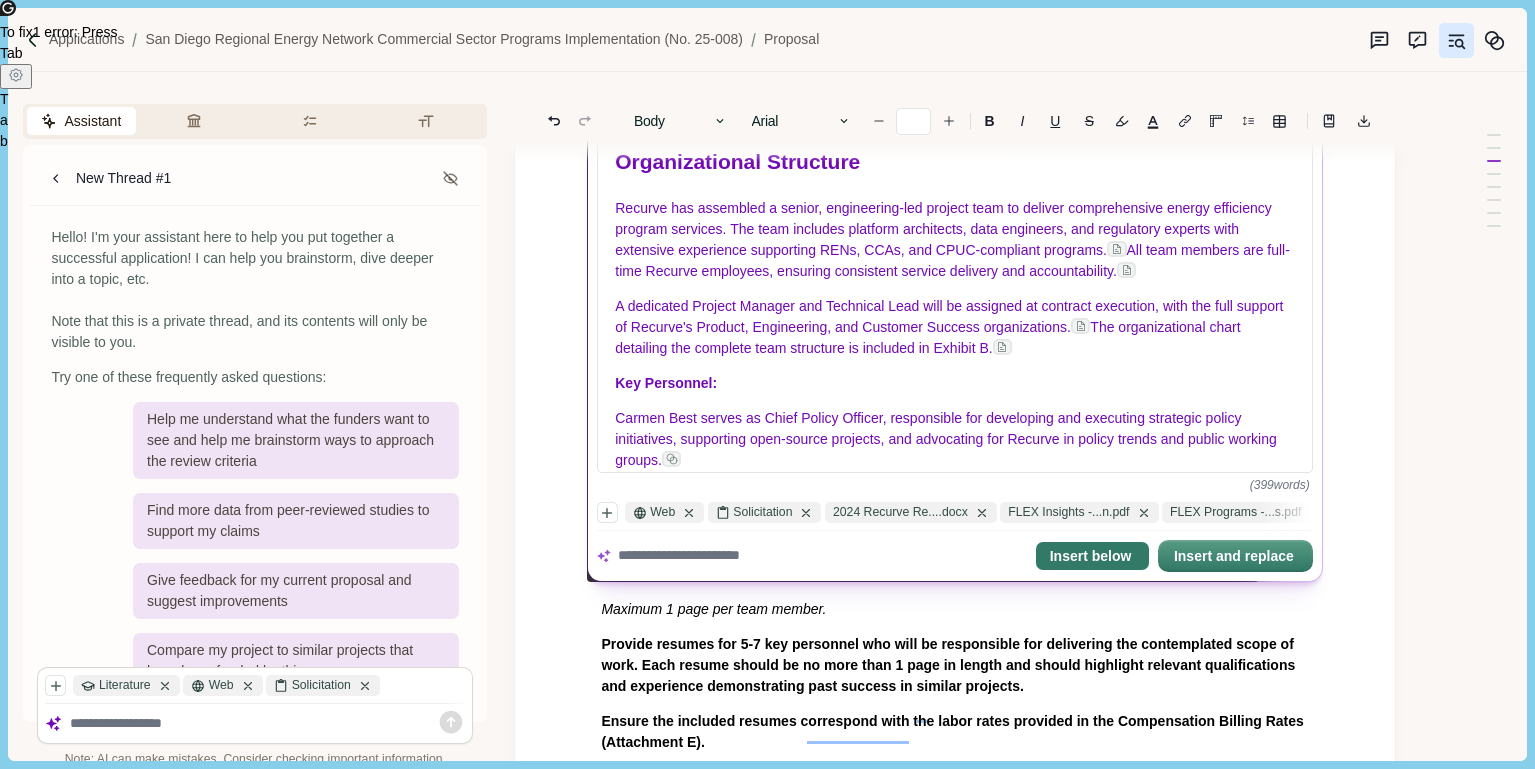 click on "Insert below" at bounding box center (1092, 557) 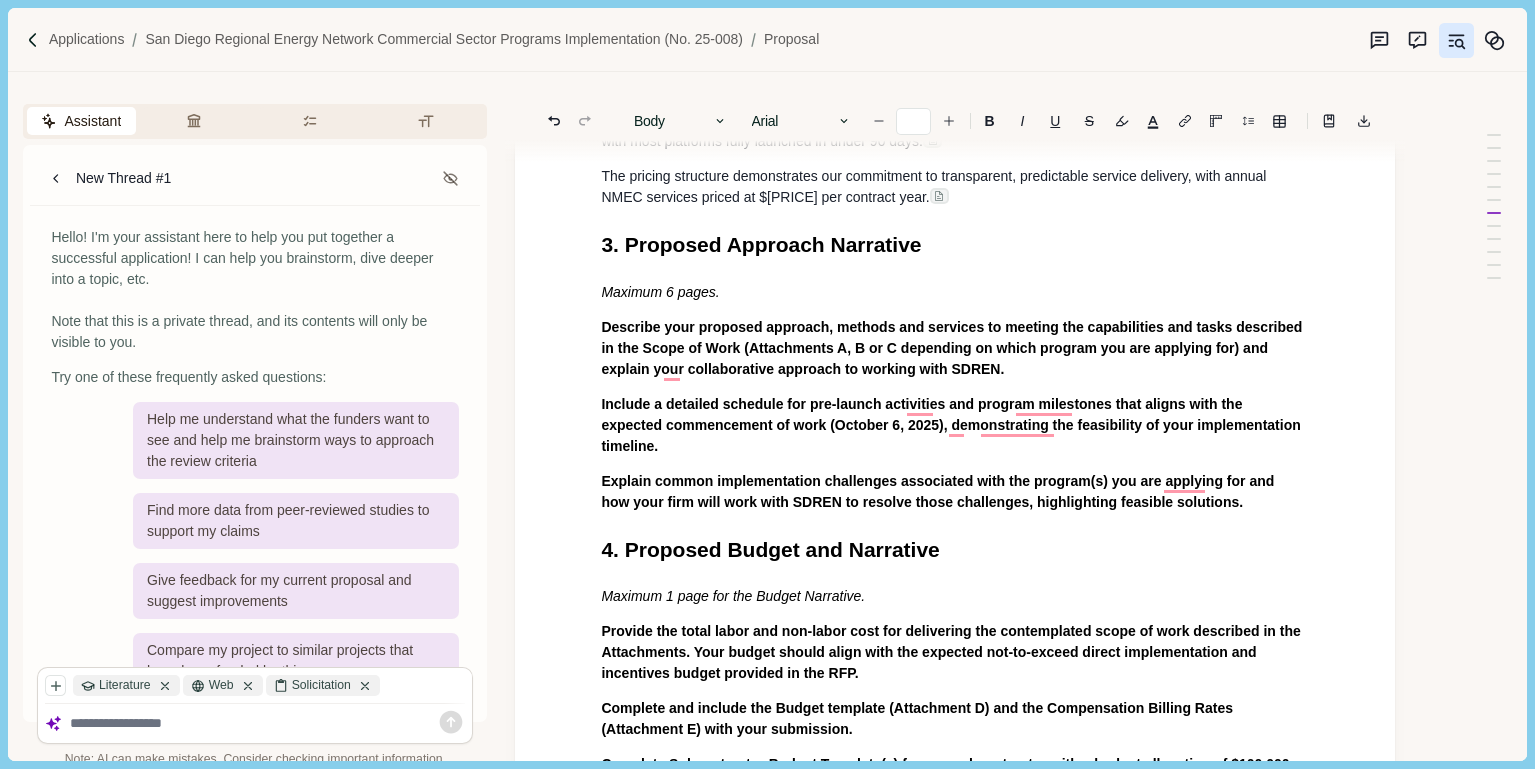 scroll, scrollTop: 2018, scrollLeft: 27, axis: both 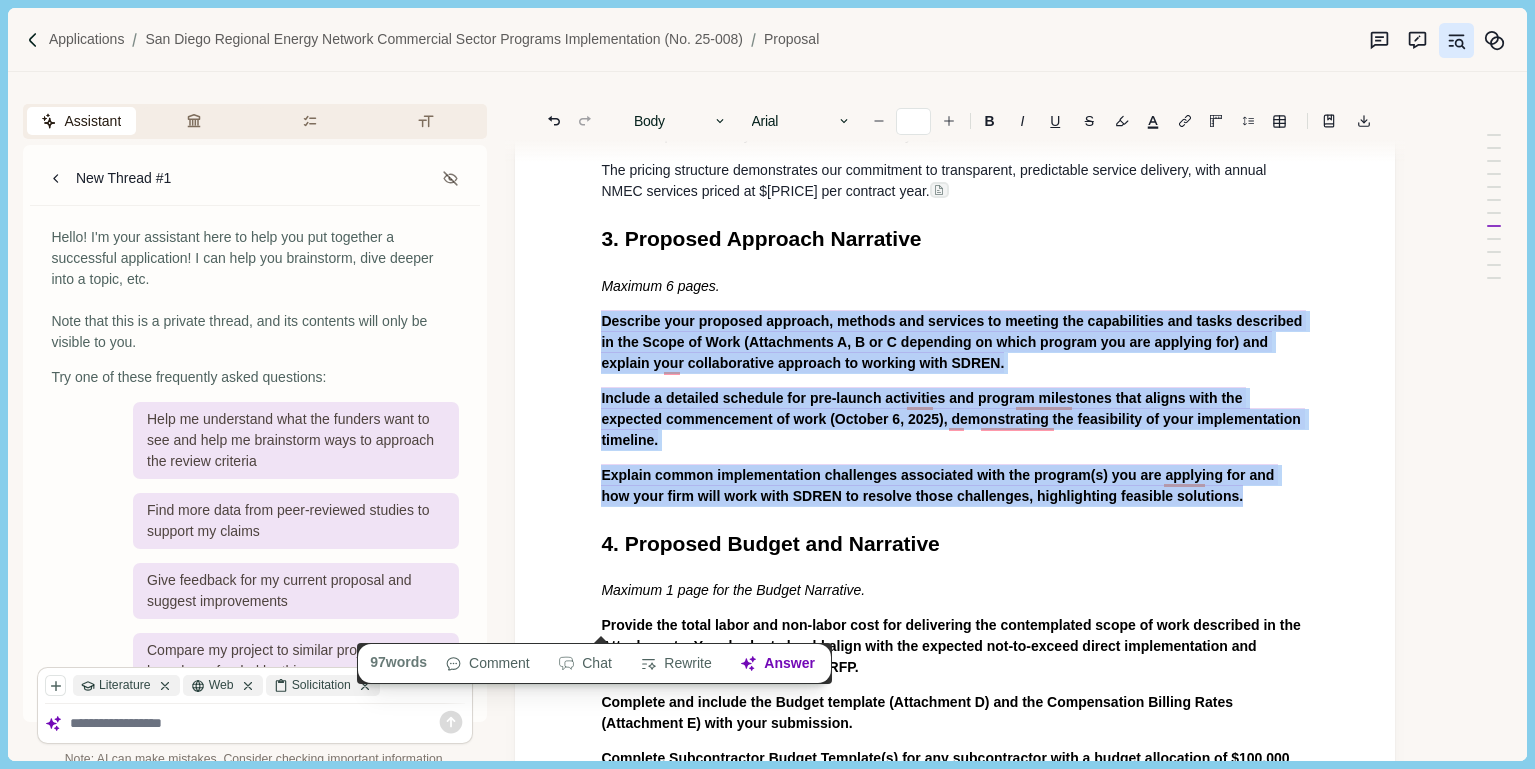 drag, startPoint x: 585, startPoint y: 397, endPoint x: 1287, endPoint y: 590, distance: 728.04736 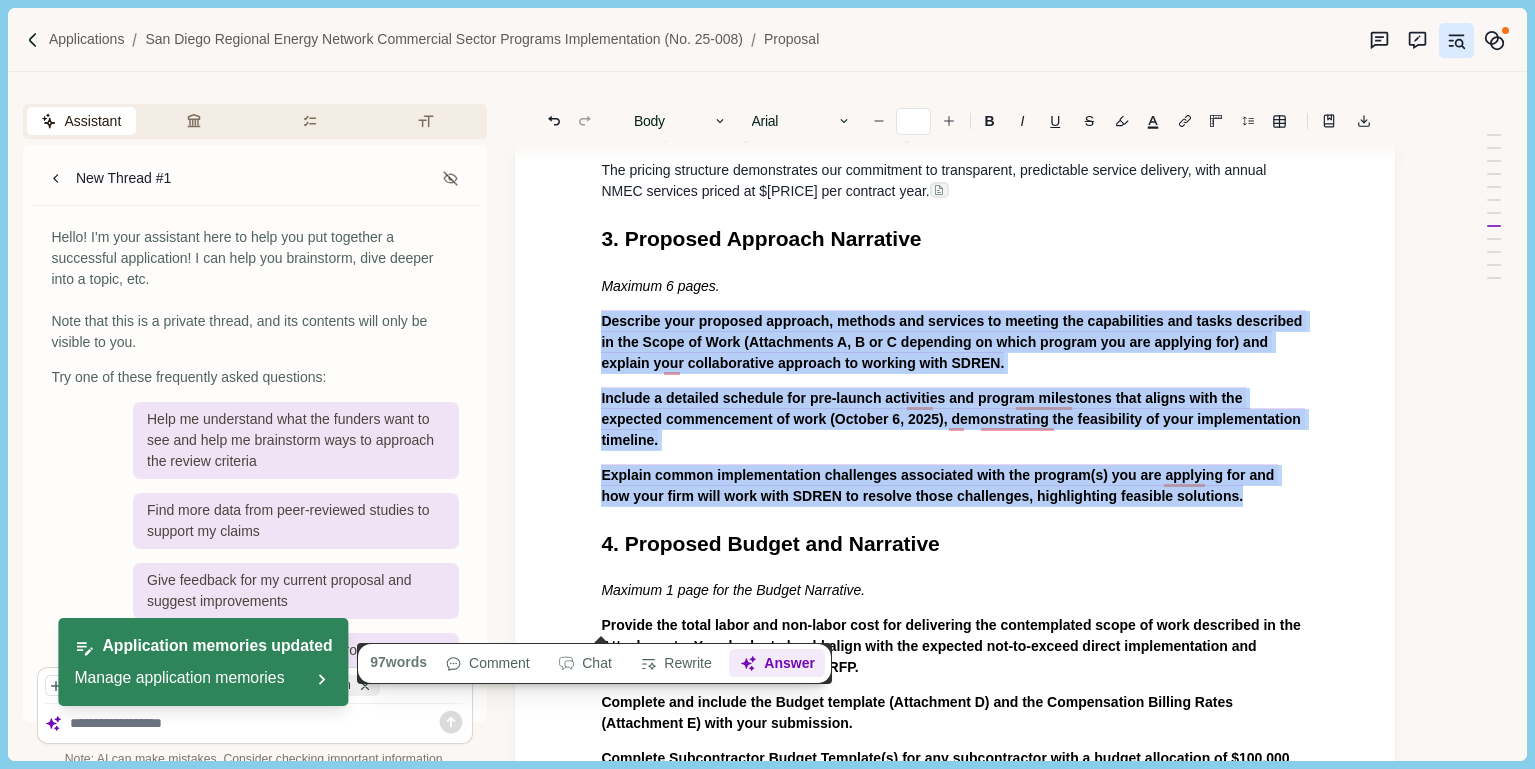 click on "Answer" at bounding box center (778, 664) 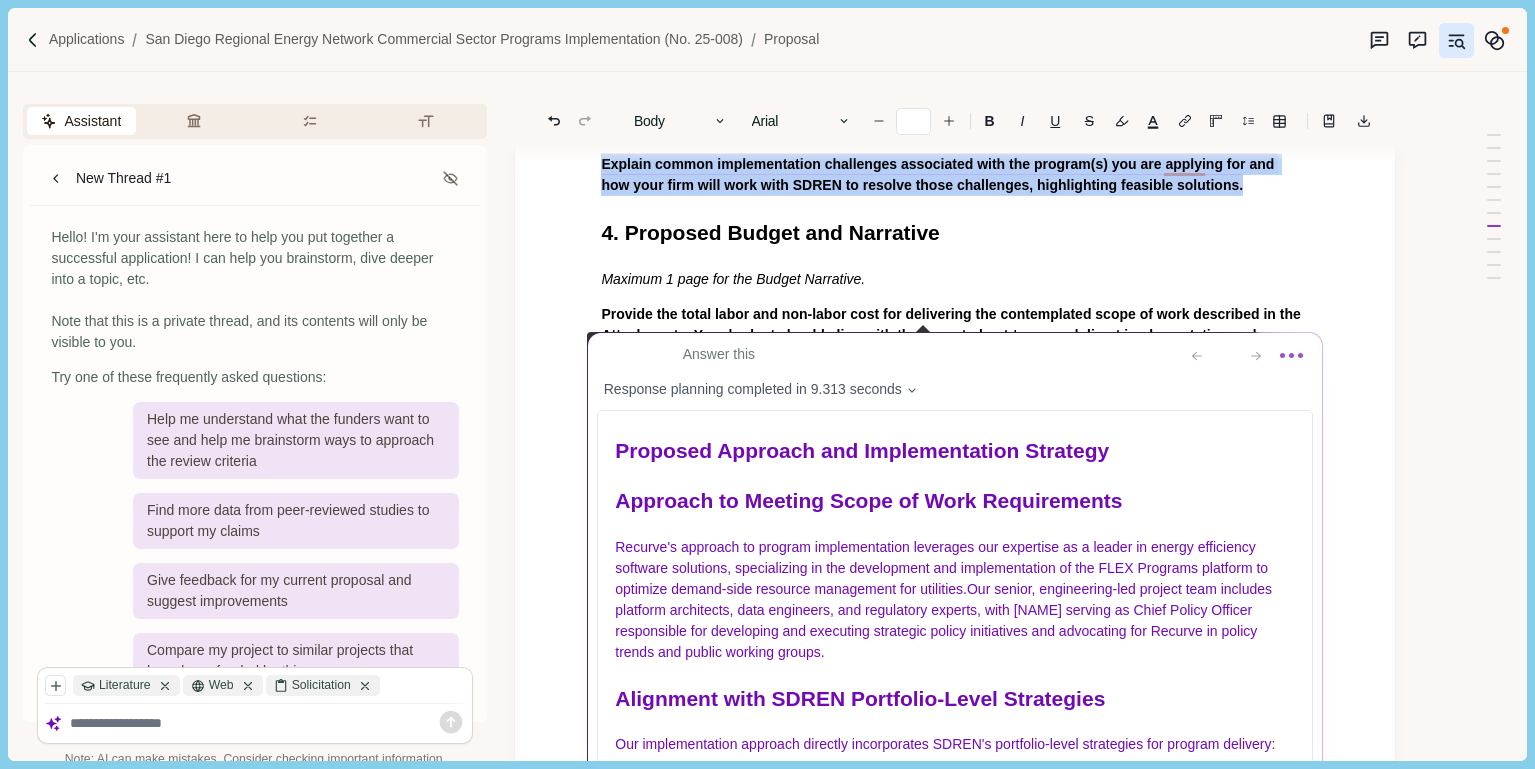 scroll, scrollTop: 2325, scrollLeft: 27, axis: both 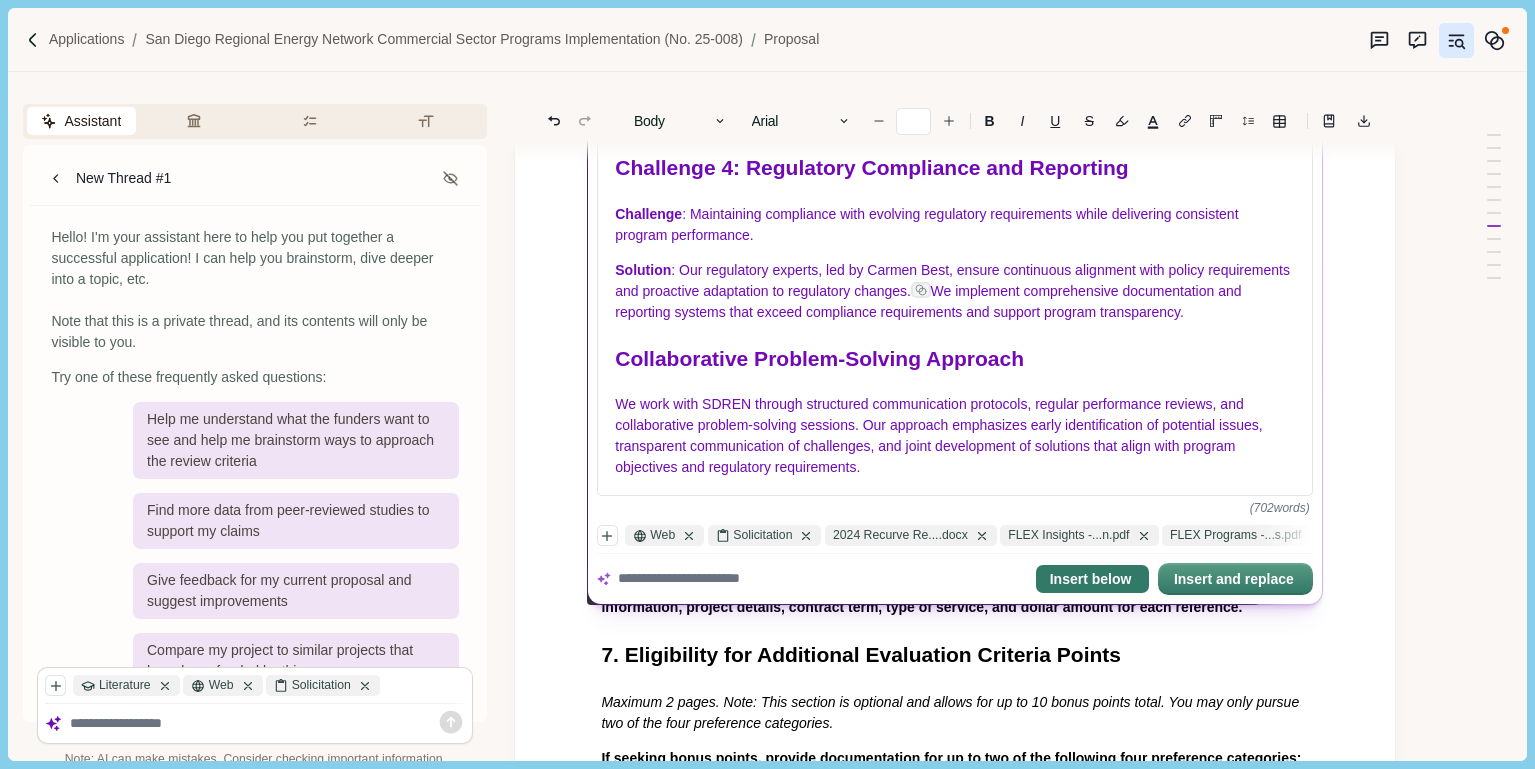 click on "Insert below" at bounding box center [1092, 580] 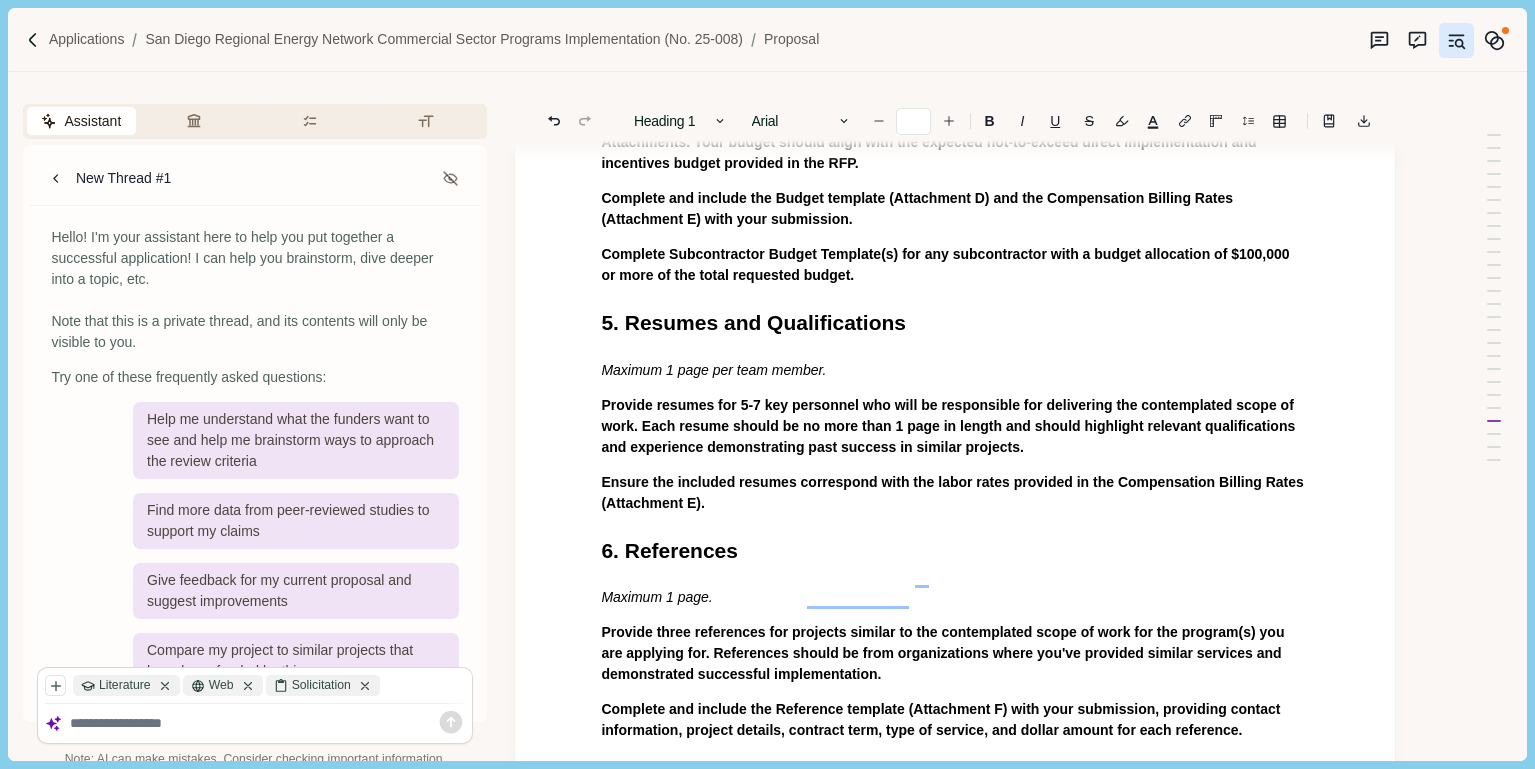 scroll, scrollTop: 5368, scrollLeft: 27, axis: both 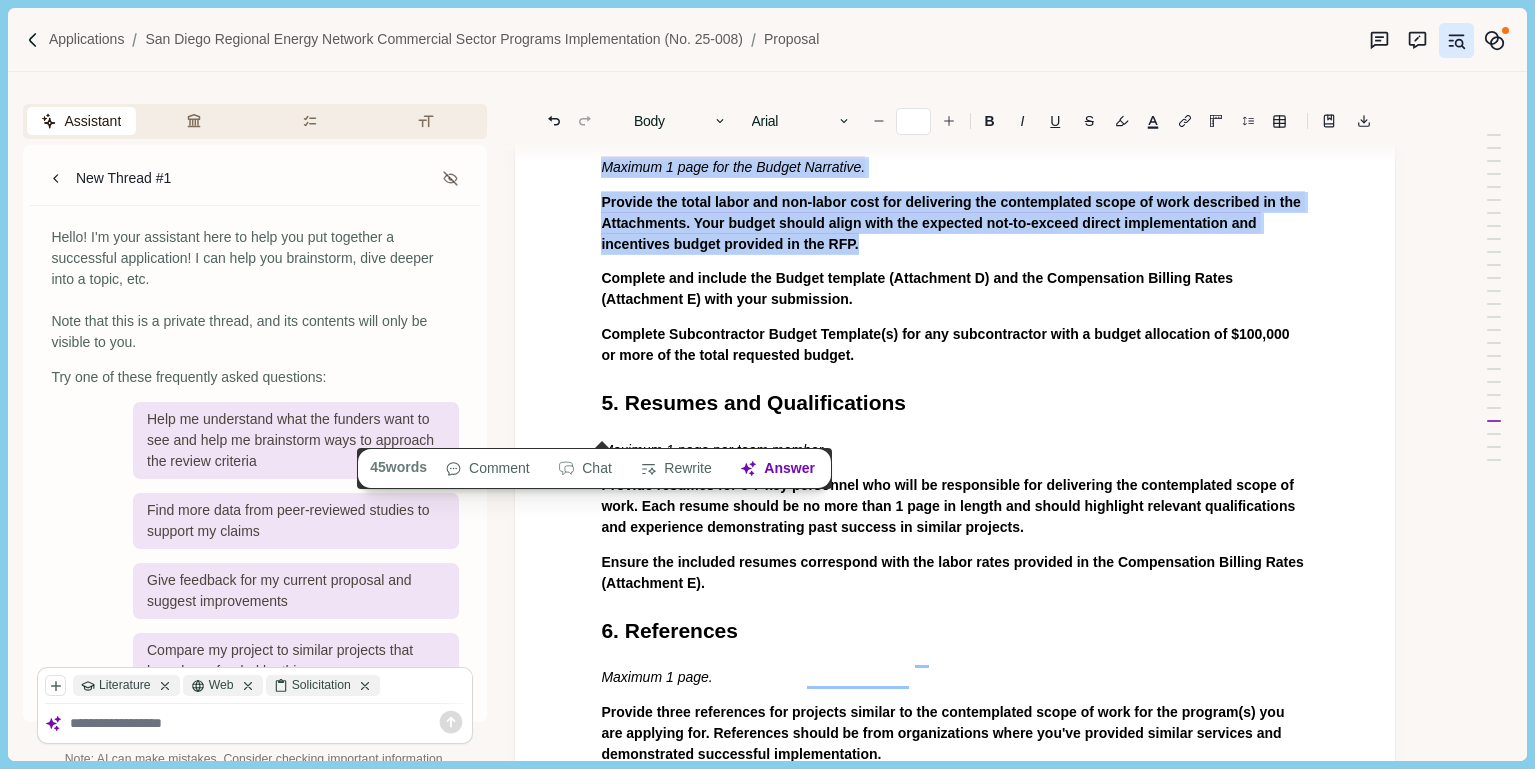drag, startPoint x: 590, startPoint y: 315, endPoint x: 961, endPoint y: 408, distance: 382.47876 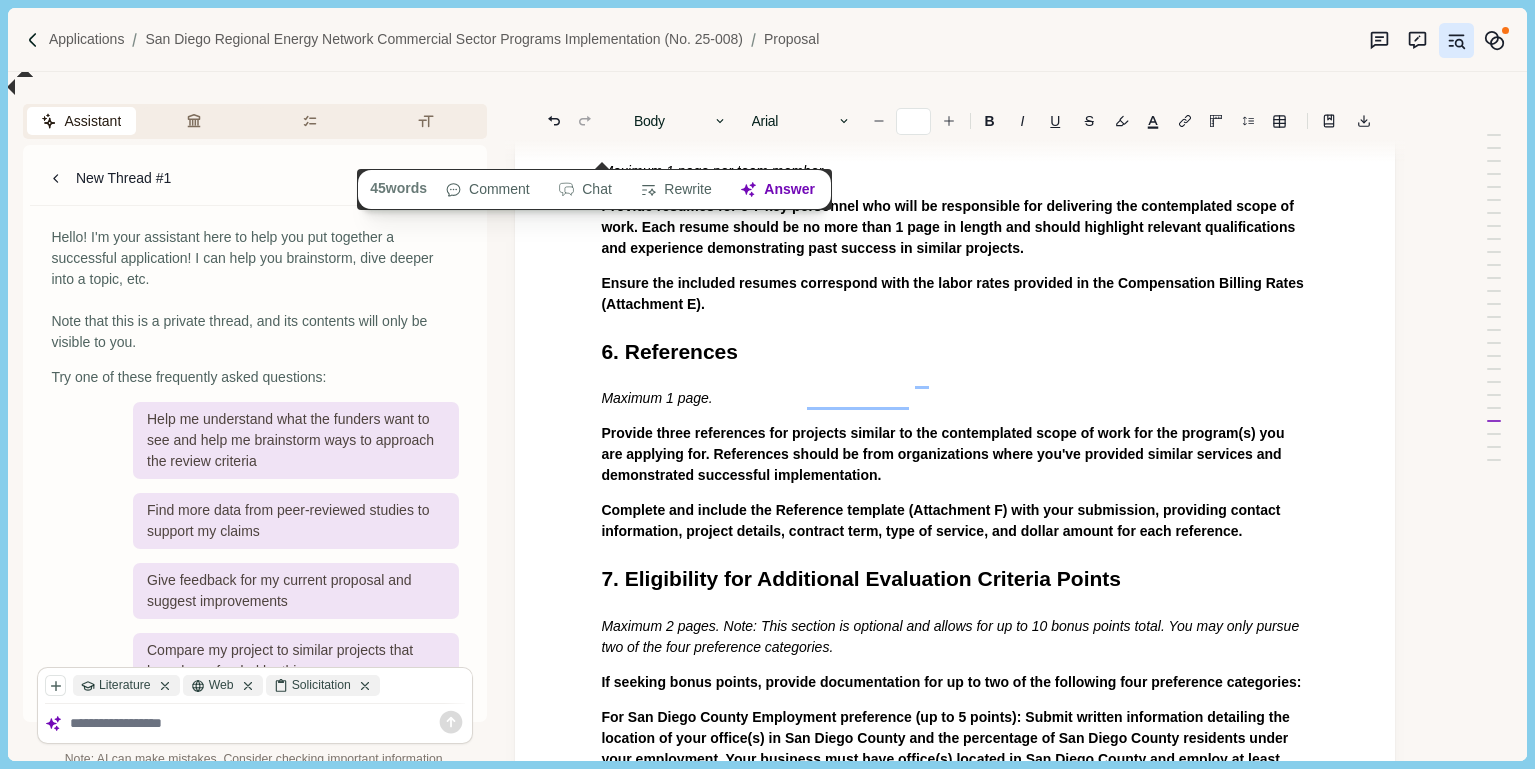 scroll, scrollTop: 5564, scrollLeft: 27, axis: both 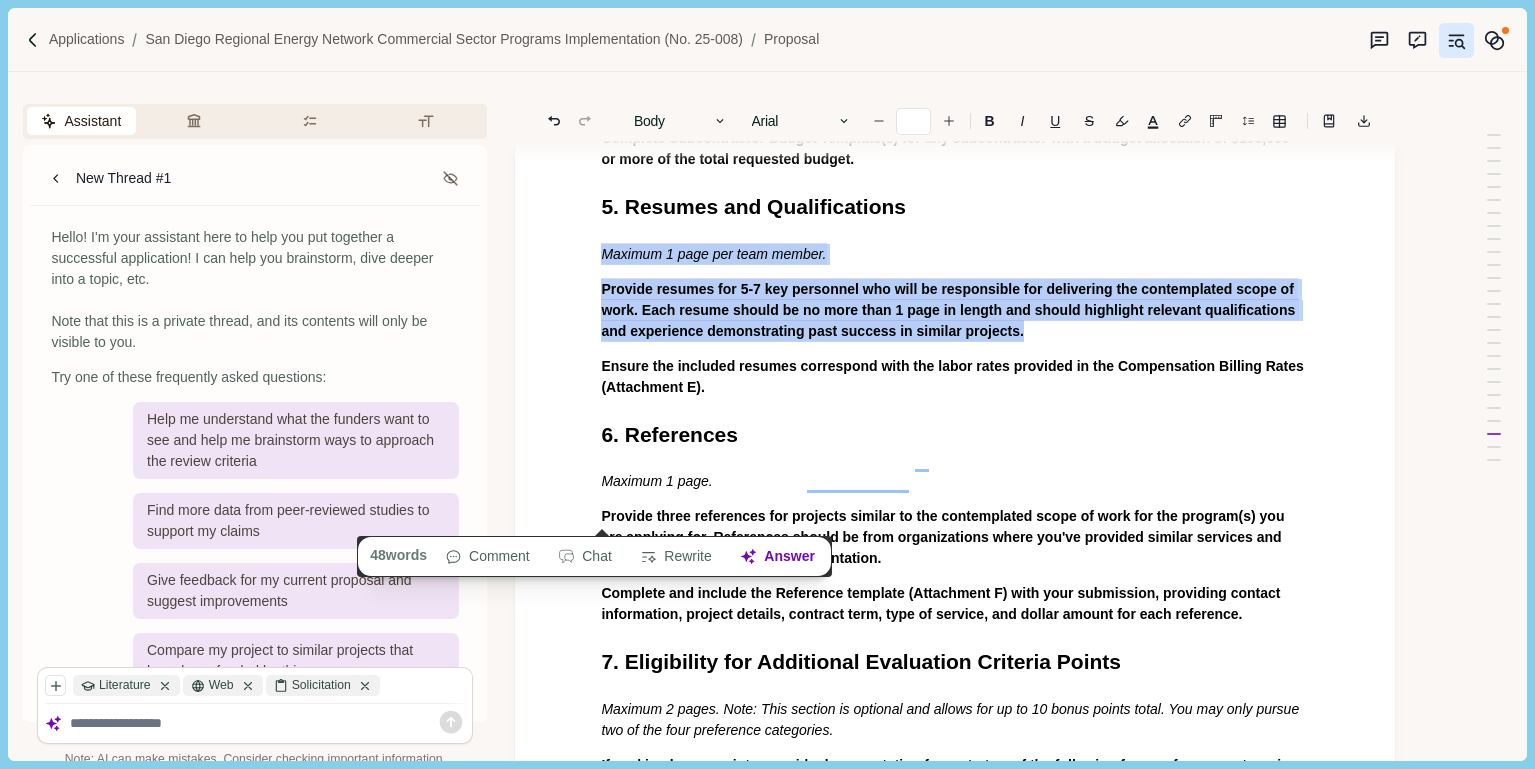 drag, startPoint x: 584, startPoint y: 405, endPoint x: 1130, endPoint y: 493, distance: 553.0461 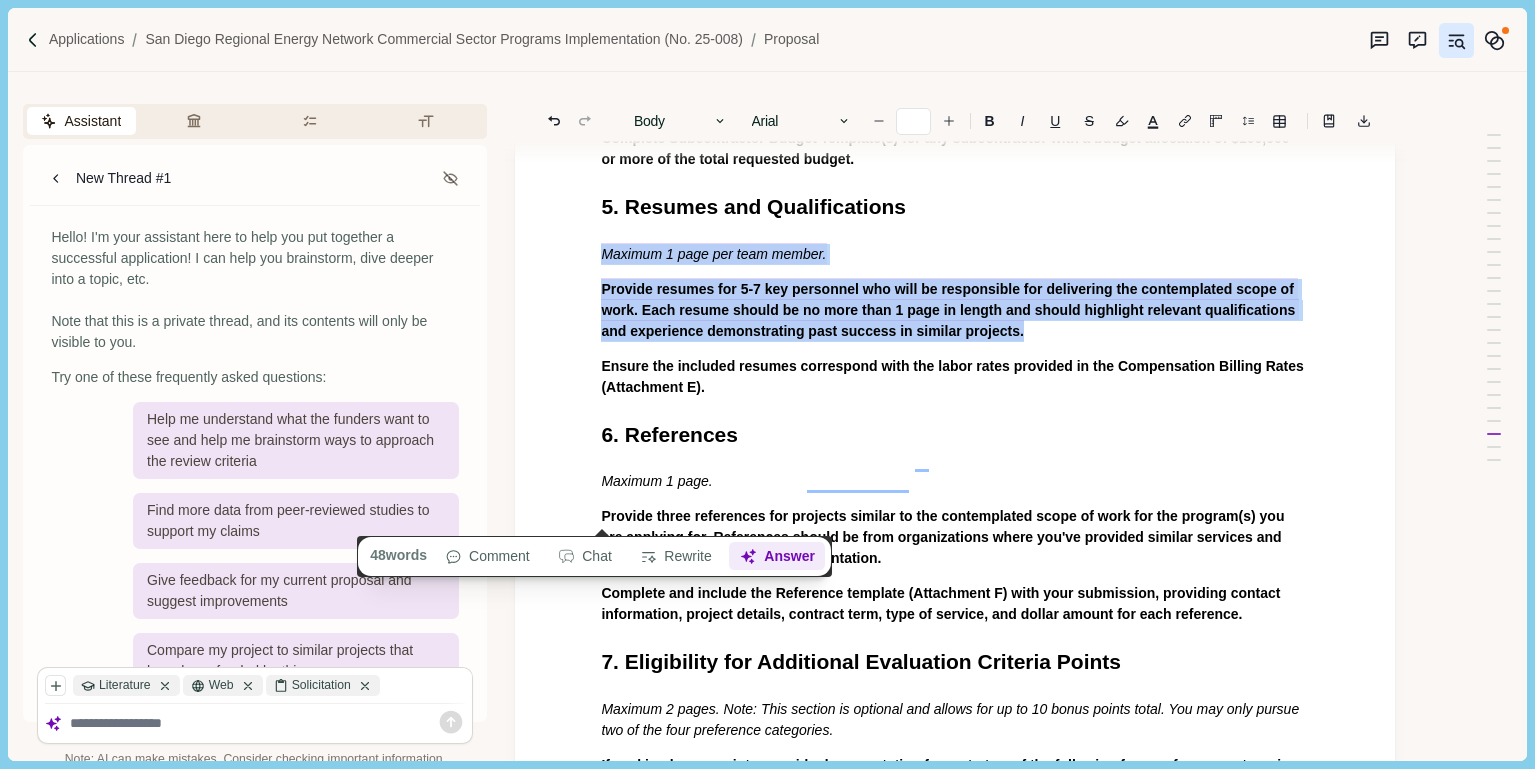click on "Answer" at bounding box center [778, 557] 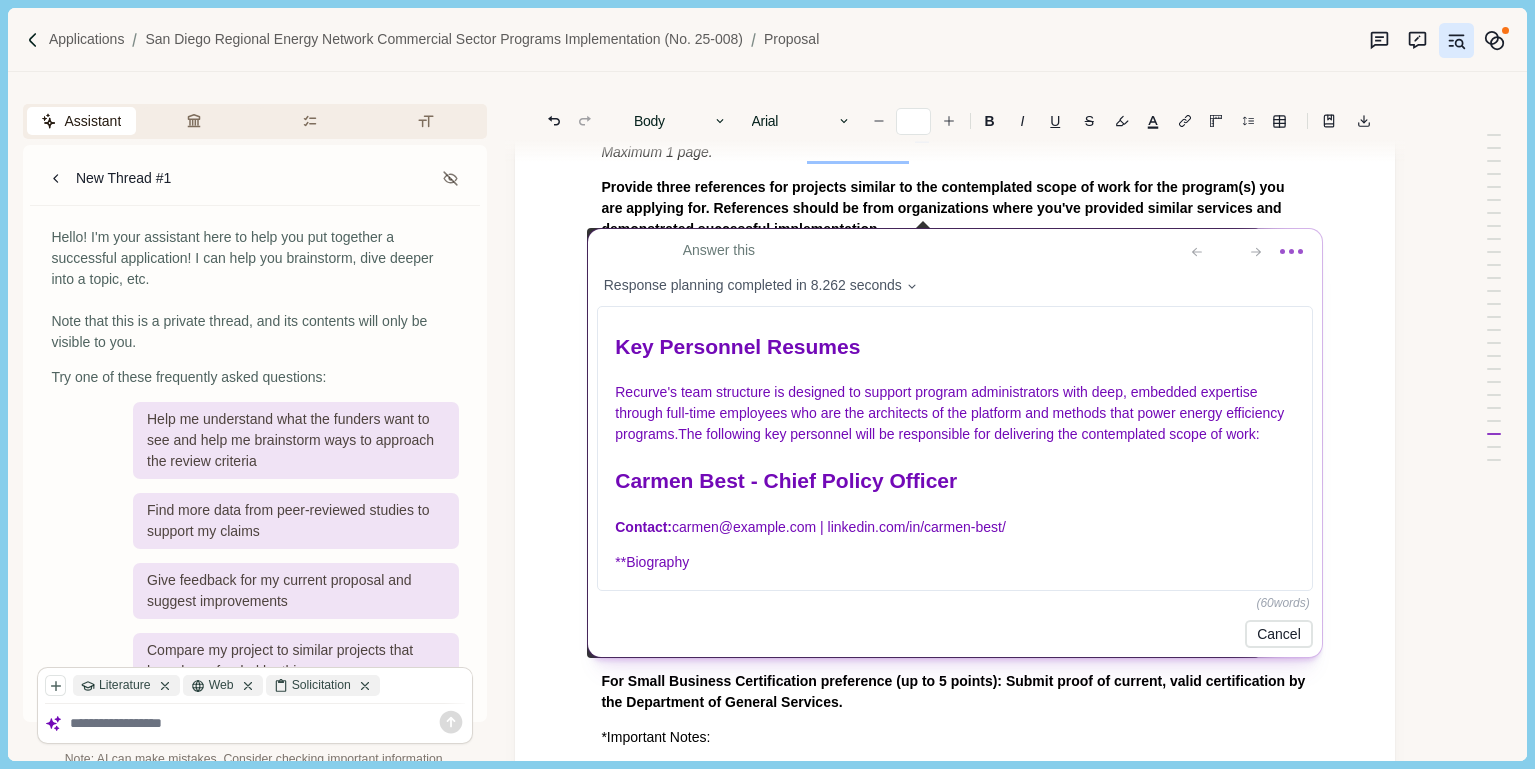 scroll, scrollTop: 5913, scrollLeft: 27, axis: both 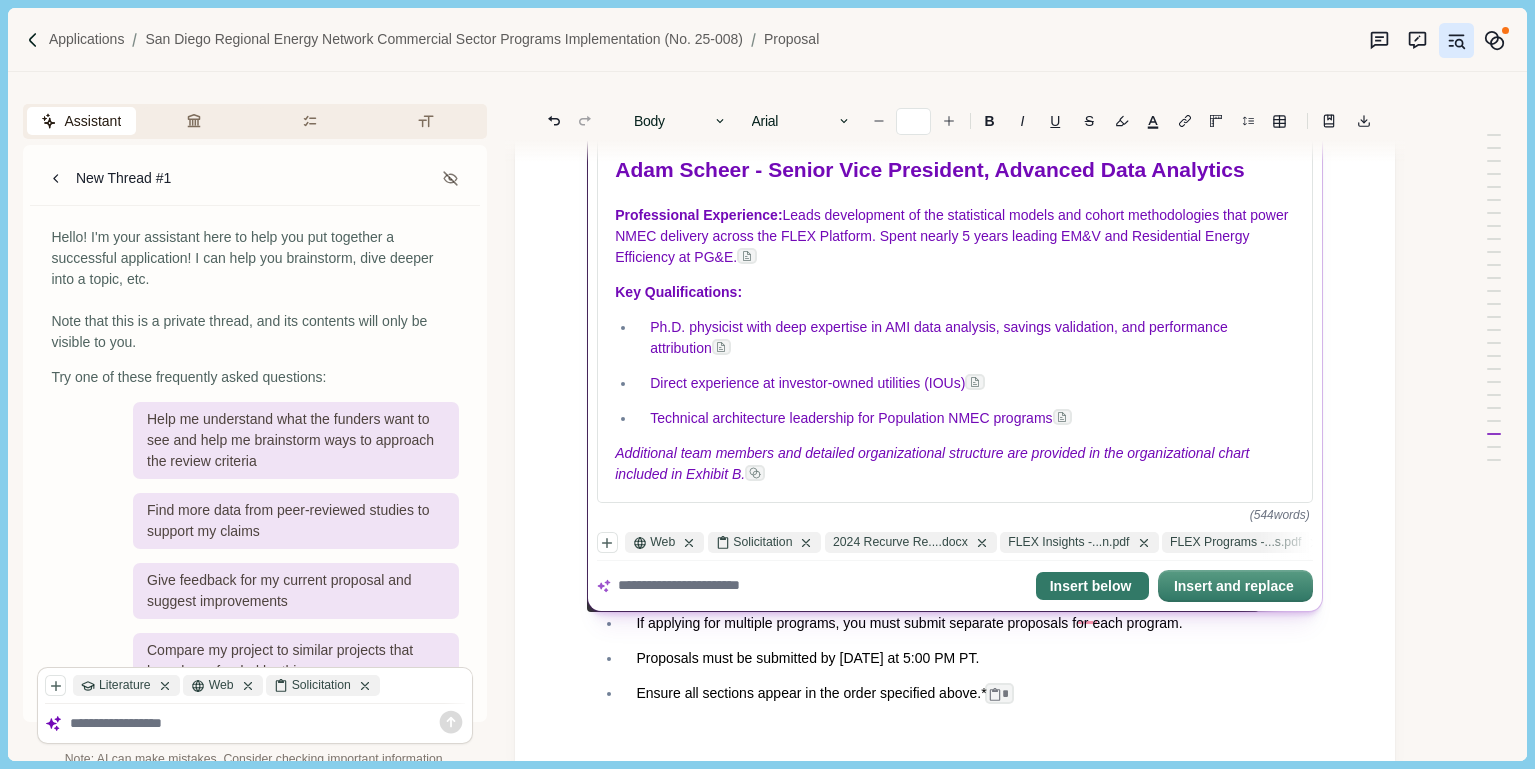 click on "Insert below" at bounding box center (1092, 587) 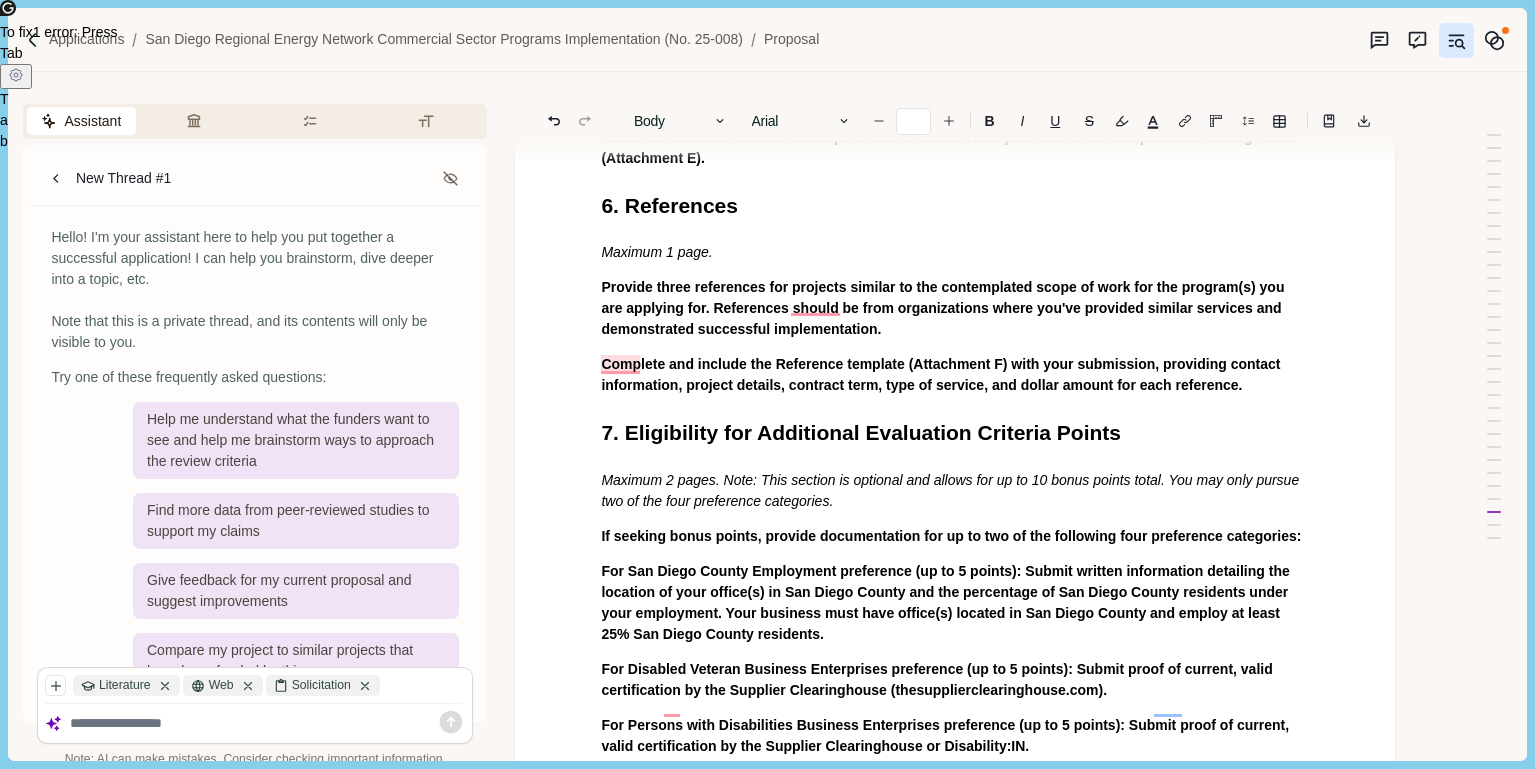 scroll, scrollTop: 7815, scrollLeft: 27, axis: both 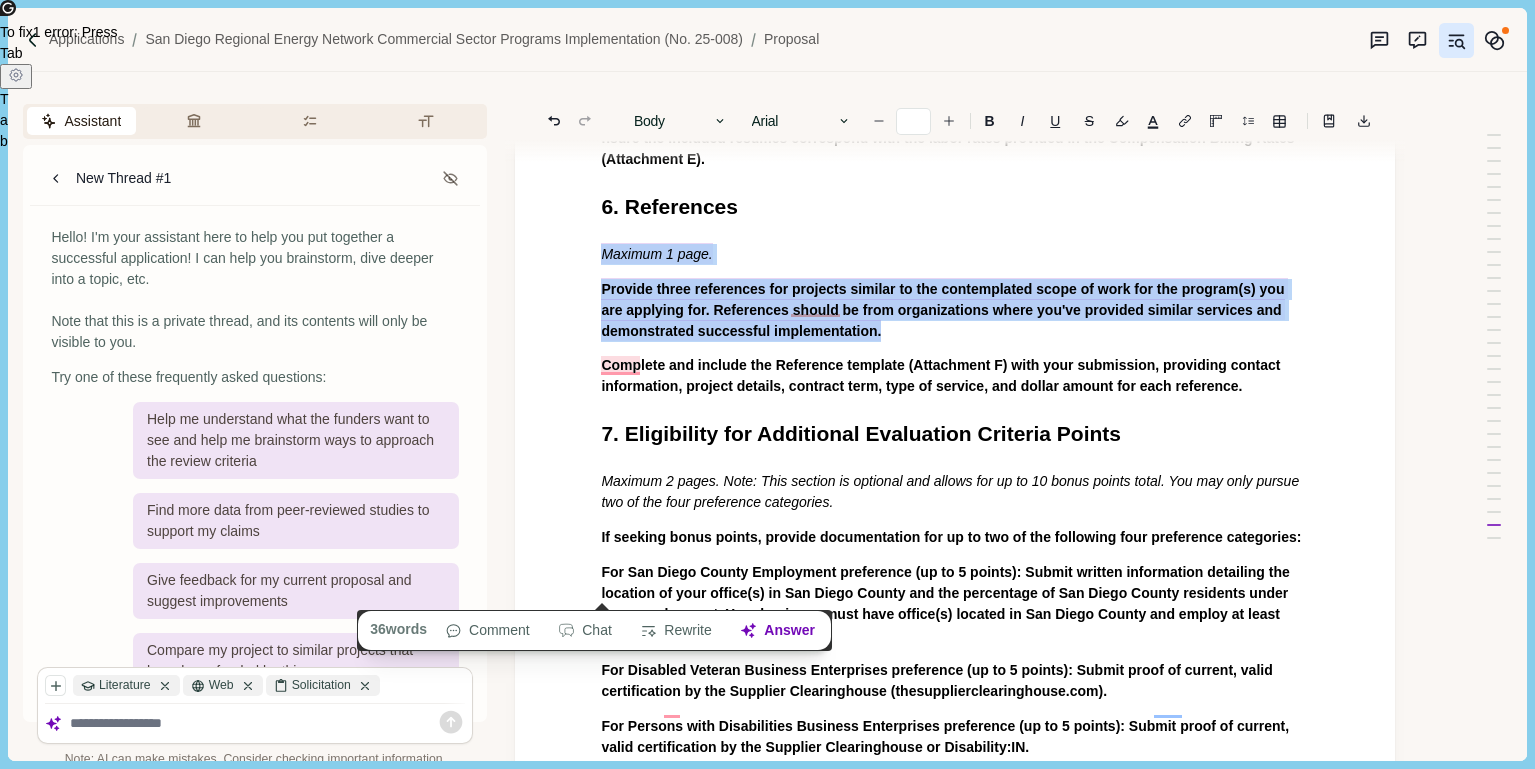 drag, startPoint x: 588, startPoint y: 481, endPoint x: 1000, endPoint y: 571, distance: 421.71555 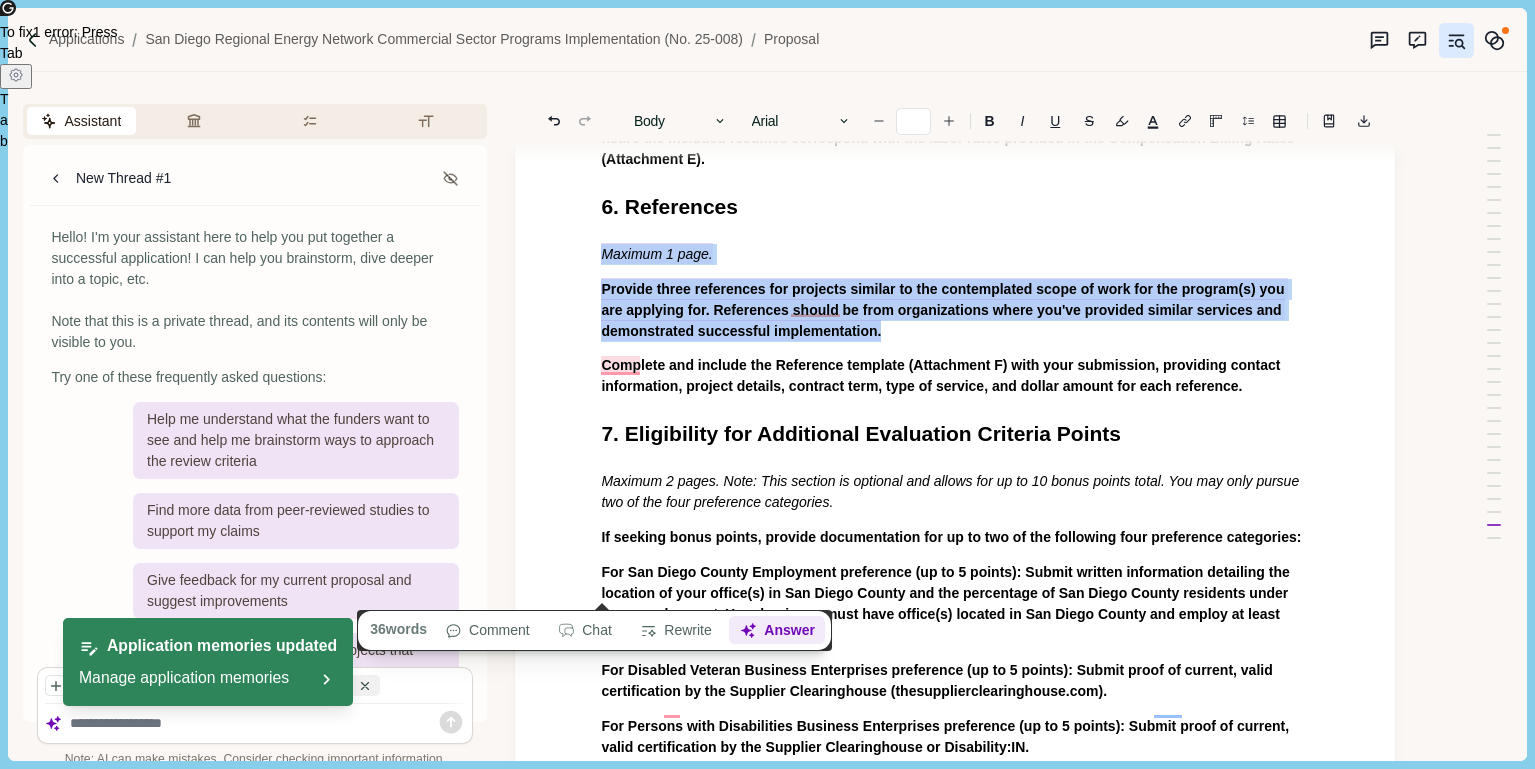 click on "Answer" at bounding box center [778, 631] 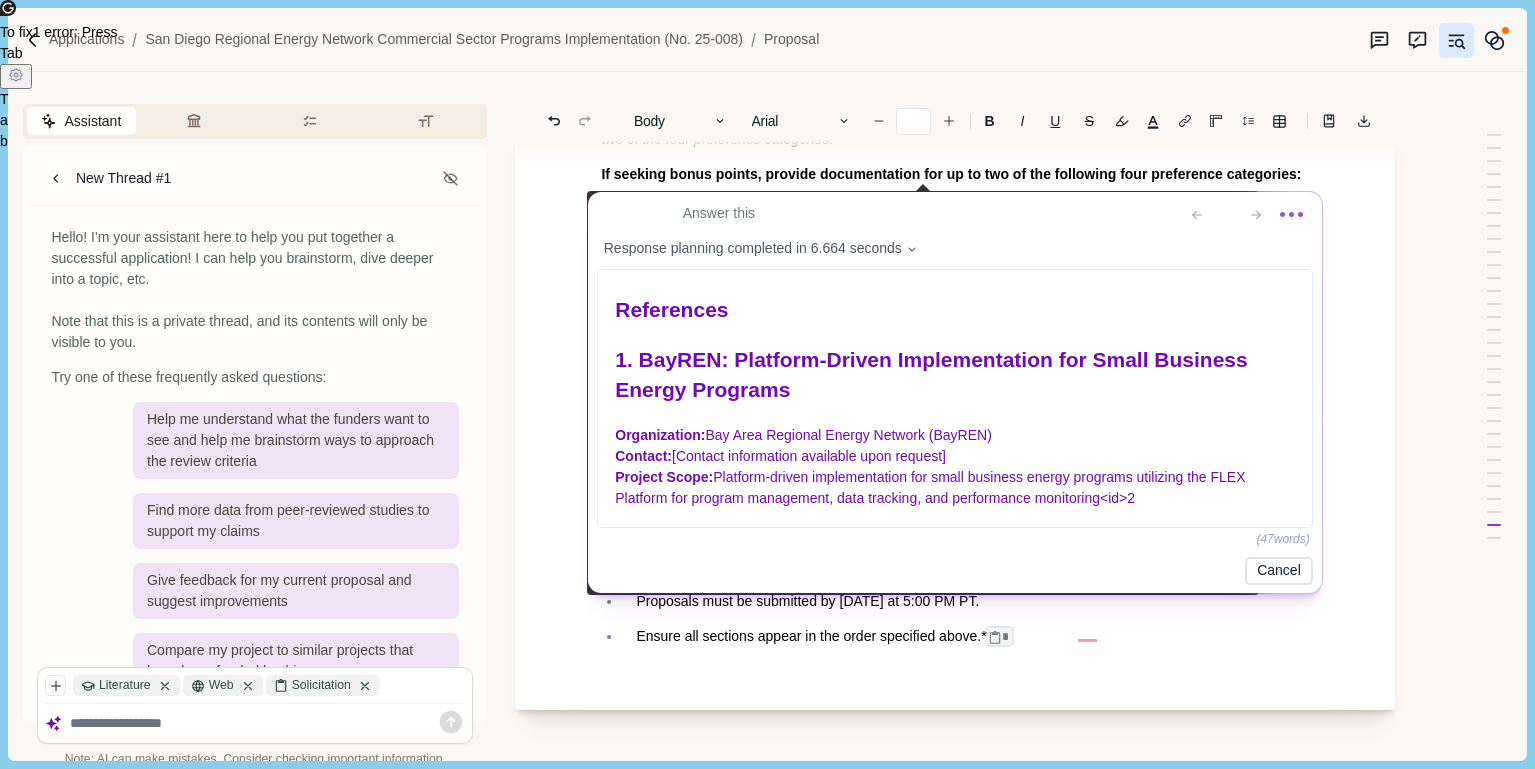 scroll, scrollTop: 8192, scrollLeft: 27, axis: both 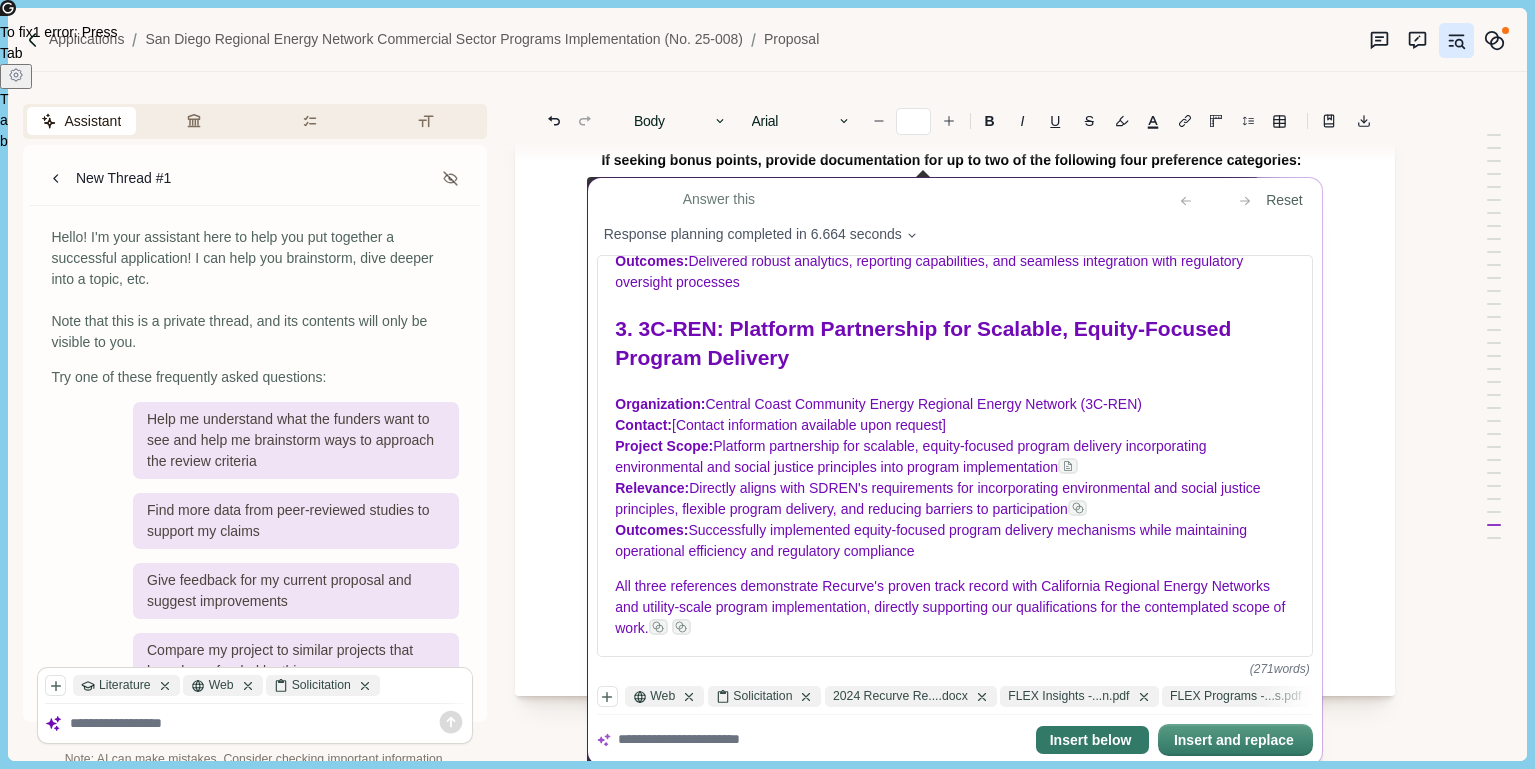 click on "Insert below" at bounding box center (1092, 741) 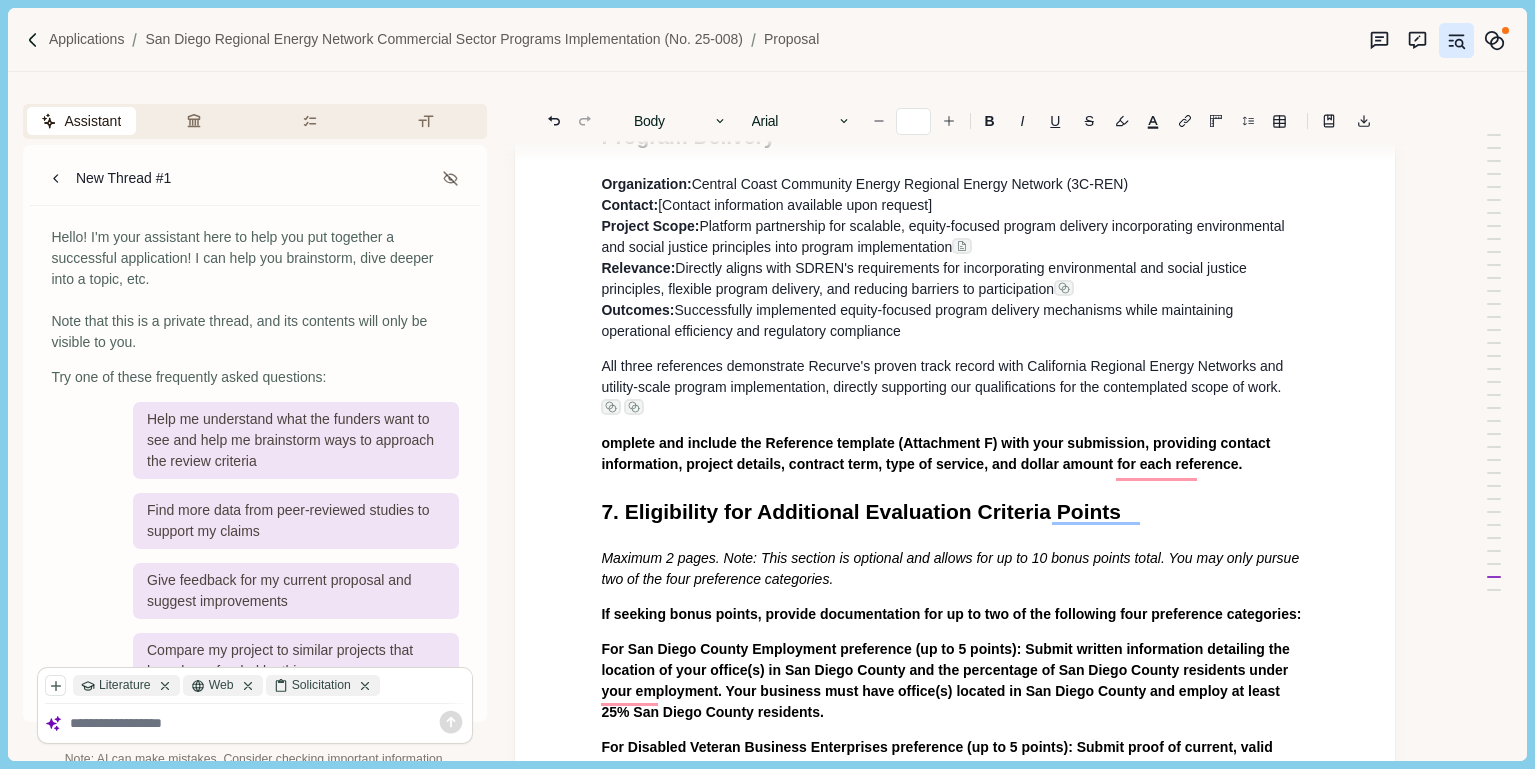scroll, scrollTop: 9093, scrollLeft: 27, axis: both 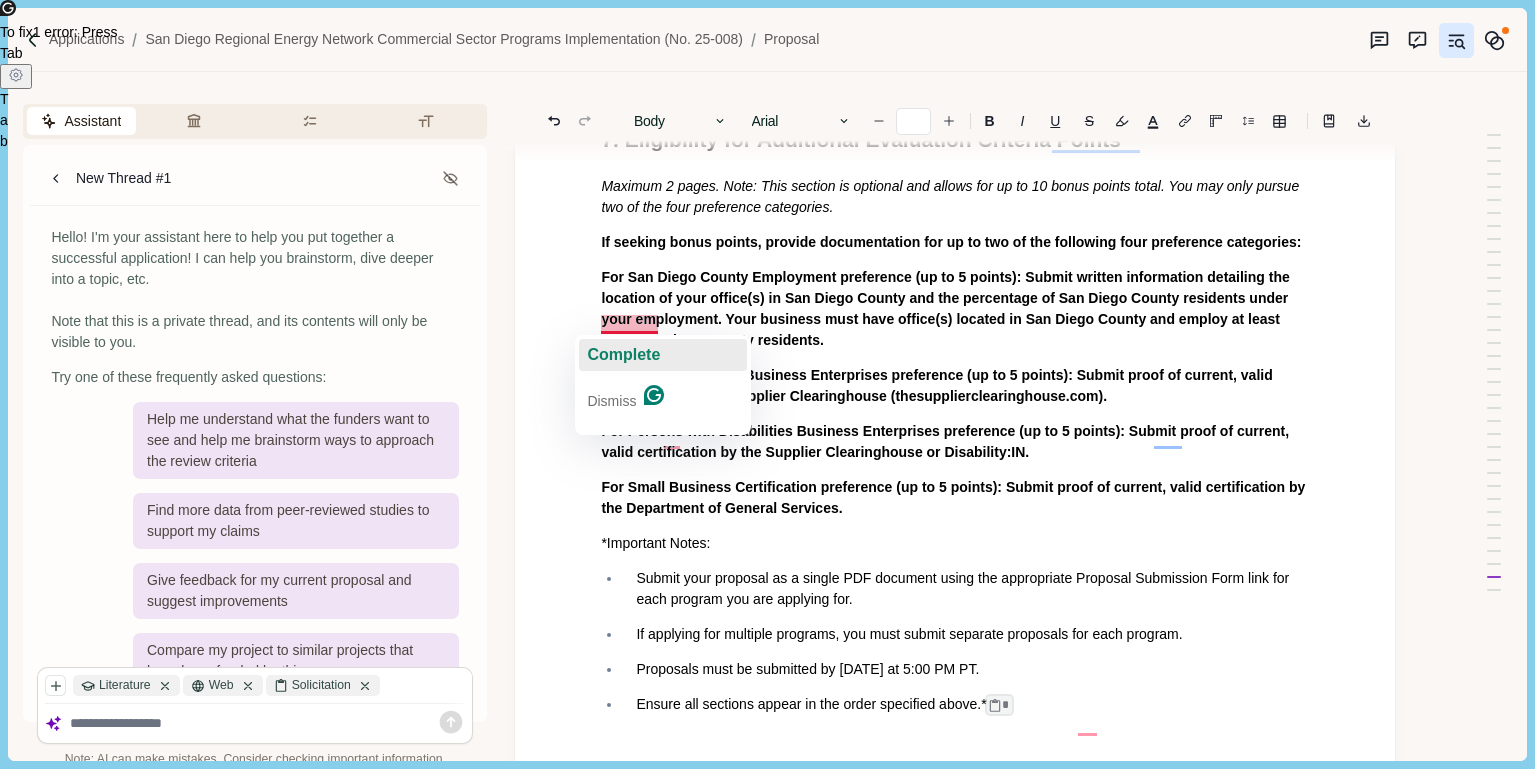 click on "Complete" 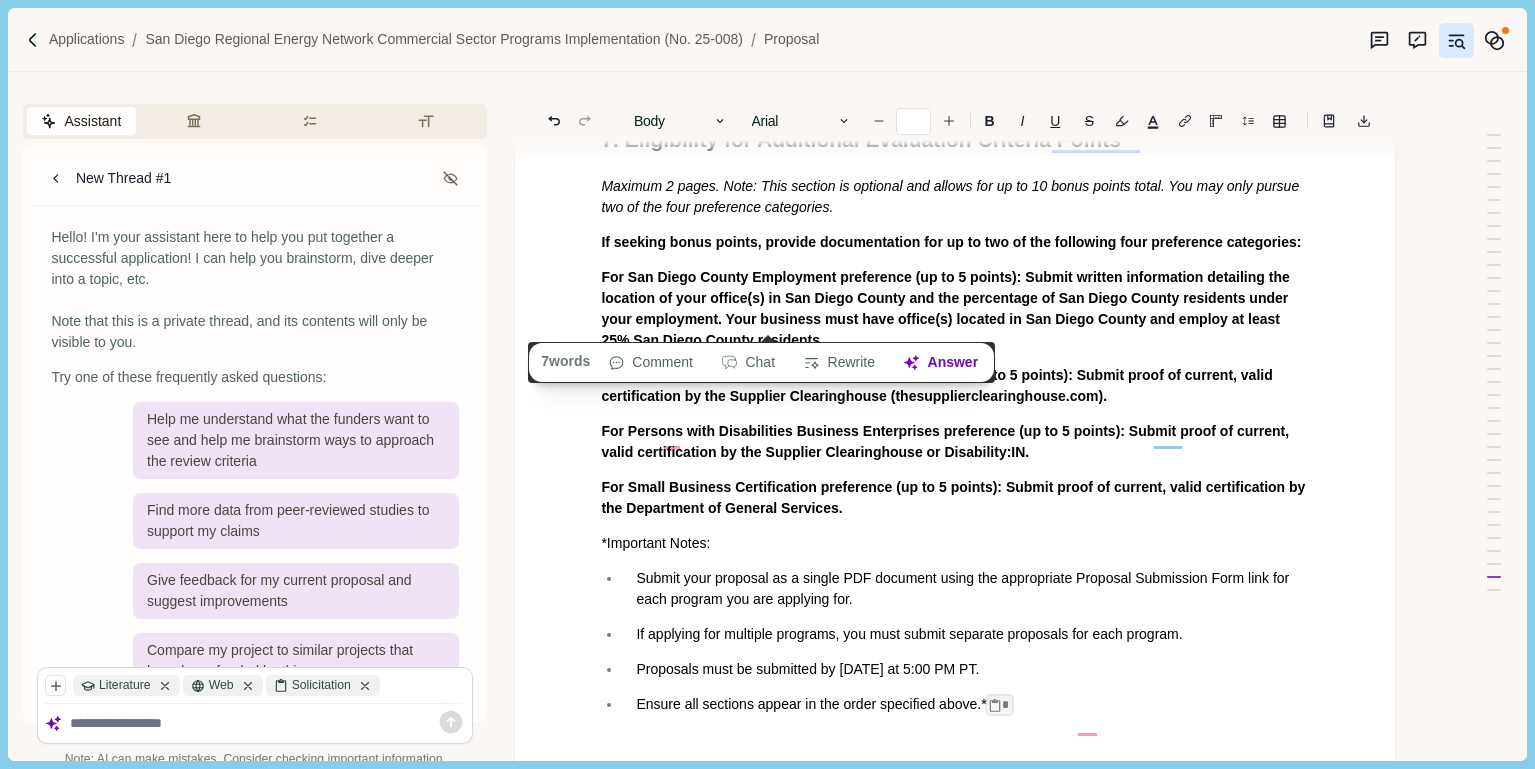 drag, startPoint x: 585, startPoint y: 325, endPoint x: 917, endPoint y: 332, distance: 332.0738 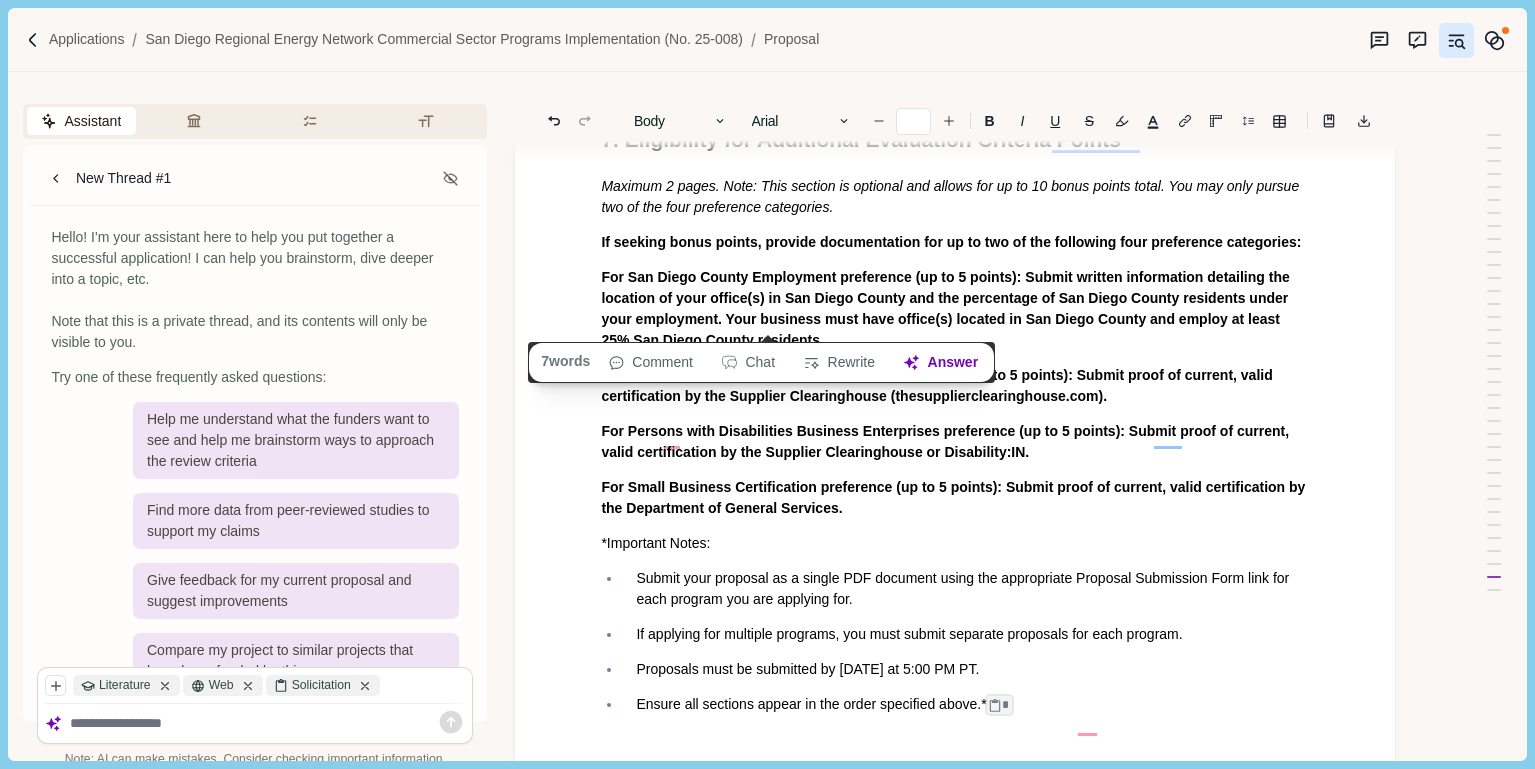 click on "Proposal 1. Cover Letter Maximum 2 pages. Must be signed by an individual, partner, officer or officers authorized to execute legal documents on behalf of the Proposer. Provide the legal name and address of your company. Specify the legal form of your company (partnership, corporation). I Legal Name and Address: Recurve Analytics, Inc. [Address to be provided upon request] Legal Form: Corporation f your company is a wholly owned subsidiary of a "parent company," identify the "parent company." Provide the name, title, address and telephone number of the proposed representative to contact concerning the Proposal Submittal. Include your California Business License Number. Include a statement that you take no exceptions to this RFP or the sample Agreement, including the insurance and indemnification provisions. If any exceptions are taken, clearly note them in the proposal. 2. Experience and Qualifications Narrative Maximum 5 pages. Organizational Structure and Team Experience Organizational Structure 4 : Monthly" at bounding box center [955, -4076] 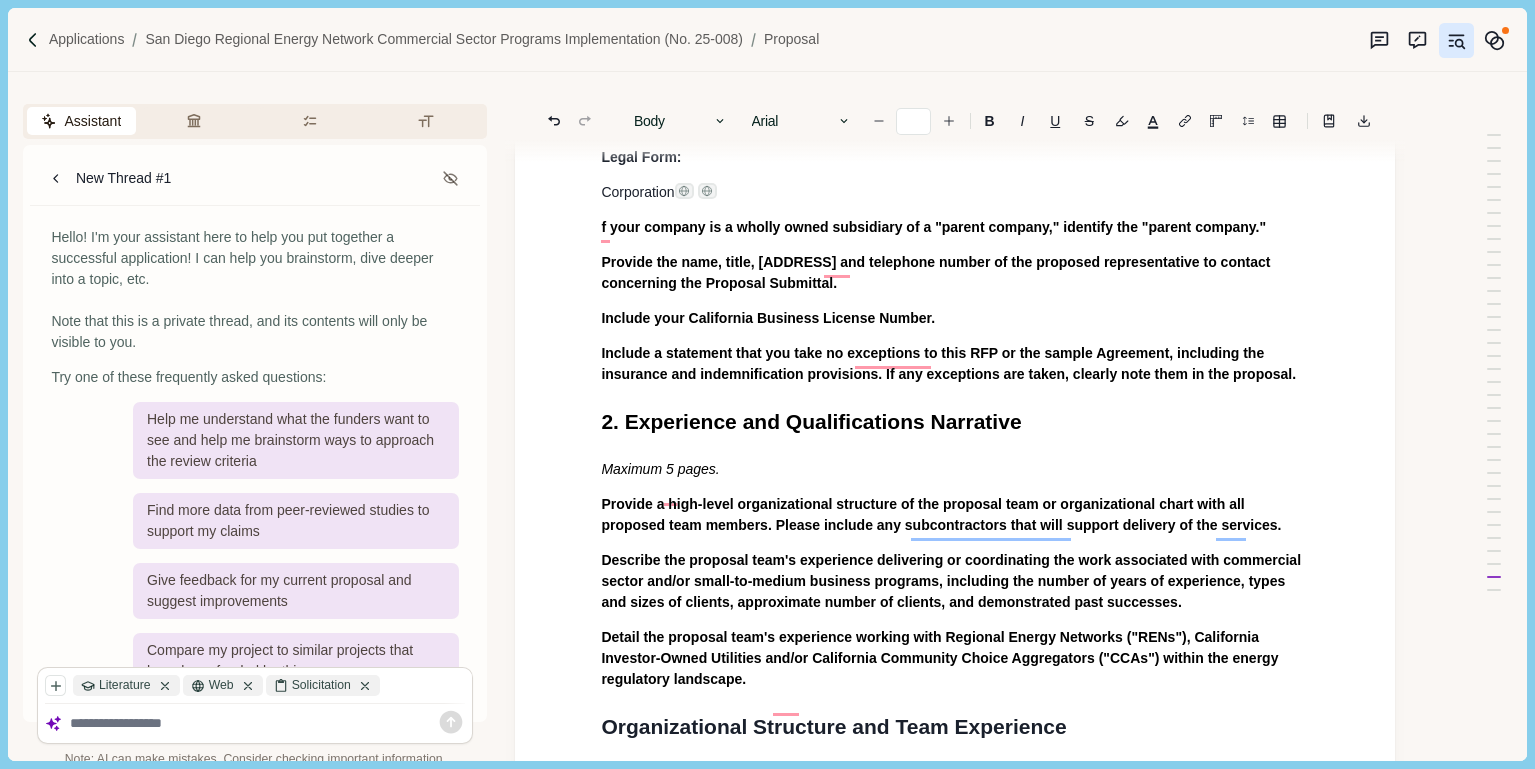 scroll, scrollTop: 0, scrollLeft: 27, axis: horizontal 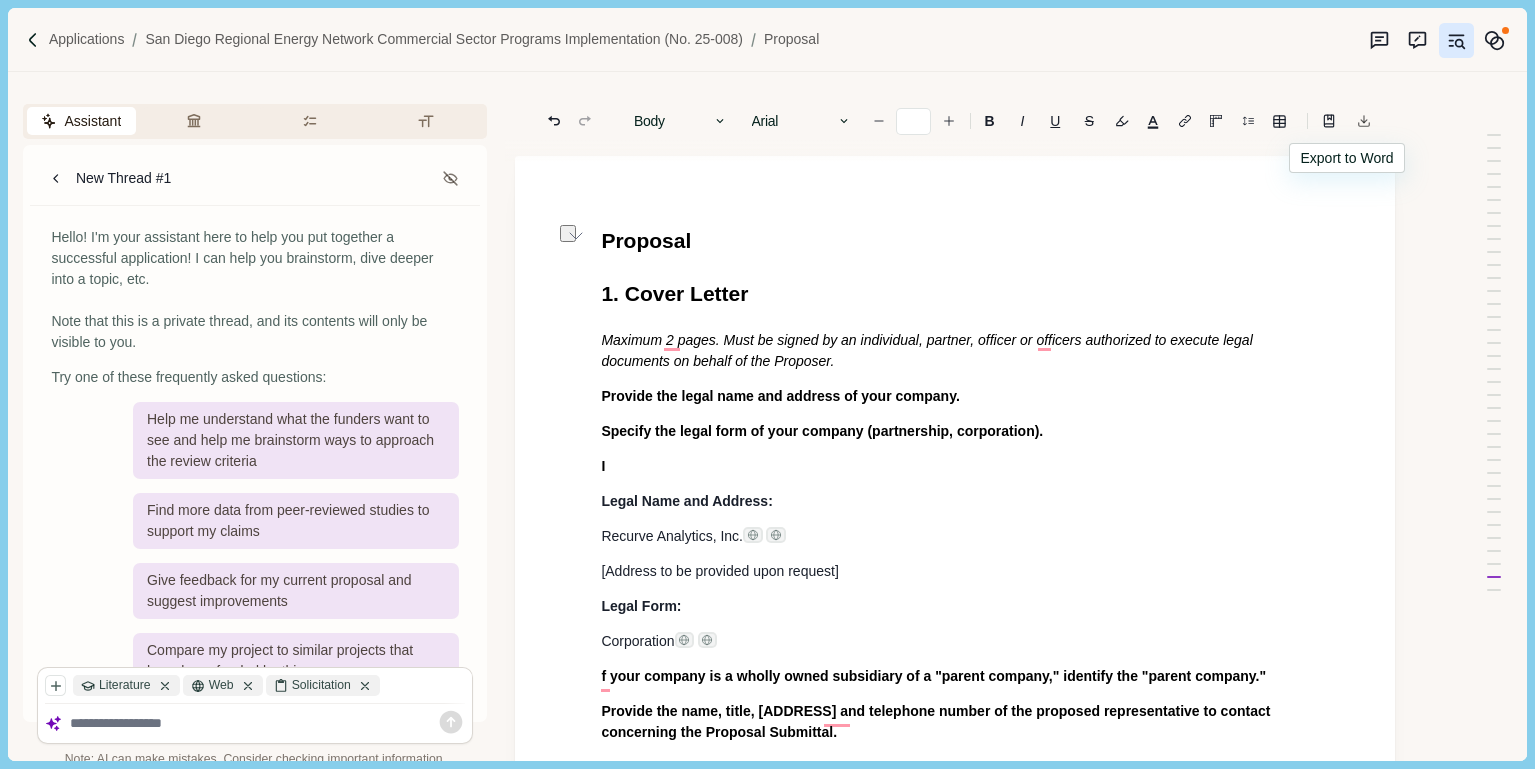 click 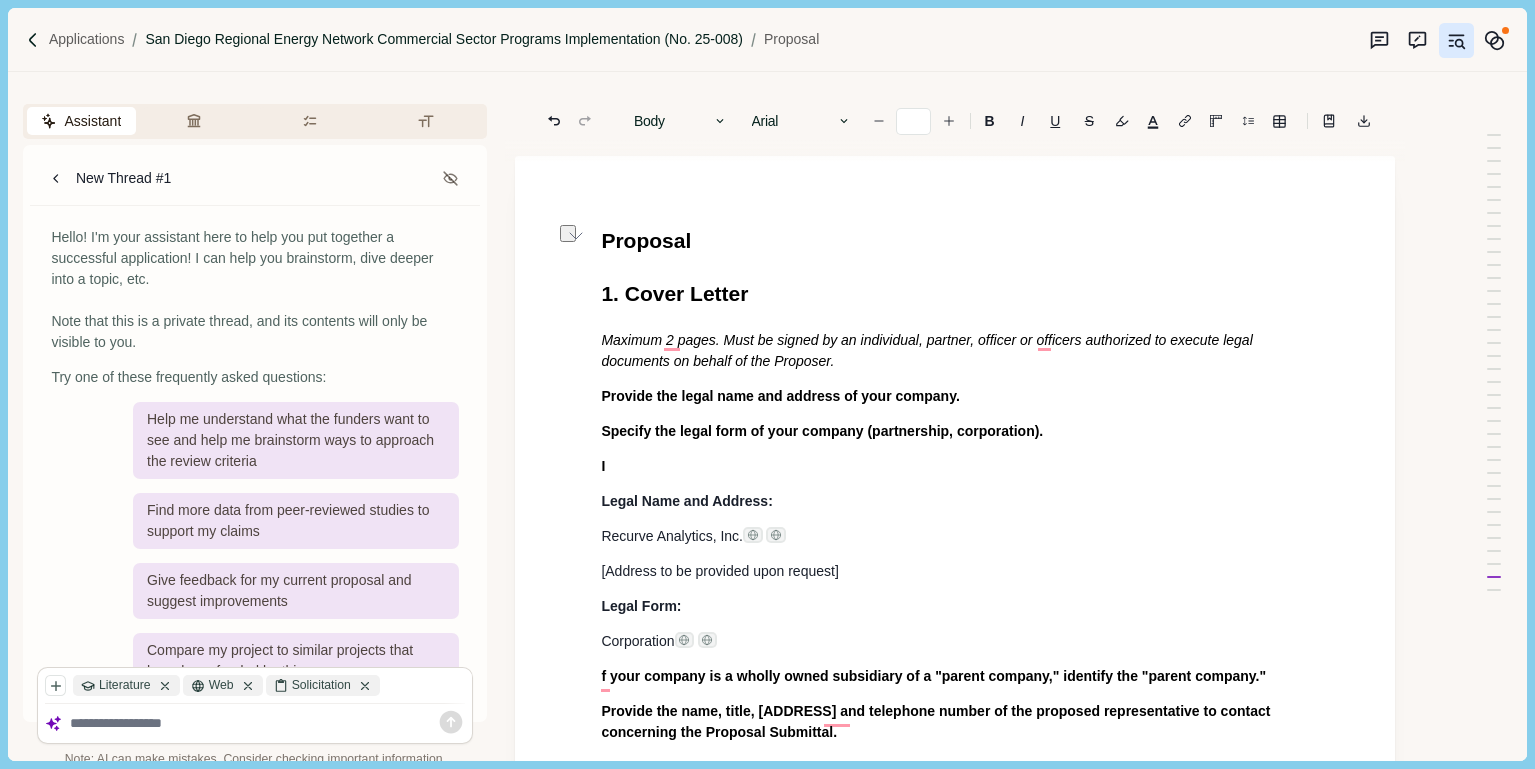 click on "San Diego Regional Energy Network Commercial Sector Programs Implementation (No. 25-008)" at bounding box center (444, 39) 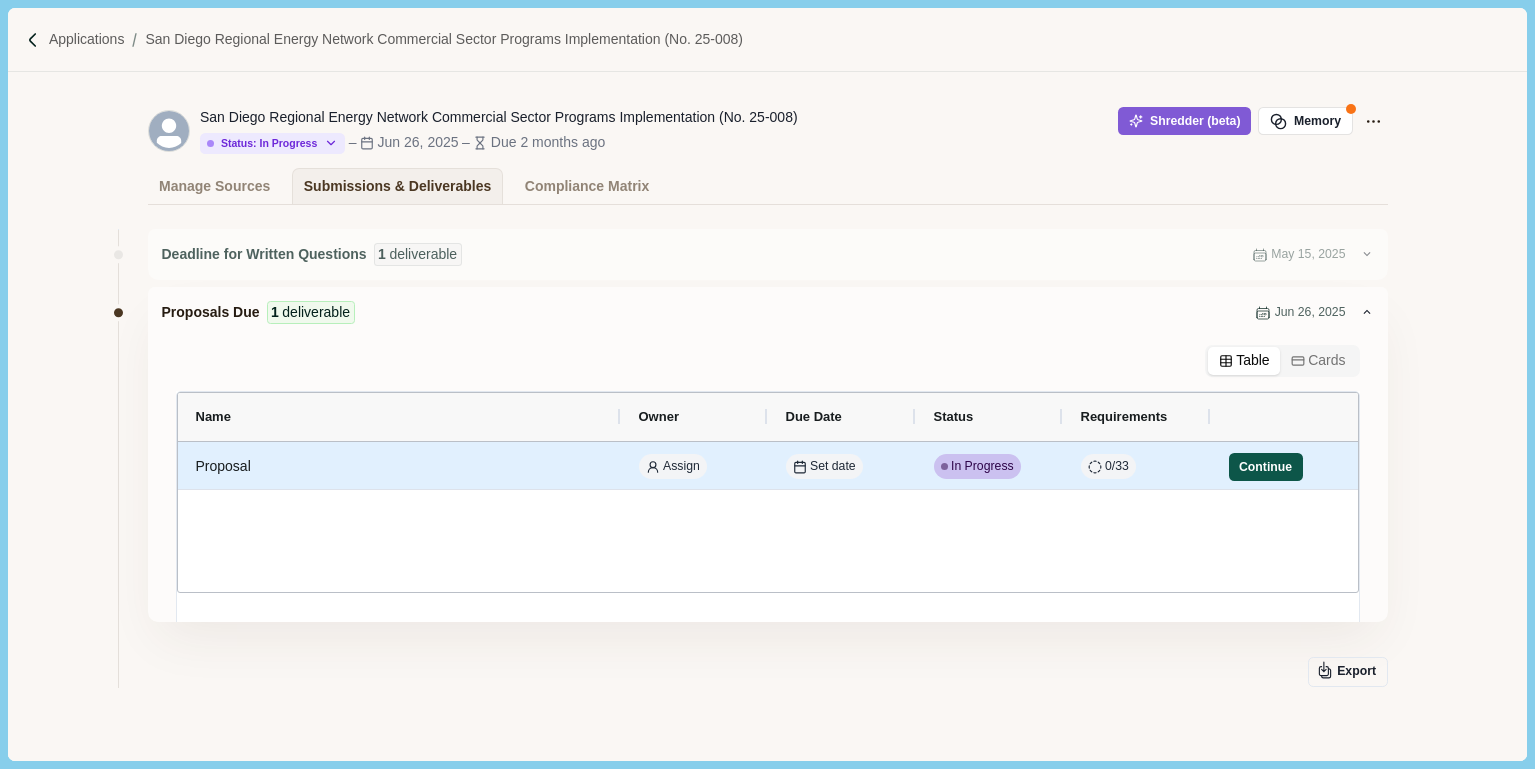click on "Continue" at bounding box center (1266, 467) 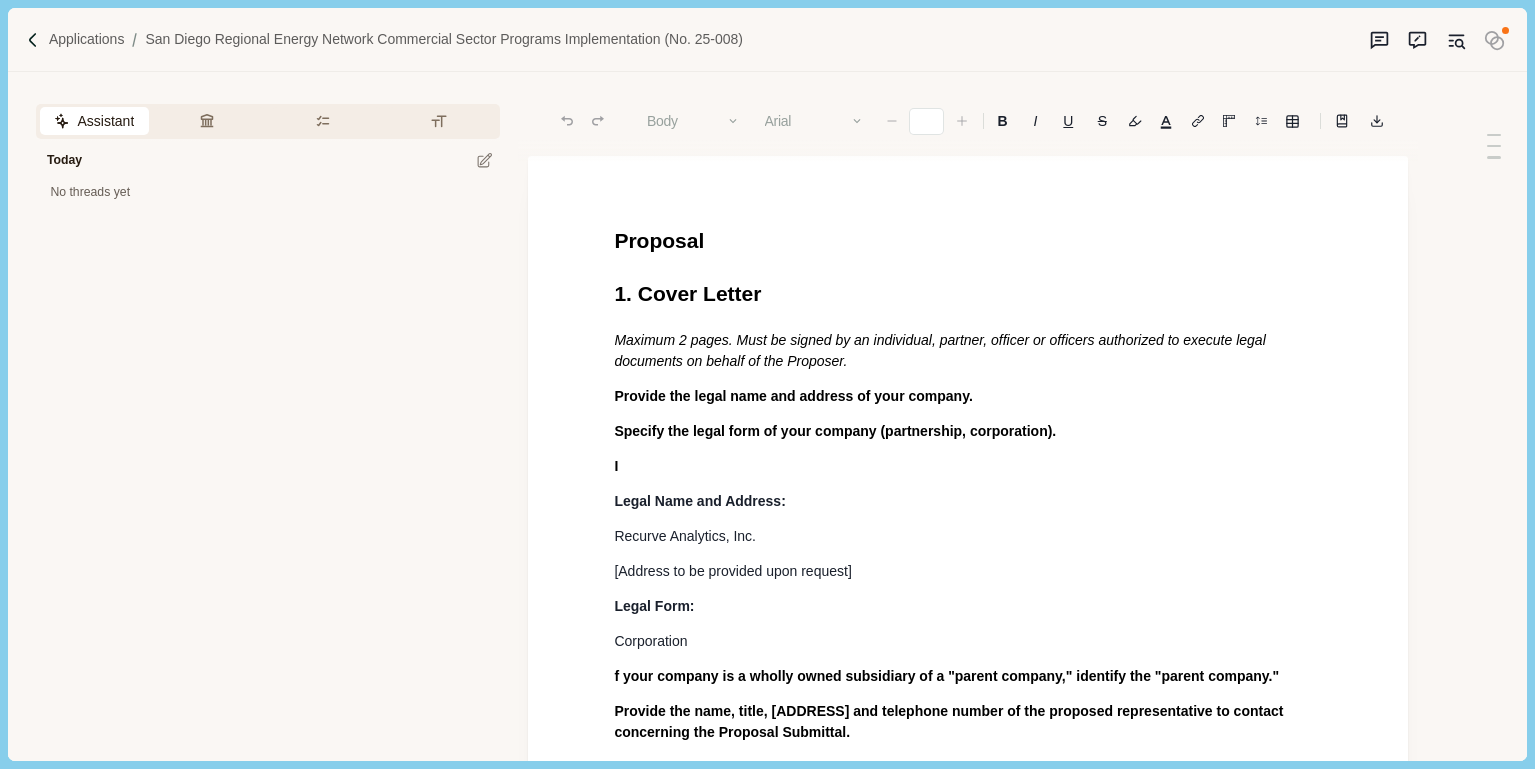 type on "**" 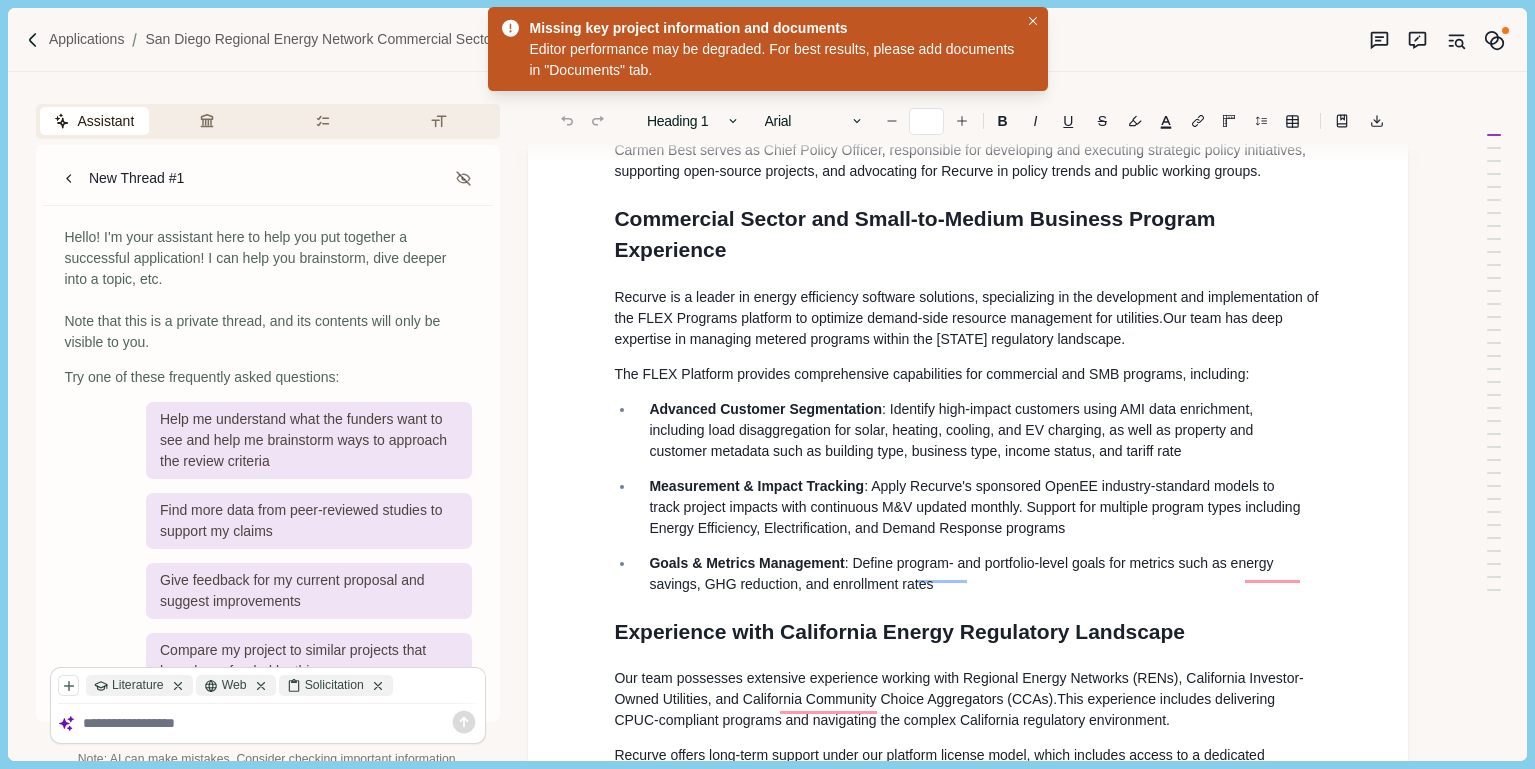 scroll, scrollTop: 0, scrollLeft: 0, axis: both 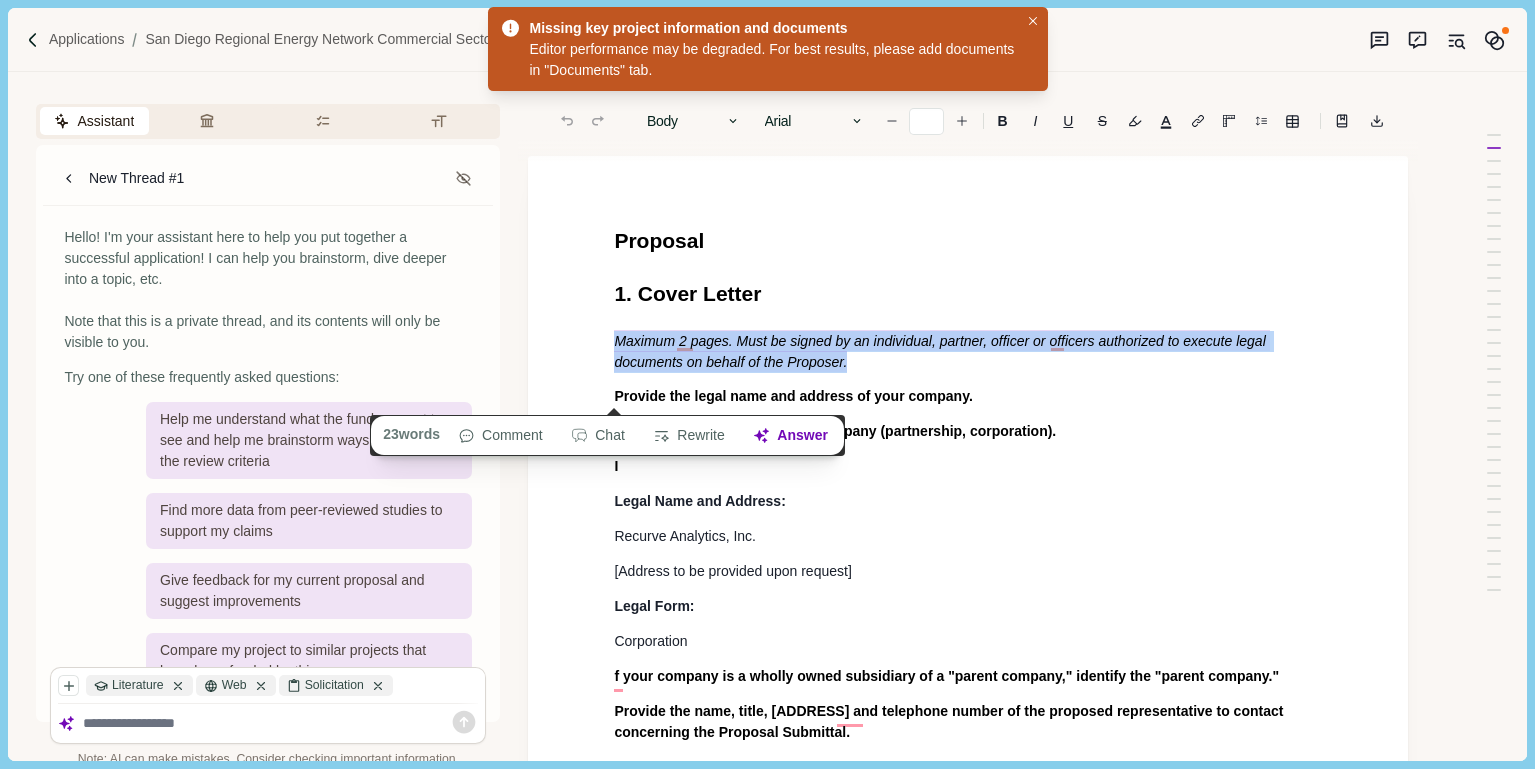 drag, startPoint x: 614, startPoint y: 343, endPoint x: 1062, endPoint y: 384, distance: 449.8722 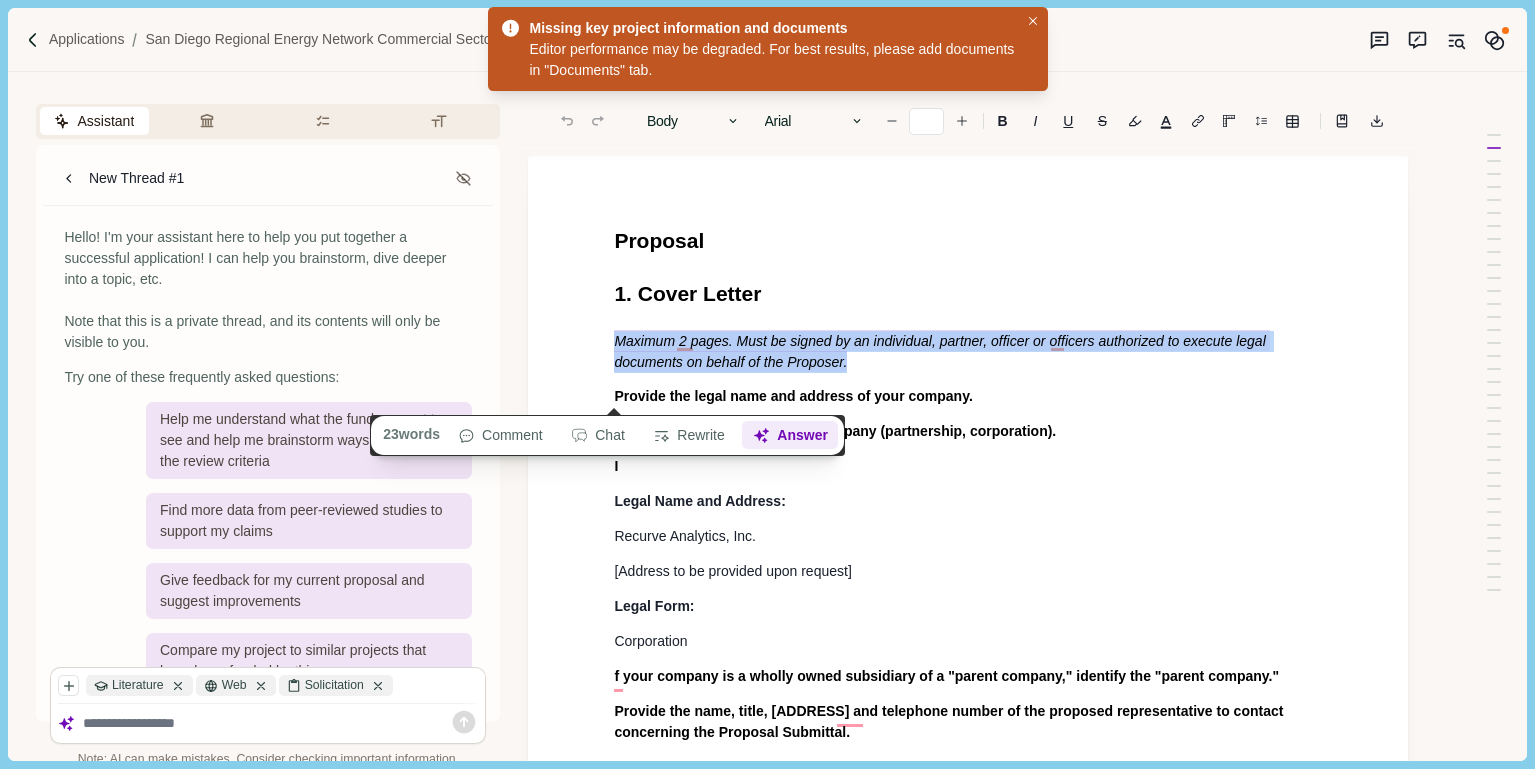 click on "Answer" at bounding box center [791, 436] 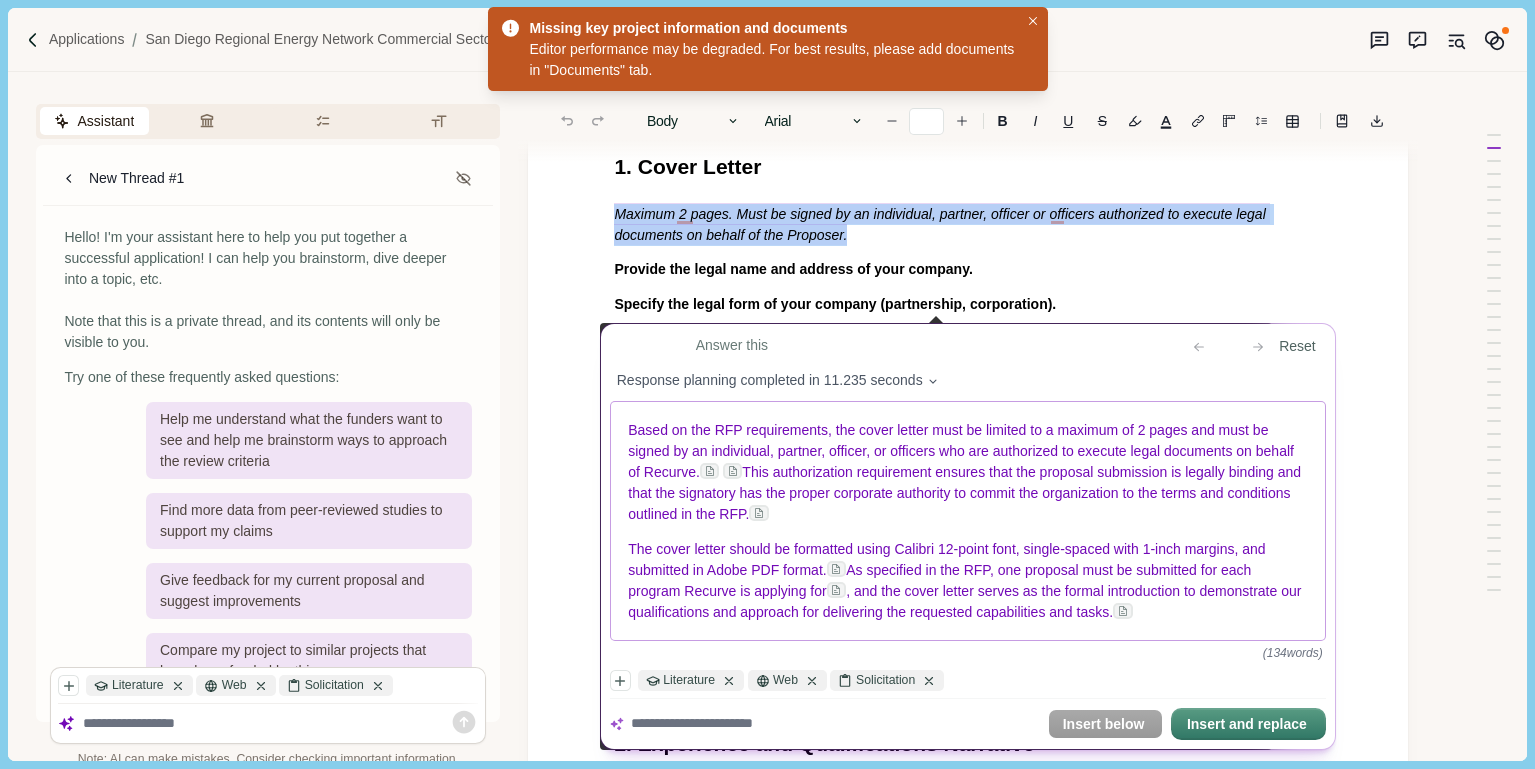 scroll, scrollTop: 131, scrollLeft: 0, axis: vertical 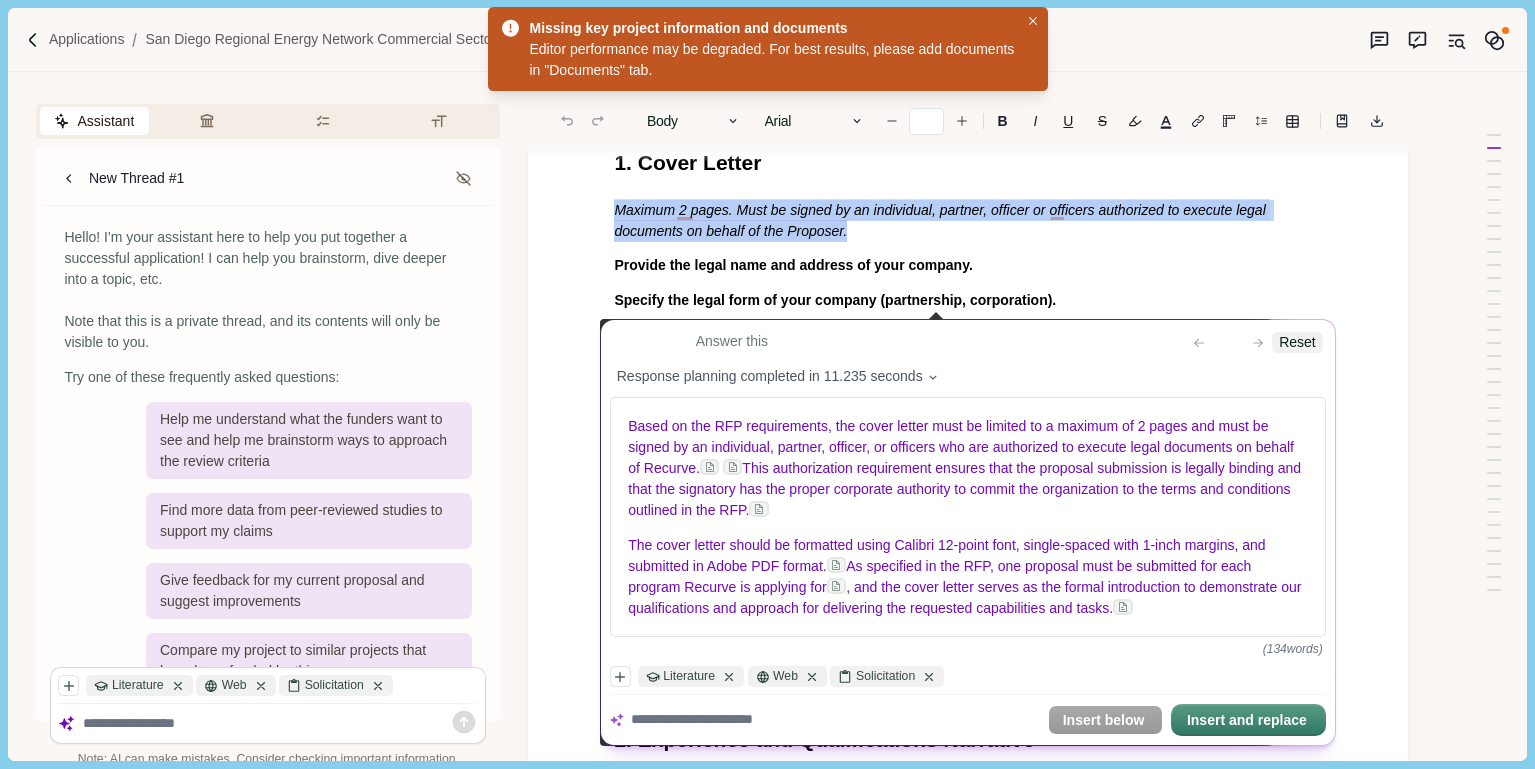 click on "Reset" at bounding box center [1298, 343] 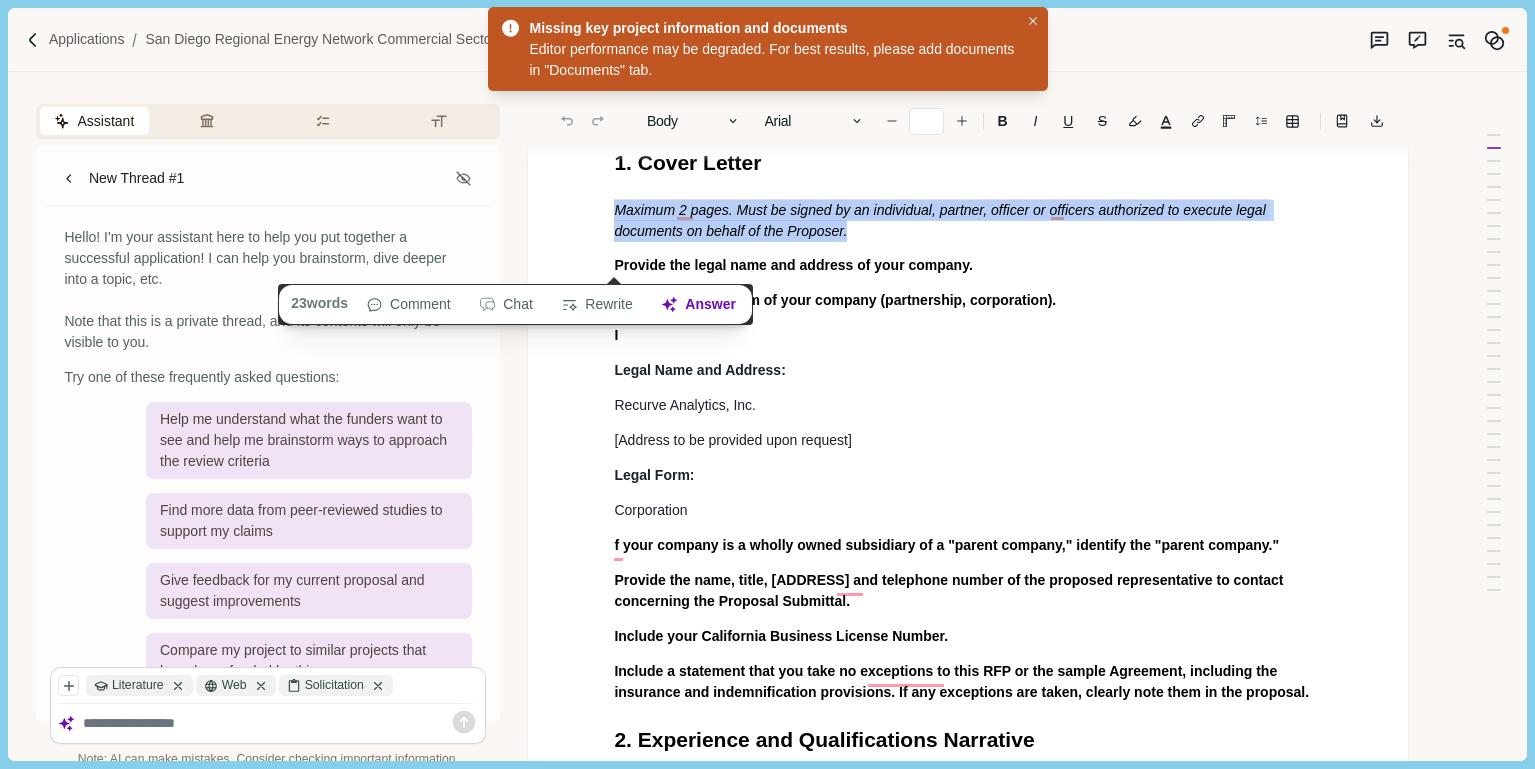 click on "Proposal 1. Cover Letter Maximum 2 pages. Must be signed by an individual, partner, officer or officers authorized to execute legal documents on behalf of the Proposer. Provide the legal name and address of your company. Specify the legal form of your company (partnership, corporation). I Legal Name and Address: Recurve Analytics, Inc. [Address to be provided upon request] Legal Form: Corporation f your company is a wholly owned subsidiary of a "parent company," identify the "parent company." Provide the name, title, address and telephone number of the proposed representative to contact concerning the Proposal Submittal. Include your California Business License Number. Include a statement that you take no exceptions to this RFP or the sample Agreement, including the insurance and indemnification provisions. If any exceptions are taken, clearly note them in the proposal. 2. Experience and Qualifications Narrative Maximum 5 pages. Organizational Structure and Team Experience Organizational Structure 4 : Monthly" at bounding box center (968, 4843) 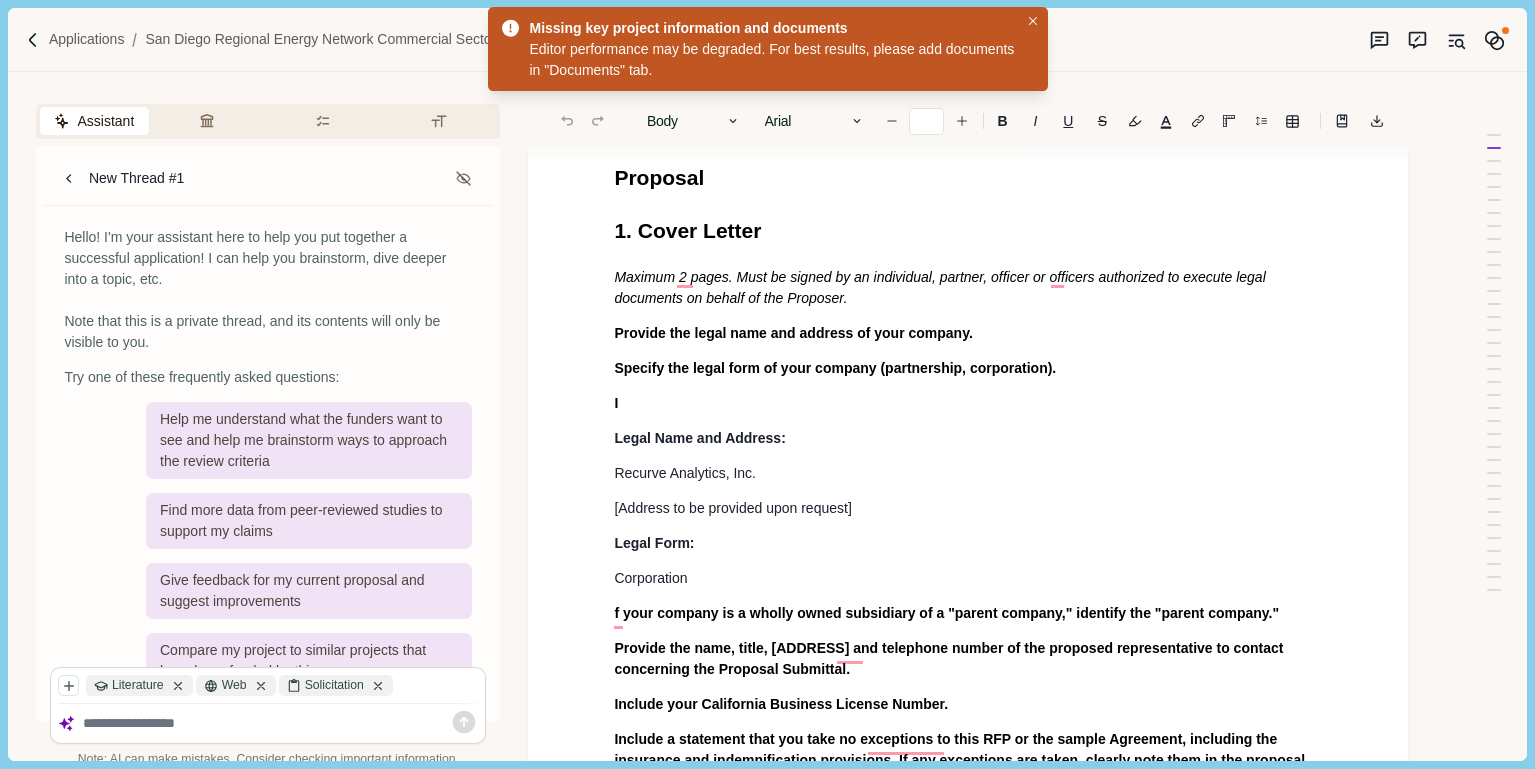 scroll, scrollTop: 0, scrollLeft: 0, axis: both 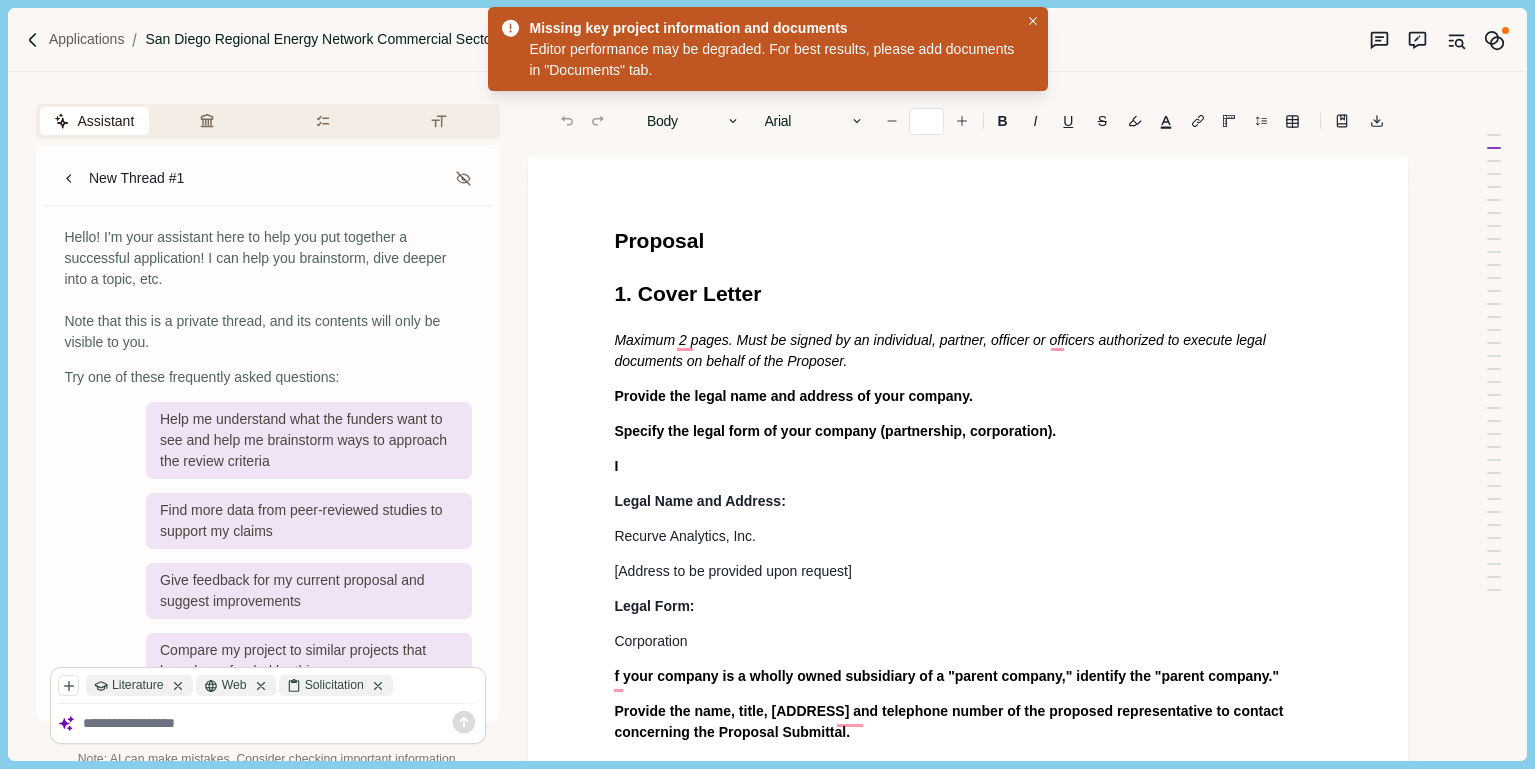 click on "San Diego Regional Energy Network Commercial Sector Programs Implementation (No. 25-008)" at bounding box center [444, 39] 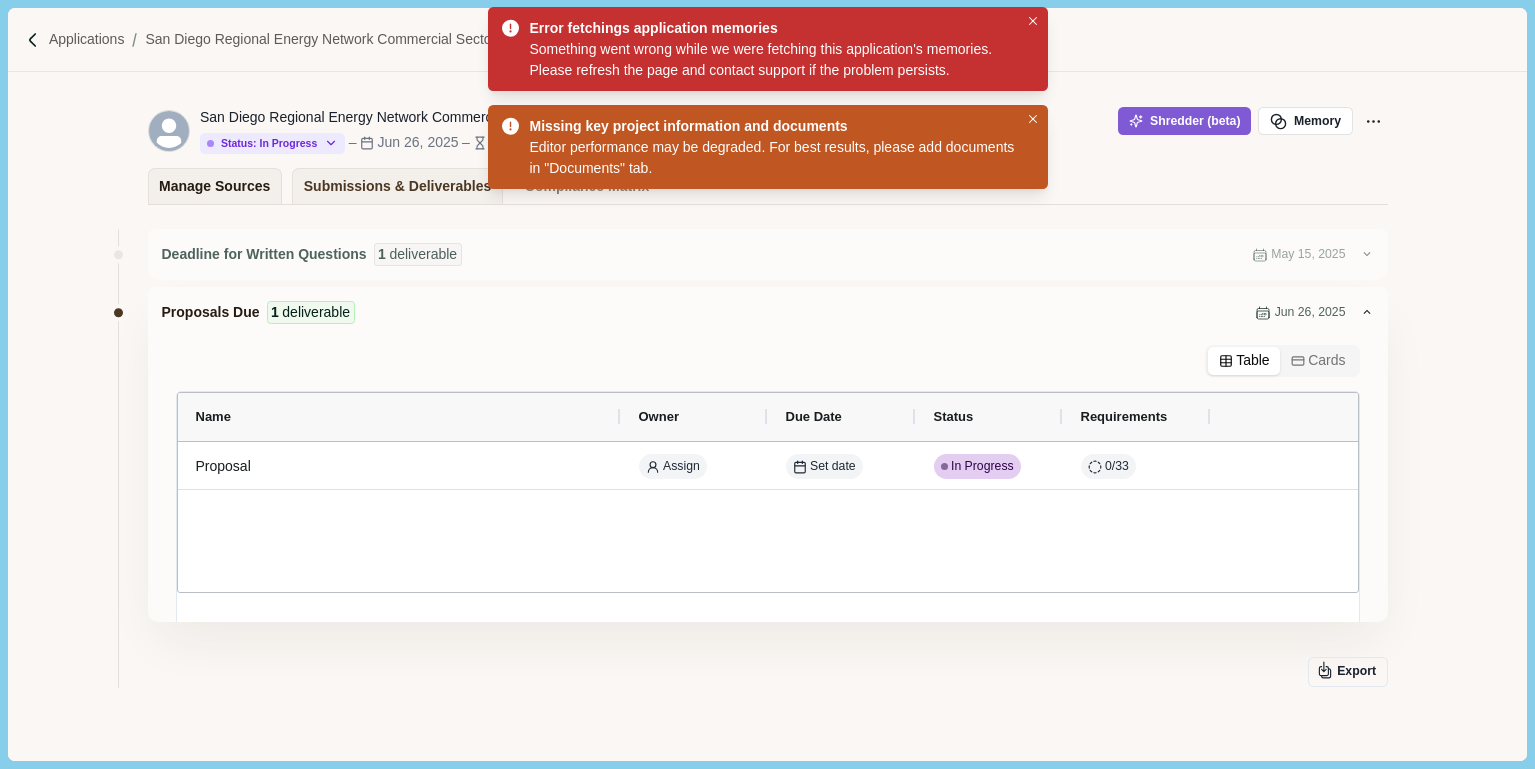 click on "Manage Sources" at bounding box center [214, 186] 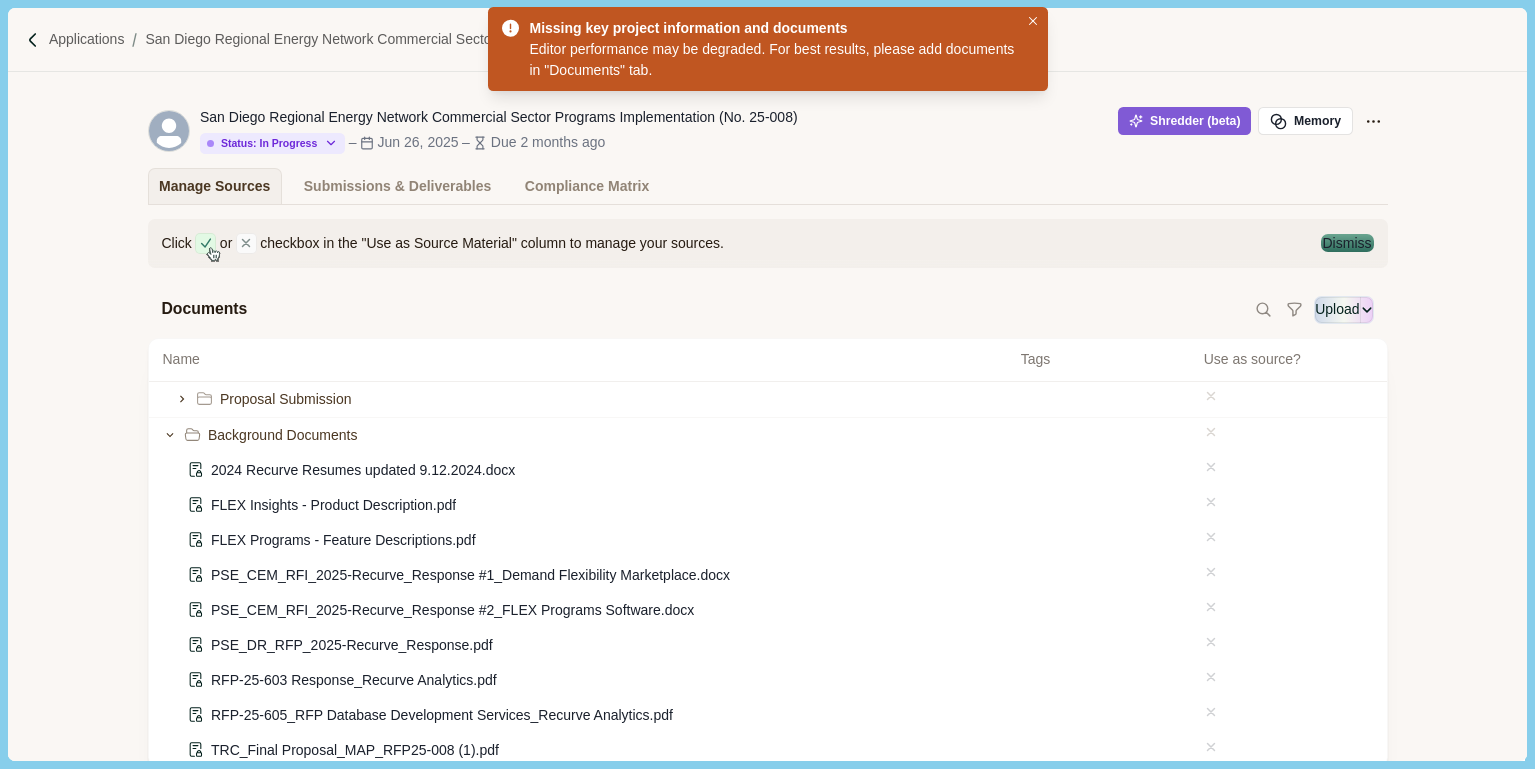 scroll, scrollTop: 118, scrollLeft: 0, axis: vertical 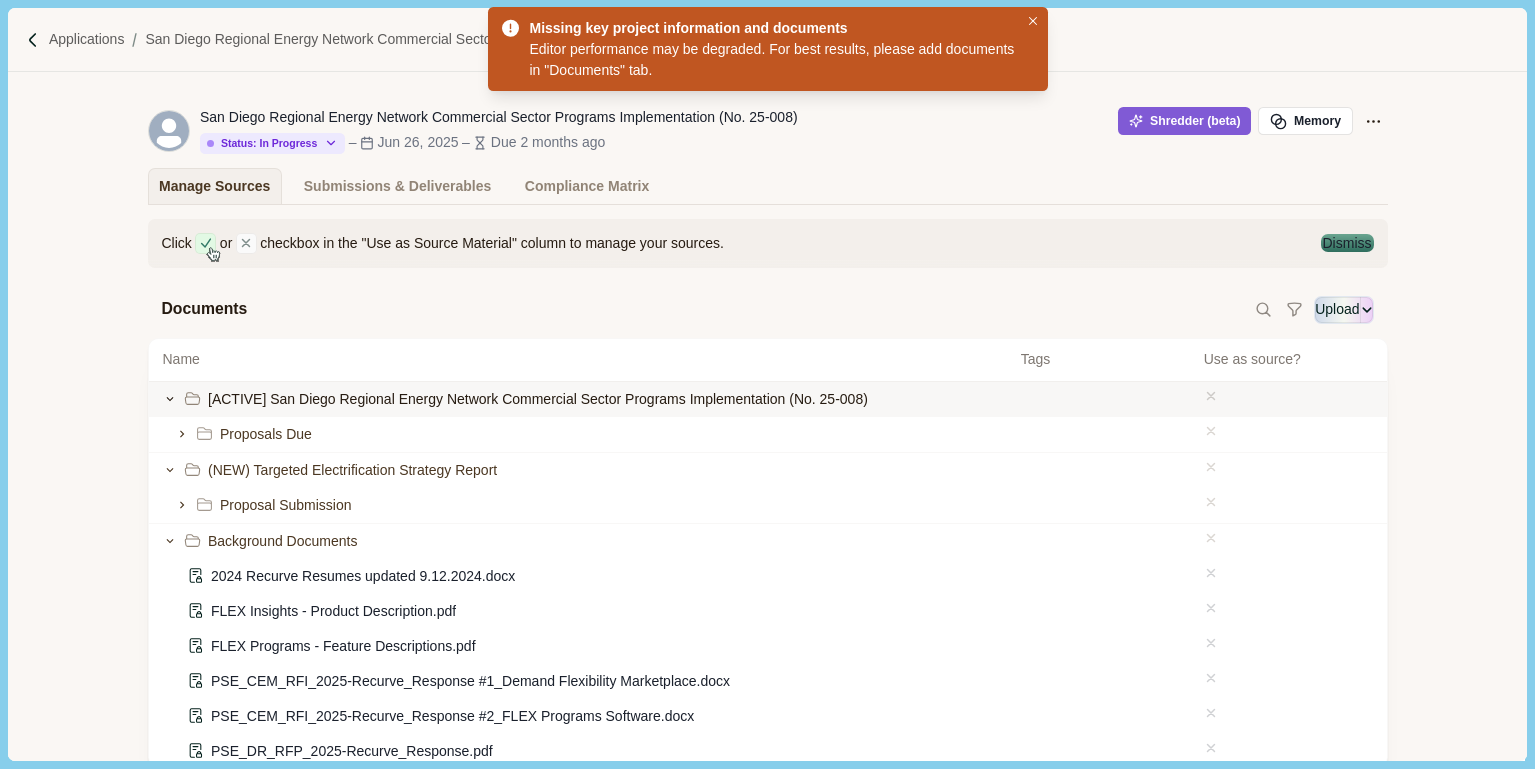 click at bounding box center [1211, 399] 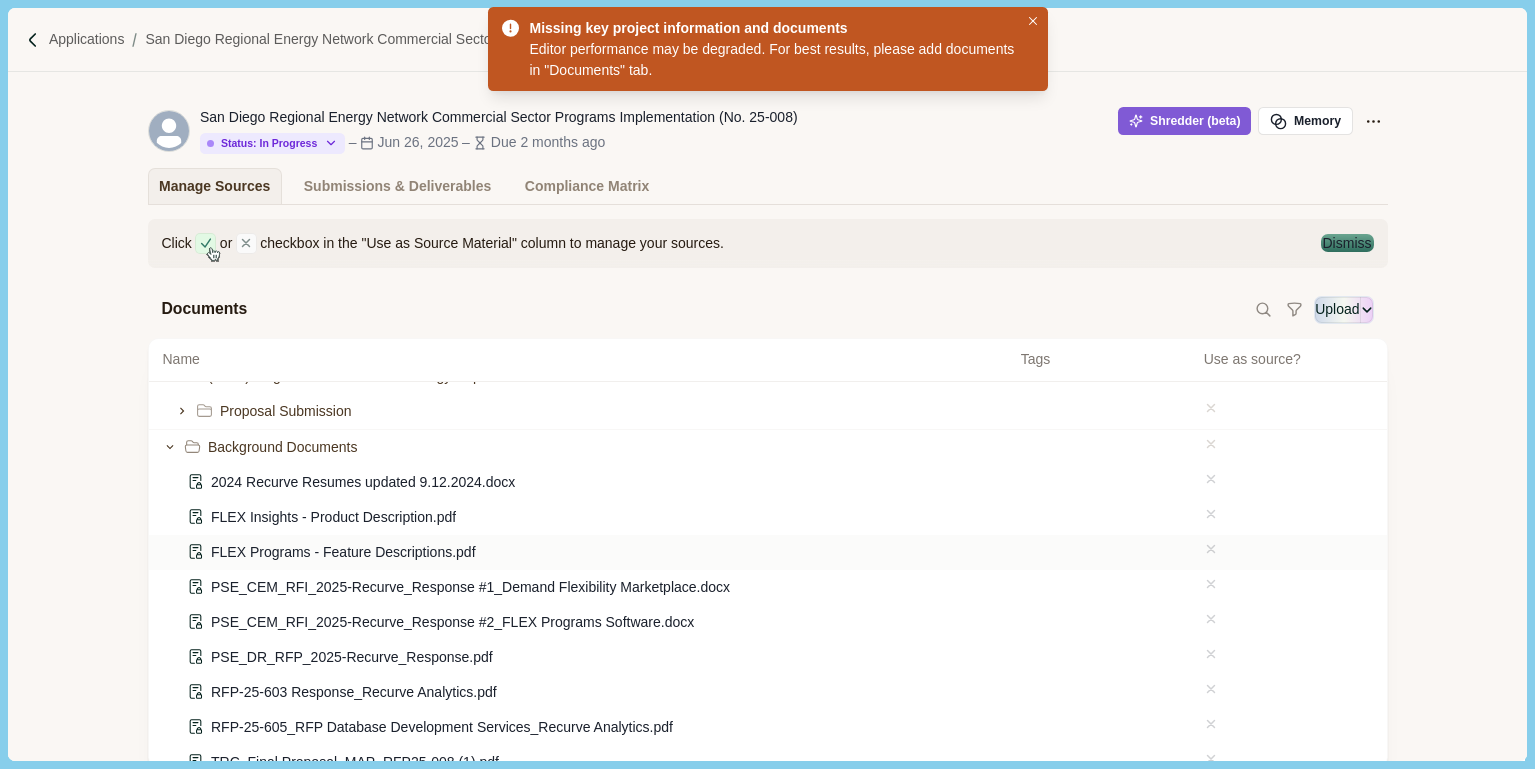 scroll, scrollTop: 118, scrollLeft: 0, axis: vertical 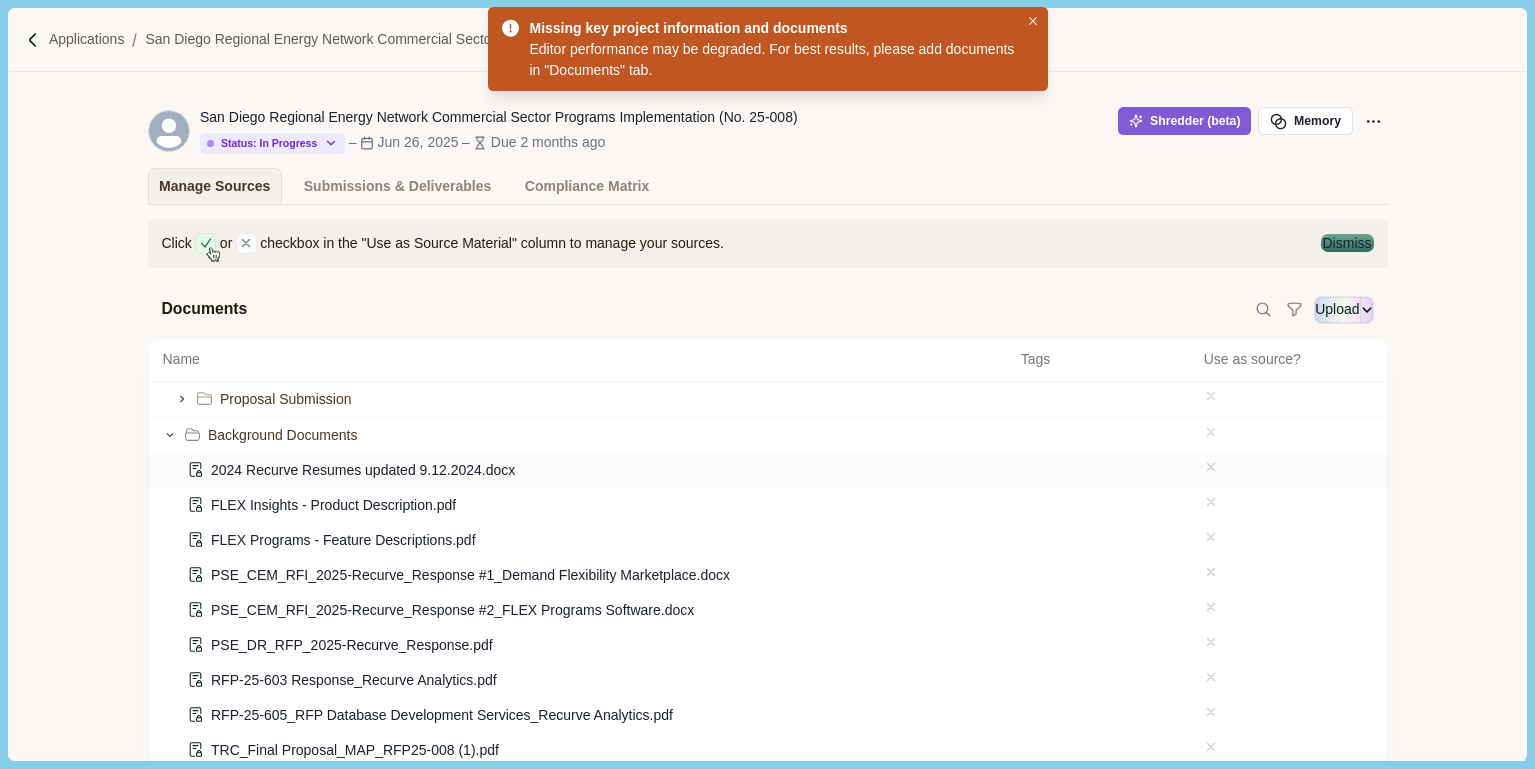 click 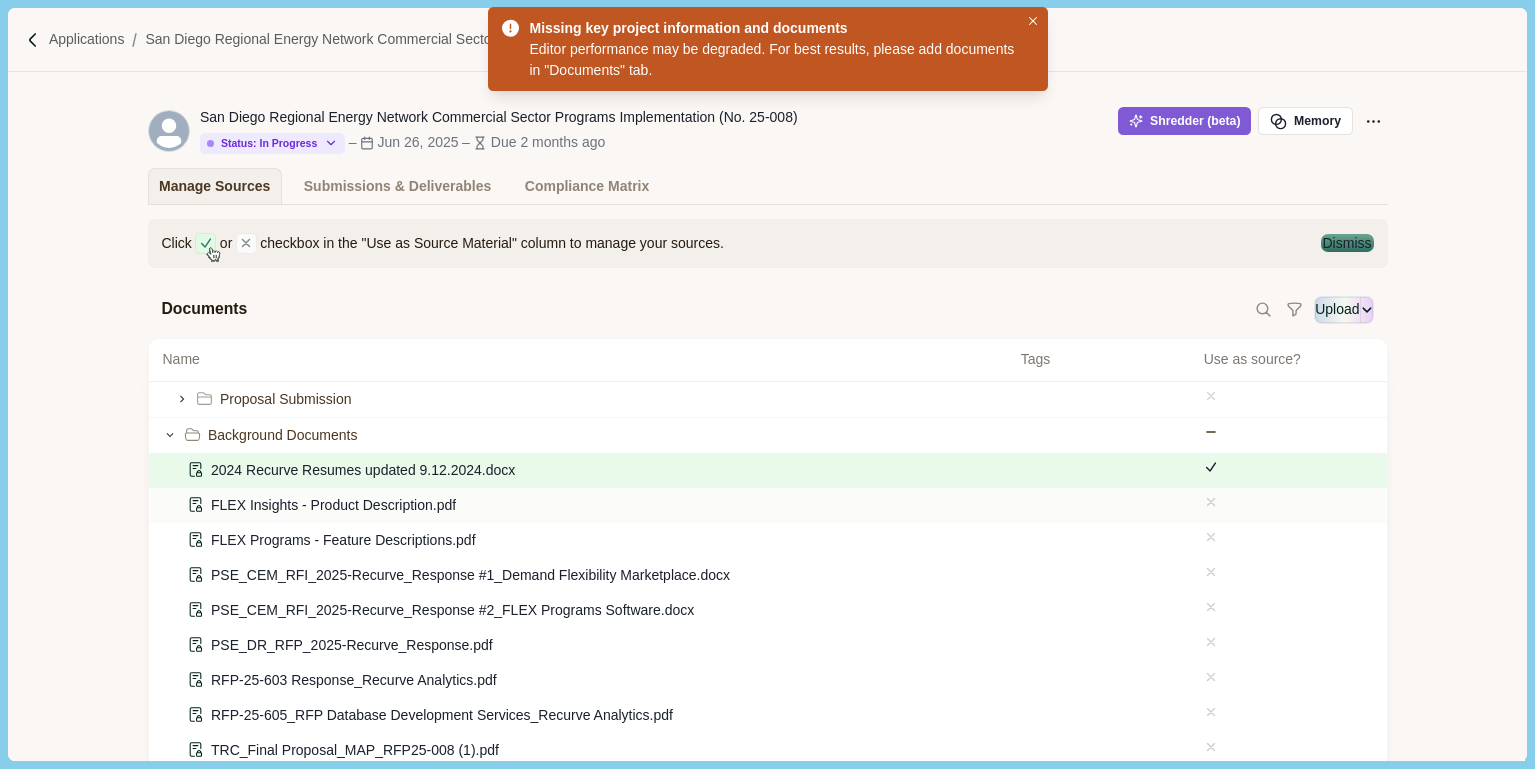 drag, startPoint x: 1198, startPoint y: 497, endPoint x: 1198, endPoint y: 512, distance: 15 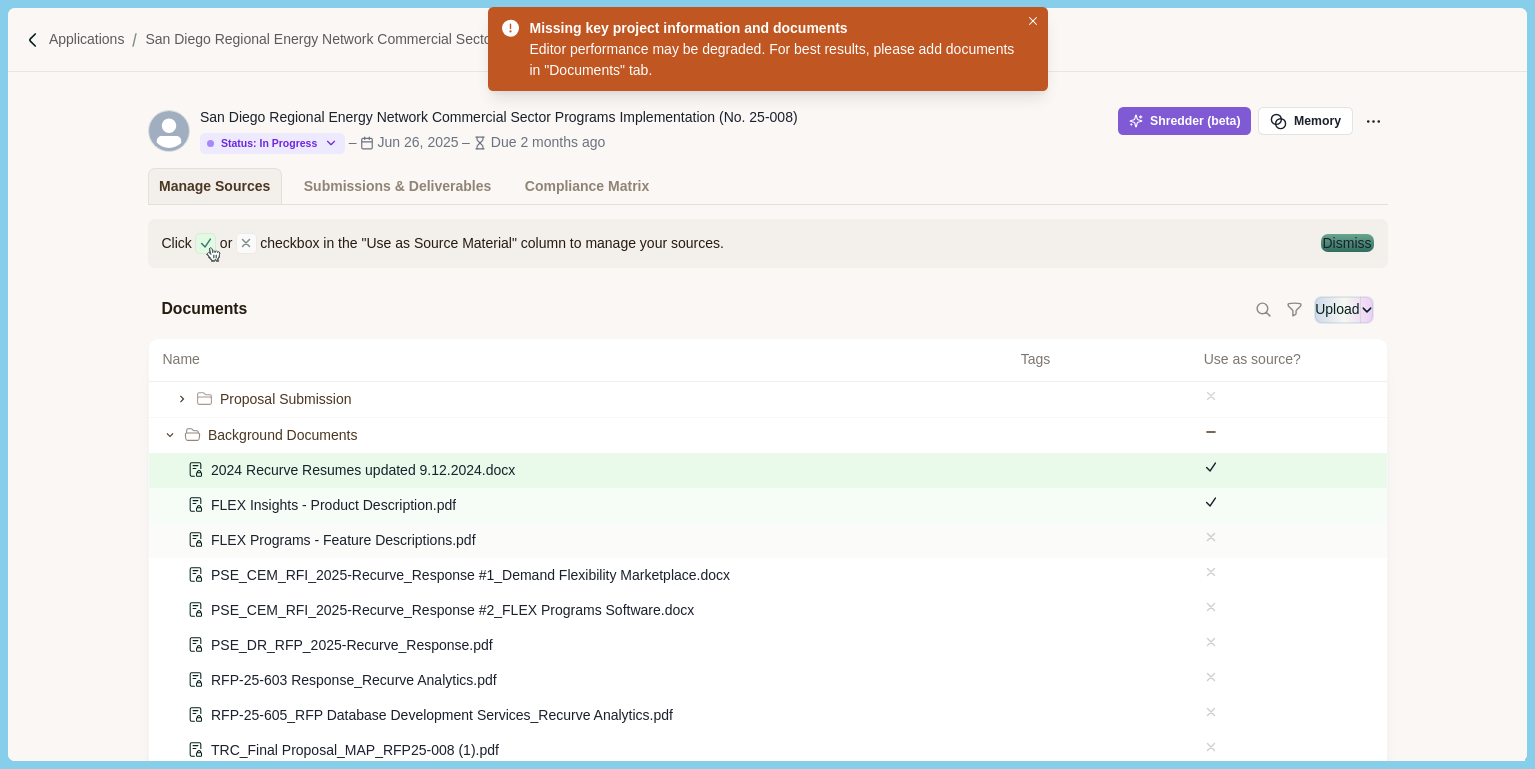 click 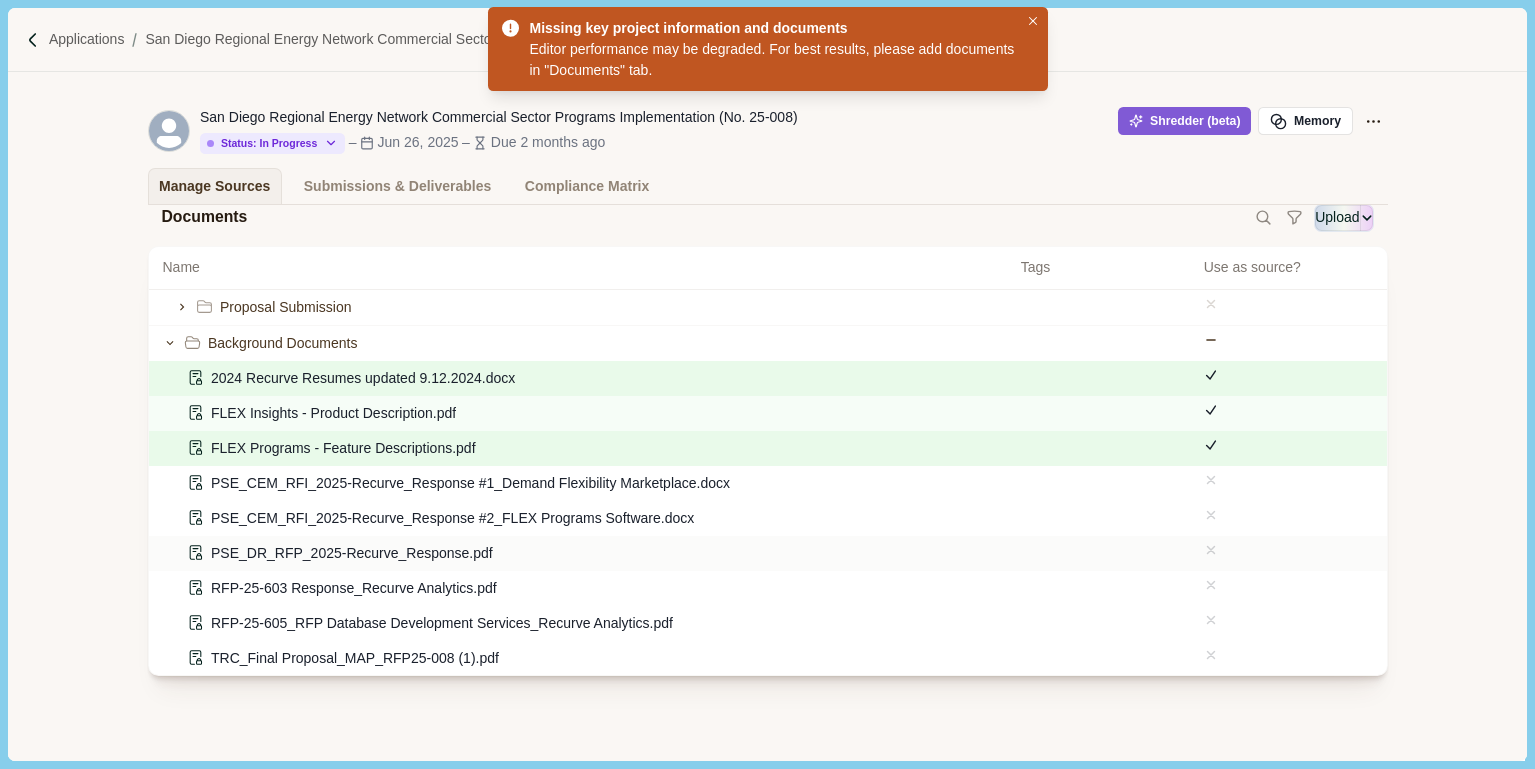 scroll, scrollTop: 114, scrollLeft: 0, axis: vertical 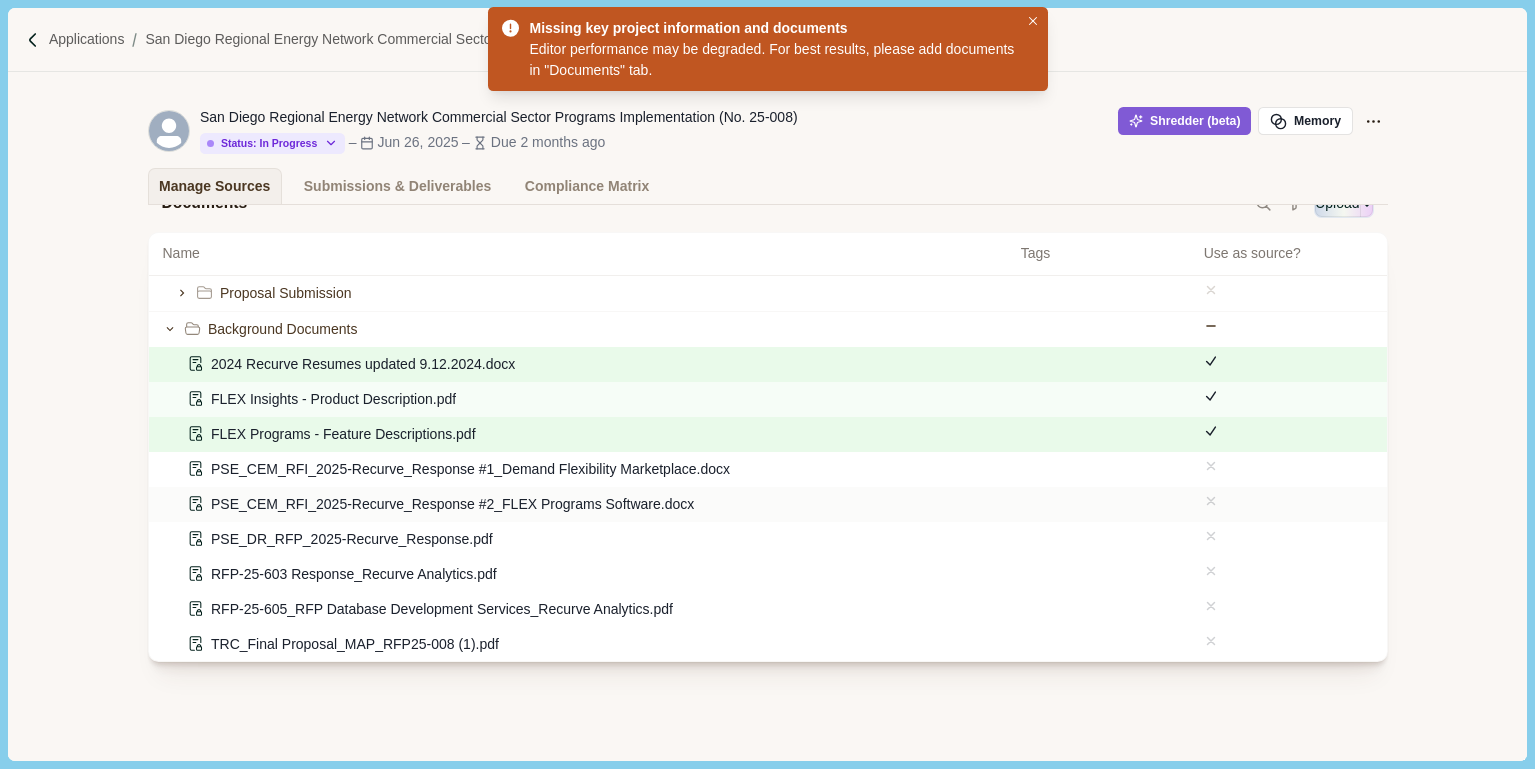 click 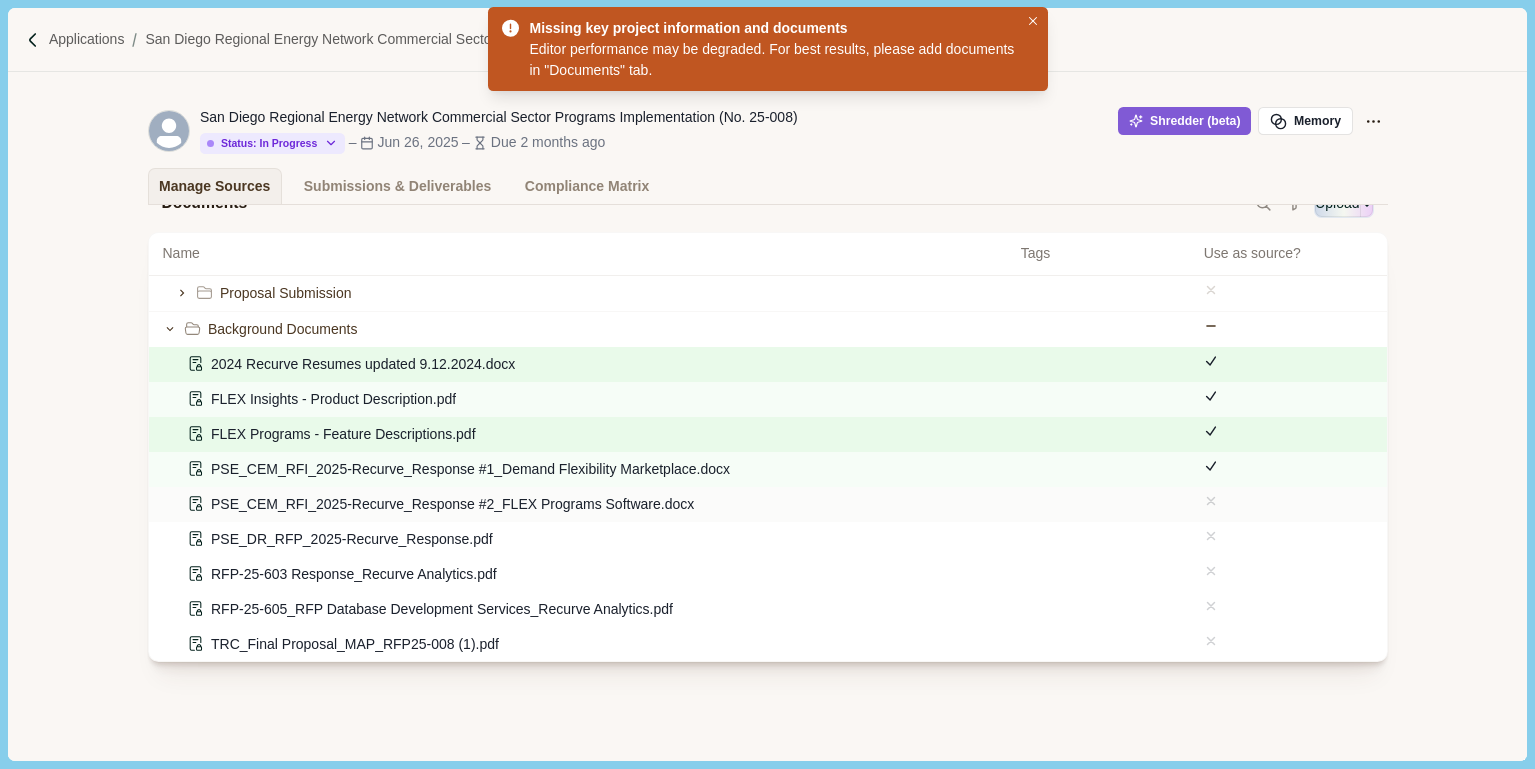 click at bounding box center [1288, 504] 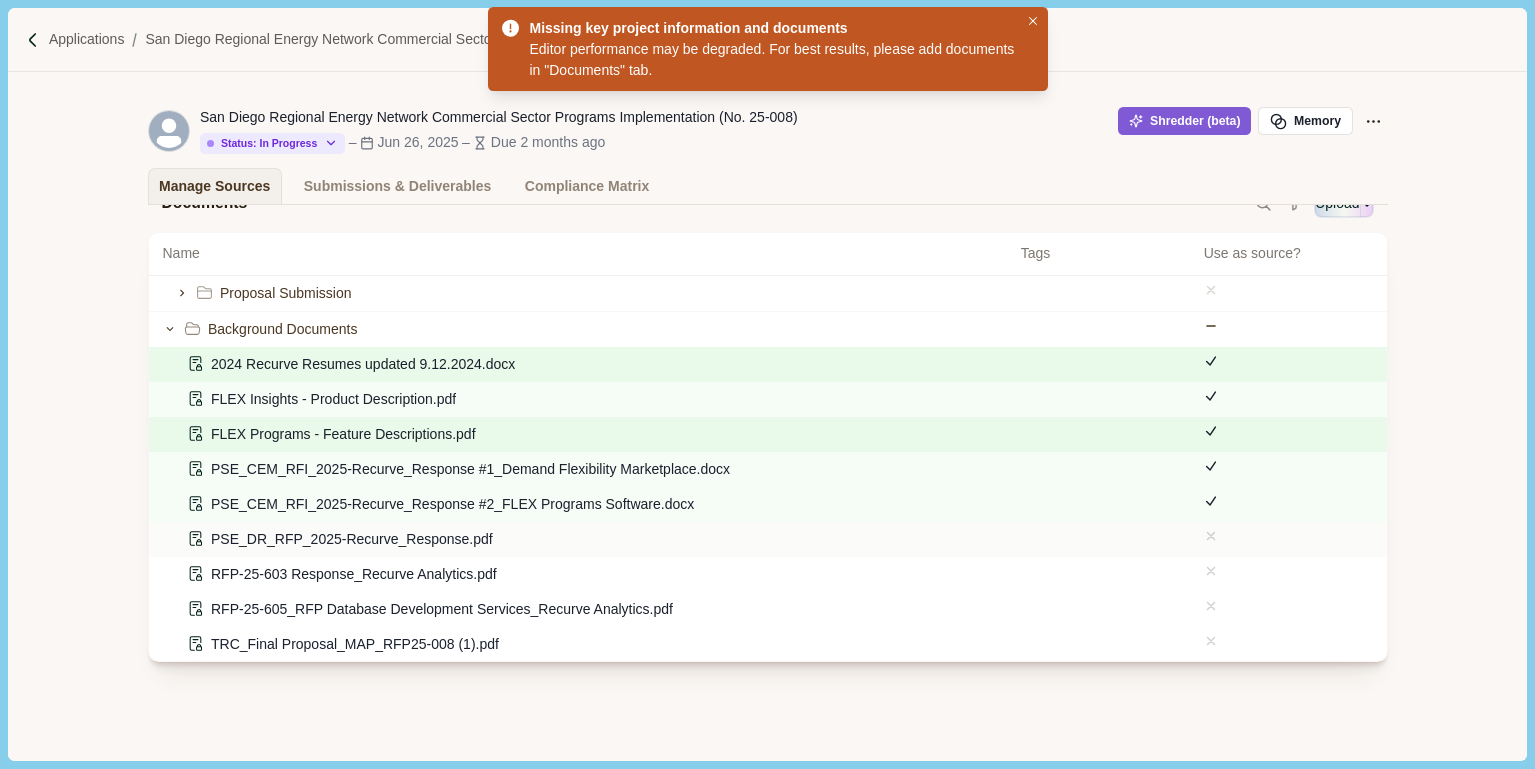 click at bounding box center (1288, 536) 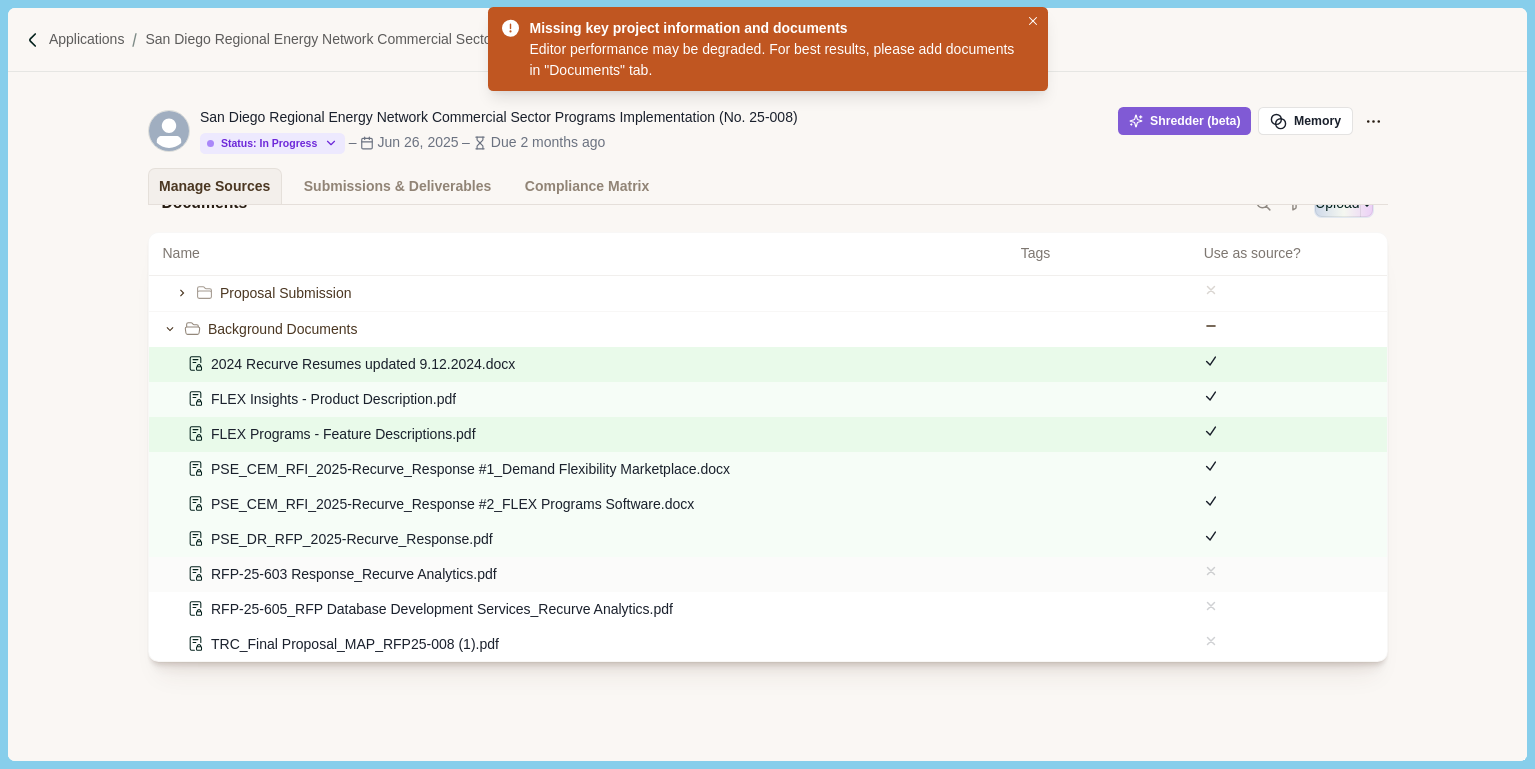 click 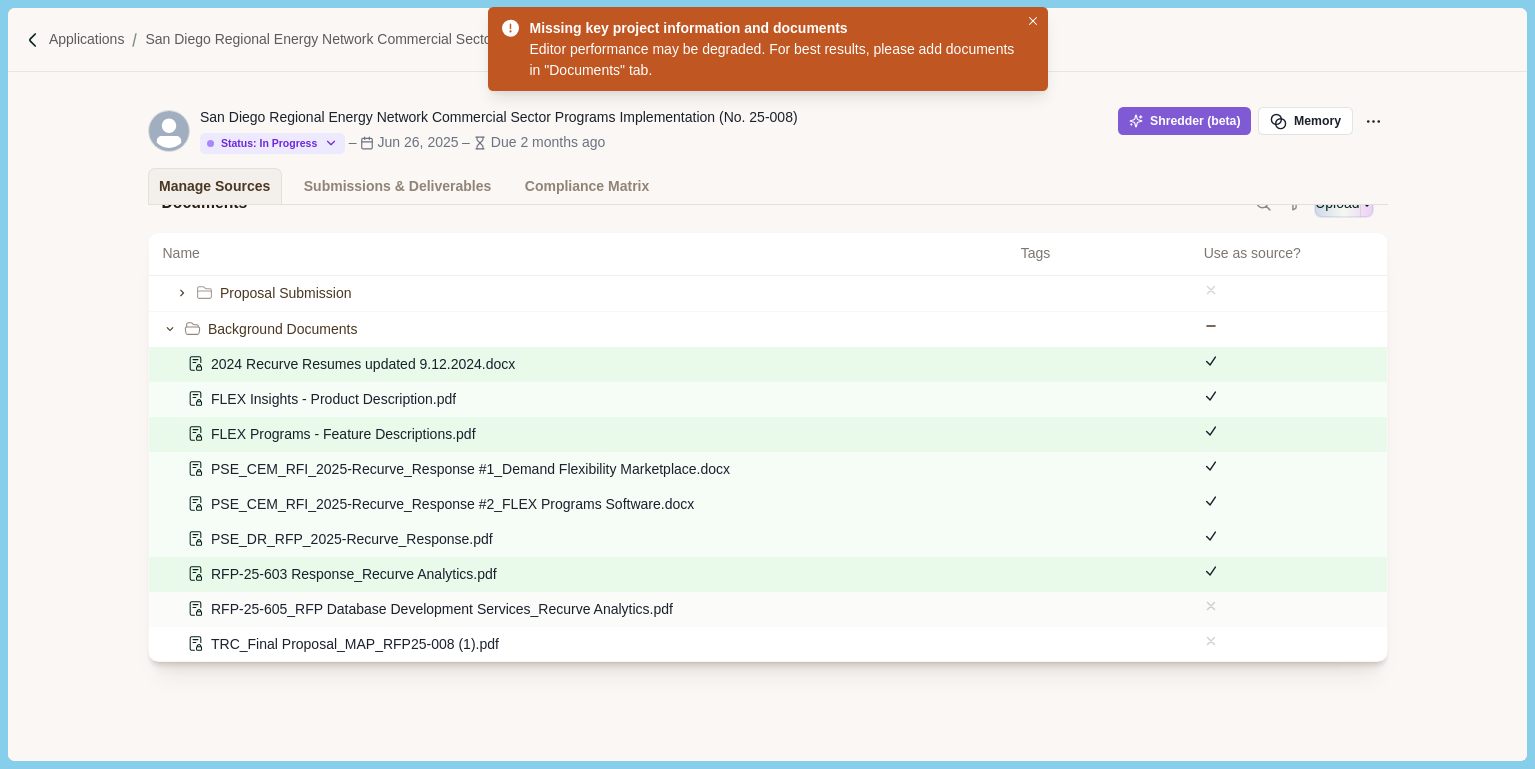click at bounding box center (1288, 606) 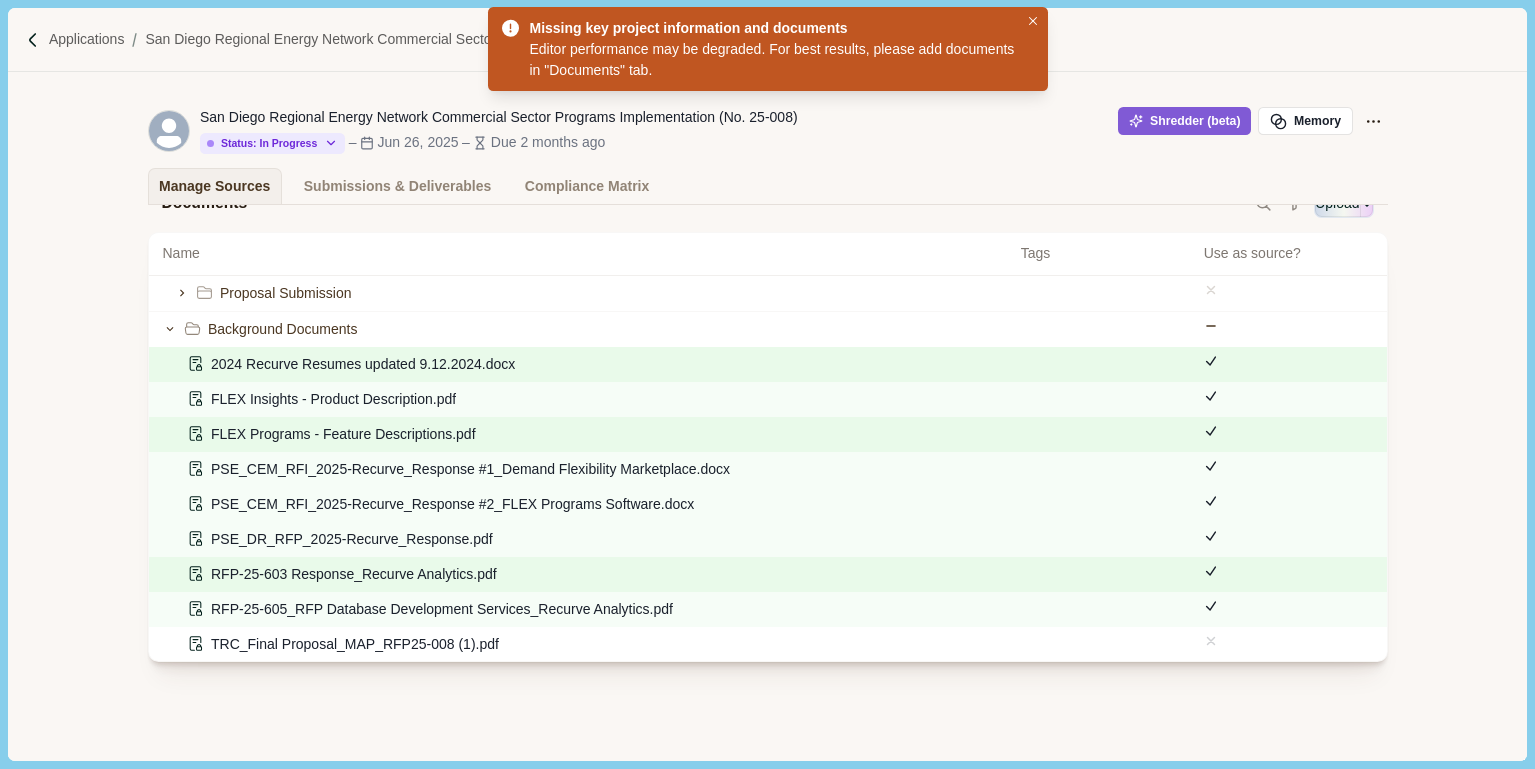 click on "Click or checkbox in the "Use as Source Material" column to manage your sources. Dismiss Documents Upload More Options Import From Google Drive Import From OneDrive Name Tags Use as source? [ACTIVE] San Diego Regional Energy Network Commercial Sector Programs Implementation (No. 25-008) Proposals Due (NEW) Targeted Electrification Strategy Report Proposal Submission Background Documents 2024 Recurve Resumes updated 9.12.2024.docx FLEX Insights - Product Description.pdf FLEX Programs - Feature Descriptions.pdf PSE_CEM_RFI_2025-Recurve_Response #1_Demand Flexibility Marketplace.docx PSE_CEM_RFI_2025-Recurve_Response #2_FLEX Programs Software.docx PSE_DR_RFP_2025-Recurve_Response.pdf RFP-25-603 Response_Recurve Analytics.pdf RFP-25-605_RFP Database Development Services_Recurve Analytics.pdf TRC_Final Proposal_MAP_RFP25-008 (1).pdf" at bounding box center [767, 430] 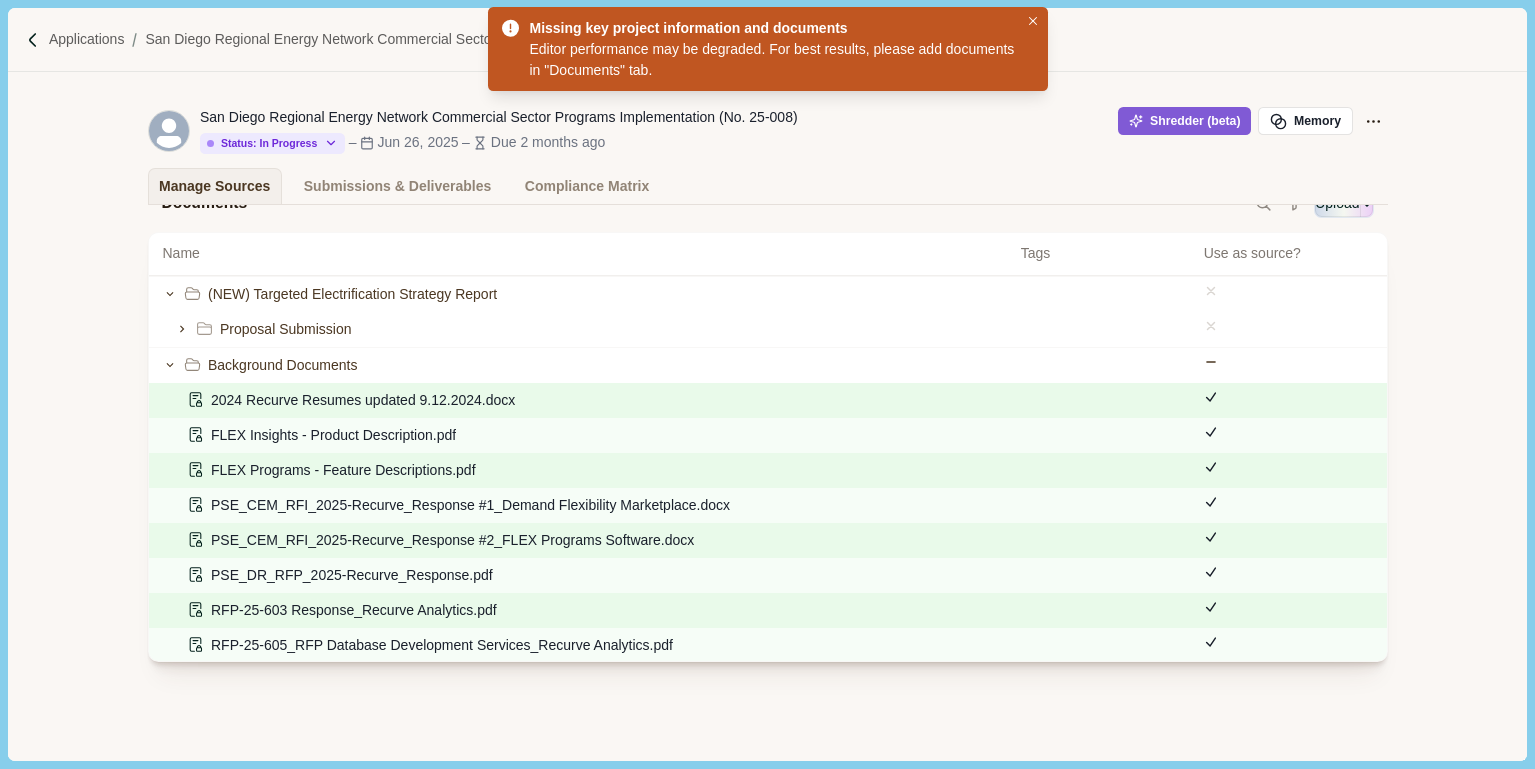 scroll, scrollTop: 0, scrollLeft: 0, axis: both 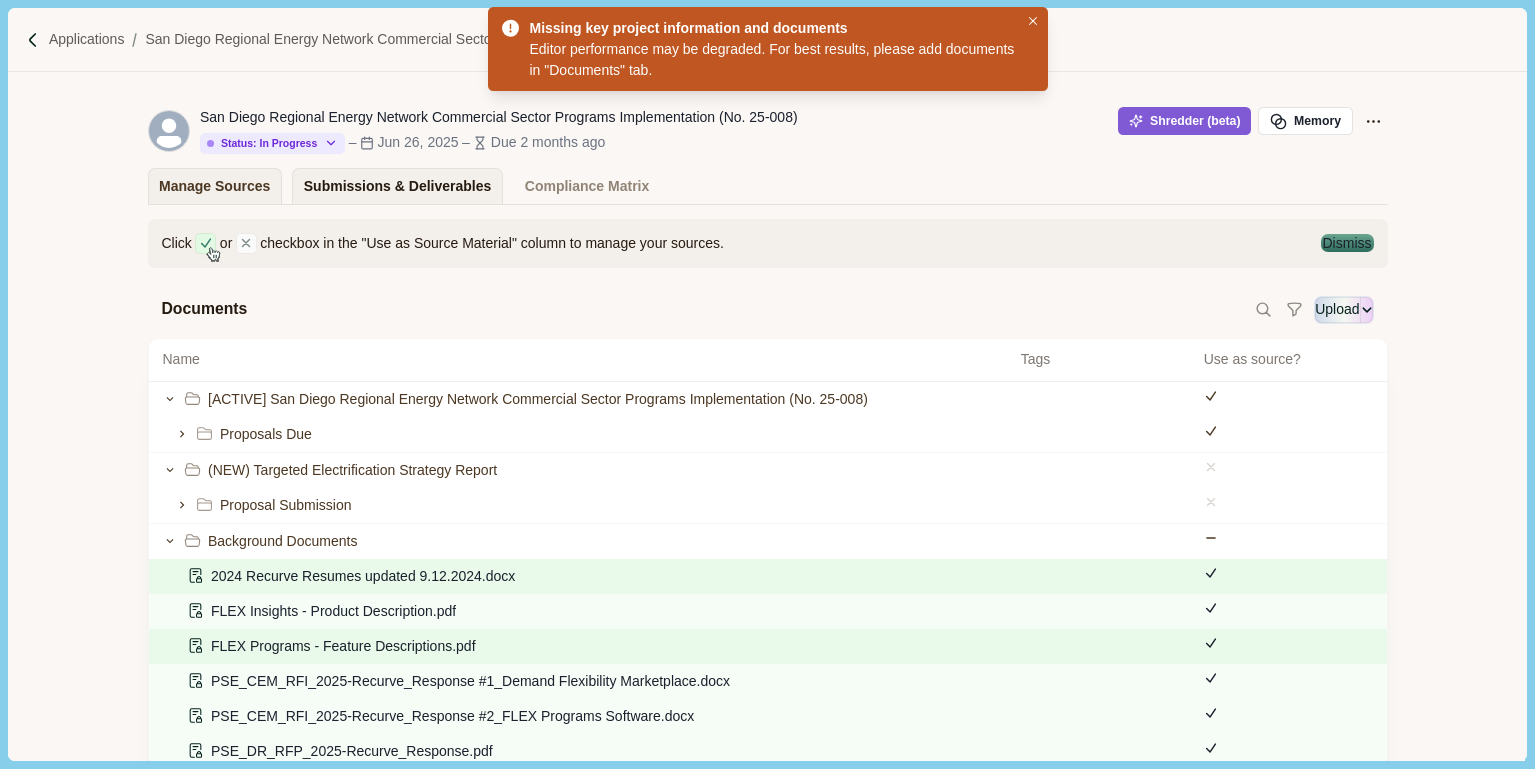click on "Submissions & Deliverables" at bounding box center (398, 186) 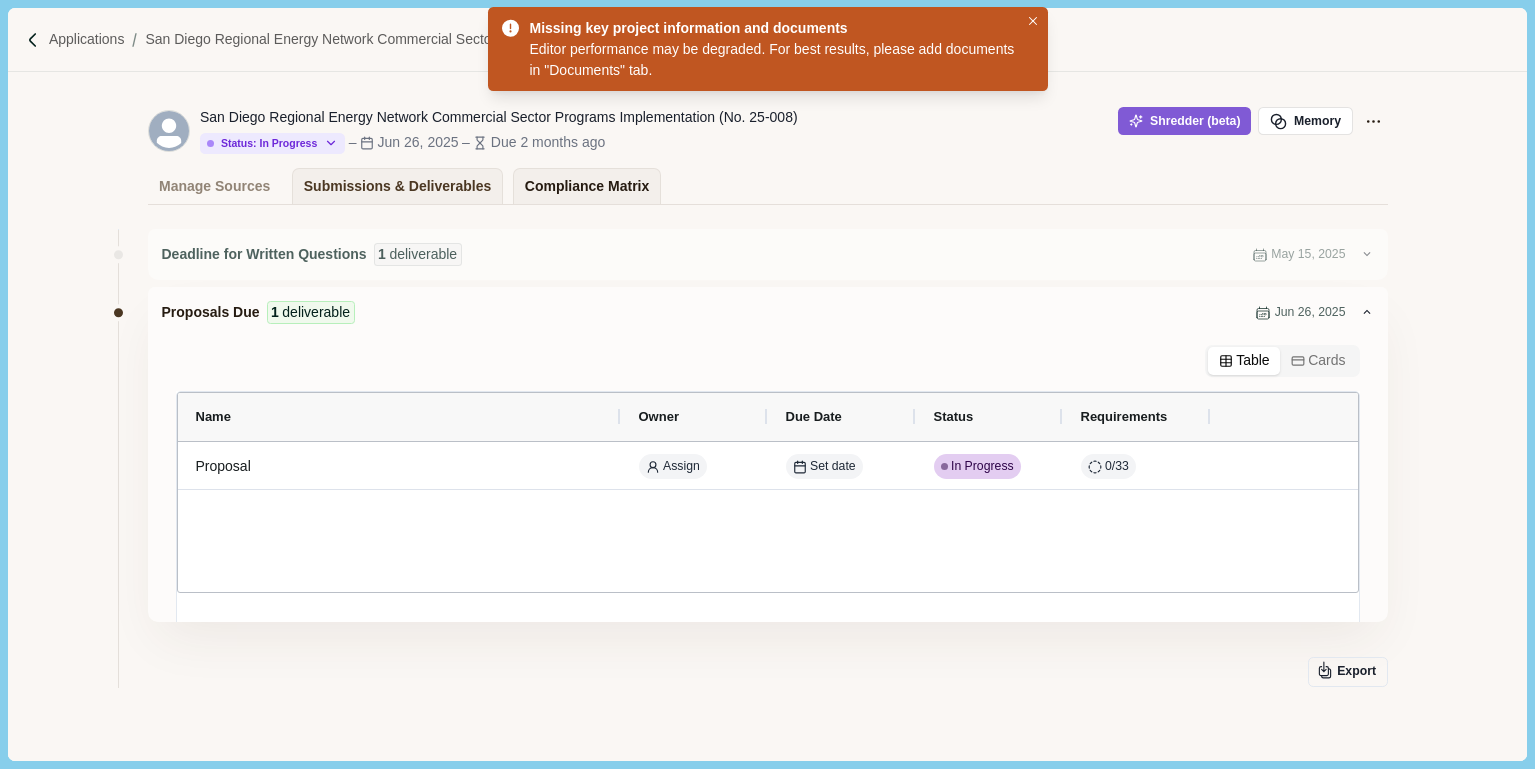 click on "Compliance Matrix" at bounding box center [587, 186] 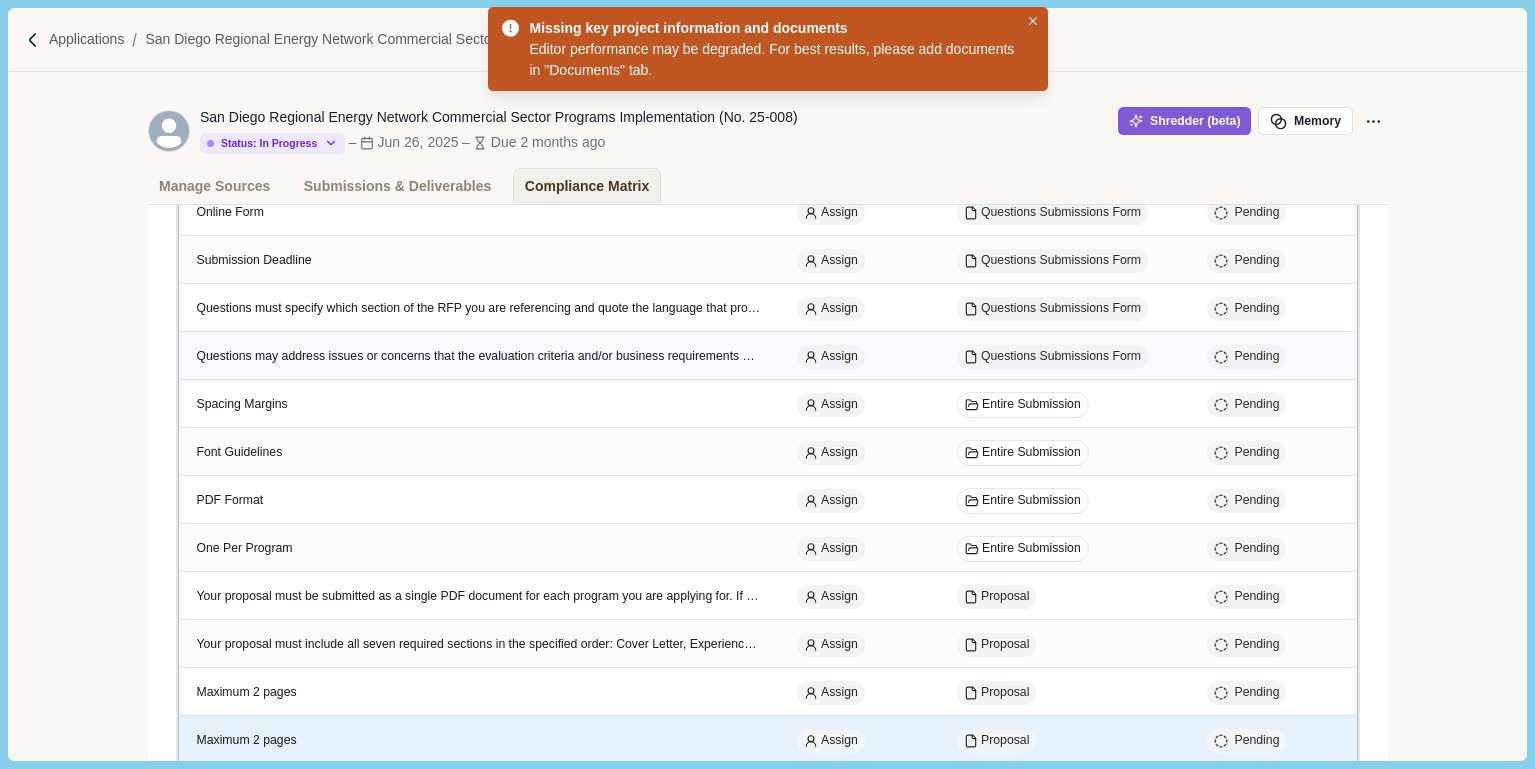 scroll, scrollTop: 0, scrollLeft: 0, axis: both 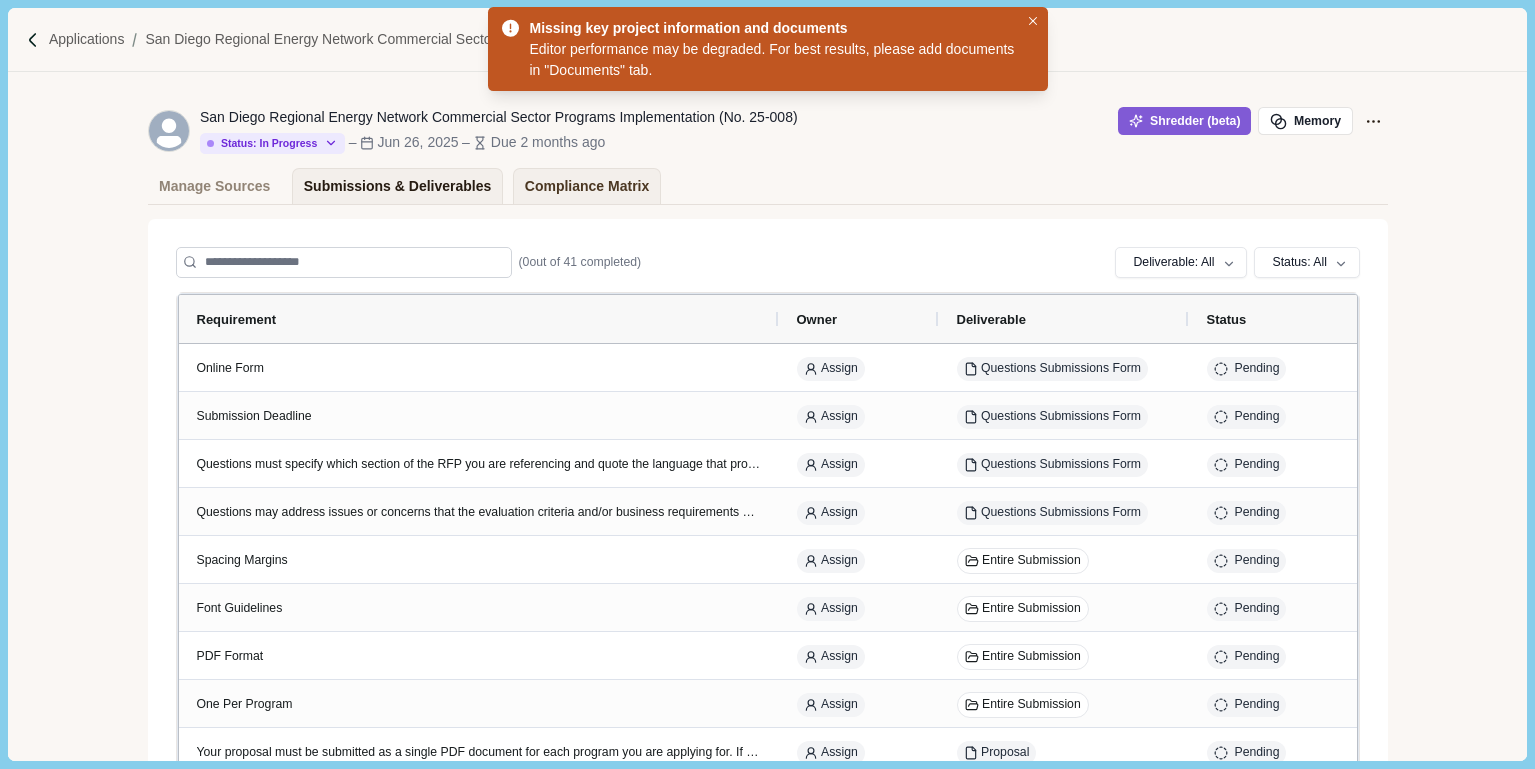 click on "Submissions & Deliverables" at bounding box center (398, 186) 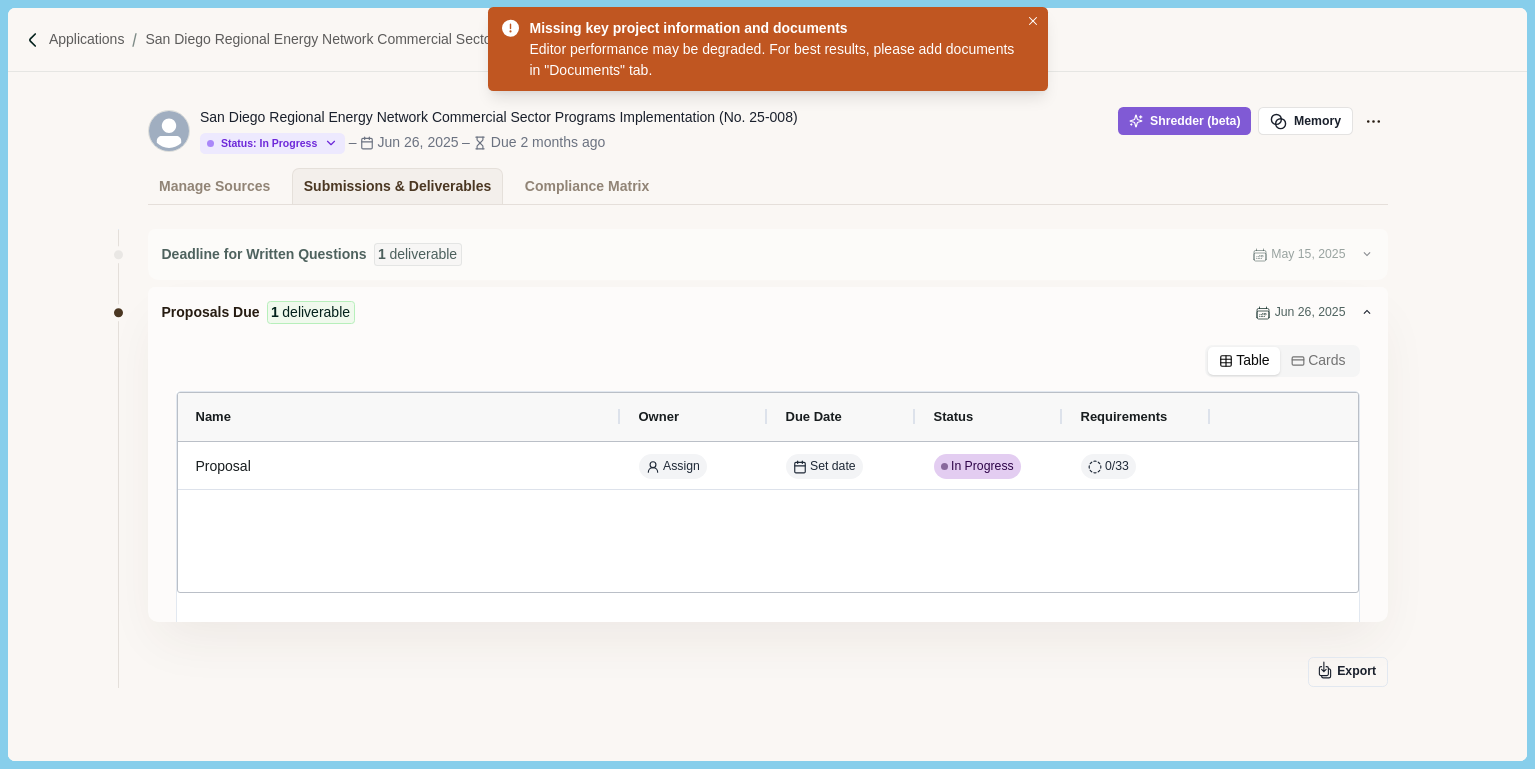 click on "Cards" at bounding box center (1318, 361) 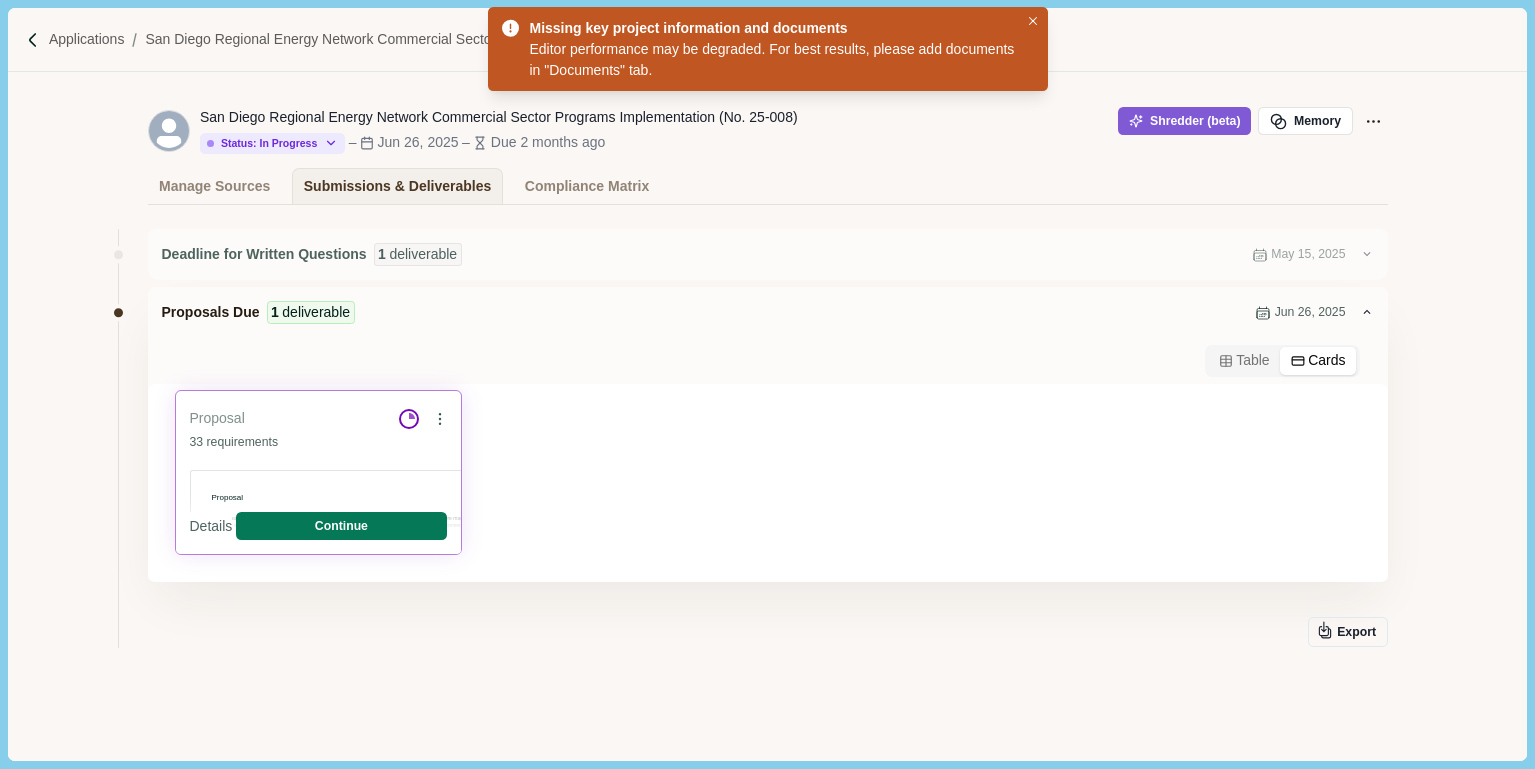 click 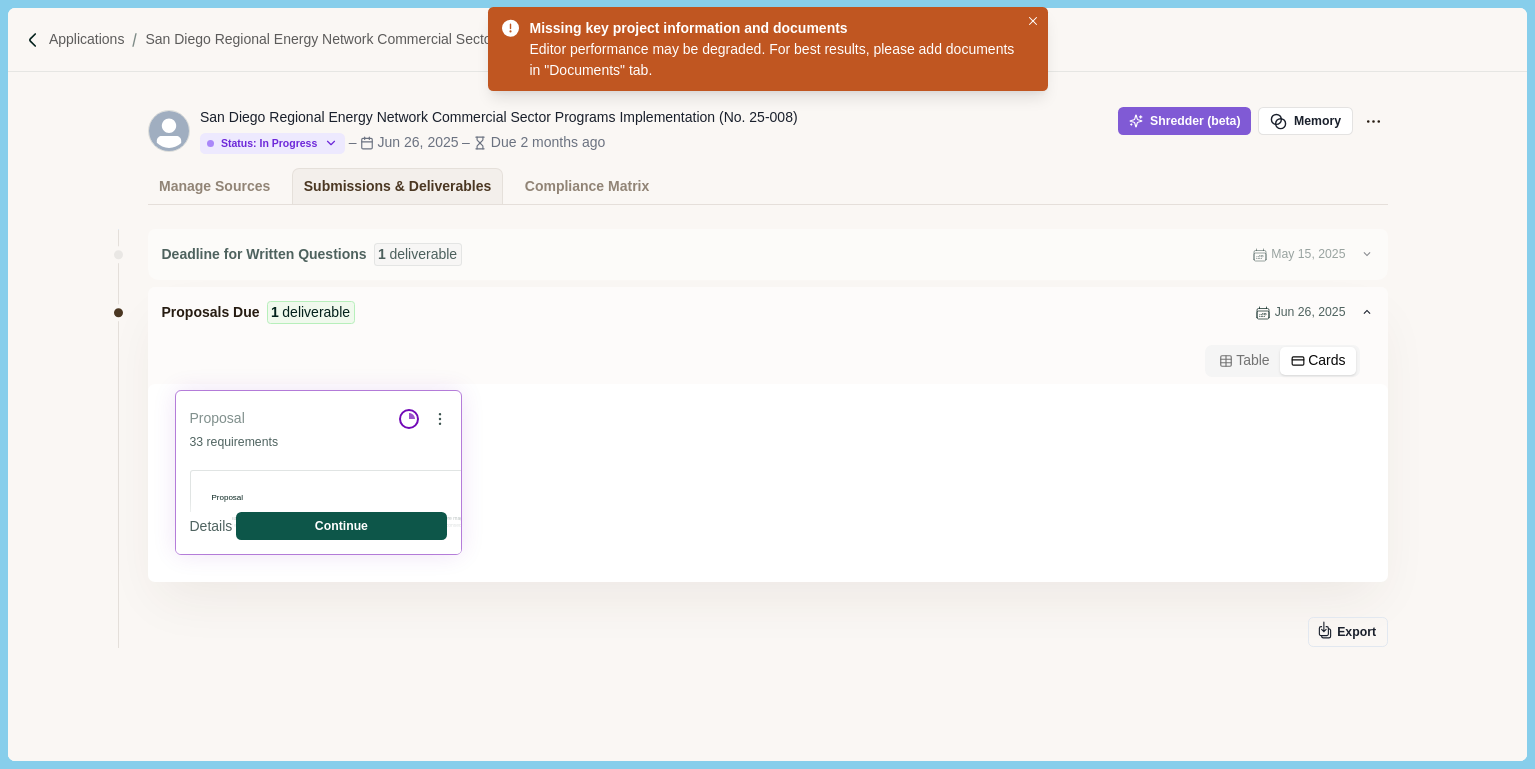 click on "Continue" at bounding box center (341, 526) 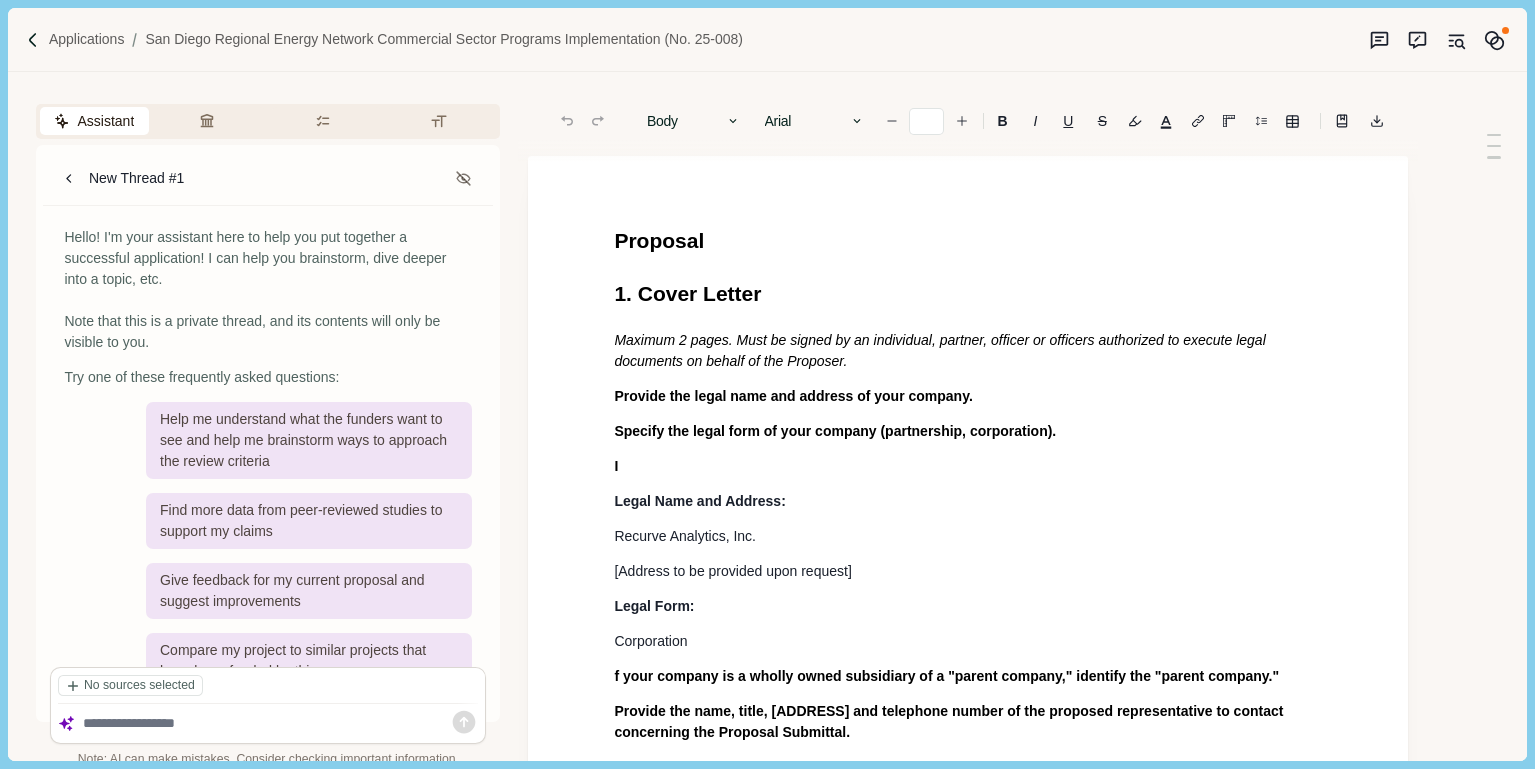 type on "**" 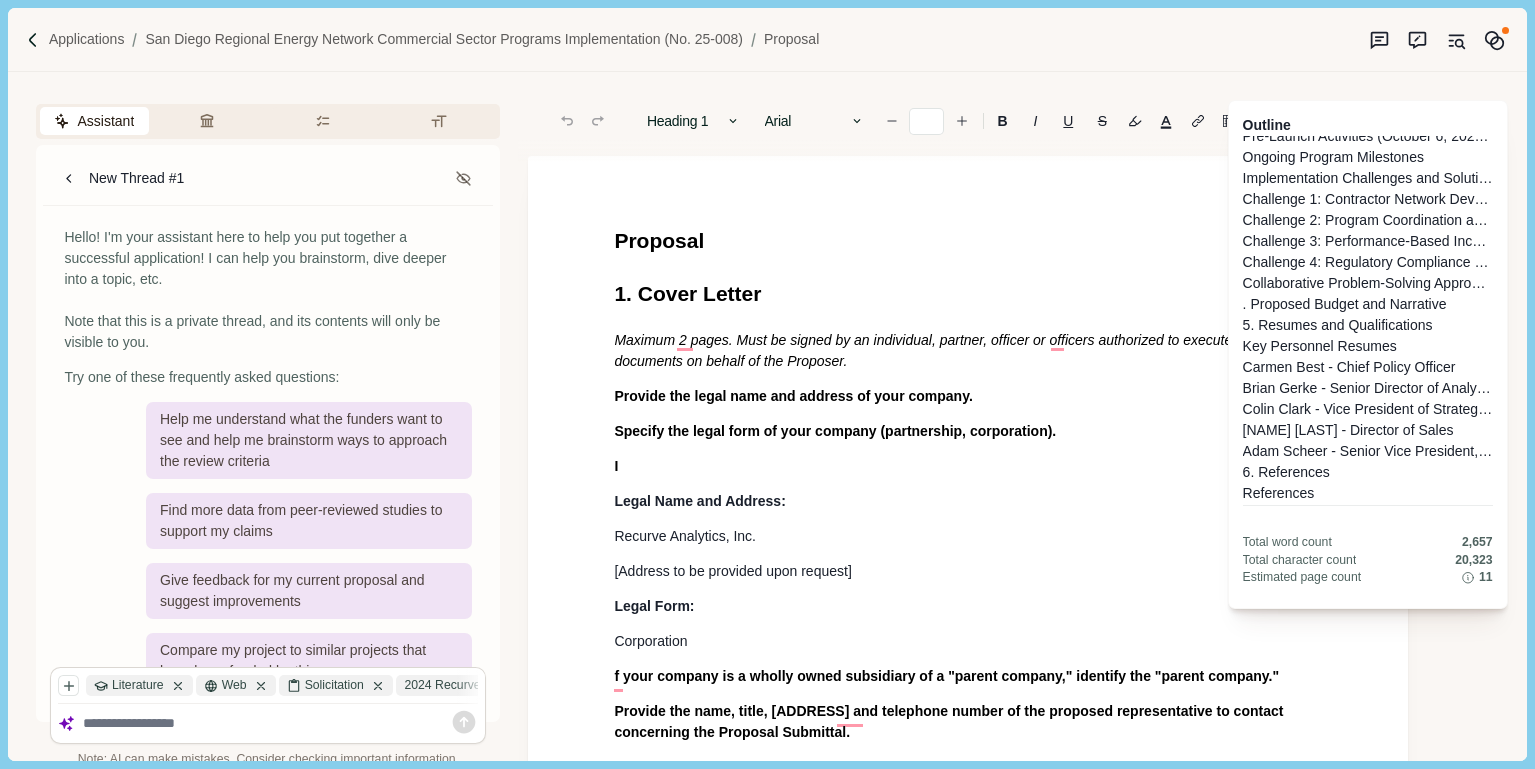 scroll, scrollTop: 667, scrollLeft: 0, axis: vertical 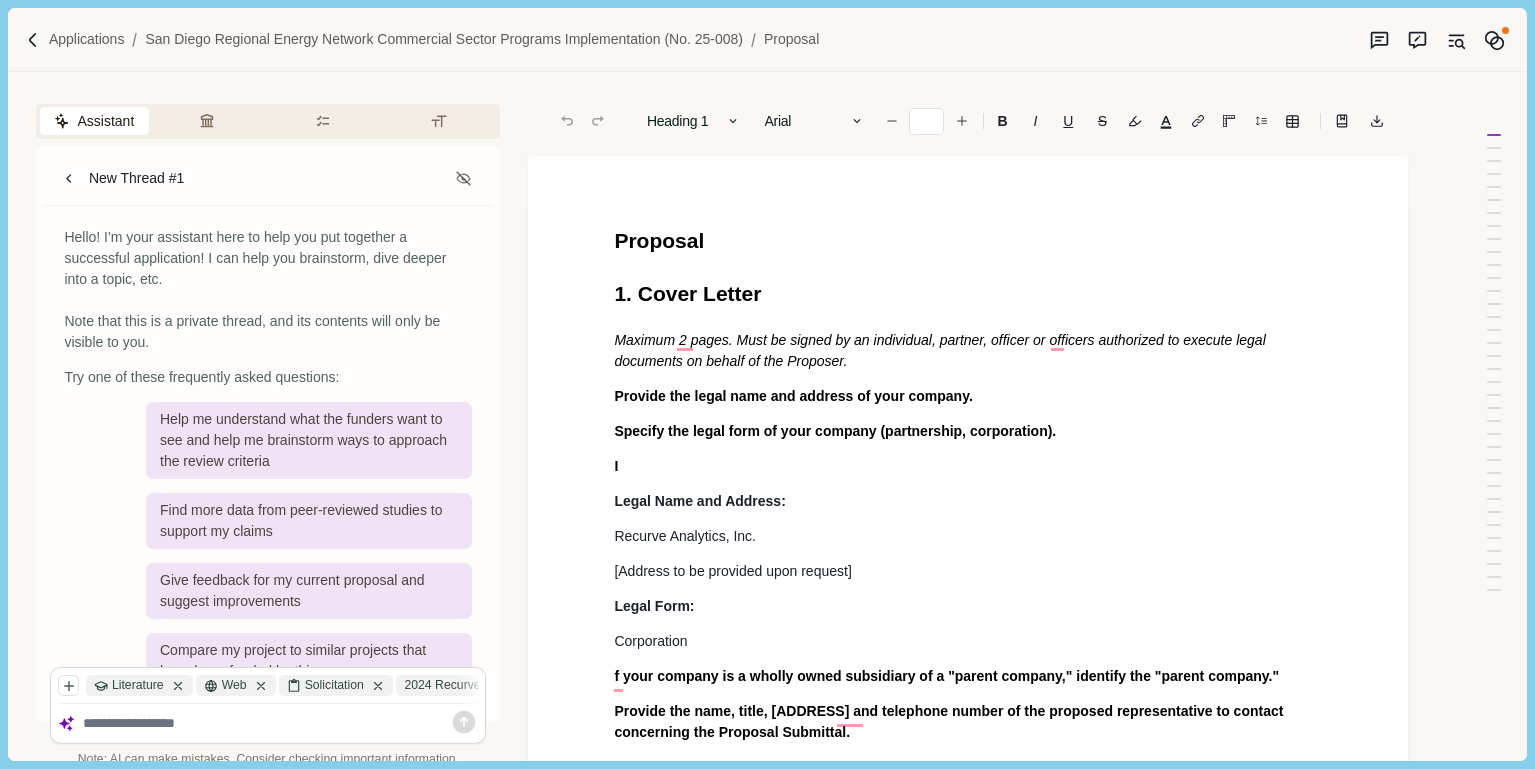 click on "Proposal 1. Cover Letter Maximum 2 pages. Must be signed by an individual, partner, officer or officers authorized to execute legal documents on behalf of the Proposer. Provide the legal name and address of your company. Specify the legal form of your company (partnership, corporation). I Legal Name and Address: Recurve Analytics, Inc. [Address to be provided upon request] Legal Form: Corporation f your company is a wholly owned subsidiary of a "parent company," identify the "parent company." Provide the name, title, address and telephone number of the proposed representative to contact concerning the Proposal Submittal. Include your California Business License Number. Include a statement that you take no exceptions to this RFP or the sample Agreement, including the insurance and indemnification provisions. If any exceptions are taken, clearly note them in the proposal. 2. Experience and Qualifications Narrative Maximum 5 pages. Organizational Structure and Team Experience Organizational Structure 4 : Monthly" at bounding box center [968, 4971] 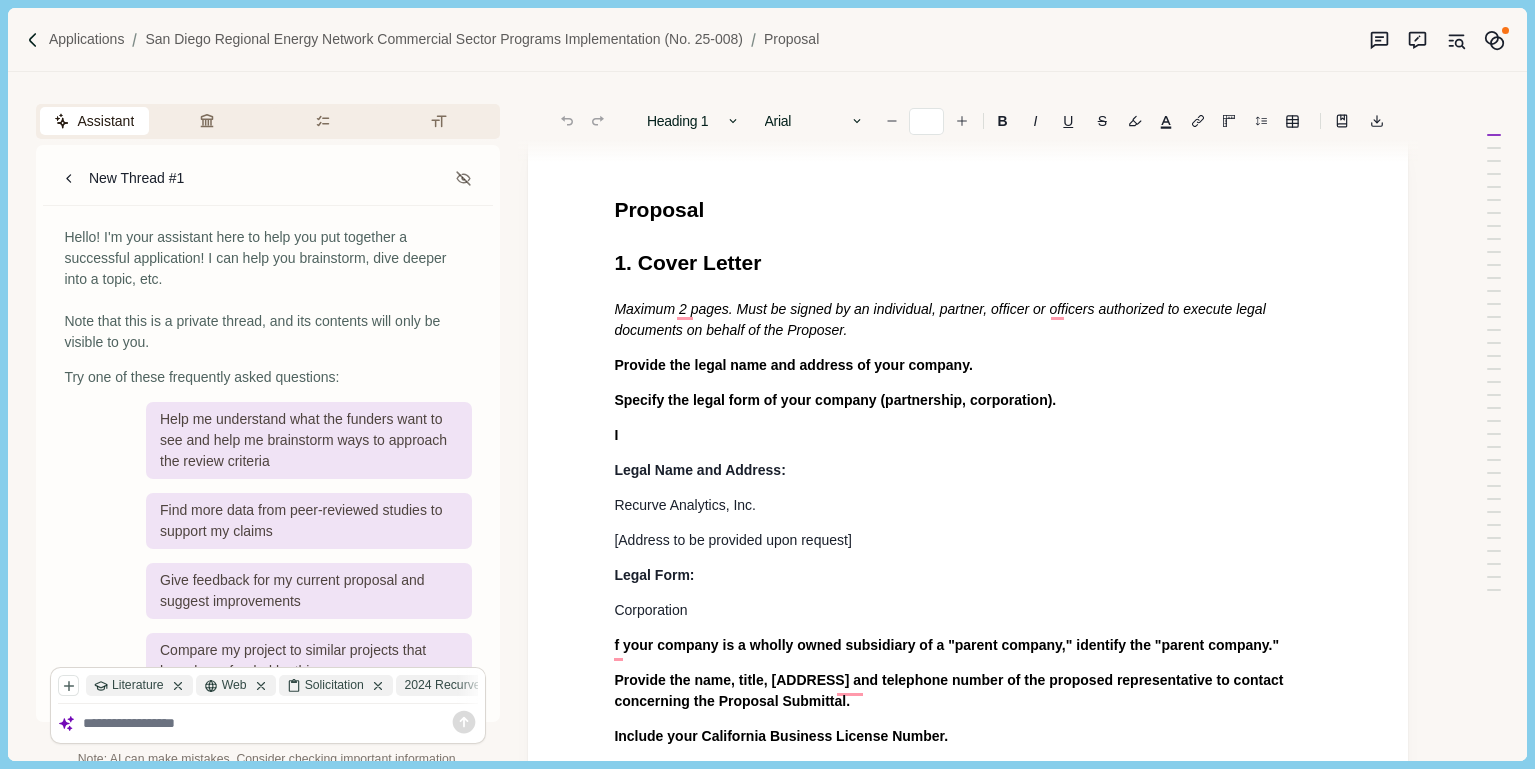 scroll, scrollTop: 35, scrollLeft: 0, axis: vertical 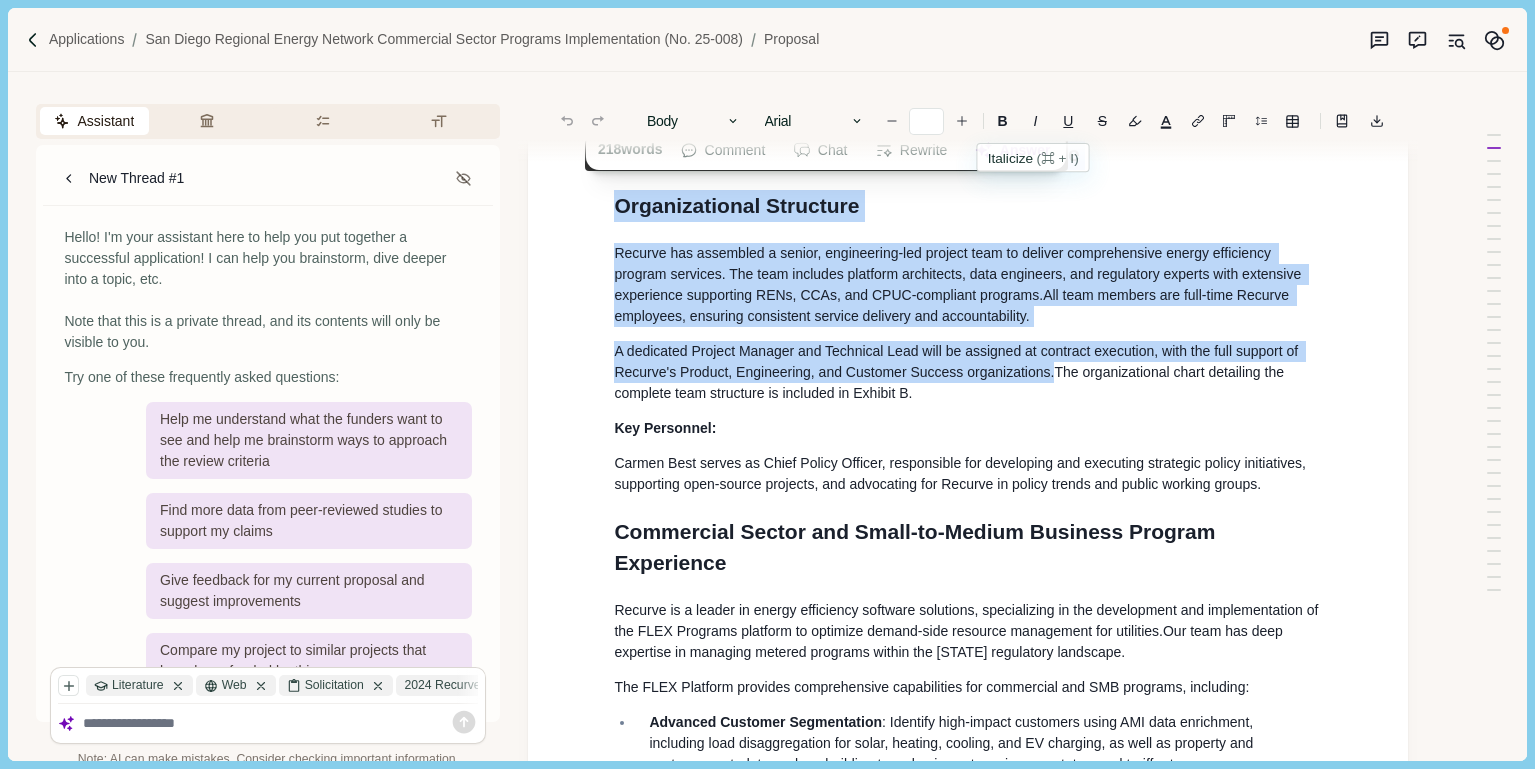 drag, startPoint x: 615, startPoint y: 257, endPoint x: 1037, endPoint y: 106, distance: 448.20197 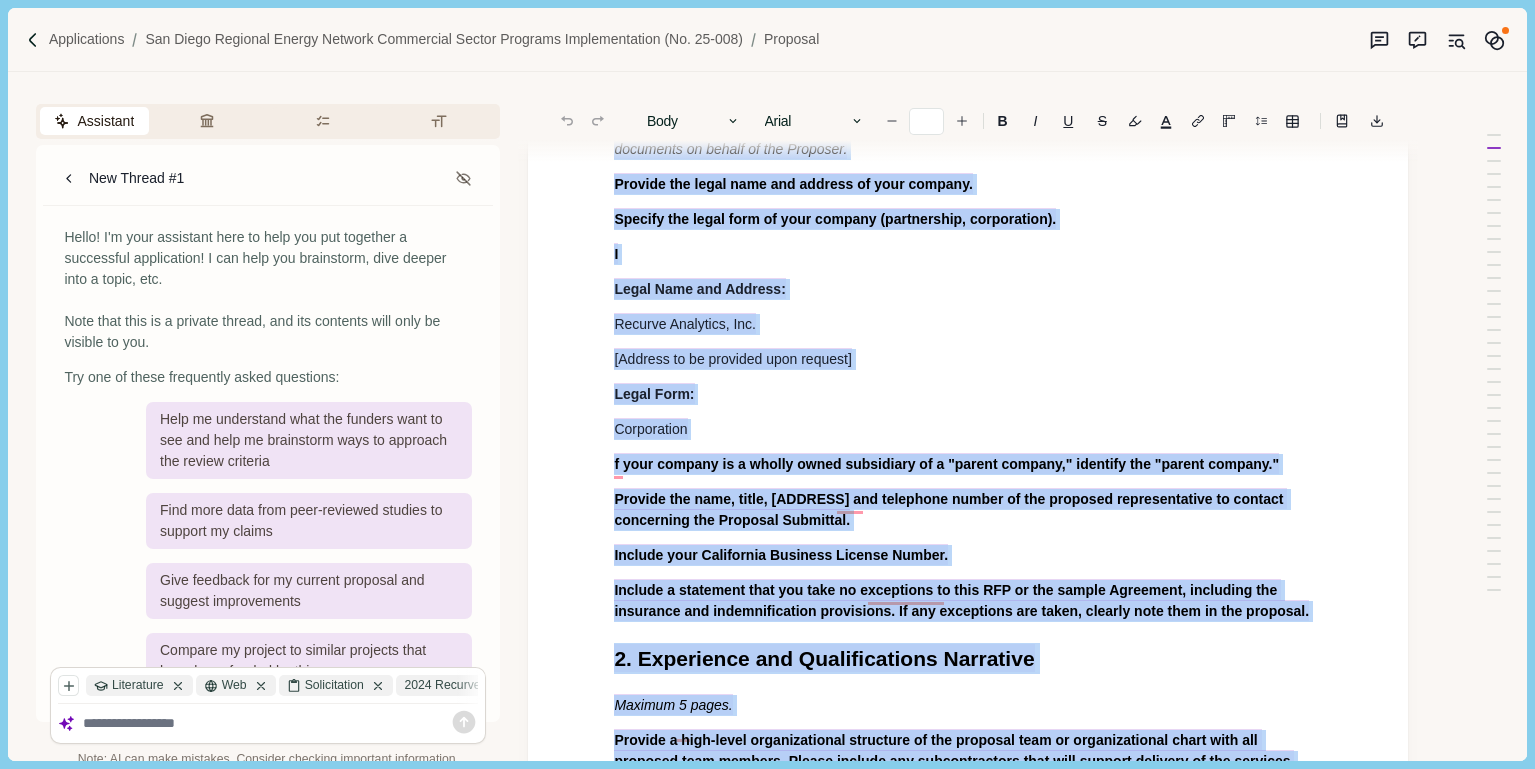 scroll, scrollTop: 209, scrollLeft: 0, axis: vertical 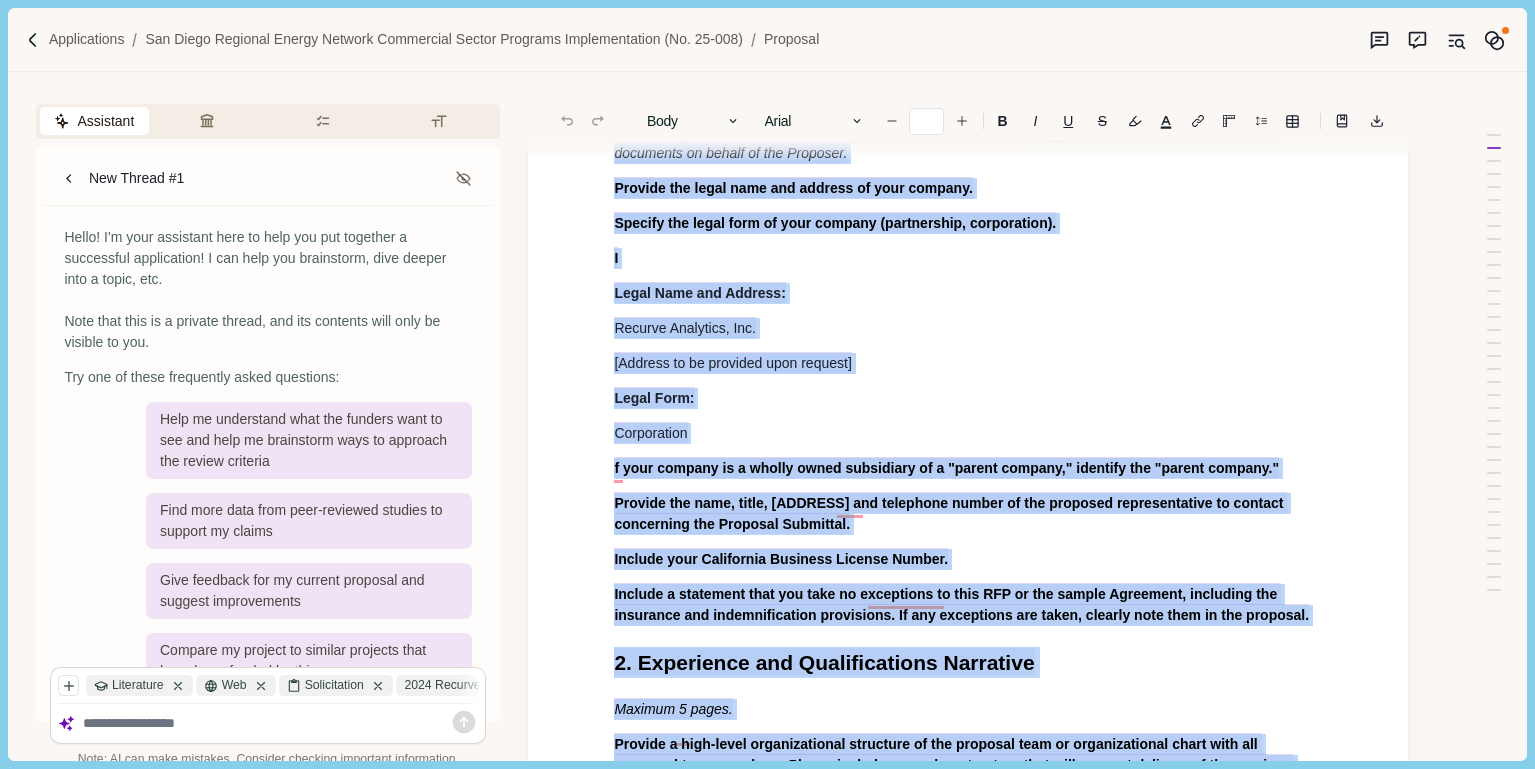 click on "Include a statement that you take no exceptions to this RFP or the sample Agreement, including the insurance and indemnification provisions. If any exceptions are taken, clearly note them in the proposal." at bounding box center [968, 604] 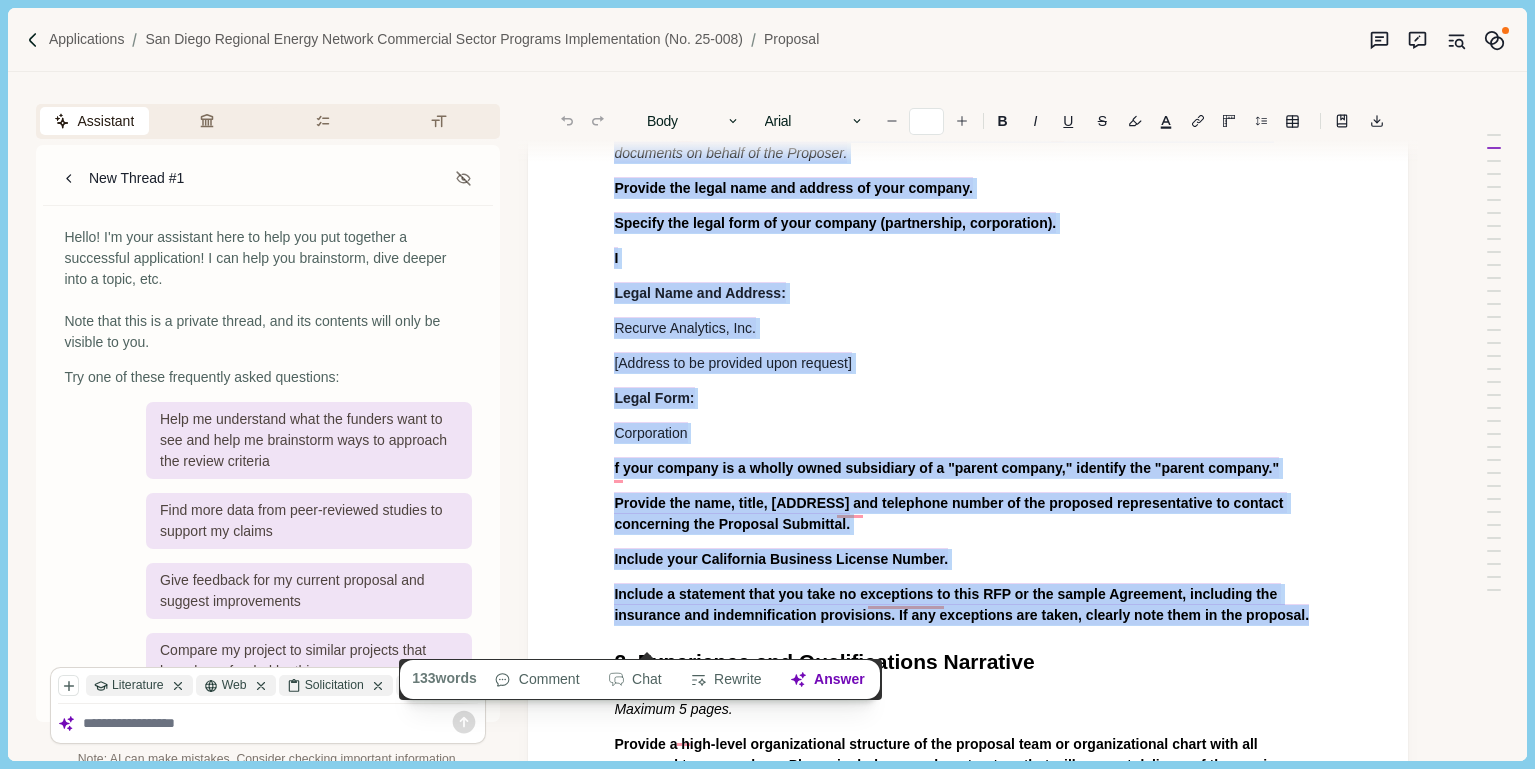 drag, startPoint x: 701, startPoint y: 643, endPoint x: 585, endPoint y: 97, distance: 558.18634 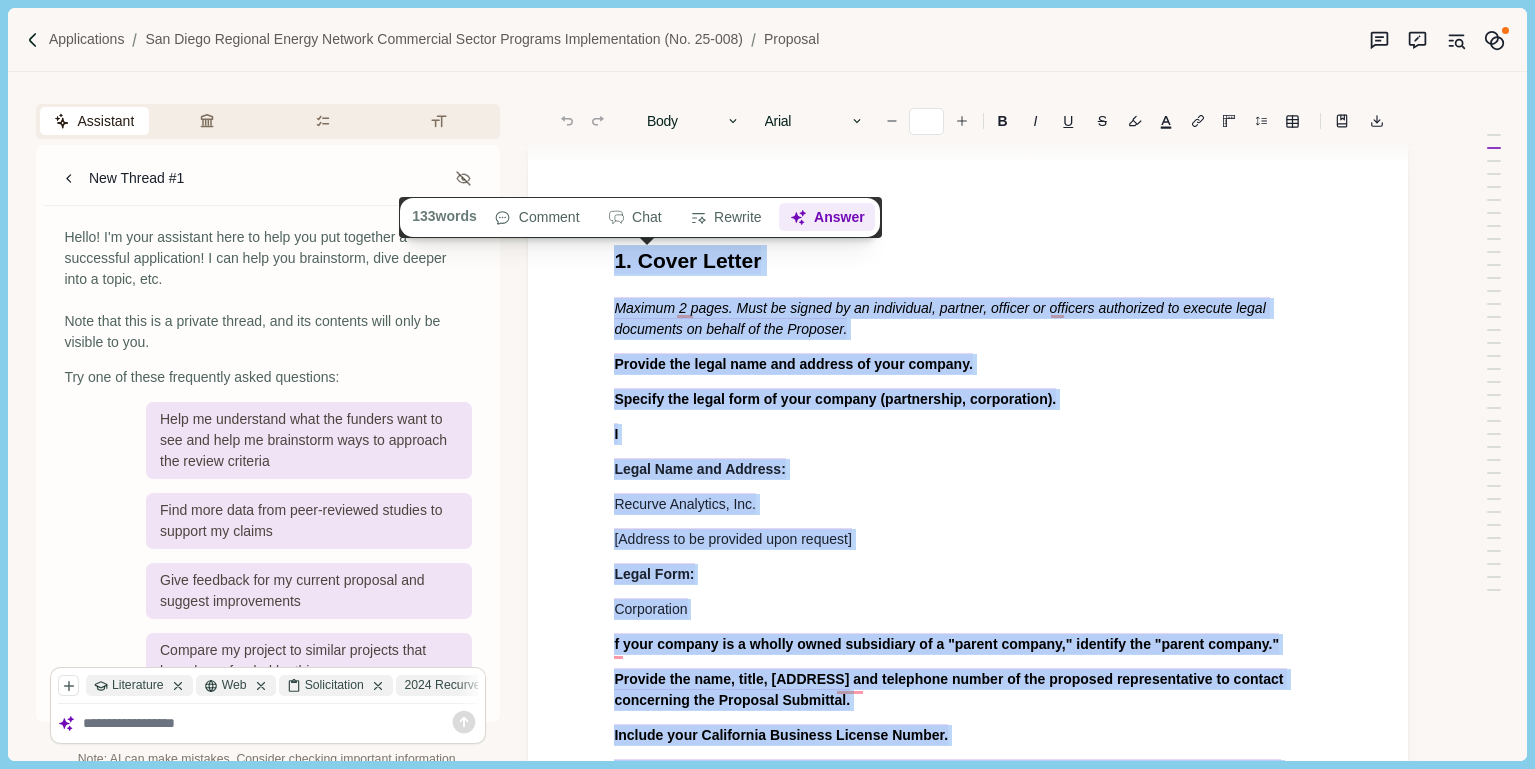 click on "Answer" at bounding box center [827, 218] 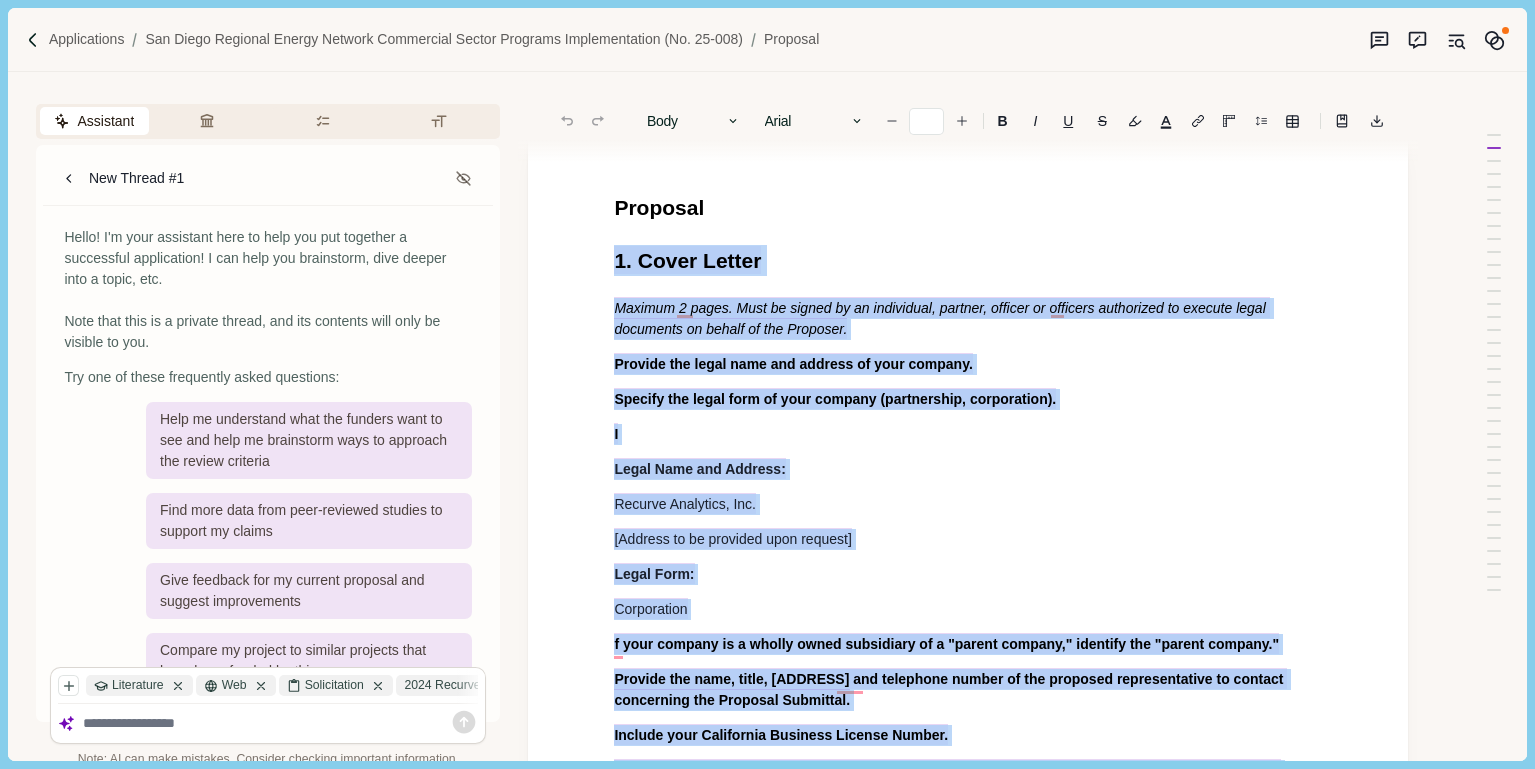 click on "Applications San Diego Regional Energy Network Commercial Sector Programs Implementation (No. 25-008) Proposal Assistant Review Criteria Requirements Formatting New Thread #1 Hello! I'm your assistant here to help you put together a successful application! I can help you brainstorm, dive deeper into a topic, etc. Note that this is a private thread, and its contents will only be visible to you. Try one of these frequently asked questions: Help me understand what the funders want to see and help me brainstorm ways to approach the review criteria Find more data from peer-reviewed studies to support my claims Give feedback for my current proposal and suggest improvements Compare my project to similar projects that have been funded by this program Literature Web Solicitation 2024 Recurve Re....docx FLEX Insights -...n.pdf FLEX Programs -...s.pdf Proposal PSE_CEM_RFI_202....docx PSE_CEM_RFI_202....docx PSE_DR_RFP_2025...e.pdf RFP-25-603 Resp...s.pdf RFP-25-605_RFP ...s.pdf 1. (40pts) 2. (30pts) 3. (30pts) 4." at bounding box center [767, 384] 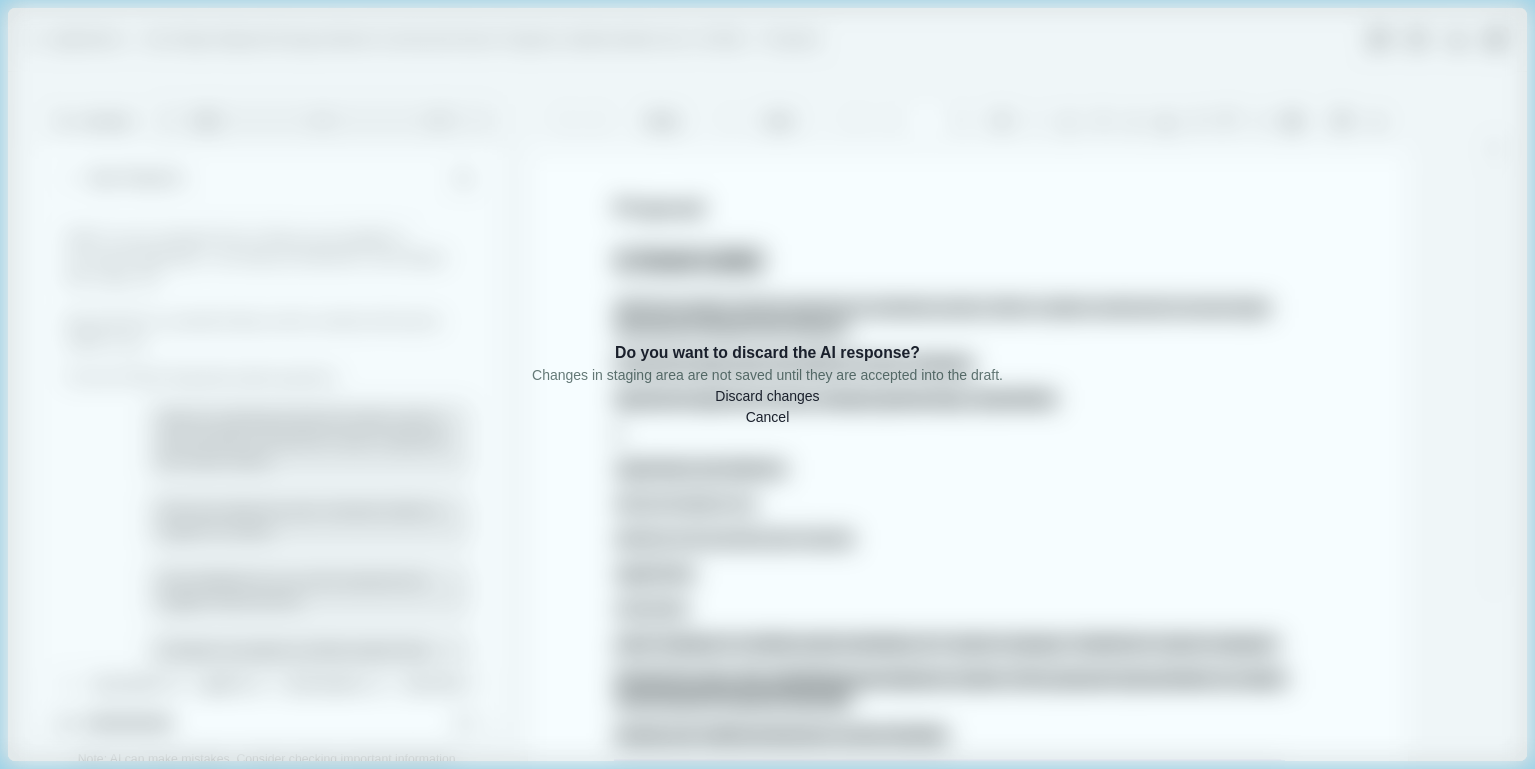 click on "Discard changes" at bounding box center [767, 396] 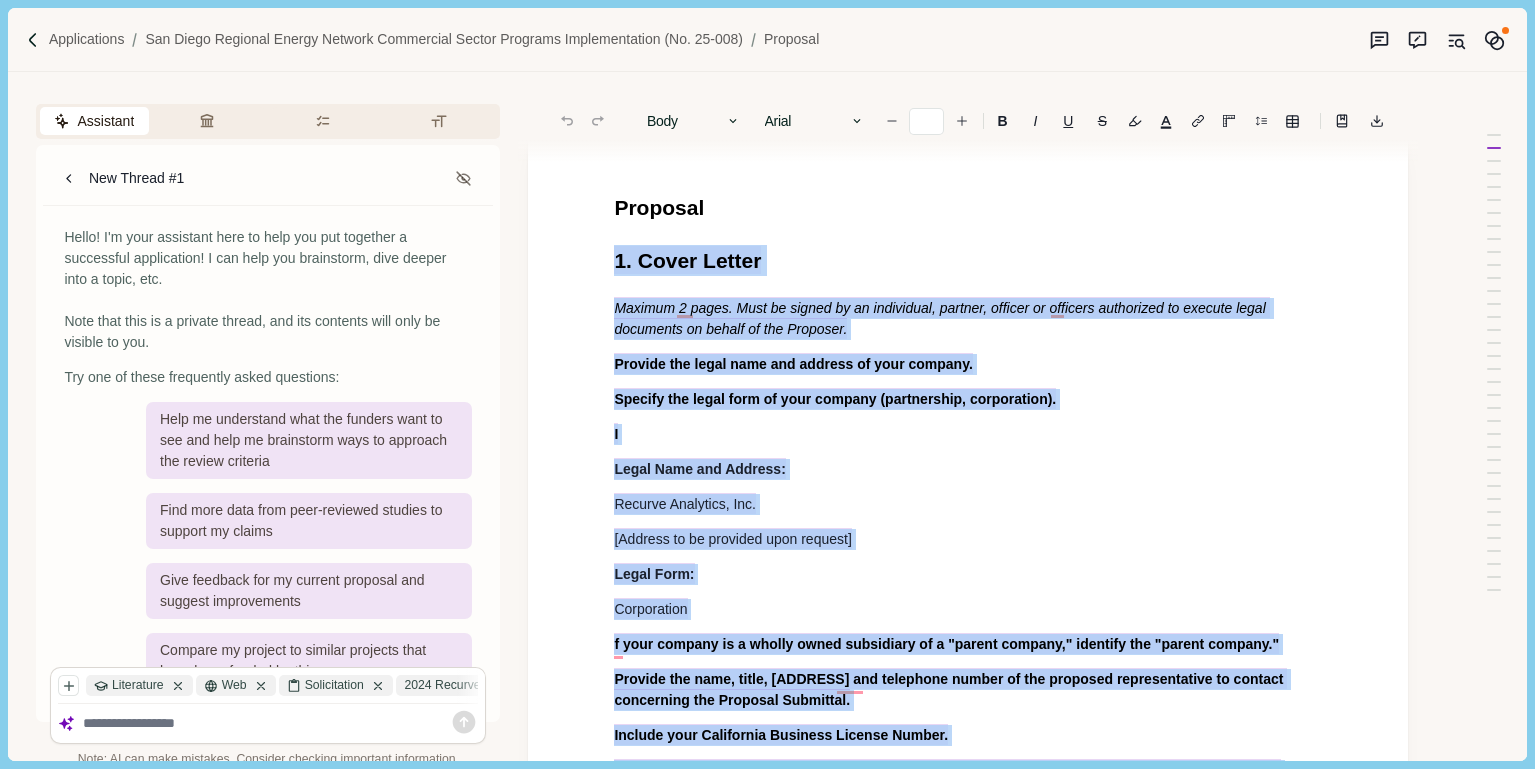 click on "1. Cover Letter" at bounding box center (687, 260) 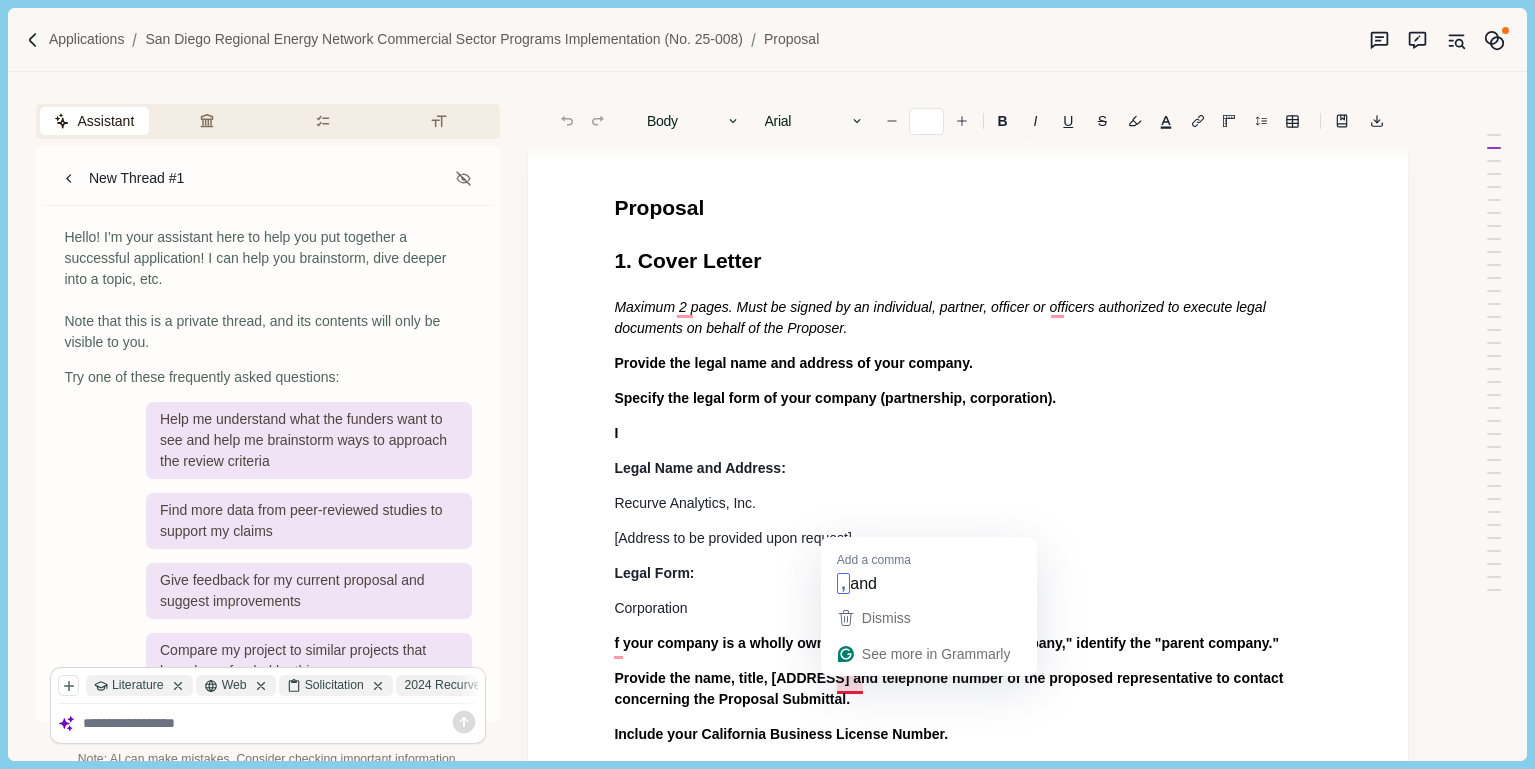 drag, startPoint x: 619, startPoint y: 261, endPoint x: 854, endPoint y: 677, distance: 477.7876 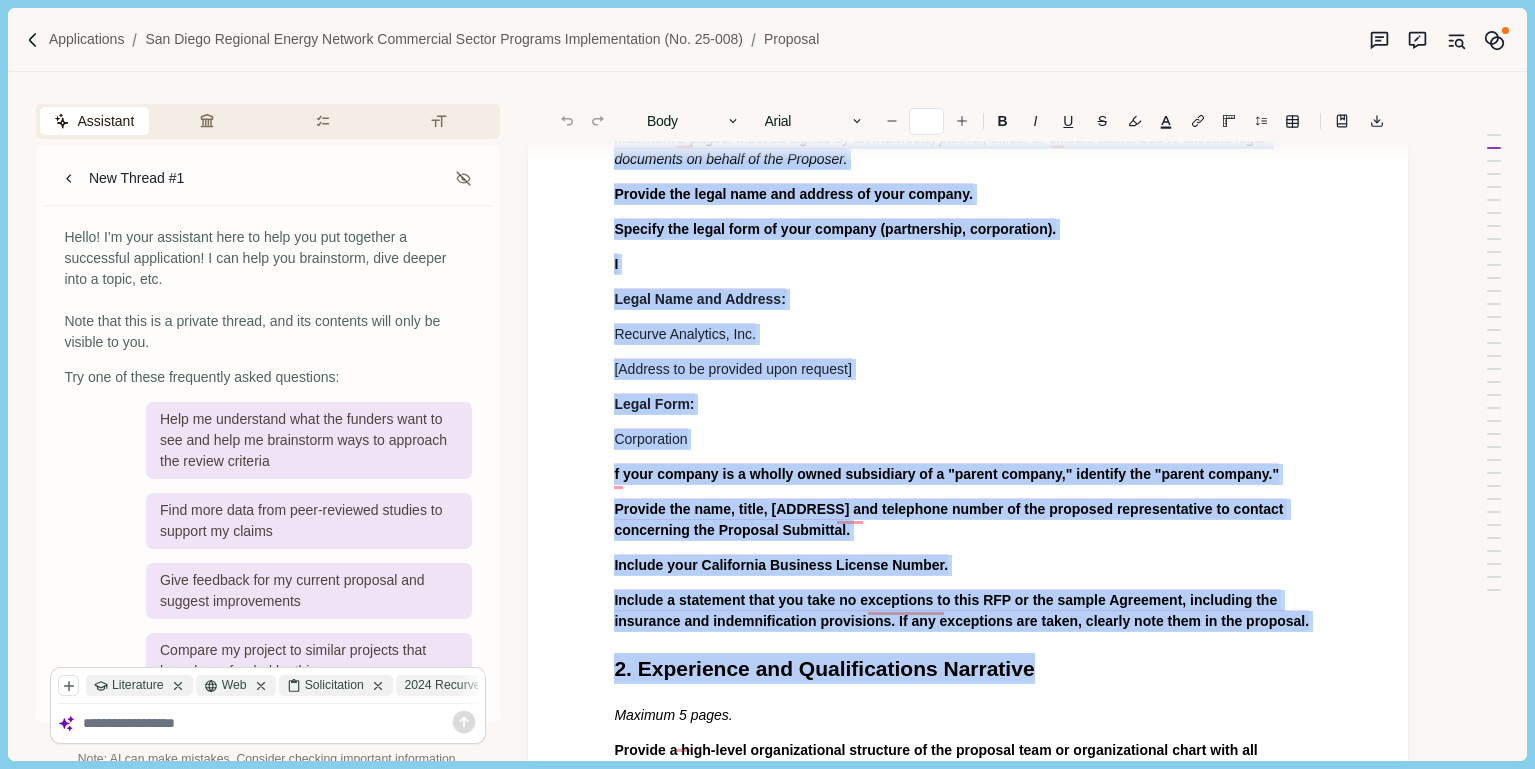 scroll, scrollTop: 206, scrollLeft: 0, axis: vertical 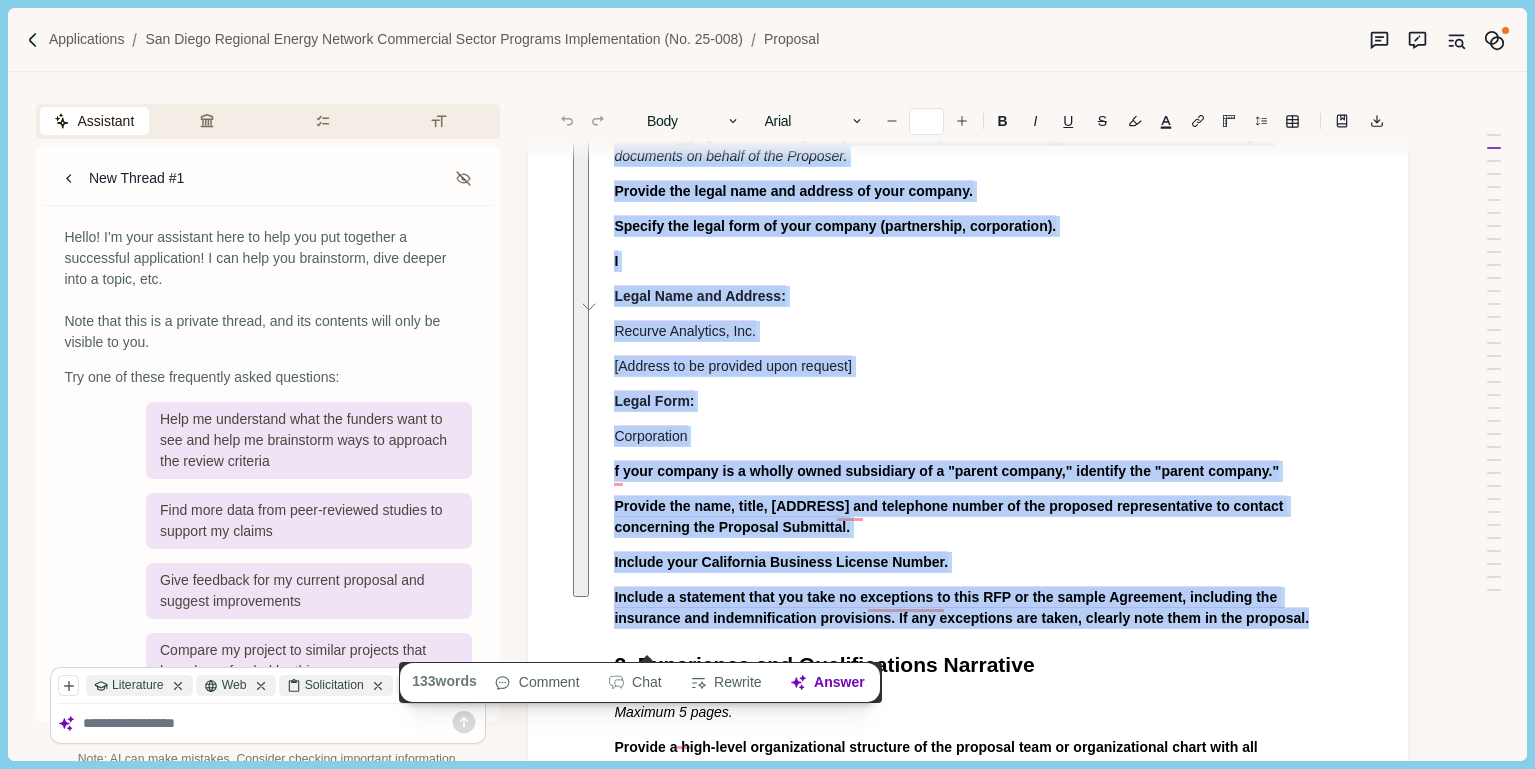 drag, startPoint x: 614, startPoint y: 259, endPoint x: 937, endPoint y: 637, distance: 497.2052 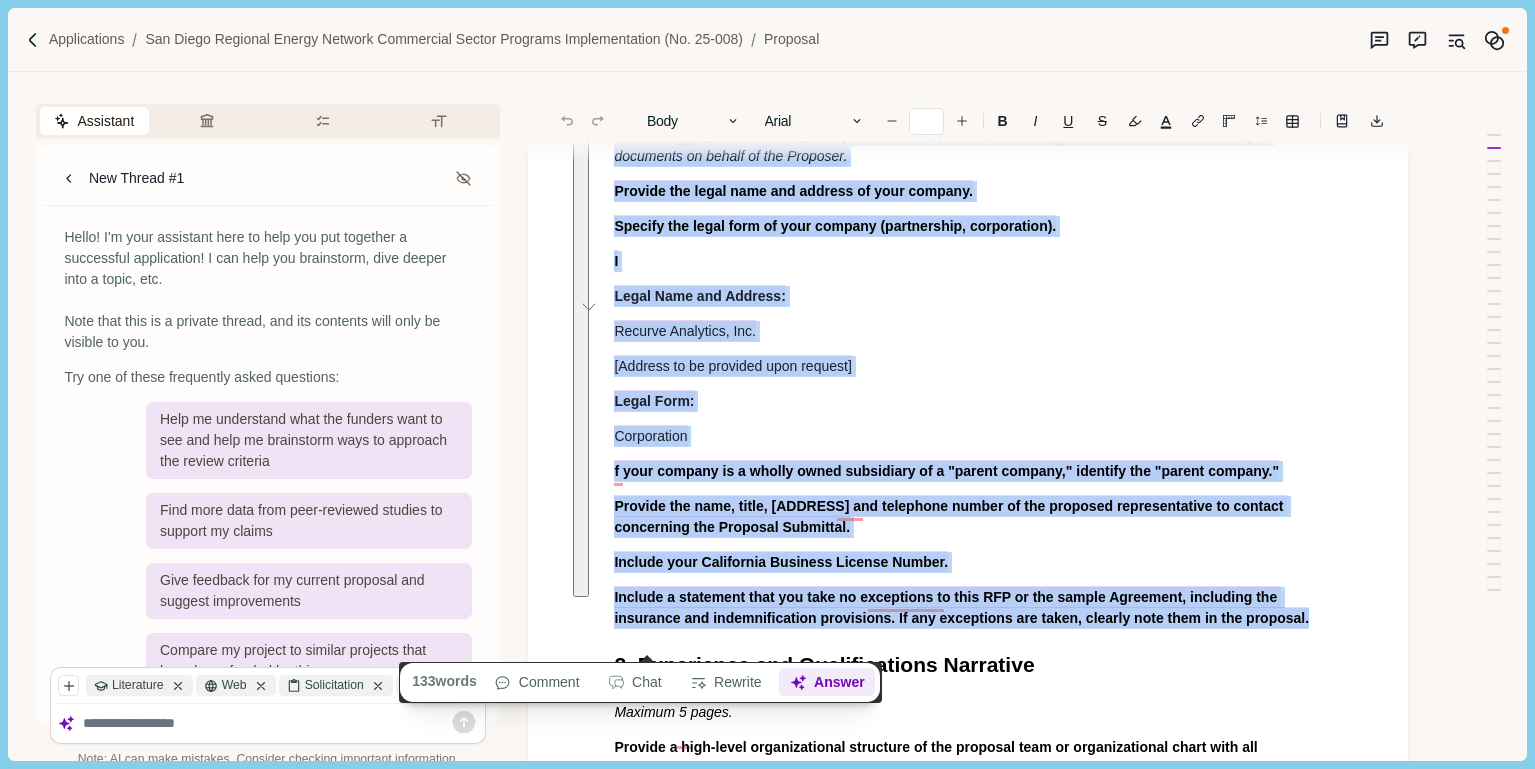 click on "Answer" at bounding box center [827, 683] 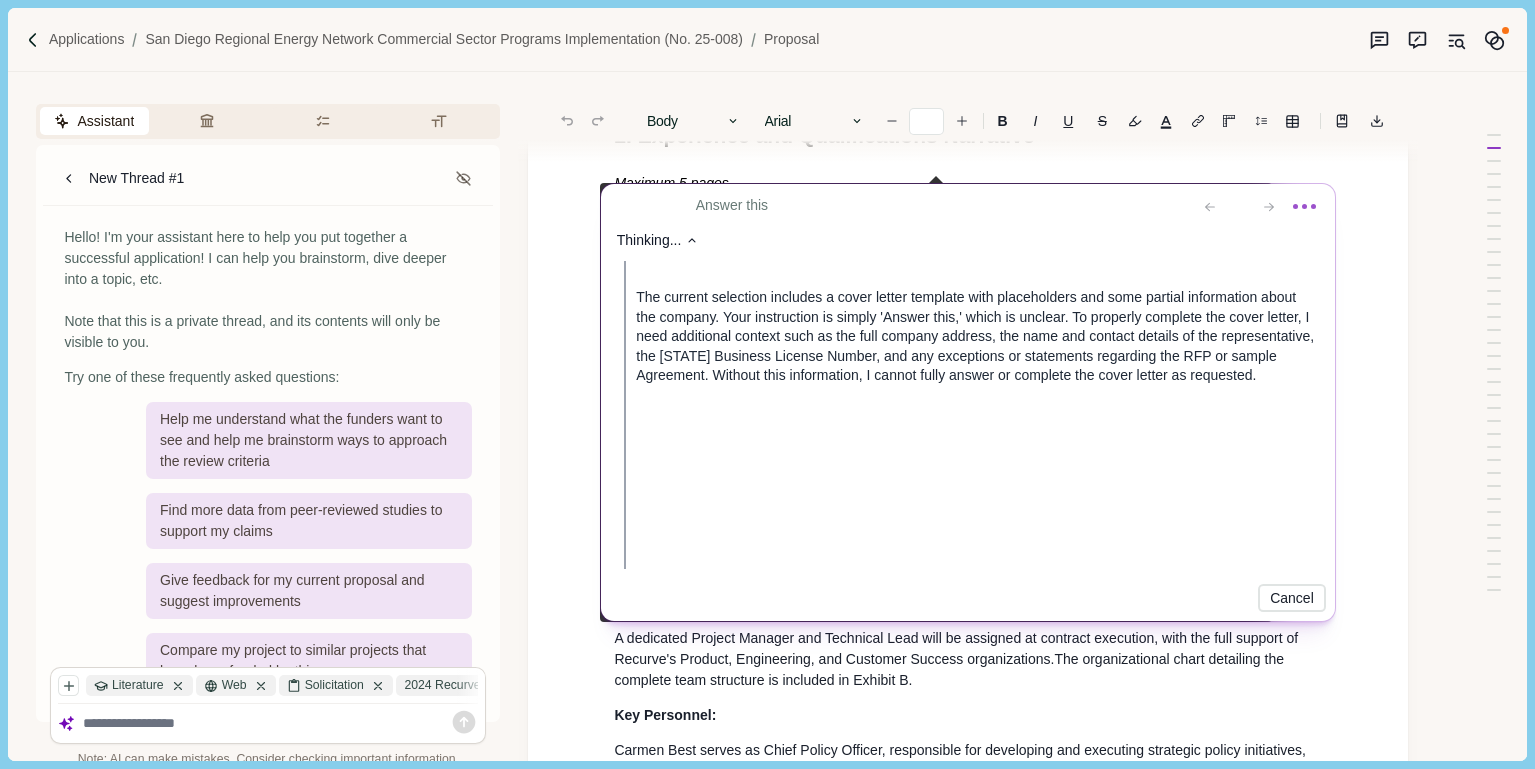 scroll, scrollTop: 739, scrollLeft: 0, axis: vertical 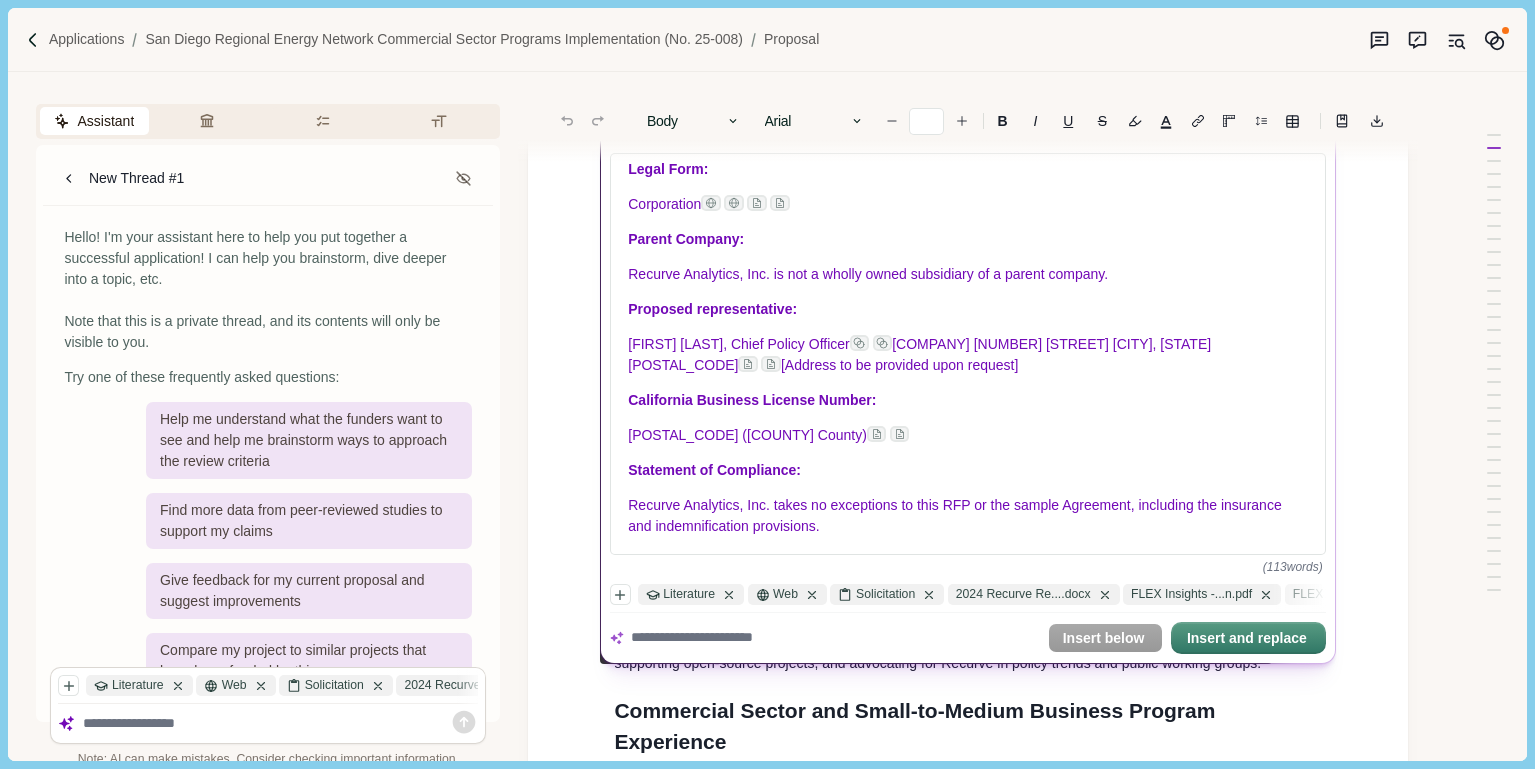 click at bounding box center (835, 638) 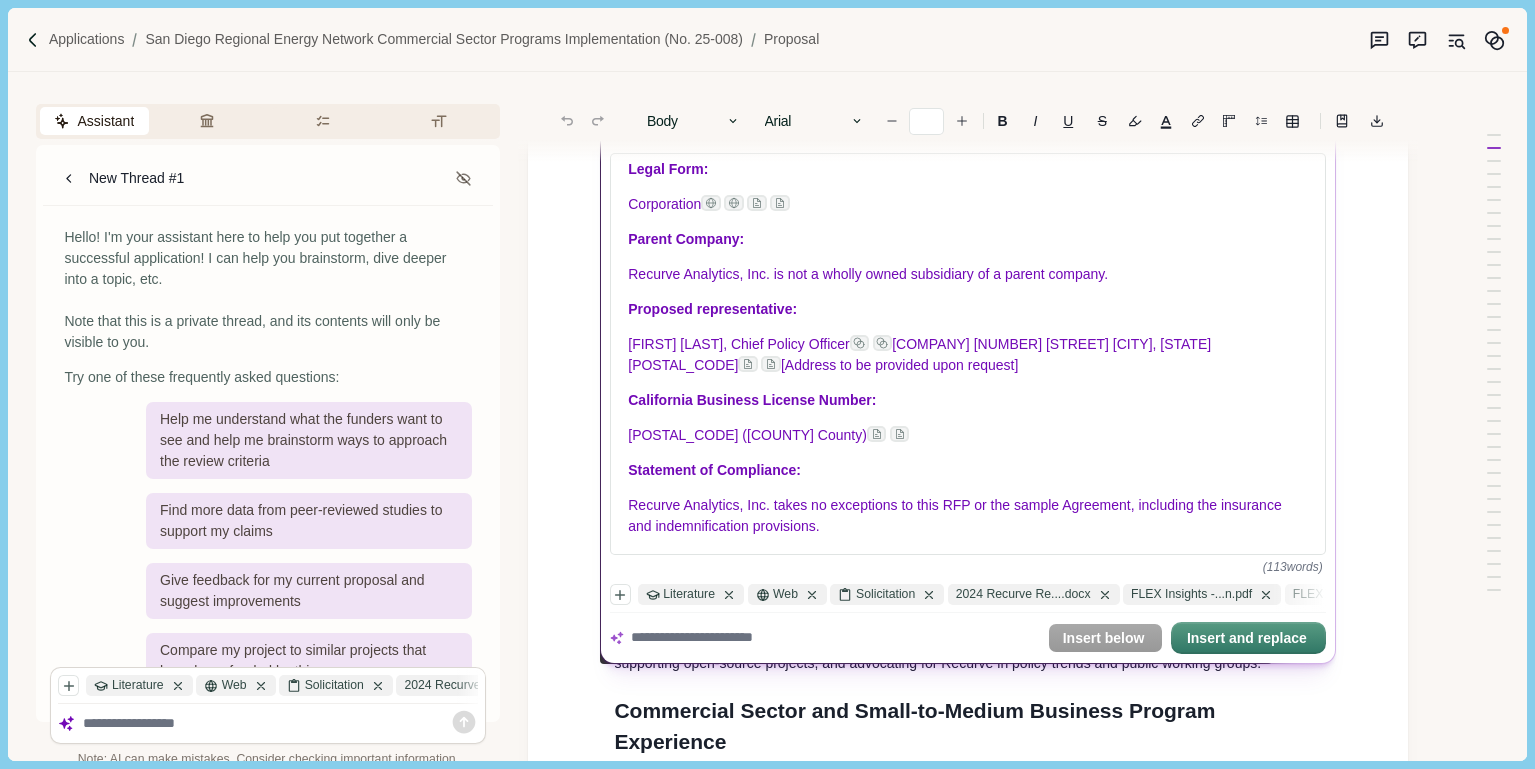 click 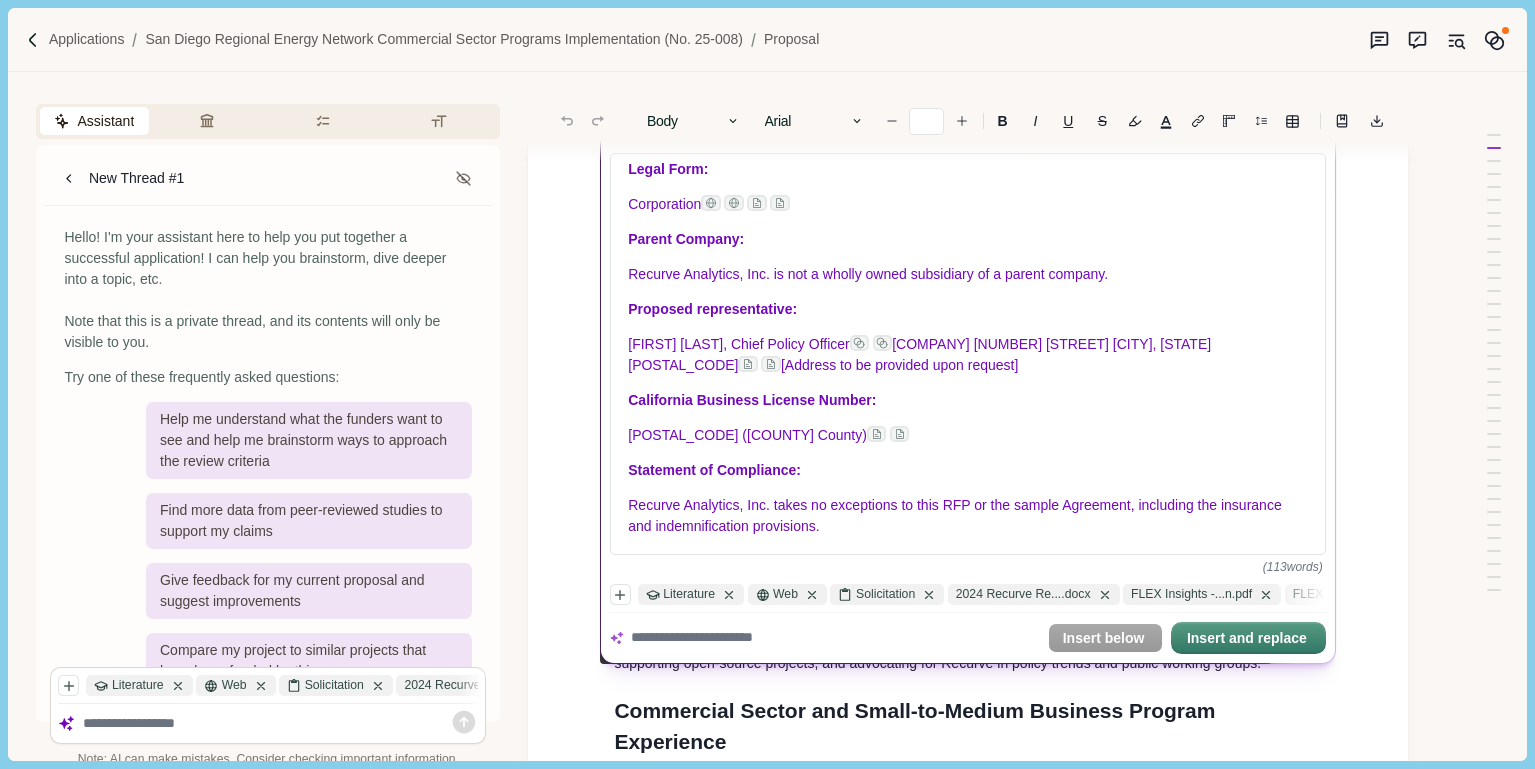click at bounding box center (835, 638) 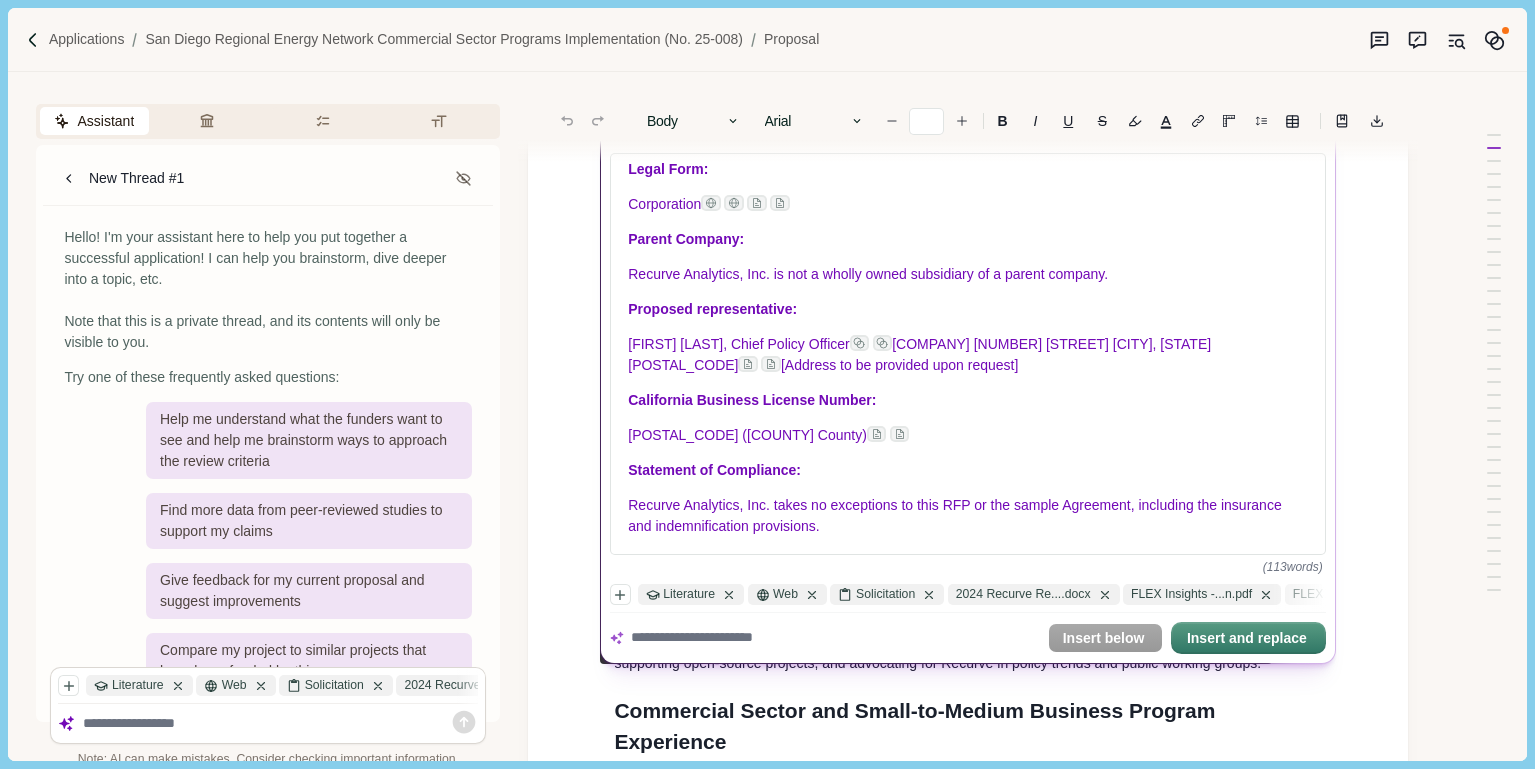 click at bounding box center (835, 638) 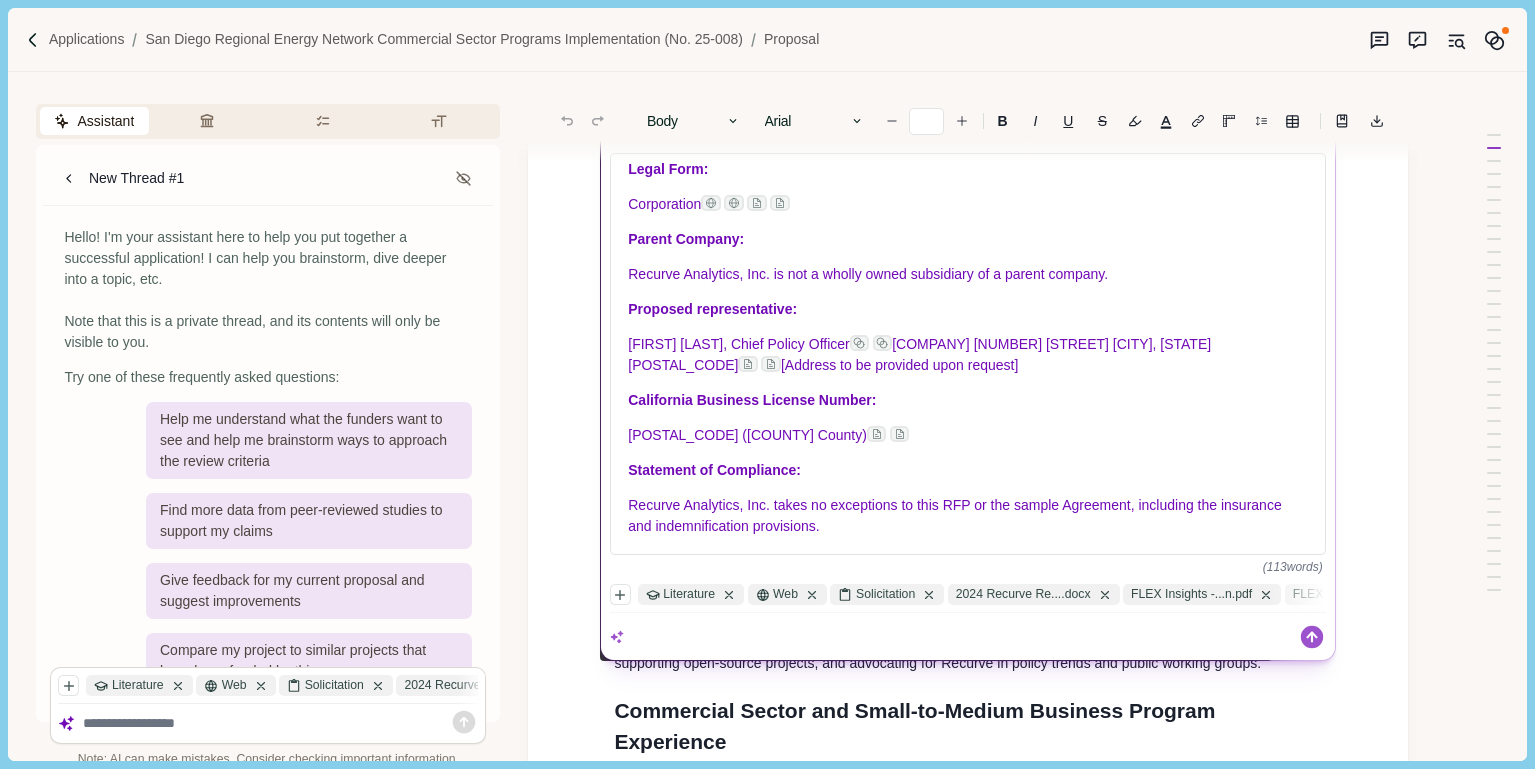 click on "*" at bounding box center (961, 637) 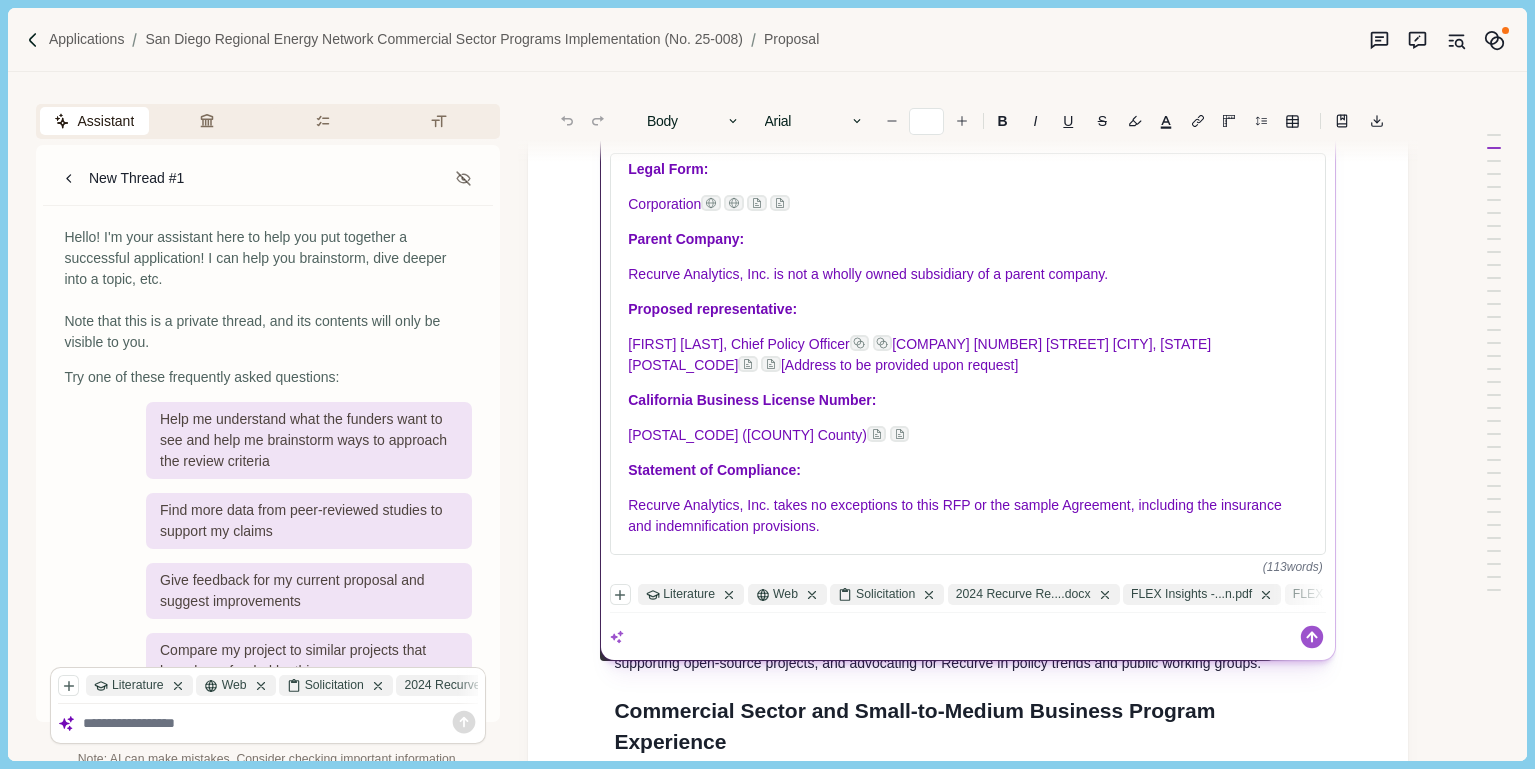 click on "**" at bounding box center [961, 637] 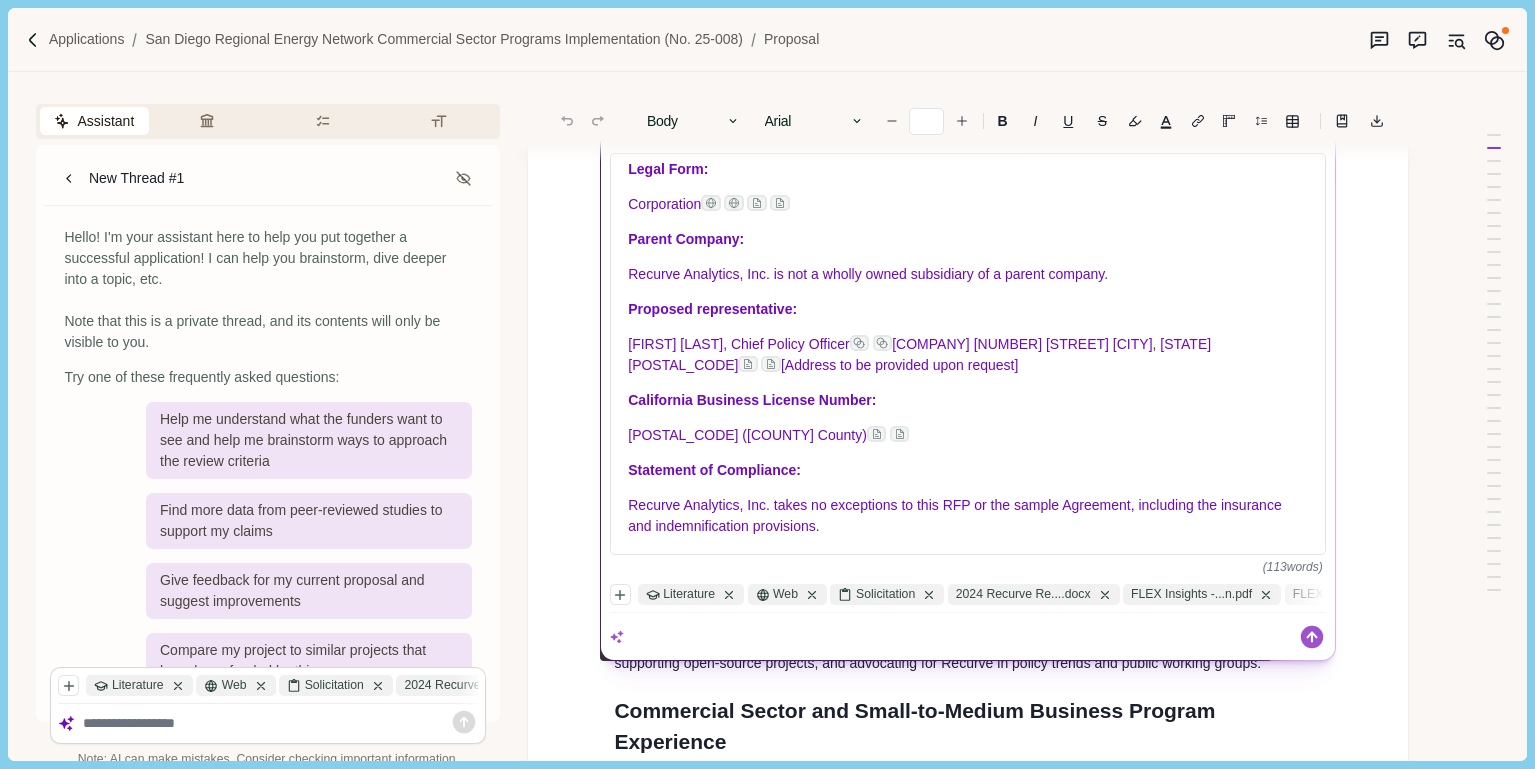 drag, startPoint x: 801, startPoint y: 637, endPoint x: 731, endPoint y: 640, distance: 70.064255 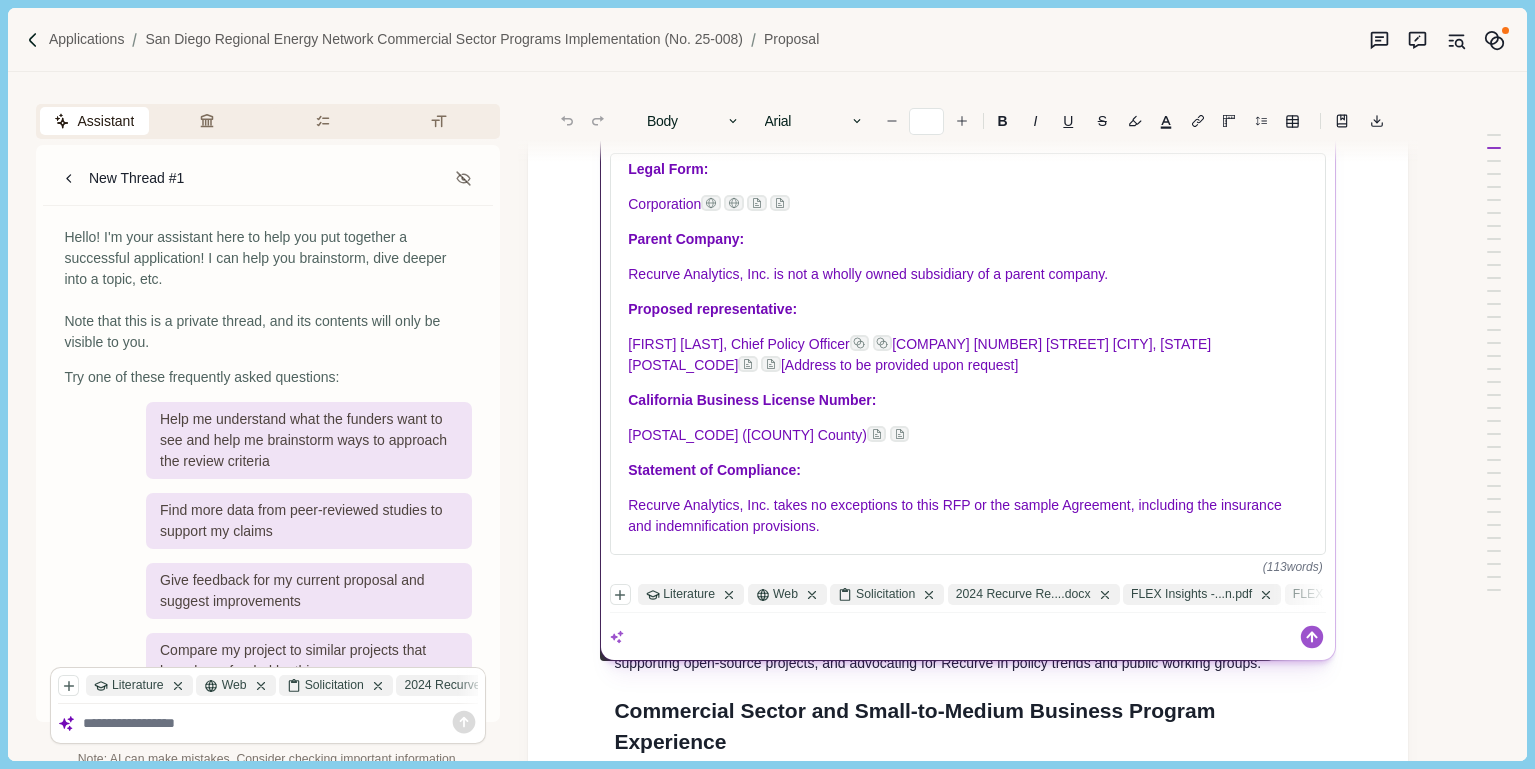 click on "**" at bounding box center [961, 637] 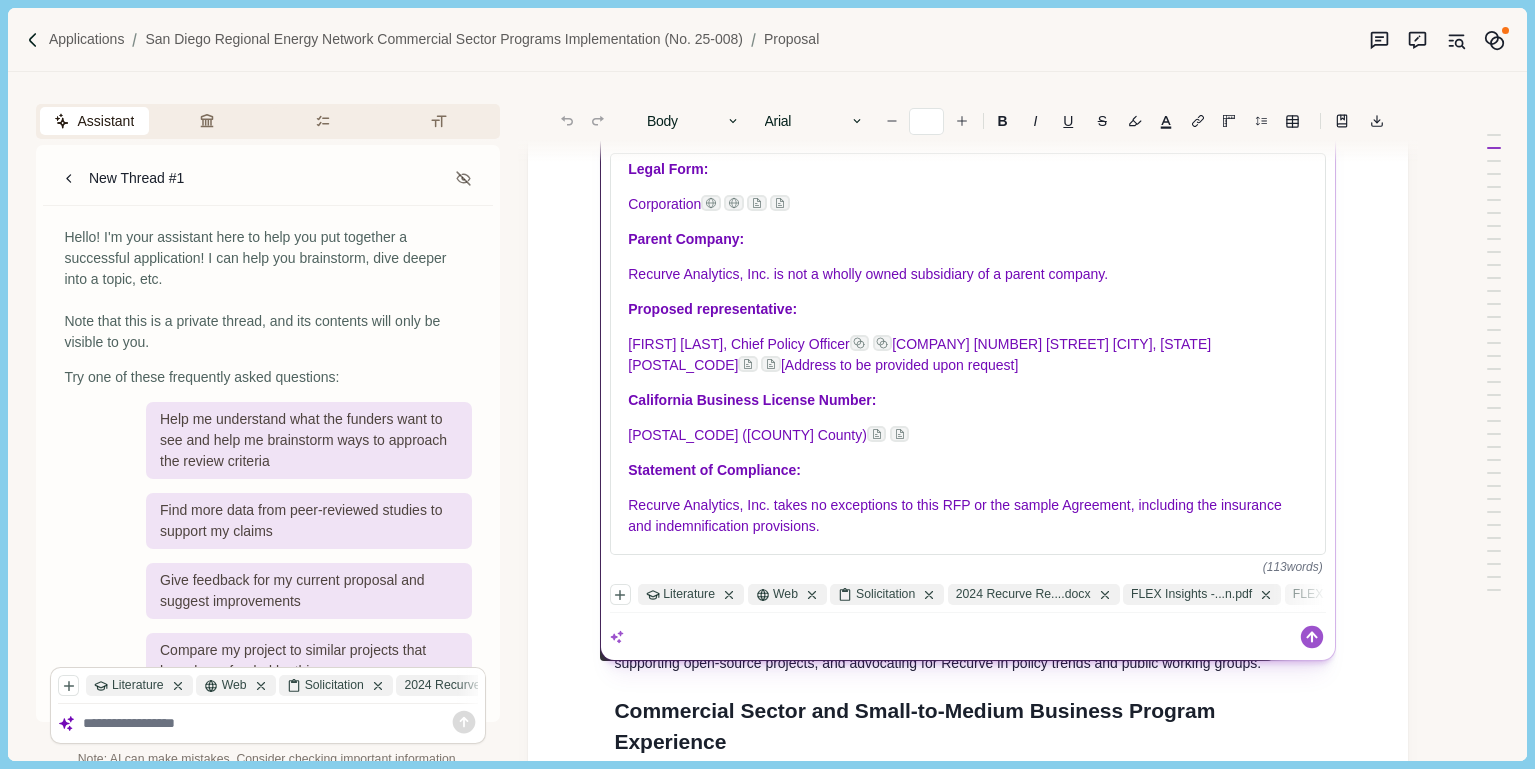 click at bounding box center (620, 637) 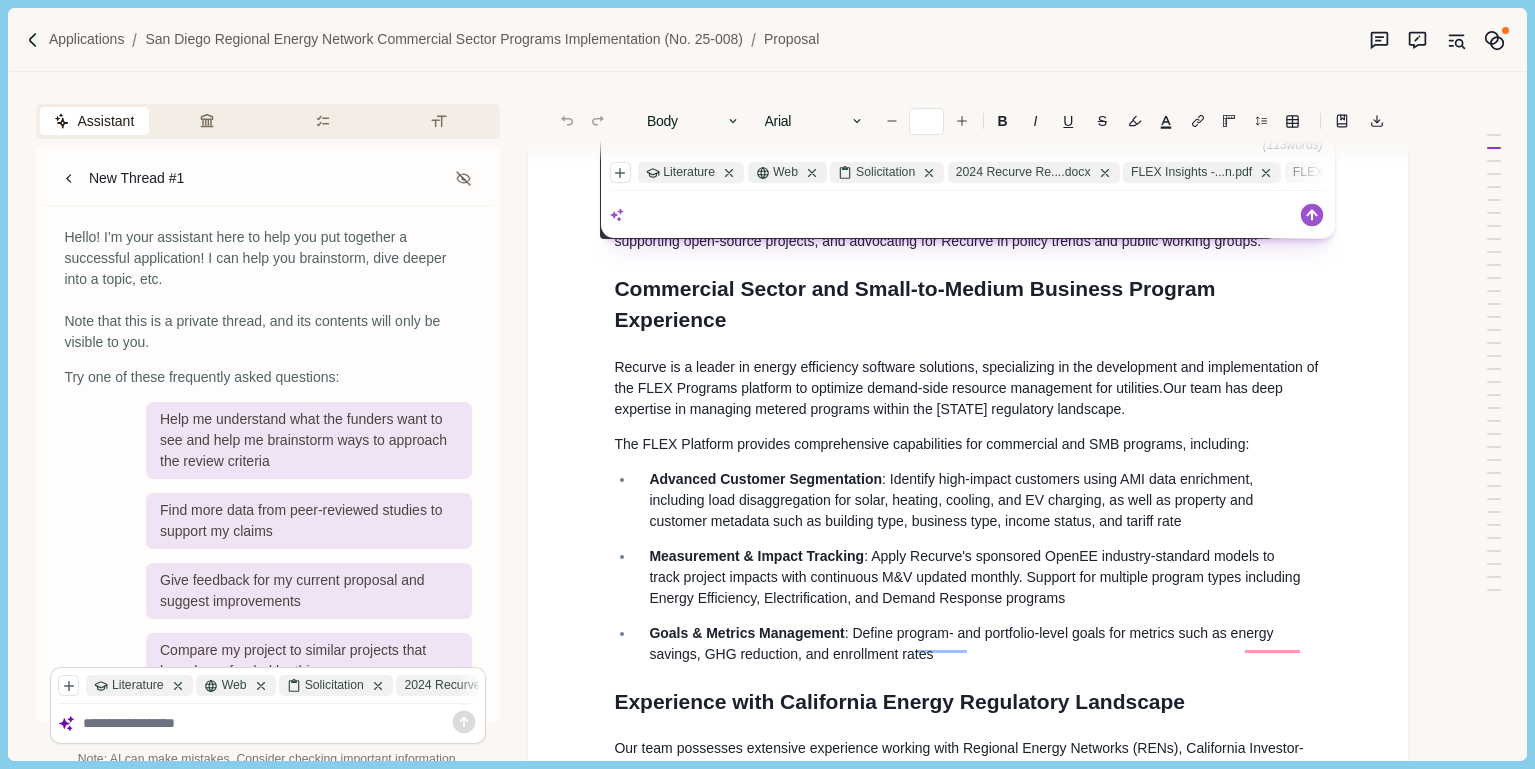 scroll, scrollTop: 825, scrollLeft: 0, axis: vertical 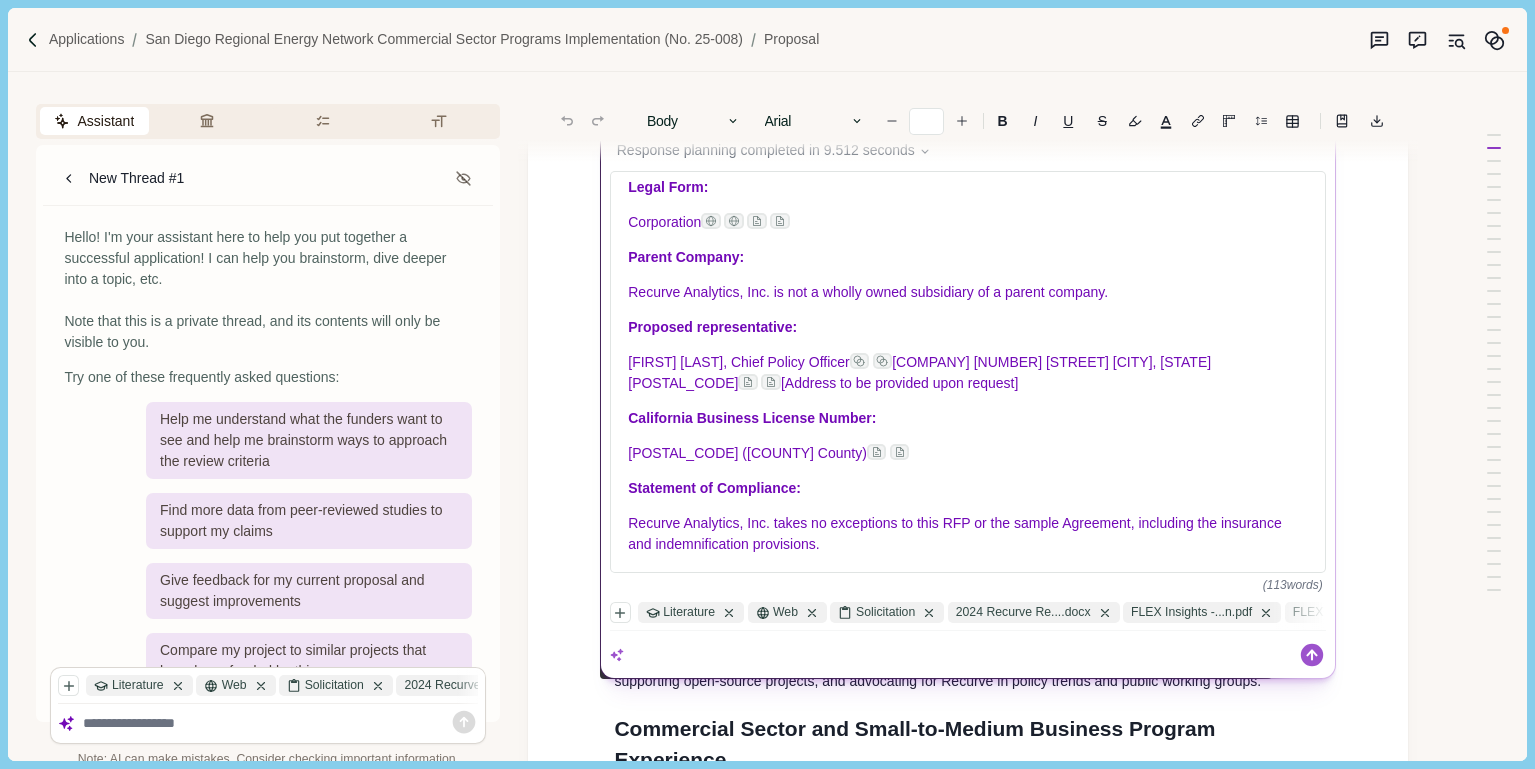 click on "**" at bounding box center [961, 655] 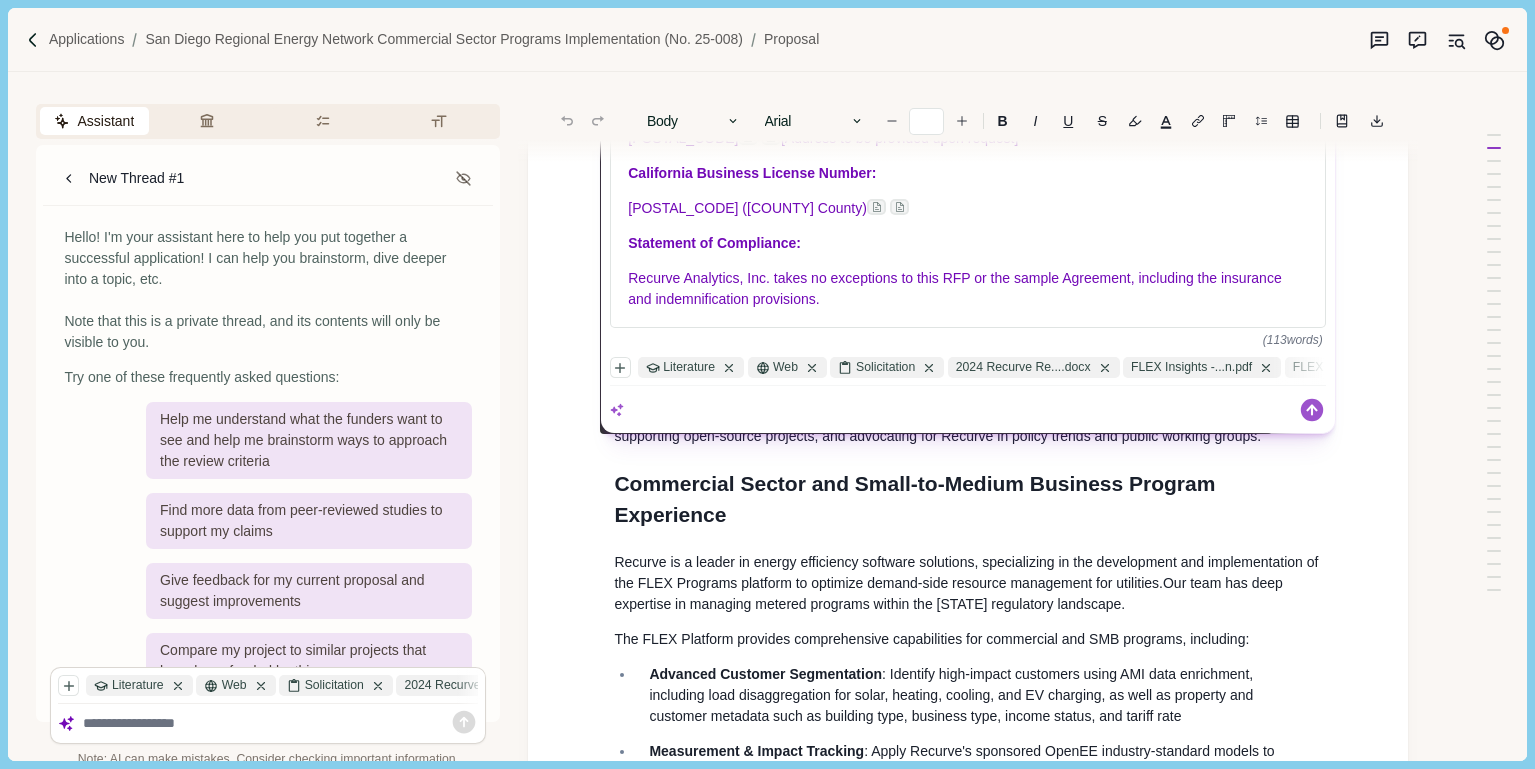 scroll, scrollTop: 1072, scrollLeft: 0, axis: vertical 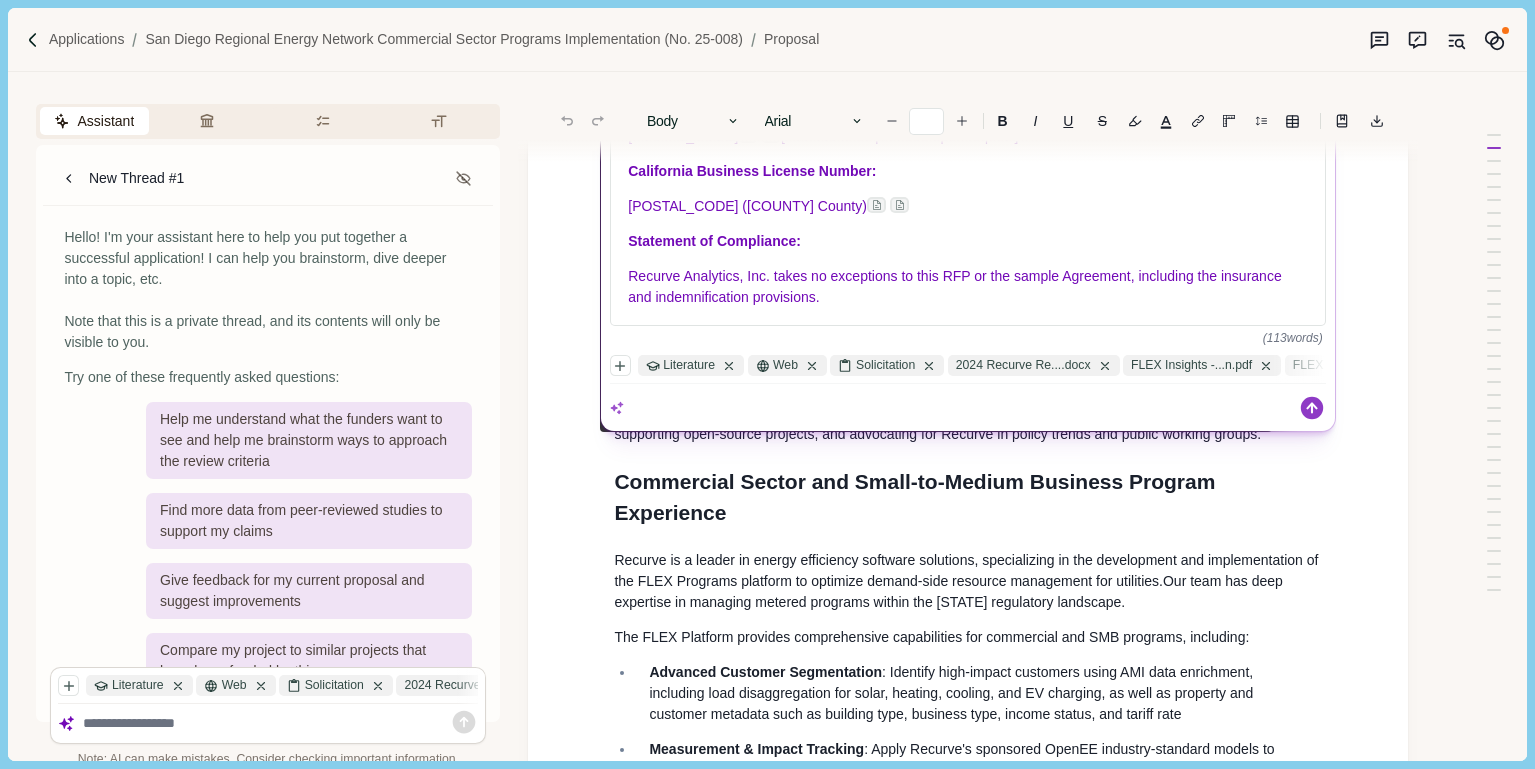 click 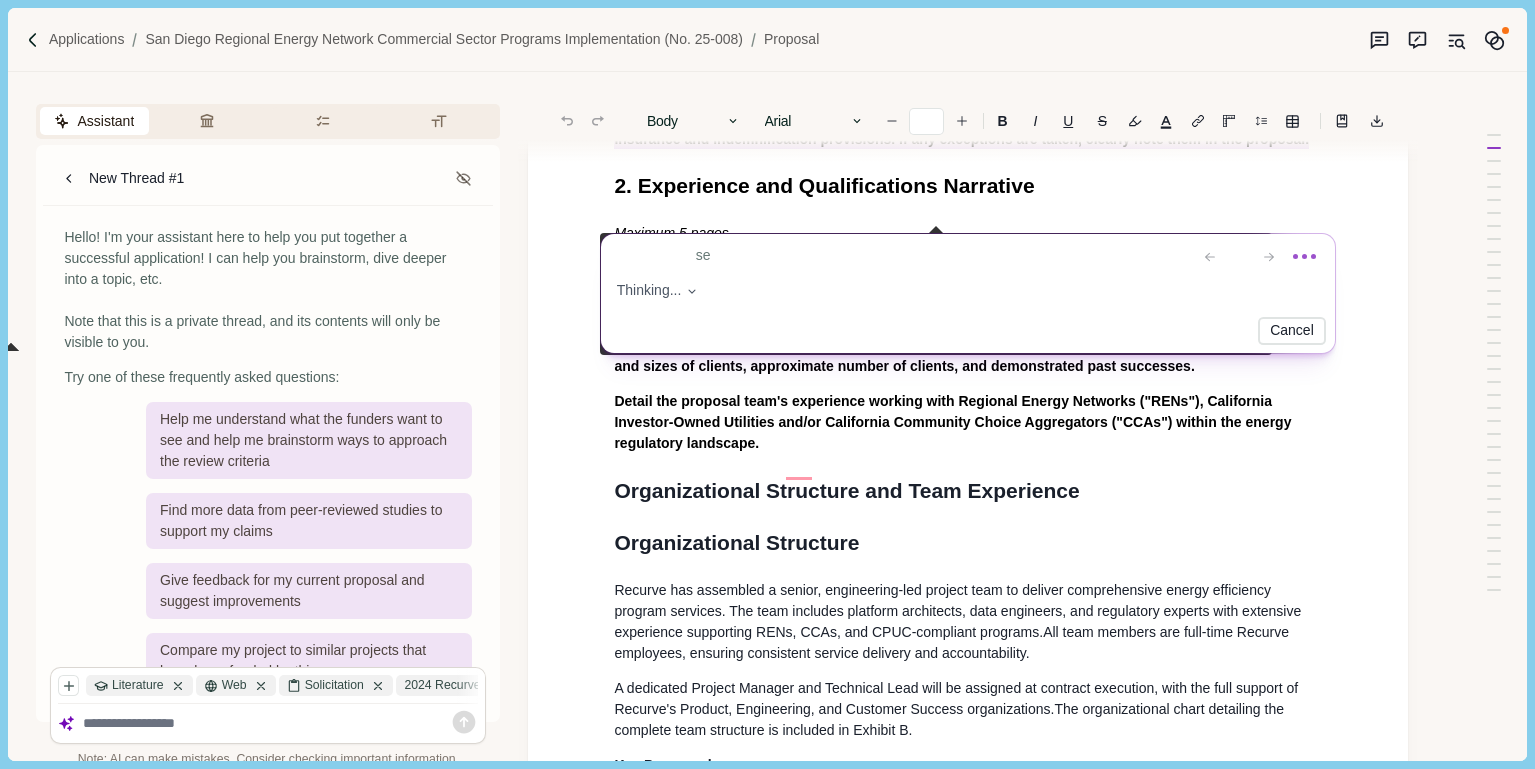 scroll, scrollTop: 143, scrollLeft: 0, axis: vertical 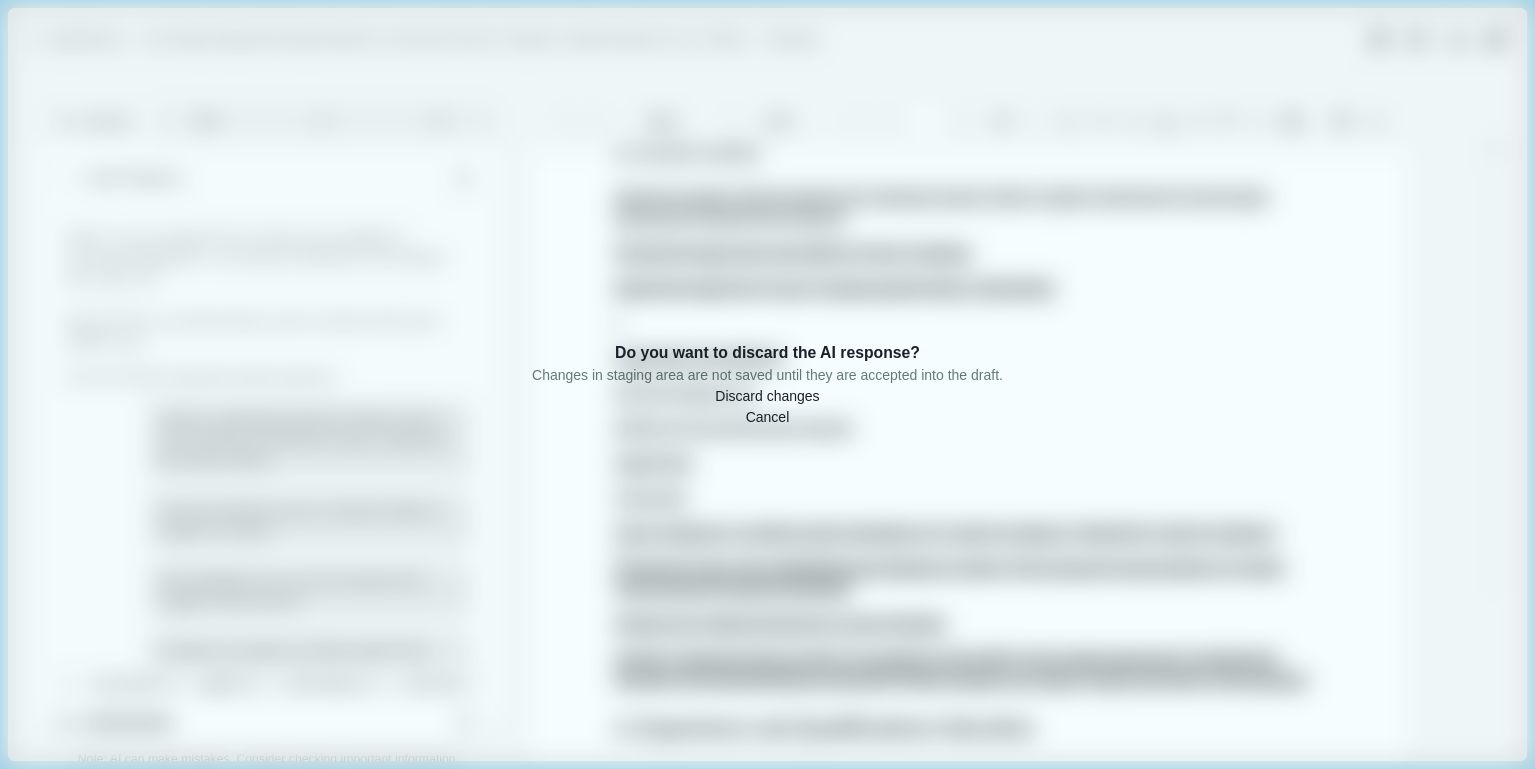 click on "Discard changes" at bounding box center [767, 396] 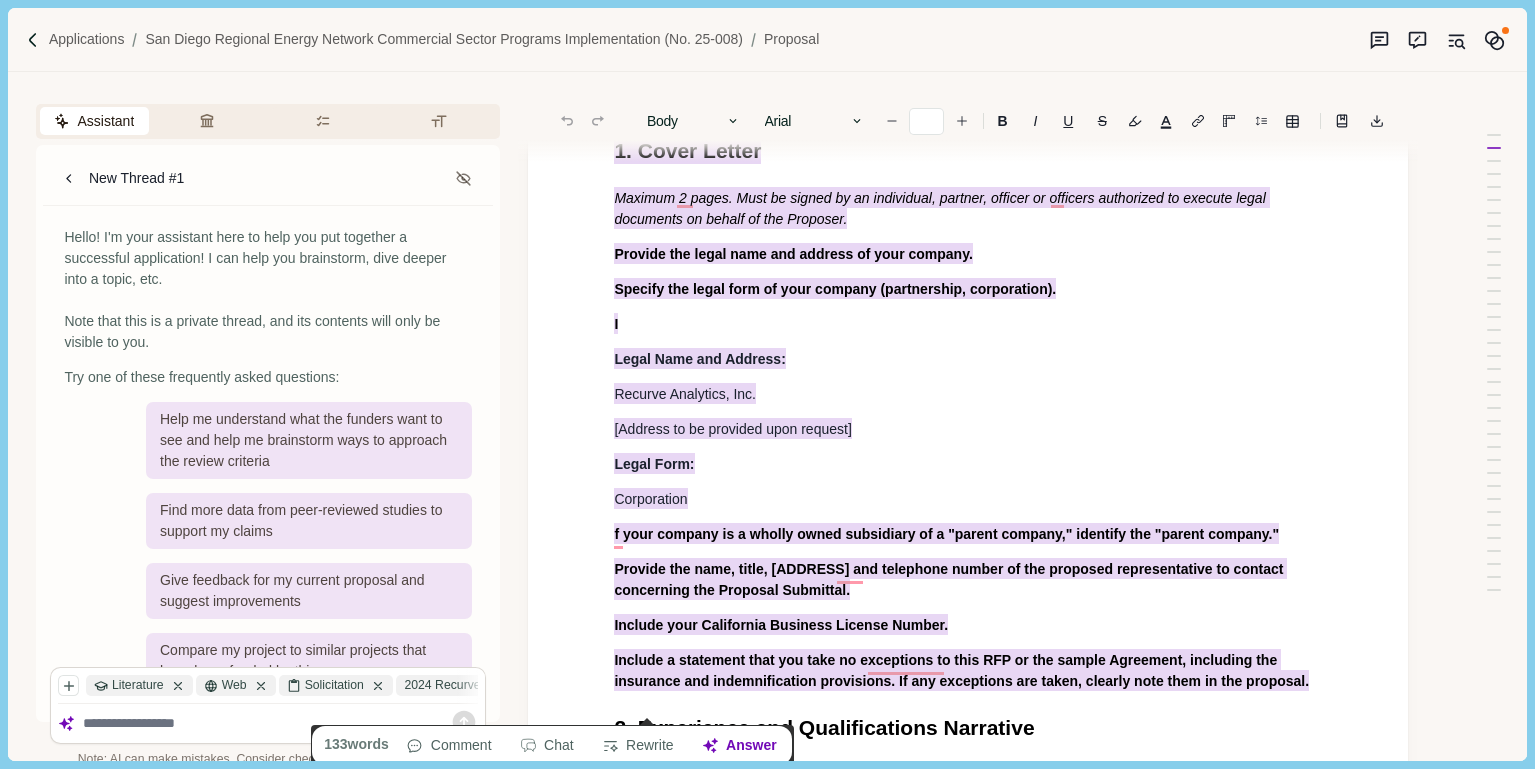 scroll, scrollTop: 169, scrollLeft: 0, axis: vertical 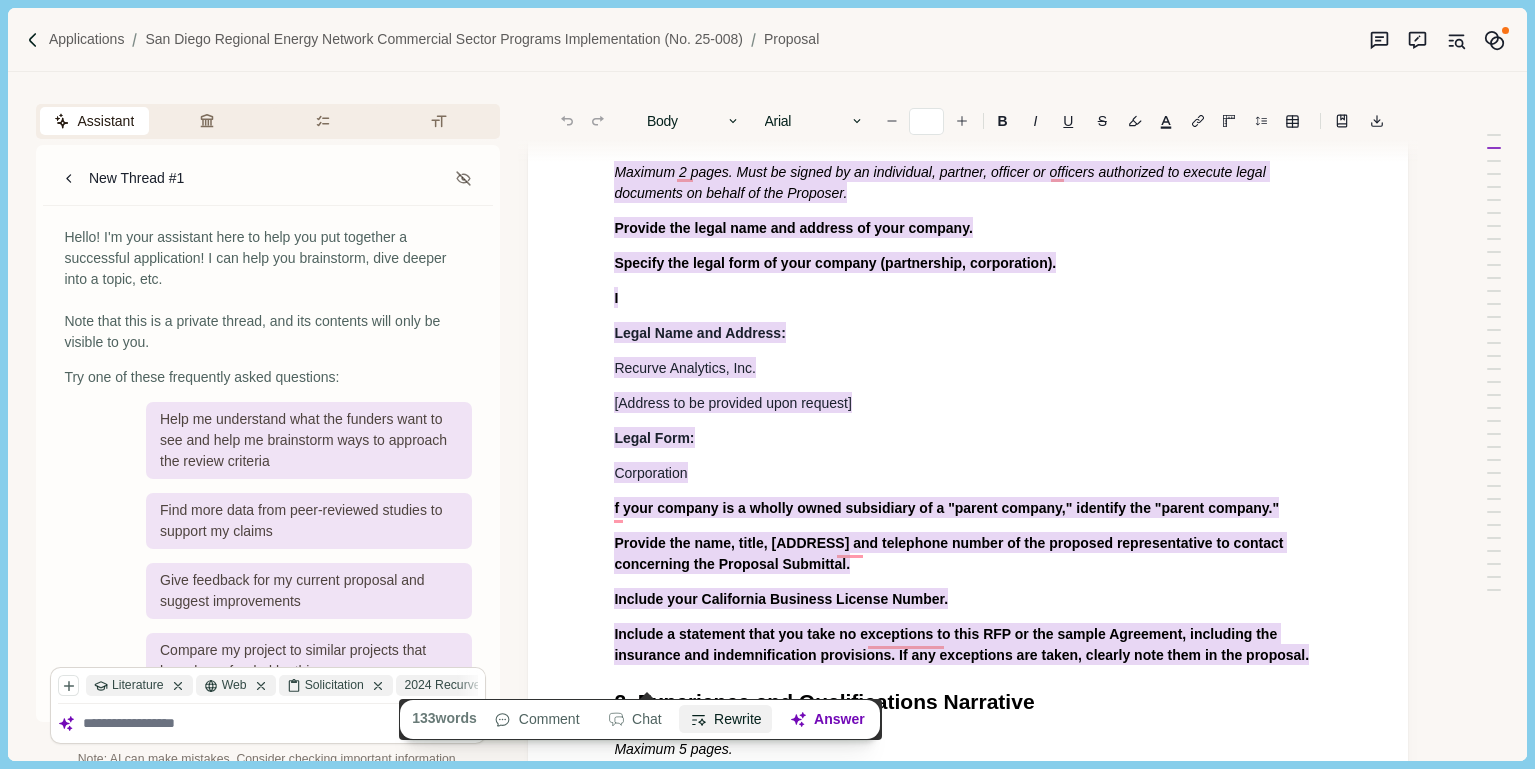 click on "Rewrite" at bounding box center [726, 720] 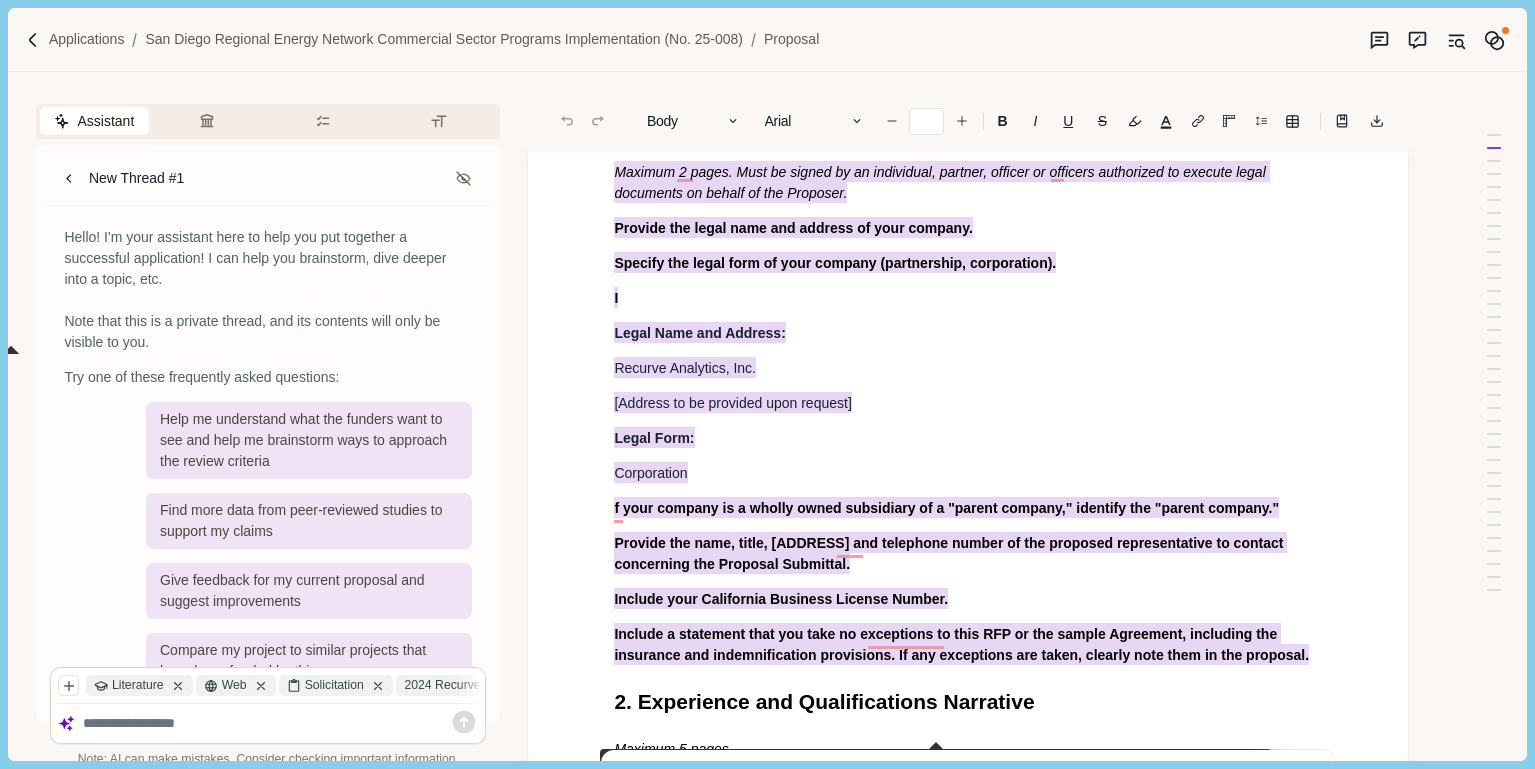 scroll, scrollTop: 522, scrollLeft: 0, axis: vertical 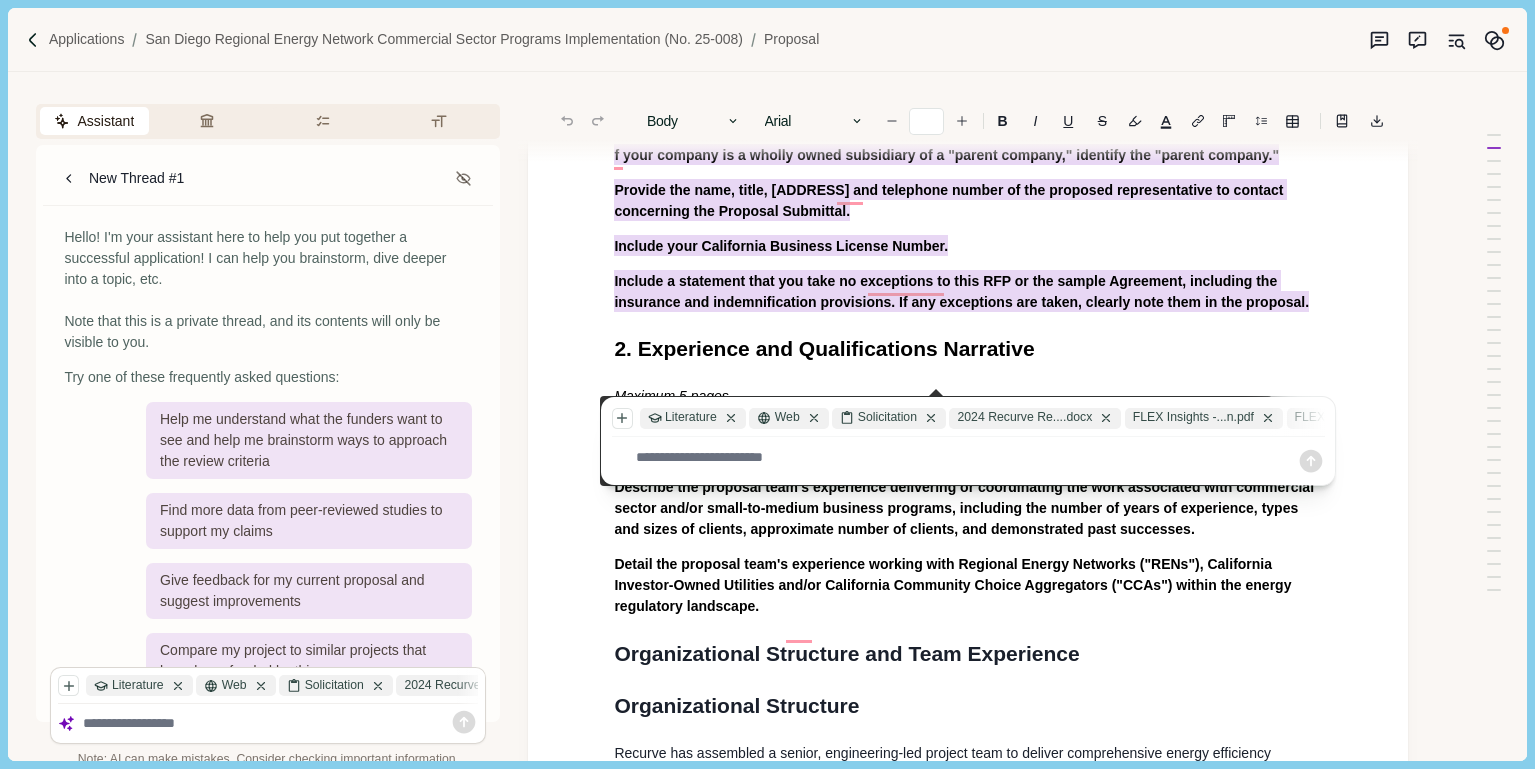click at bounding box center (966, 458) 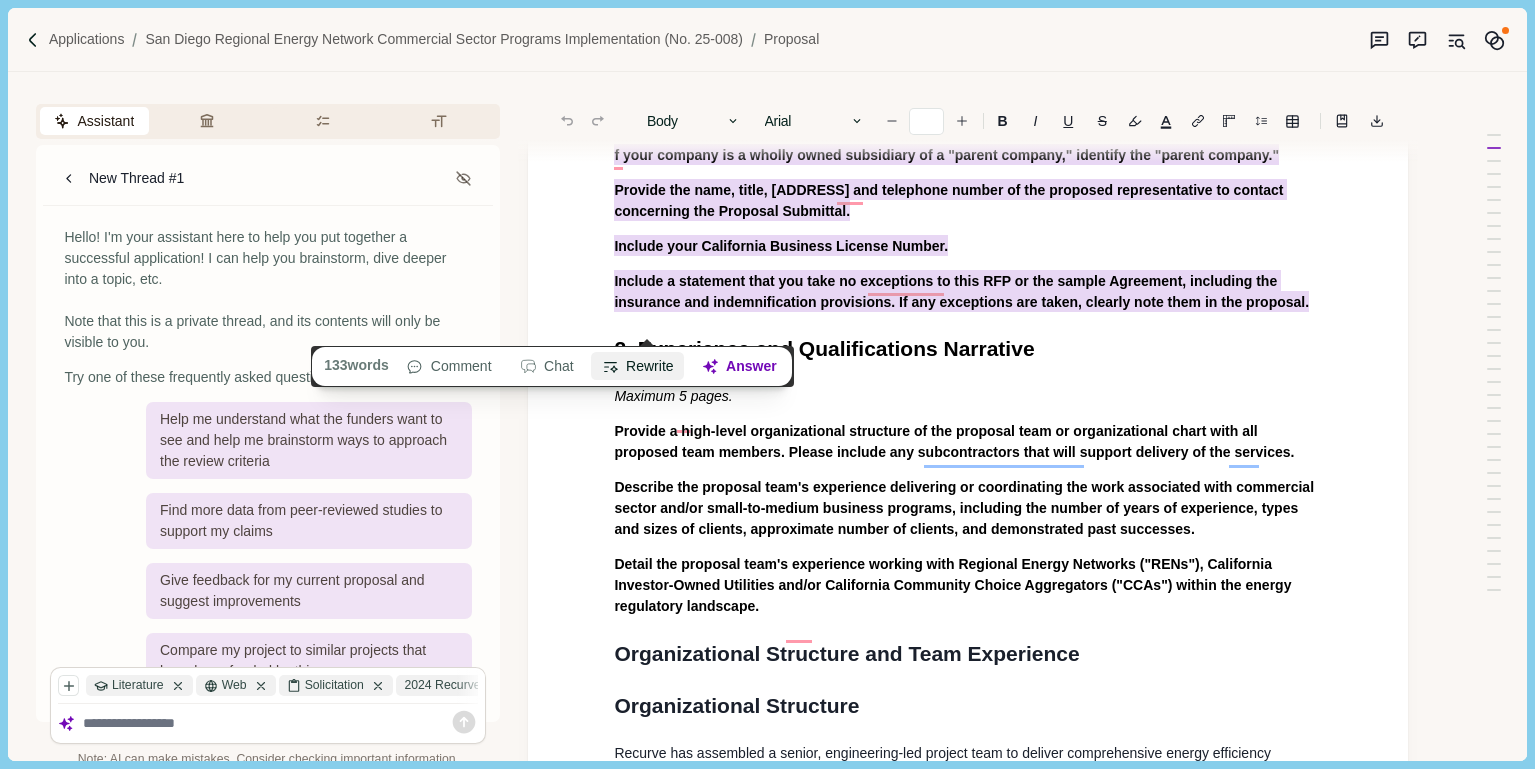 click on "Rewrite" at bounding box center [638, 367] 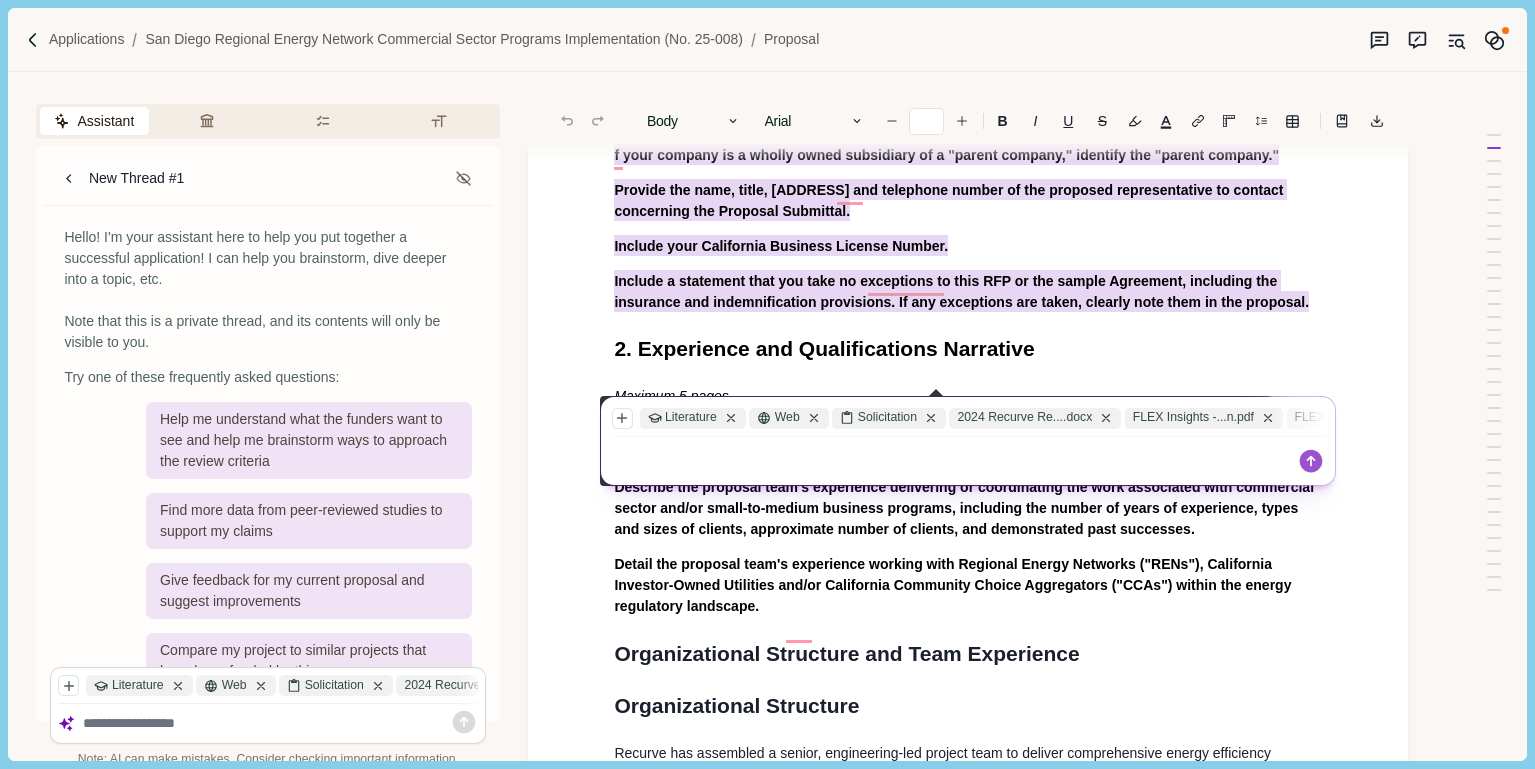 type on "**********" 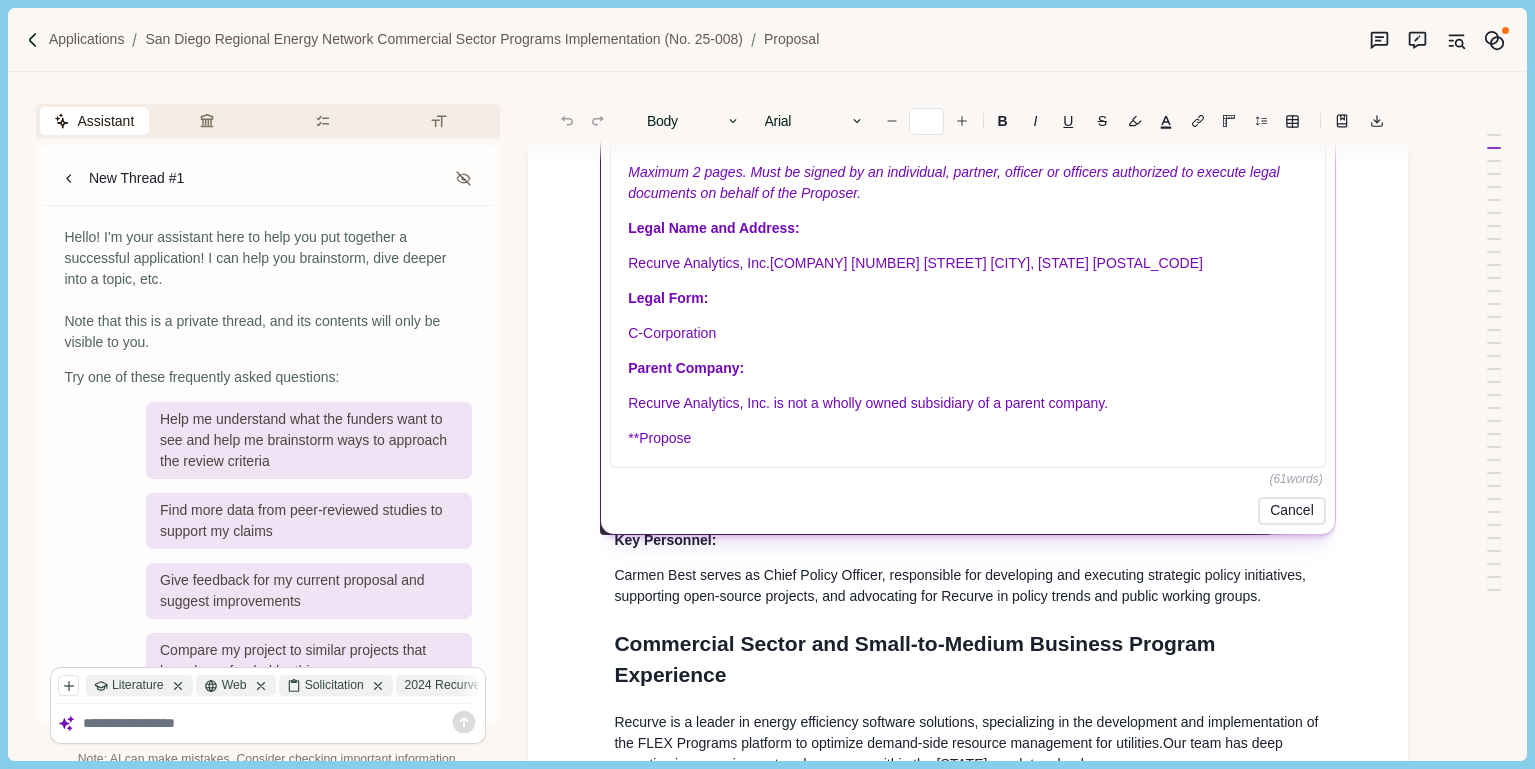 scroll, scrollTop: 969, scrollLeft: 0, axis: vertical 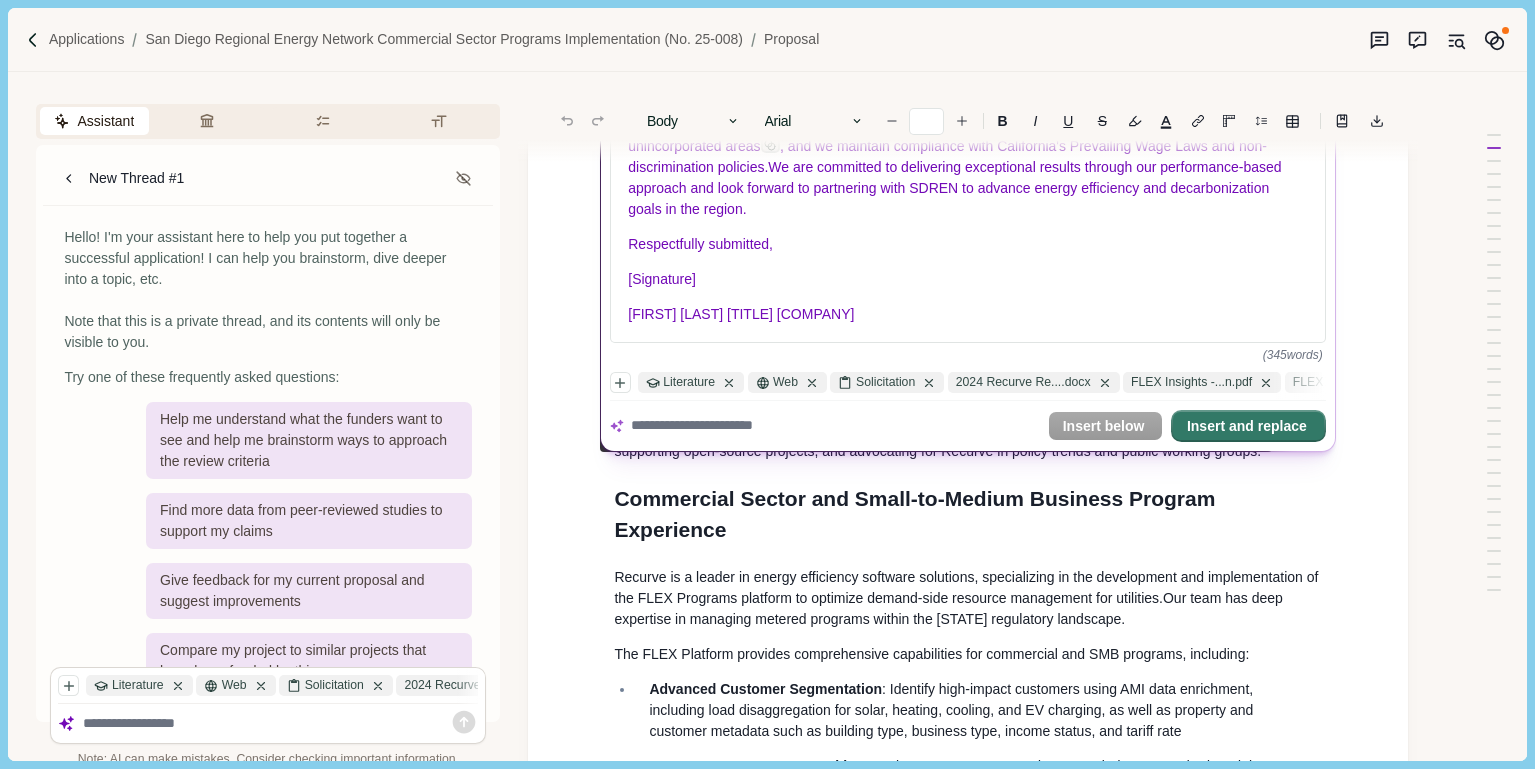 click on "Insert and replace" at bounding box center [1248, 427] 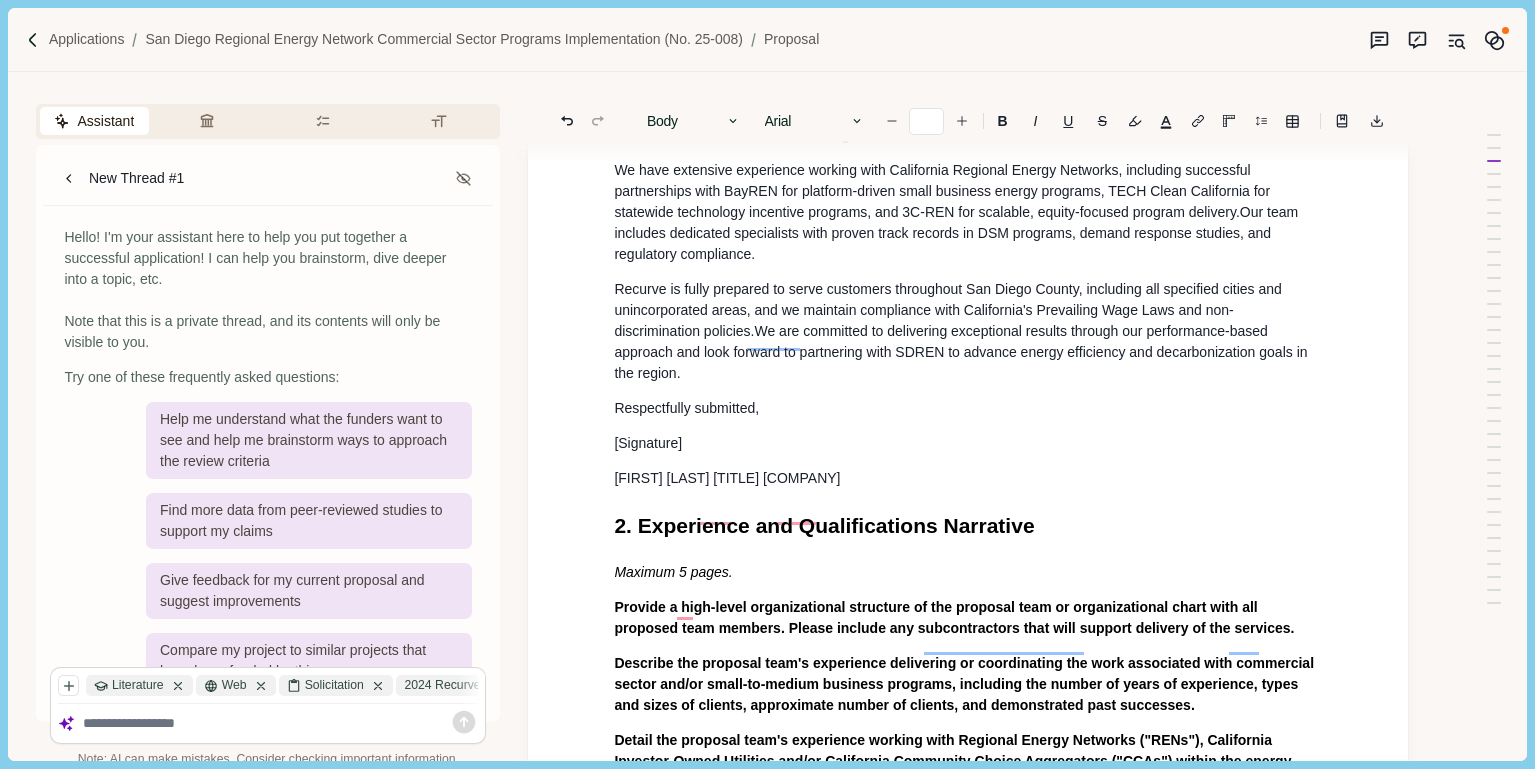 scroll, scrollTop: 1284, scrollLeft: 0, axis: vertical 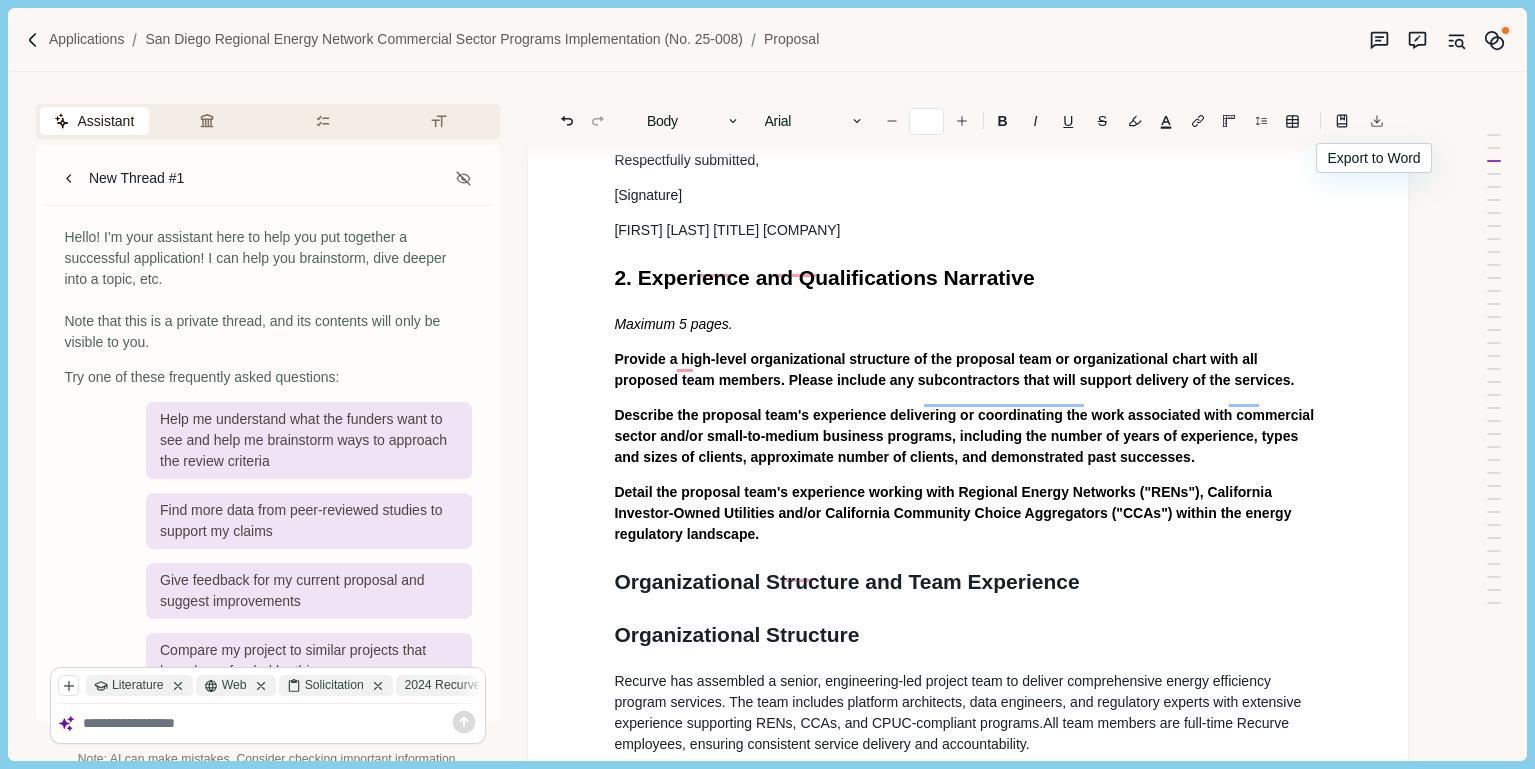 click 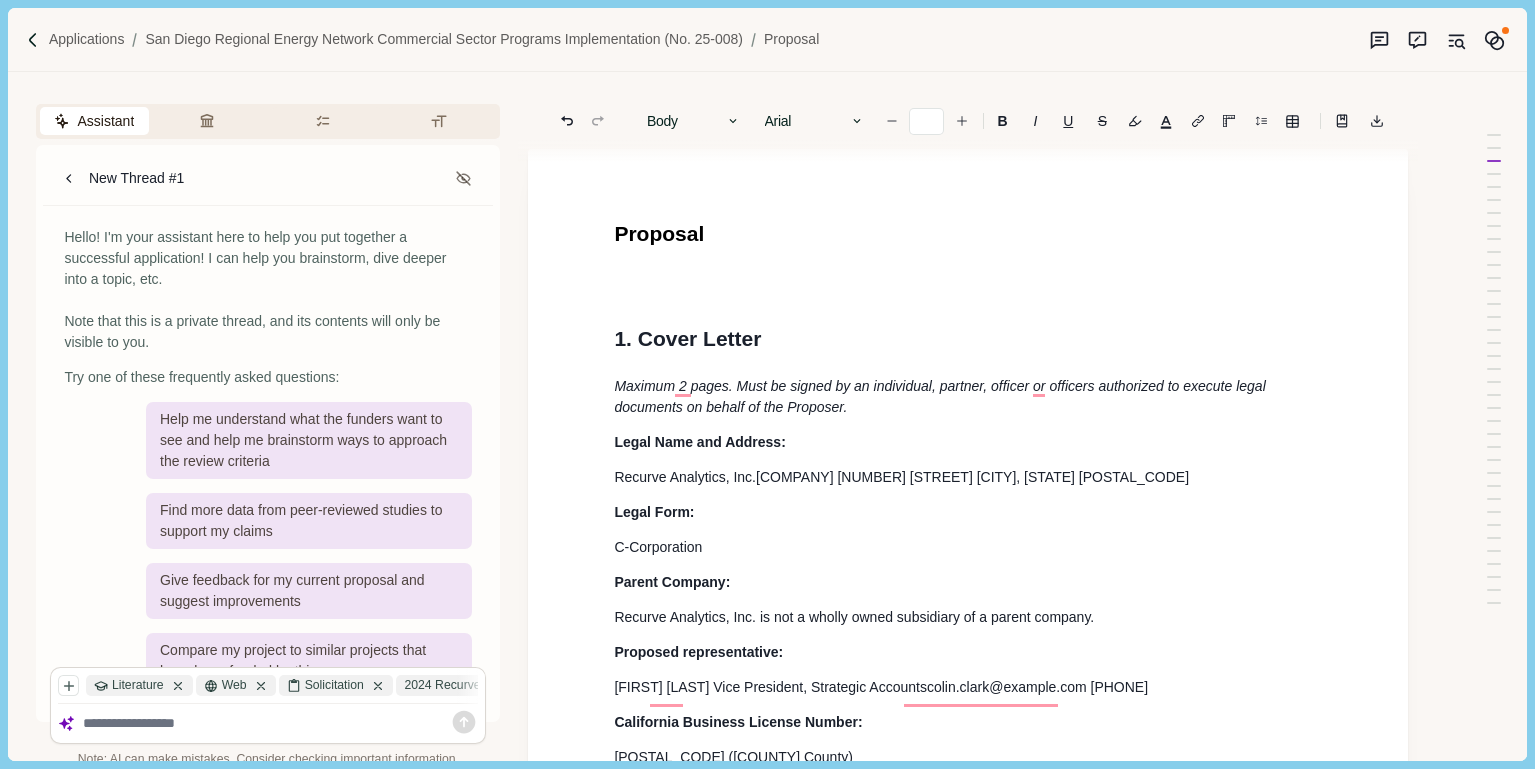 scroll, scrollTop: 0, scrollLeft: 0, axis: both 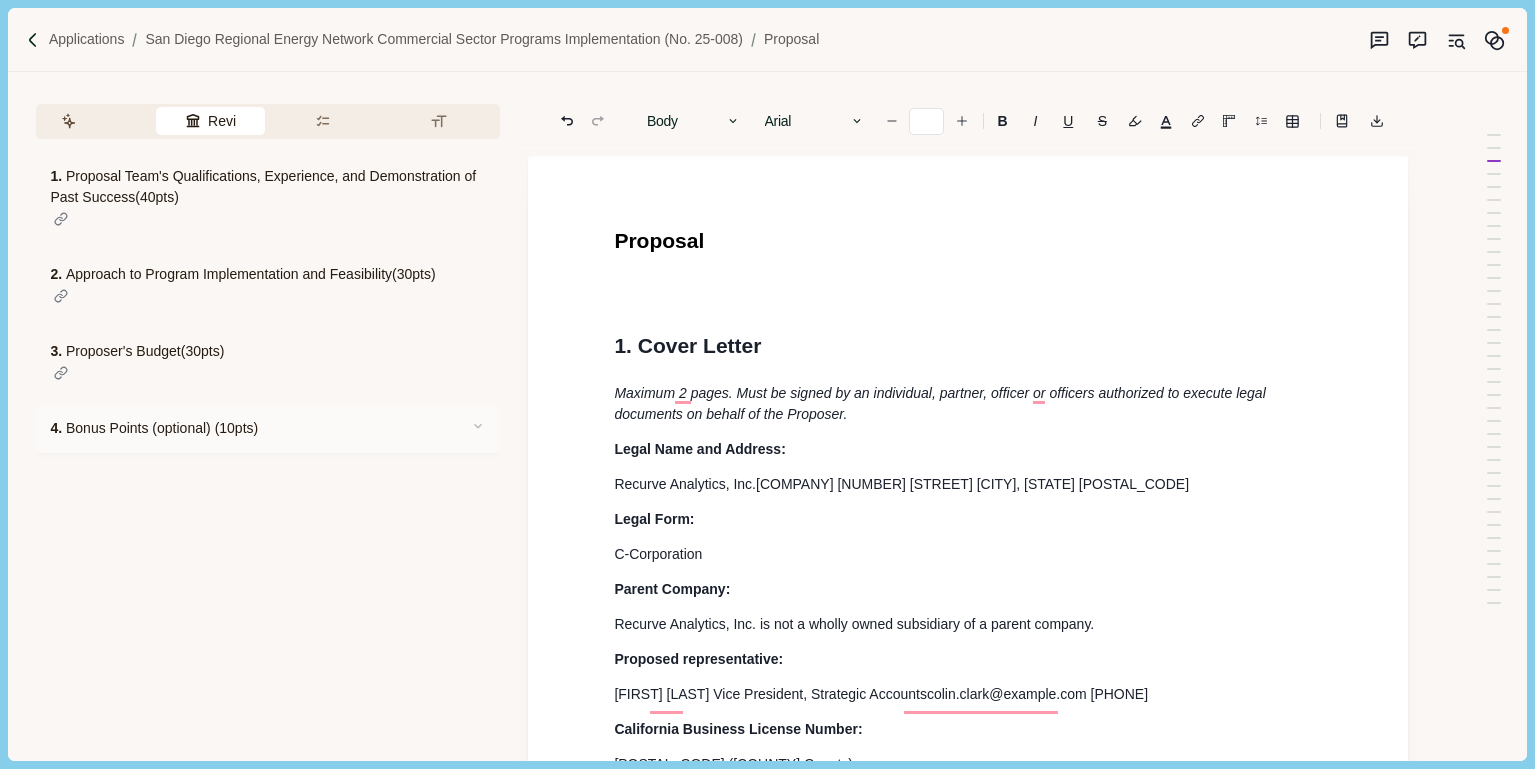 click on "Review Criteria" at bounding box center [210, 121] 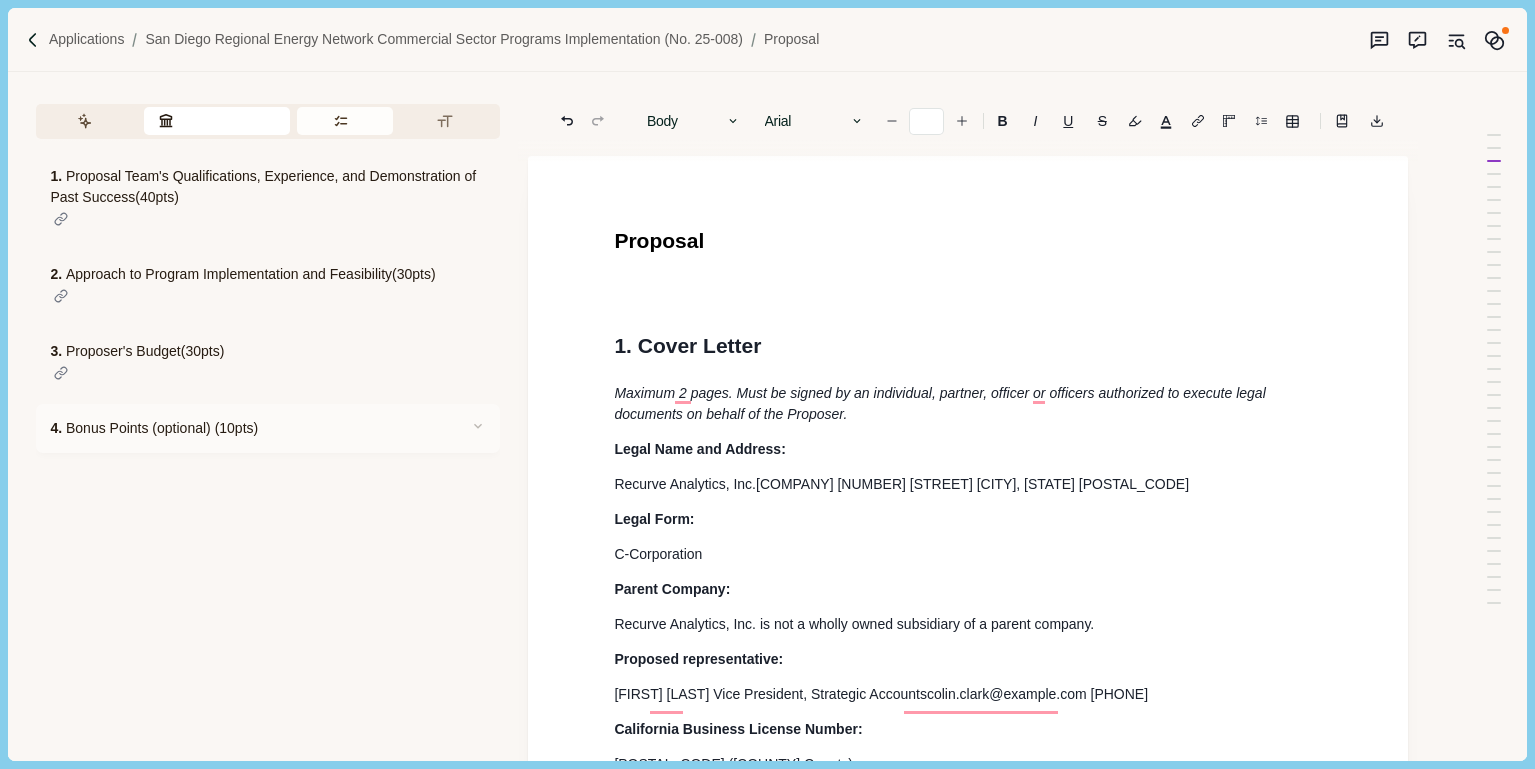 click 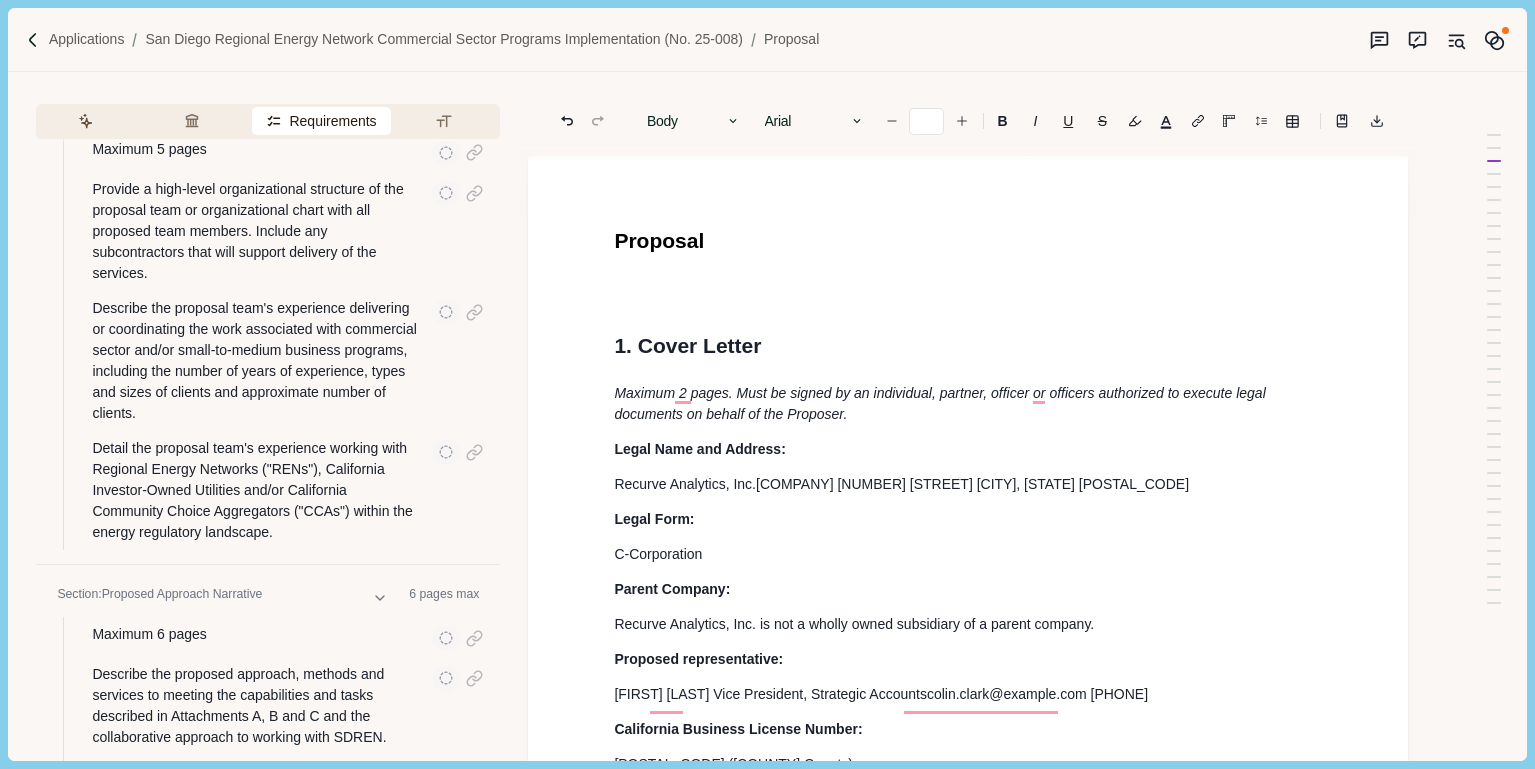 scroll, scrollTop: 0, scrollLeft: 0, axis: both 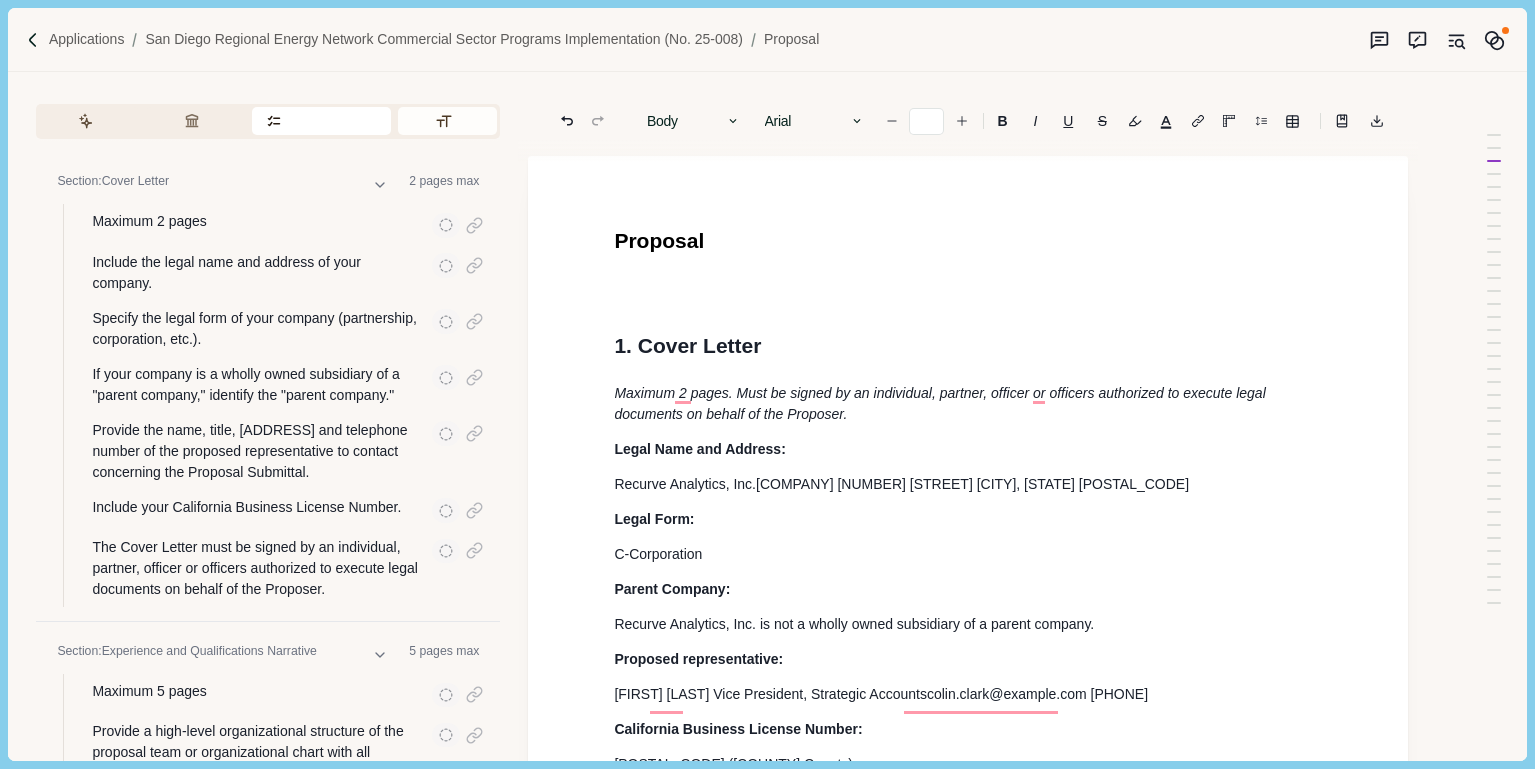 click on "Formatting" at bounding box center (447, 121) 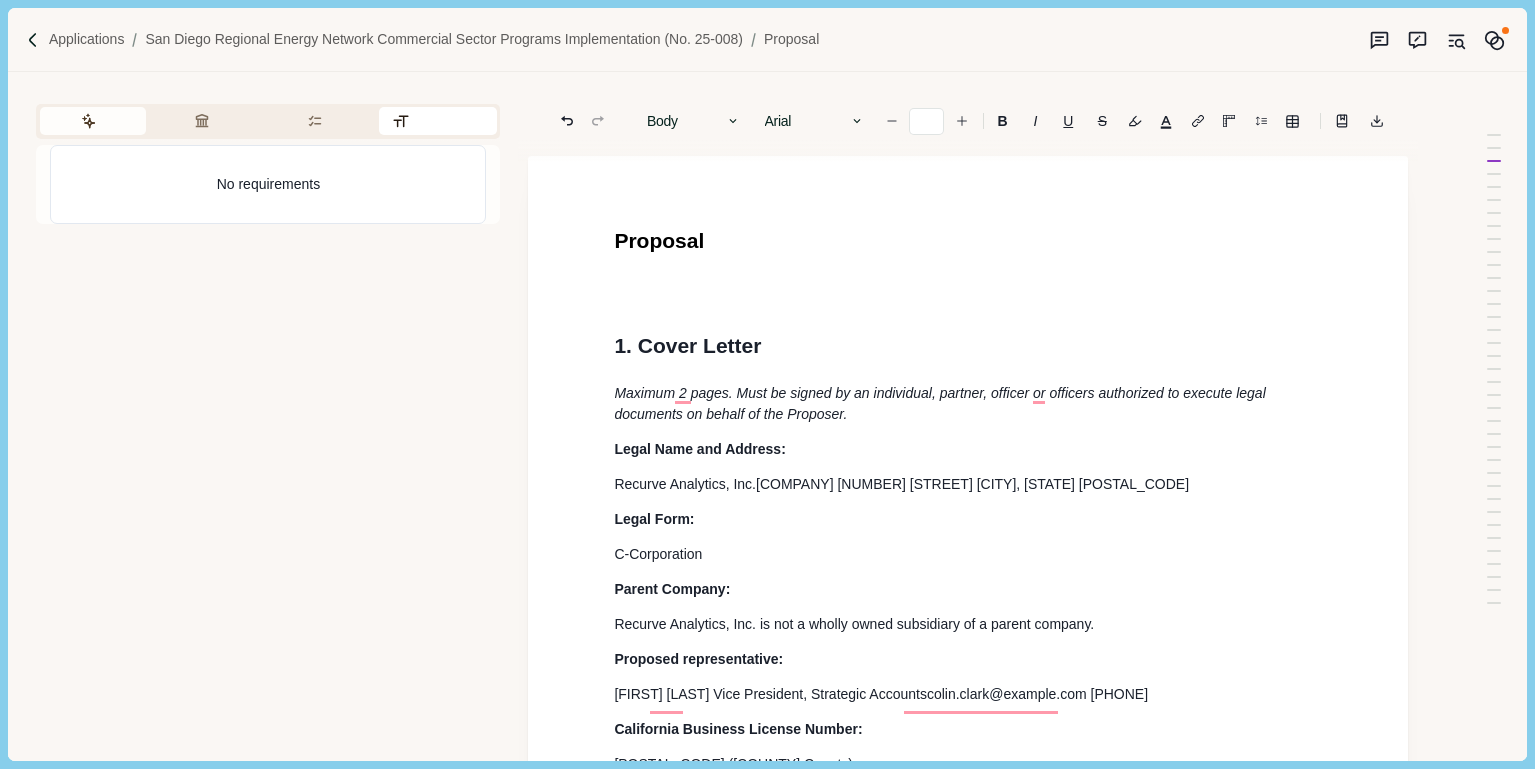click on "Assistant" at bounding box center (93, 121) 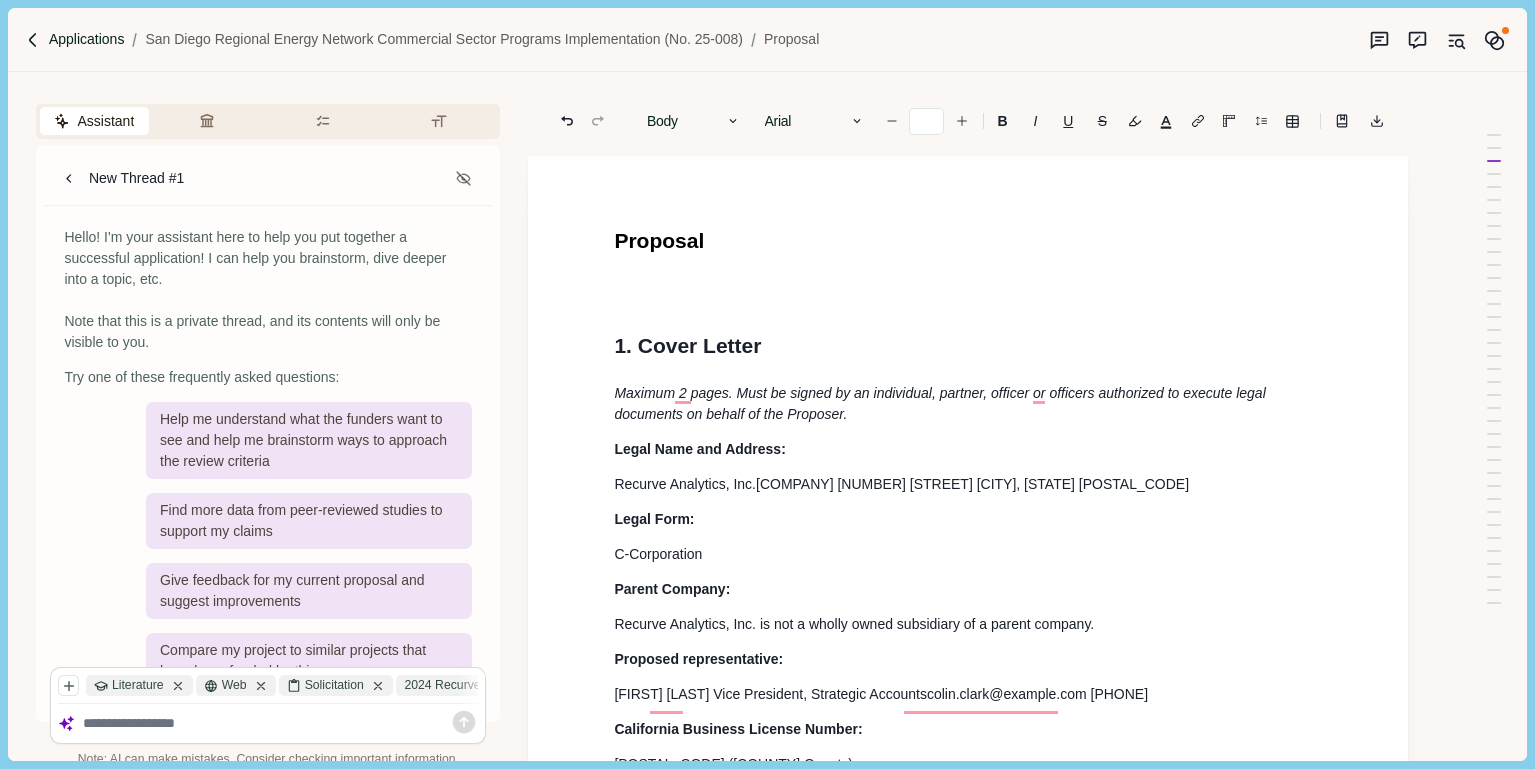 click on "Applications" at bounding box center (87, 39) 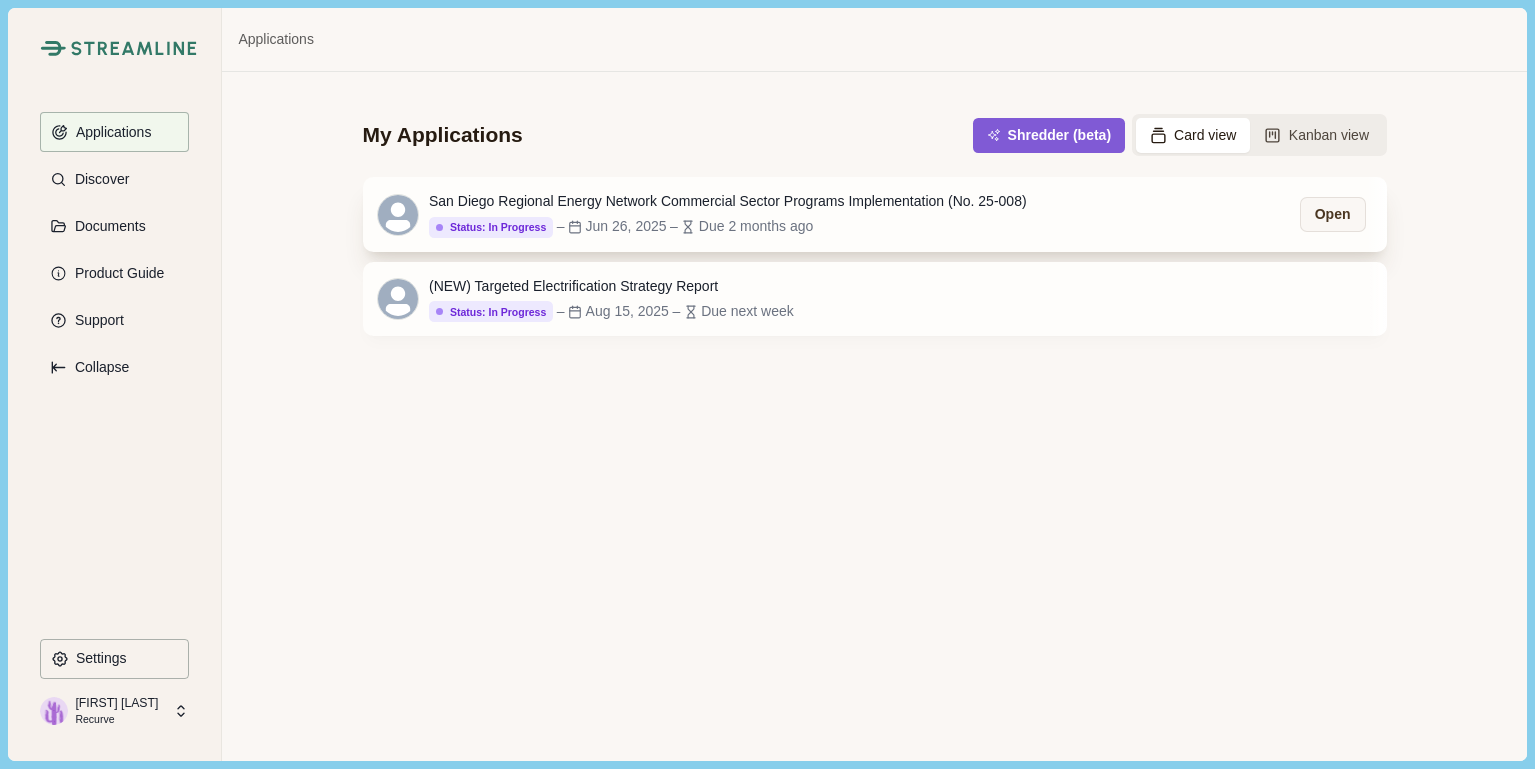 click on "San Diego Regional Energy Network Commercial Sector Programs Implementation (No. 25-008)" at bounding box center [728, 201] 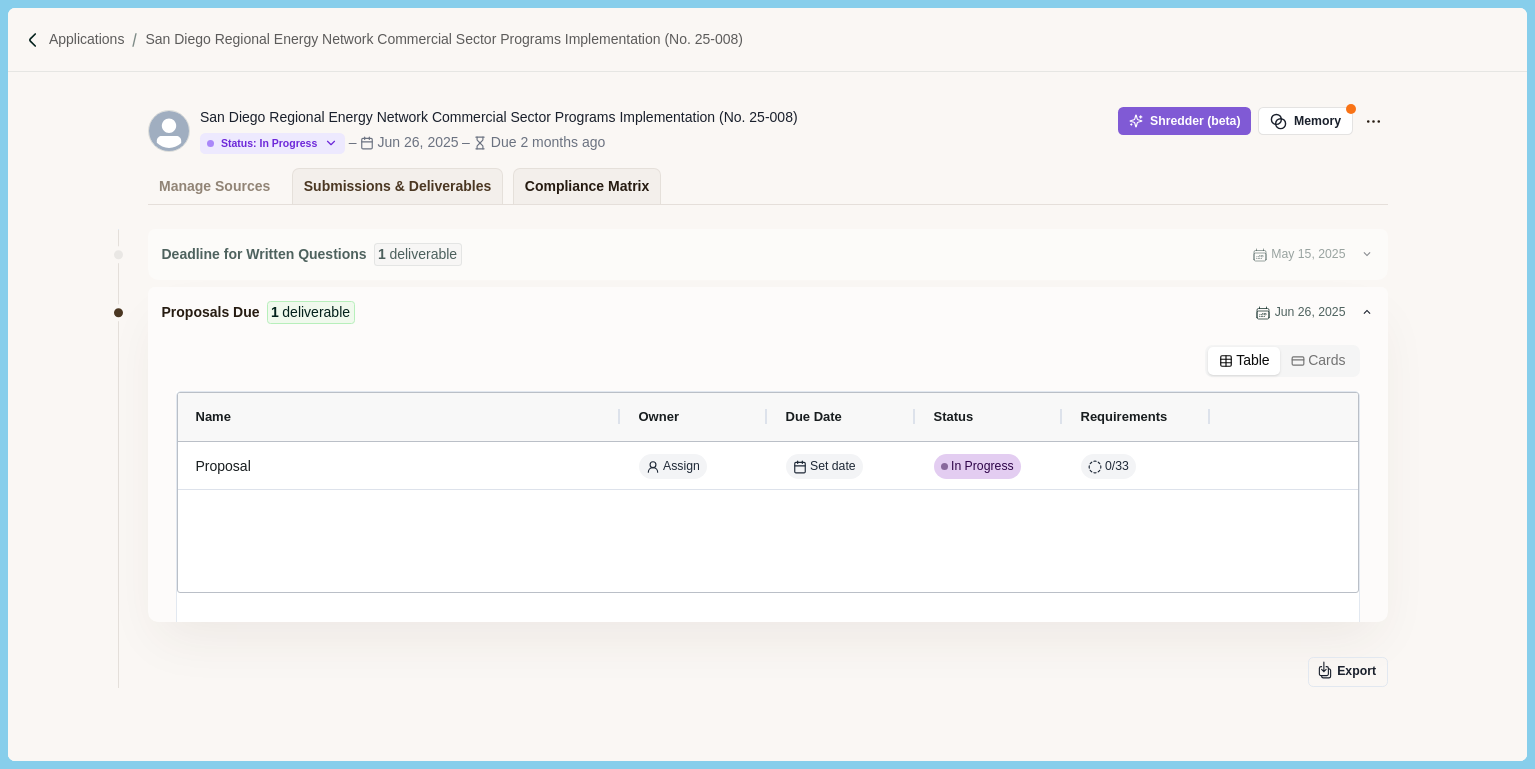 click on "Compliance Matrix" at bounding box center [587, 186] 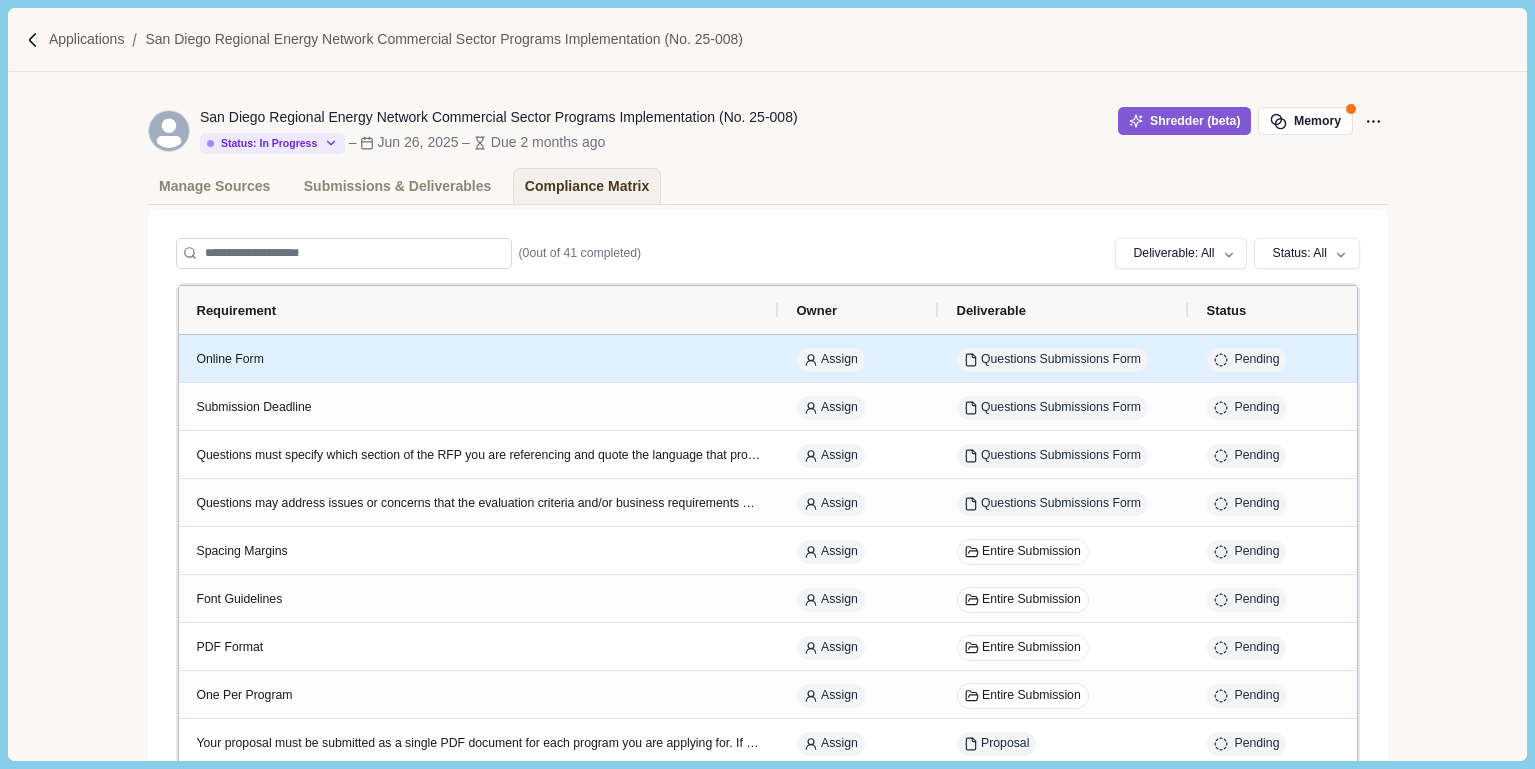 scroll, scrollTop: 12, scrollLeft: 0, axis: vertical 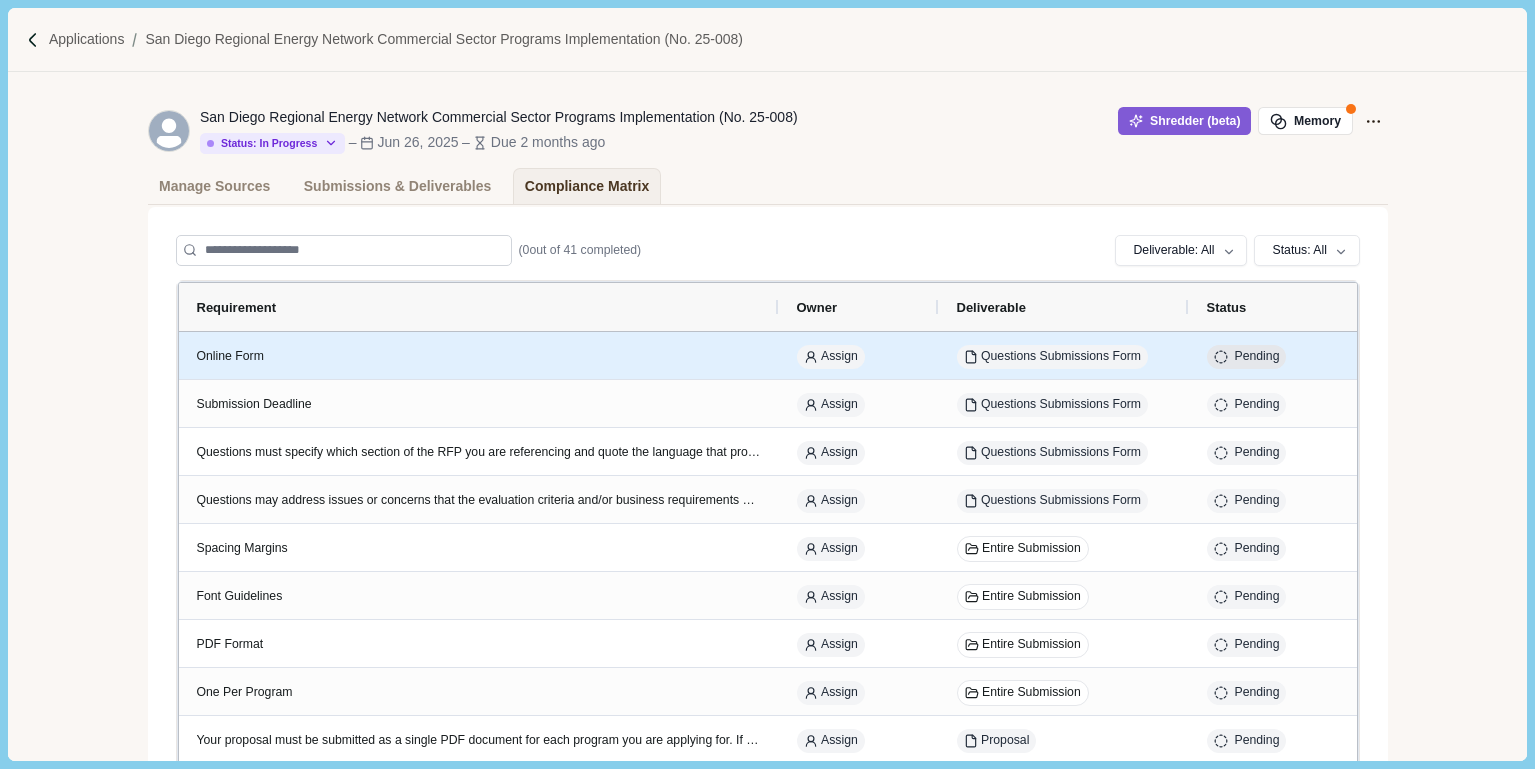 click on "Pending" at bounding box center (1257, 357) 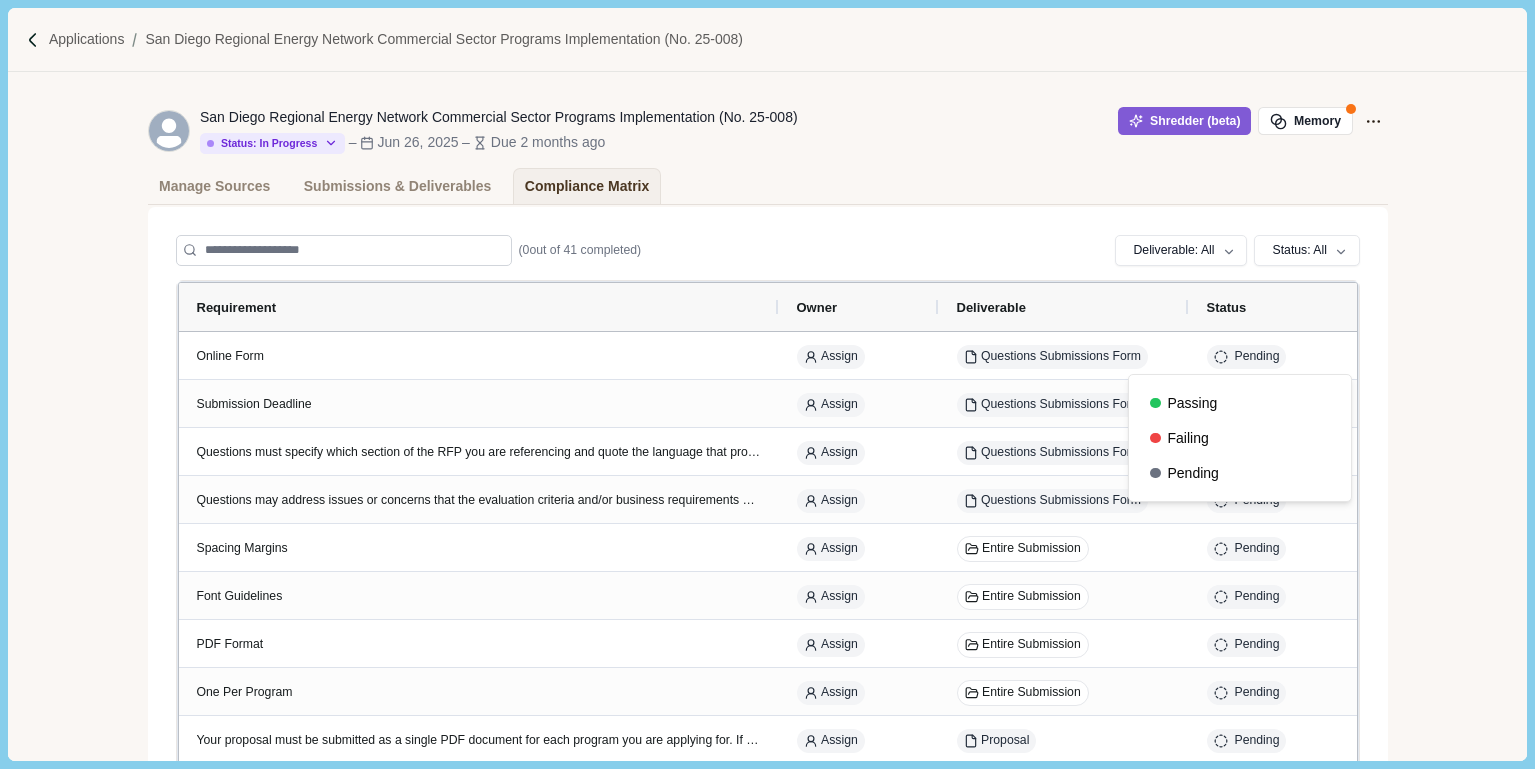 click on "( 0  out of   41   completed) Deliverable: All Submission:  Questions Submission Questions Submissions Form Submission:  Proposal Submission Proposal Clear Status: All Passing Failing Pending Clear" at bounding box center (768, 251) 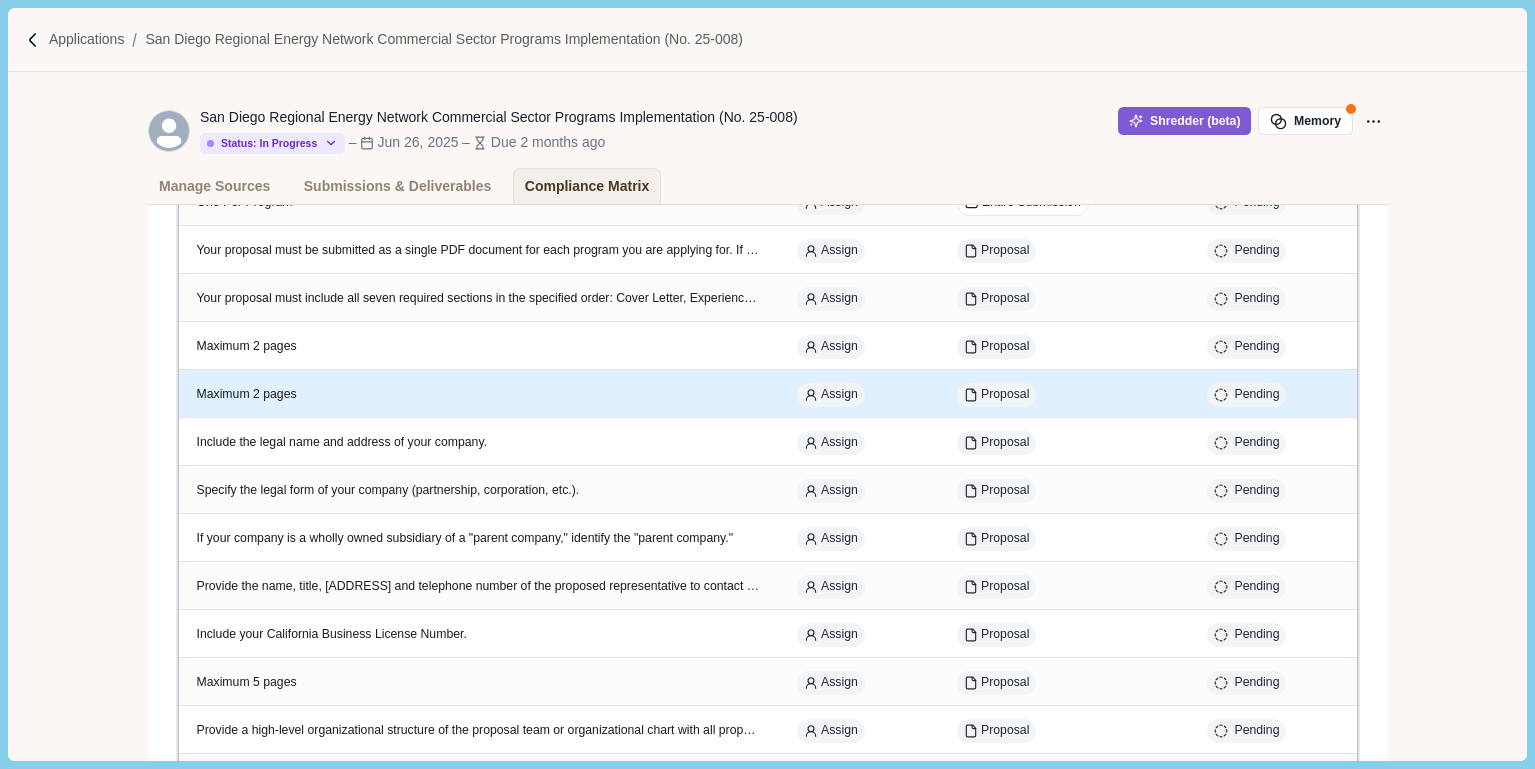 scroll, scrollTop: 0, scrollLeft: 0, axis: both 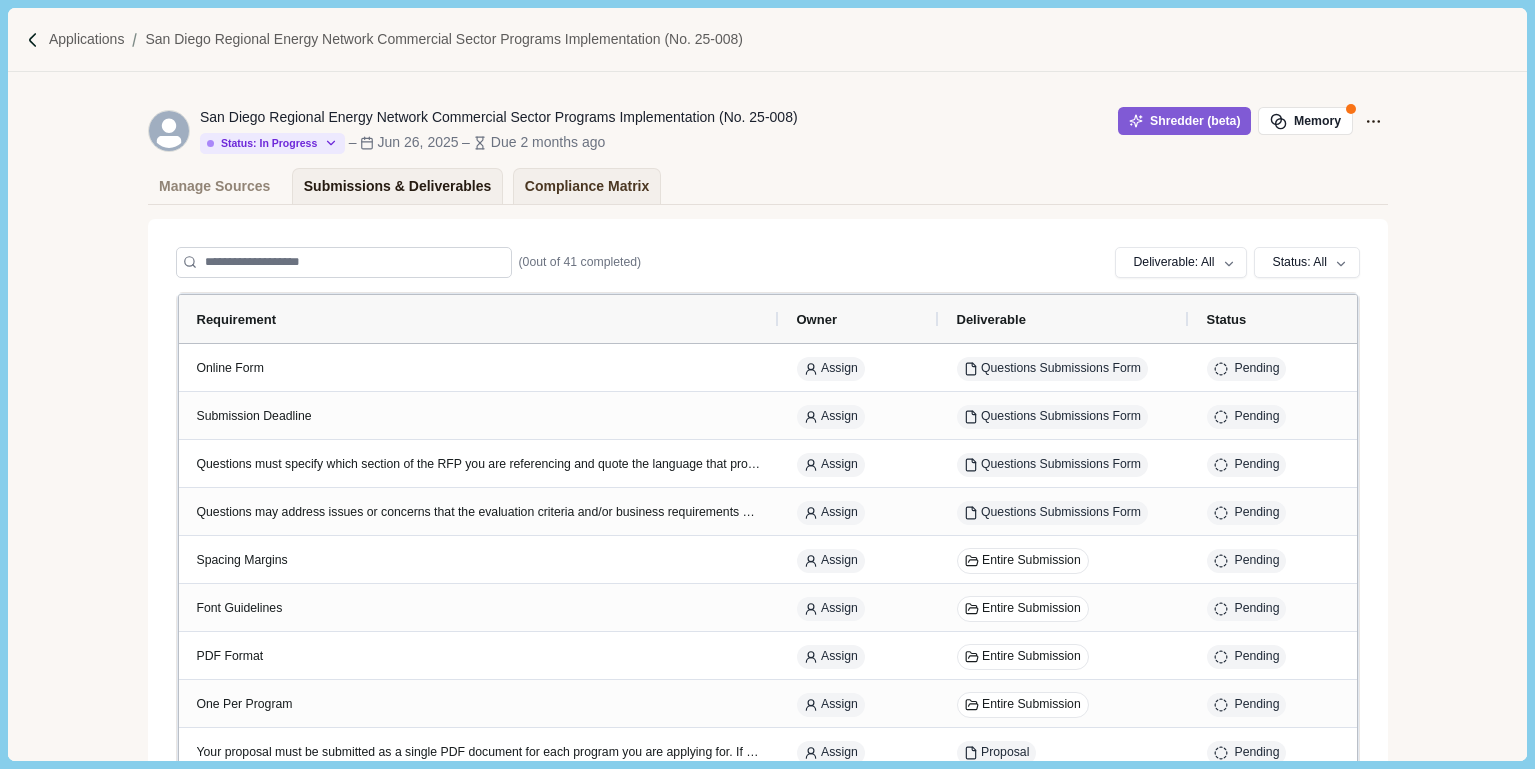 click on "Submissions & Deliverables" at bounding box center (398, 186) 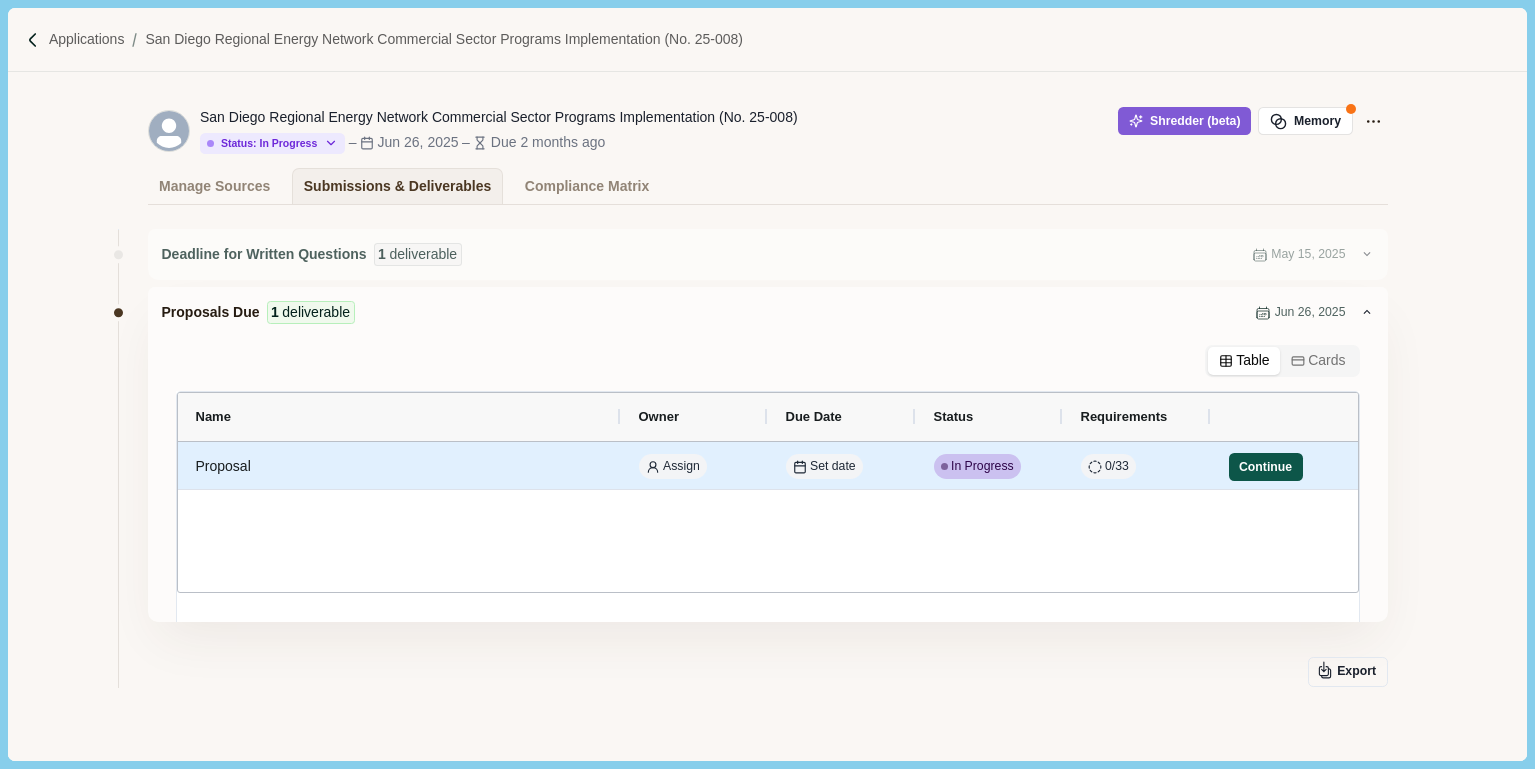 click on "Continue" at bounding box center [1266, 467] 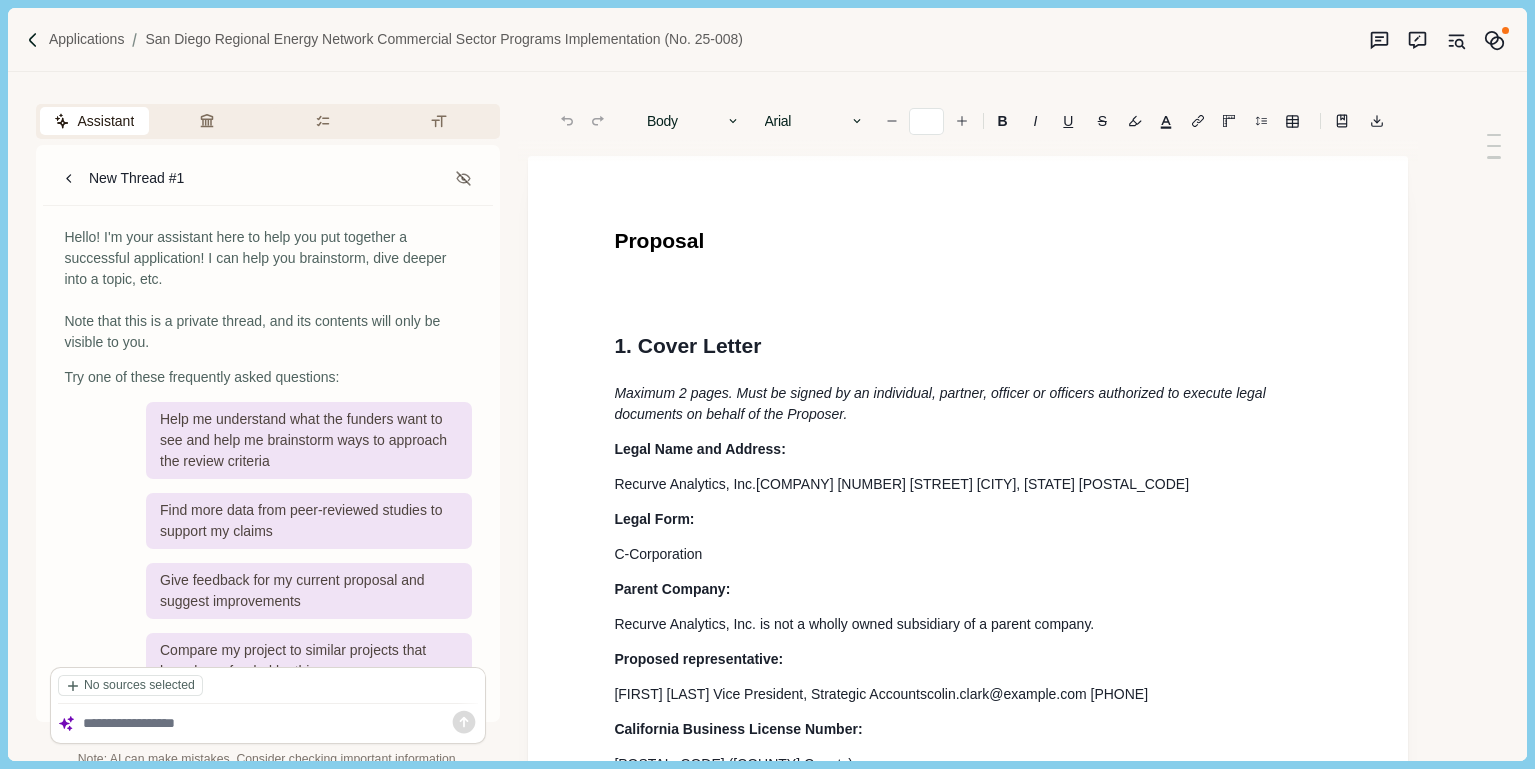 type on "**" 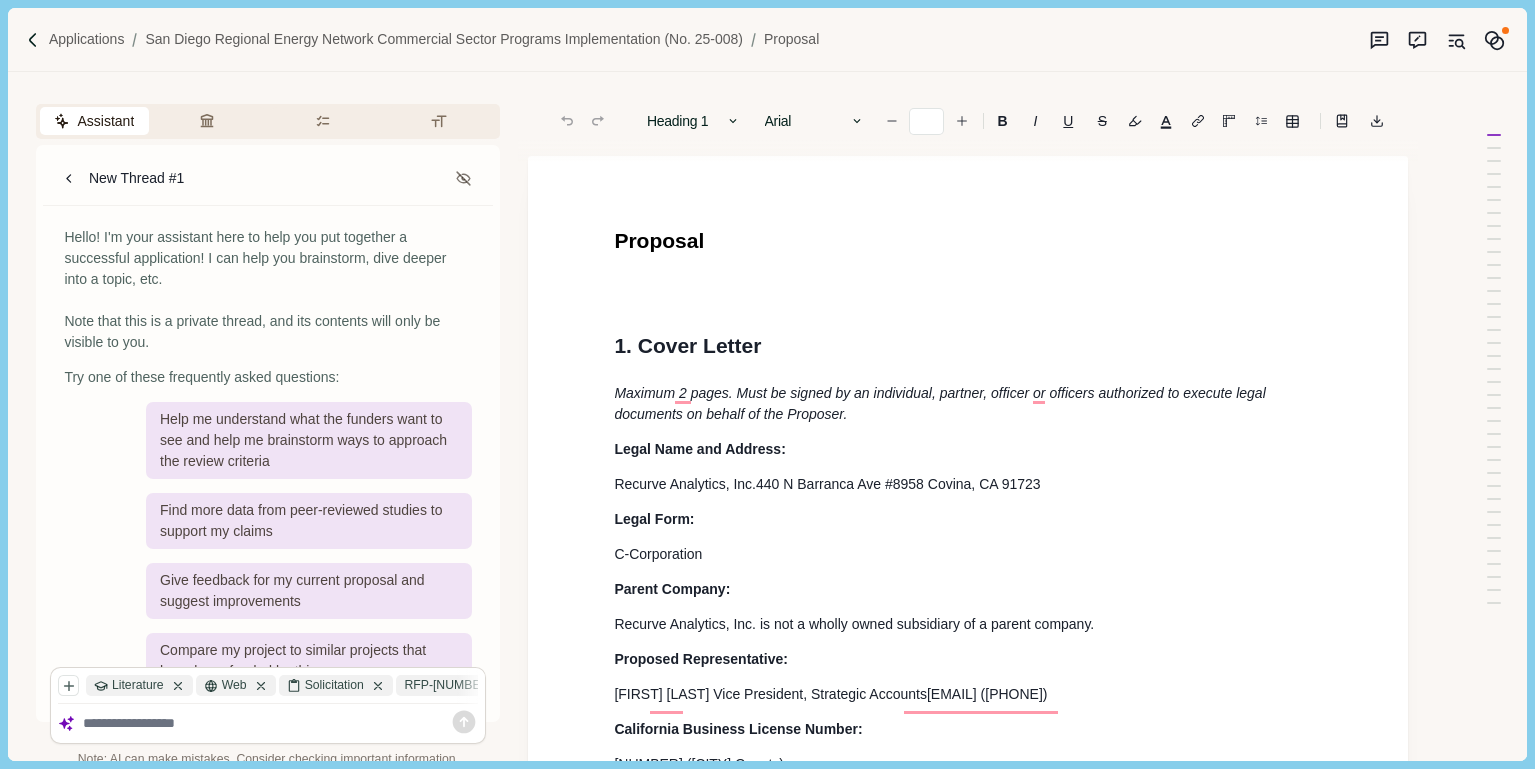 scroll, scrollTop: 0, scrollLeft: 0, axis: both 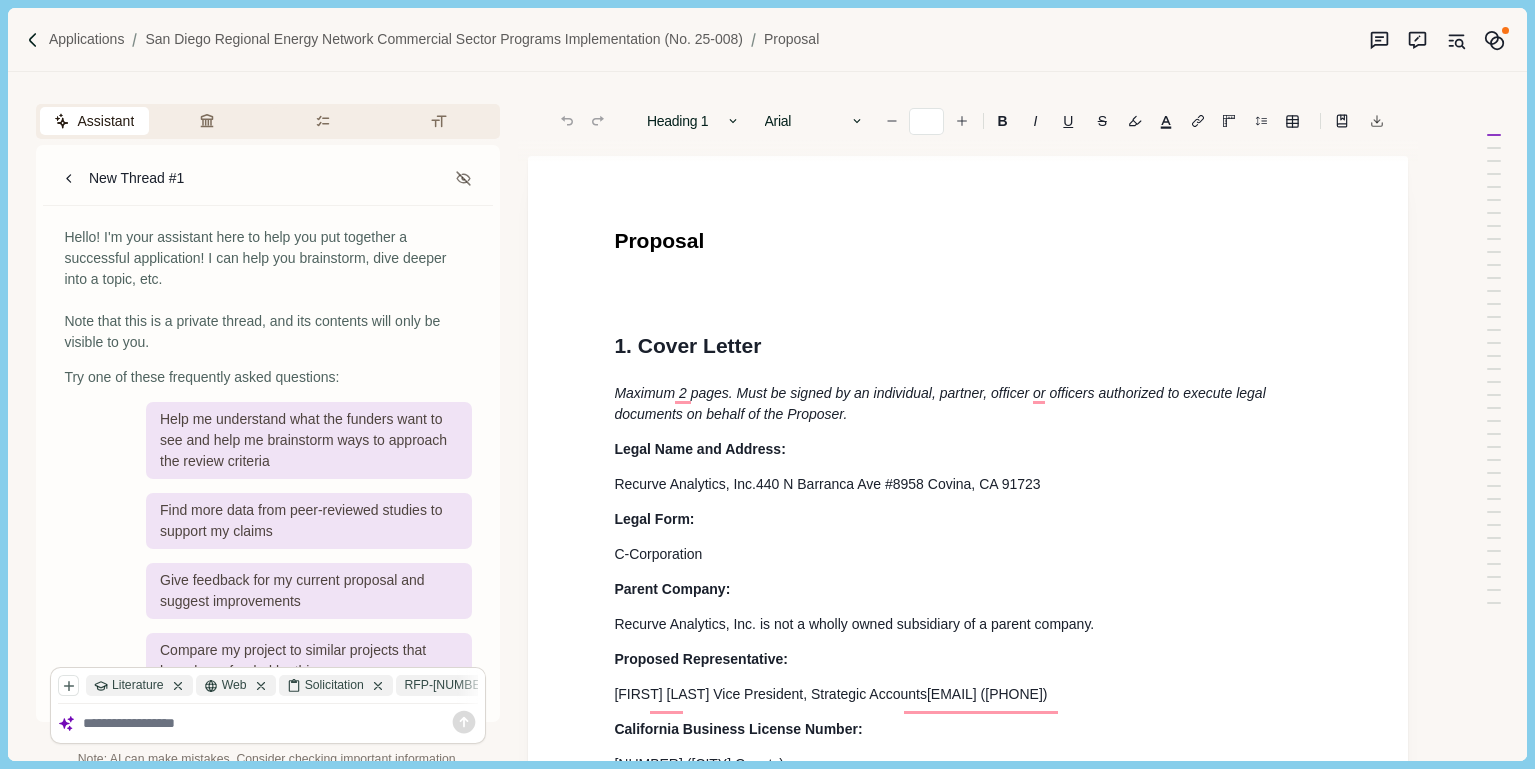 click 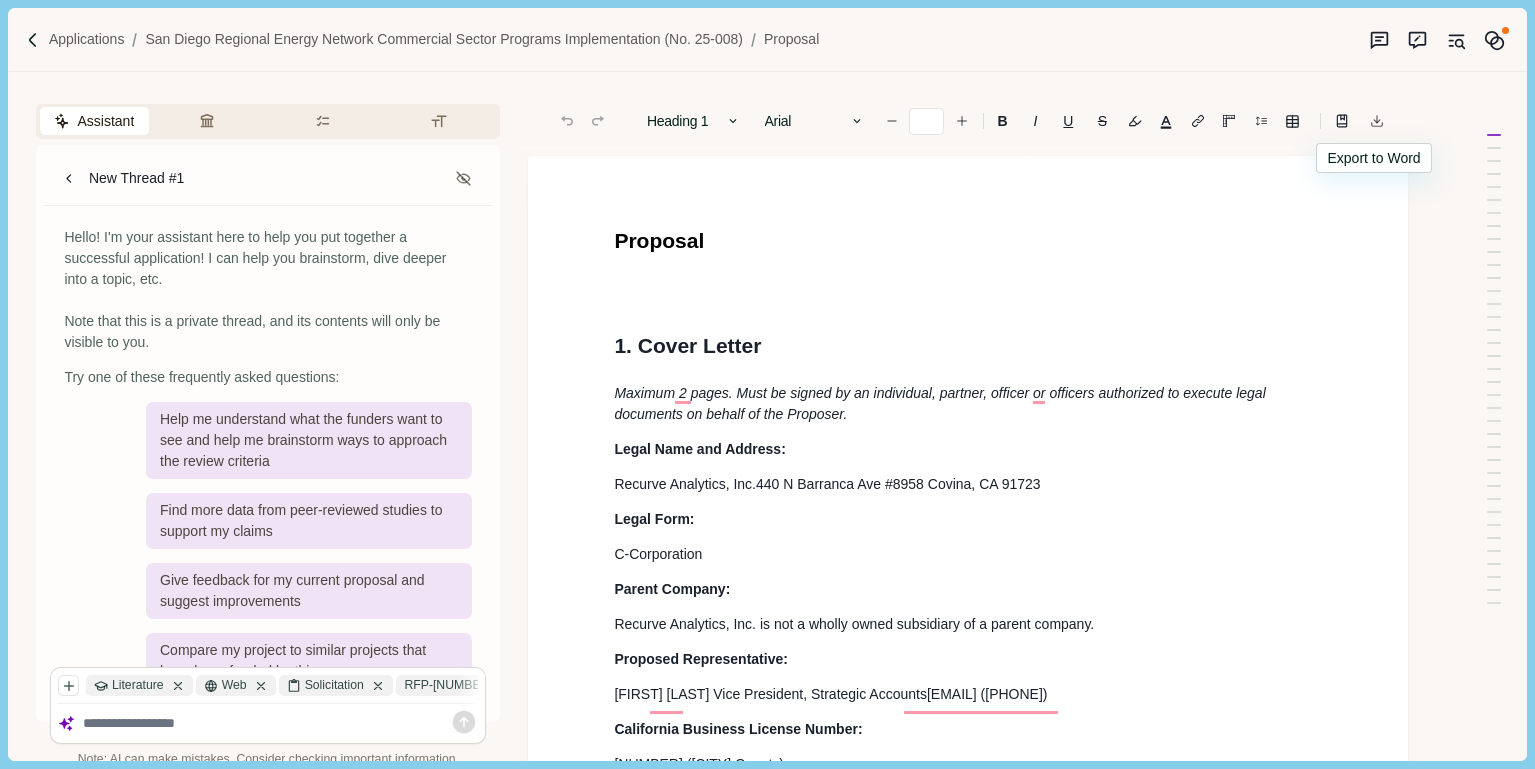 click 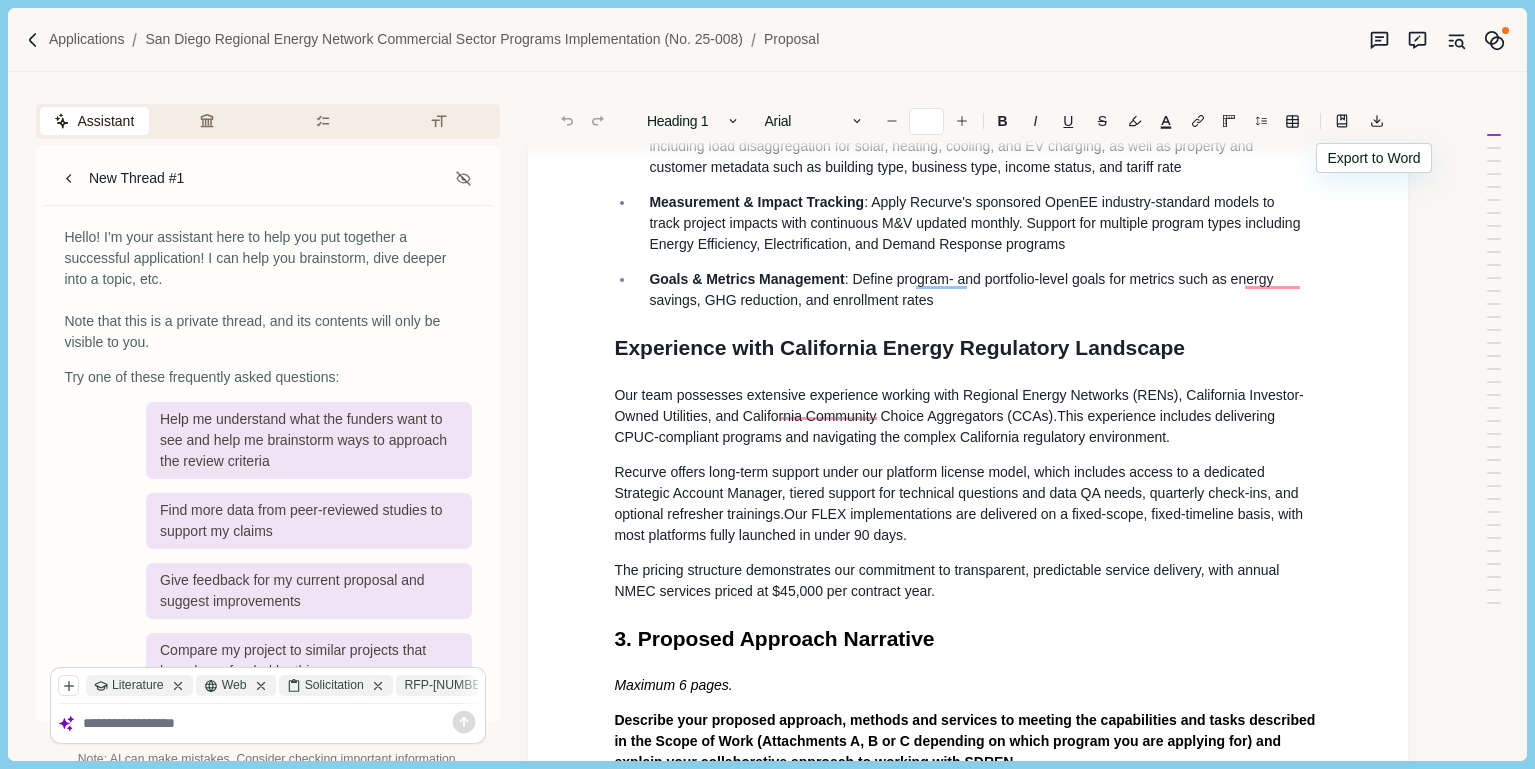 scroll, scrollTop: 2337, scrollLeft: 0, axis: vertical 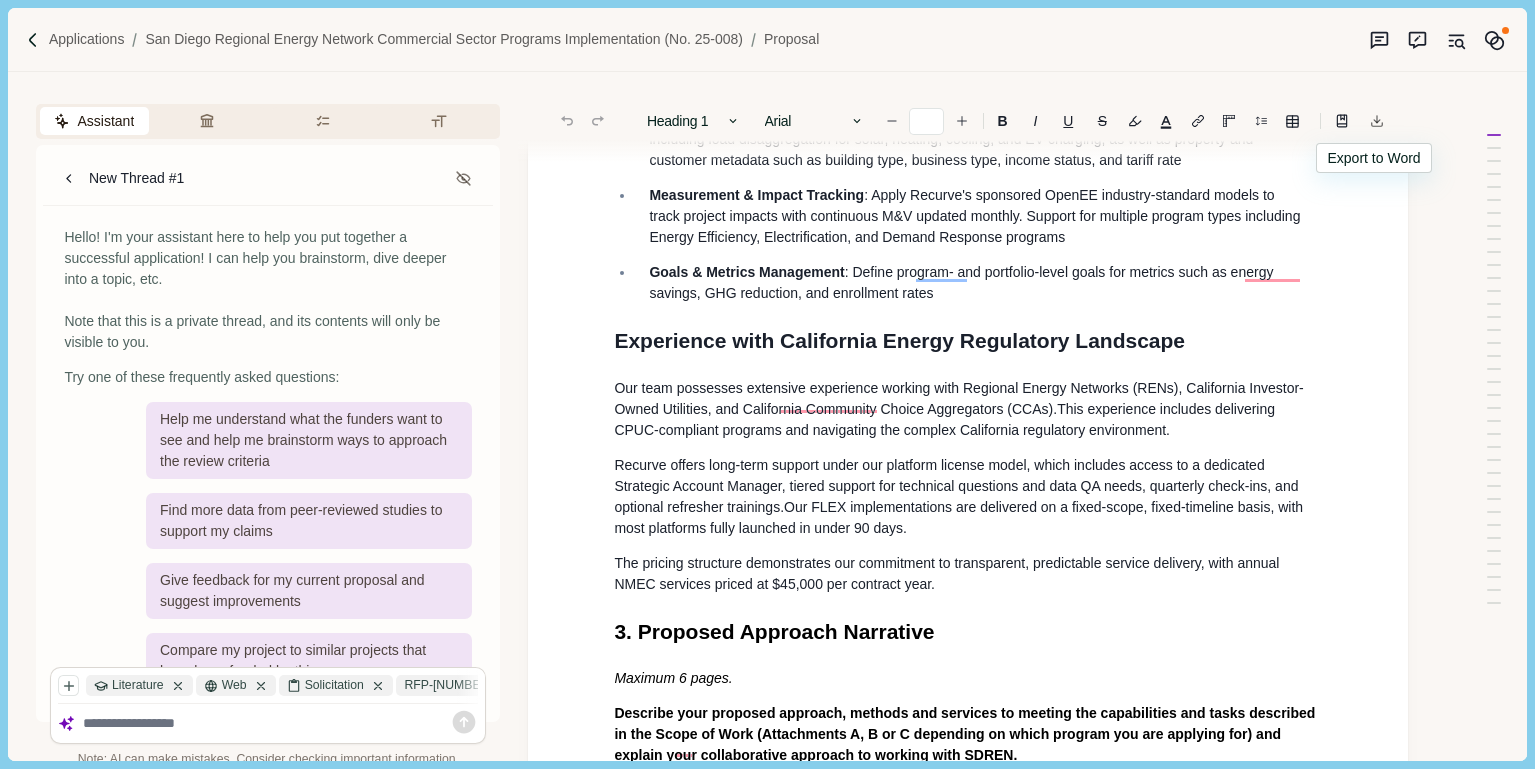 click 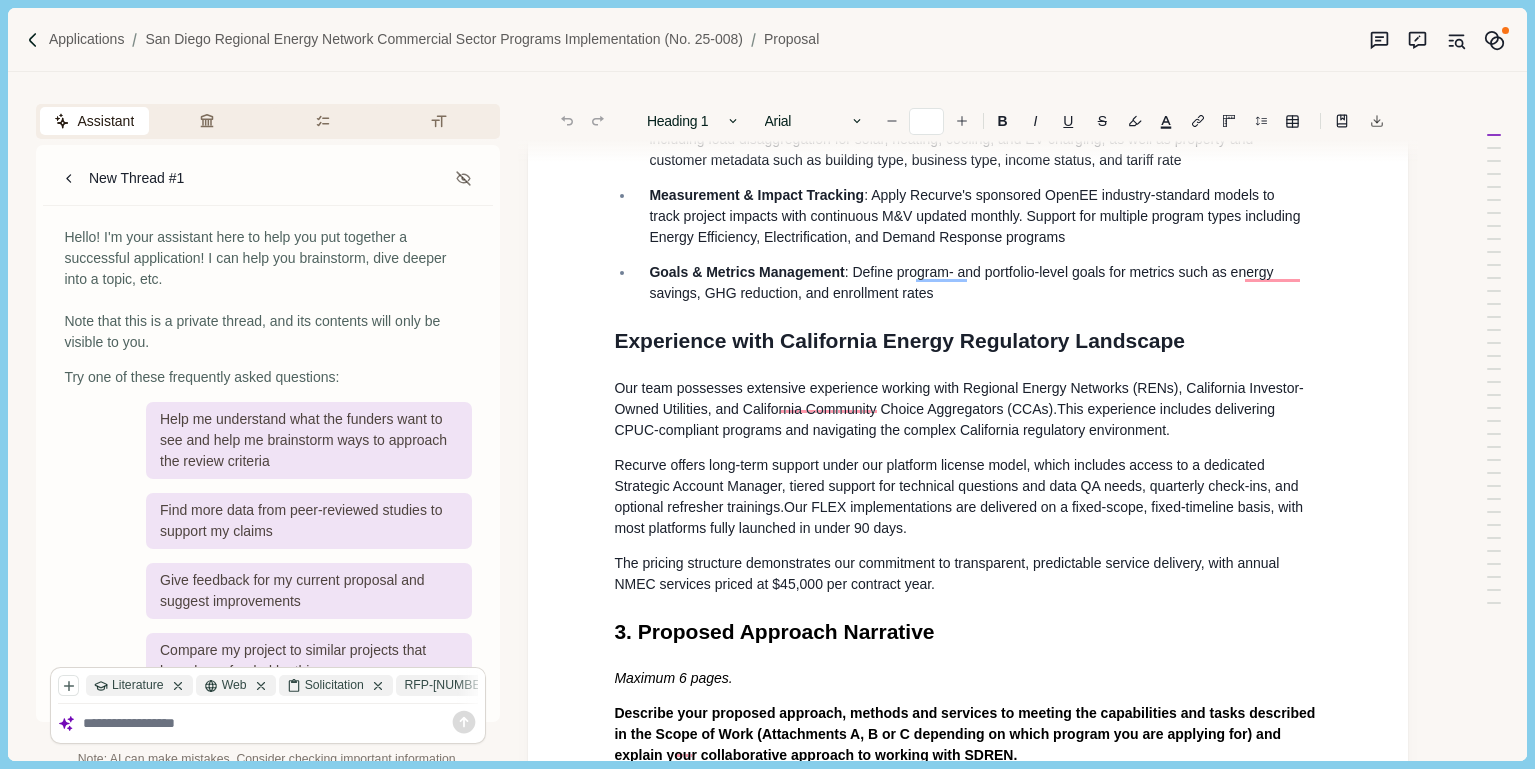 click 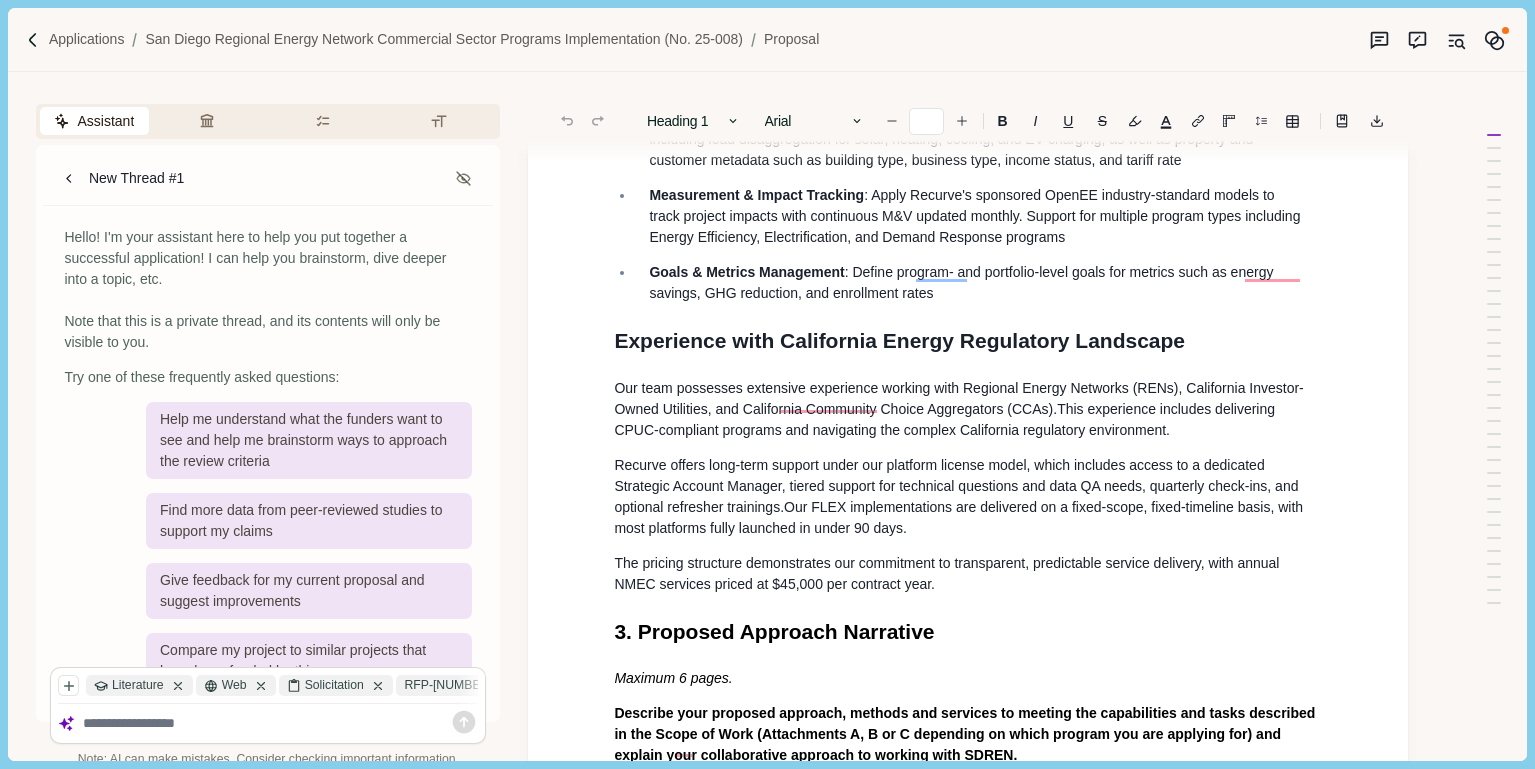 click on "Advanced Customer Segmentation : Identify high-impact customers using AMI data enrichment, including load disaggregation for solar, heating, cooling, and EV charging, as well as property and customer metadata such as building type, business type, income status, and tariff rate" at bounding box center [978, 139] 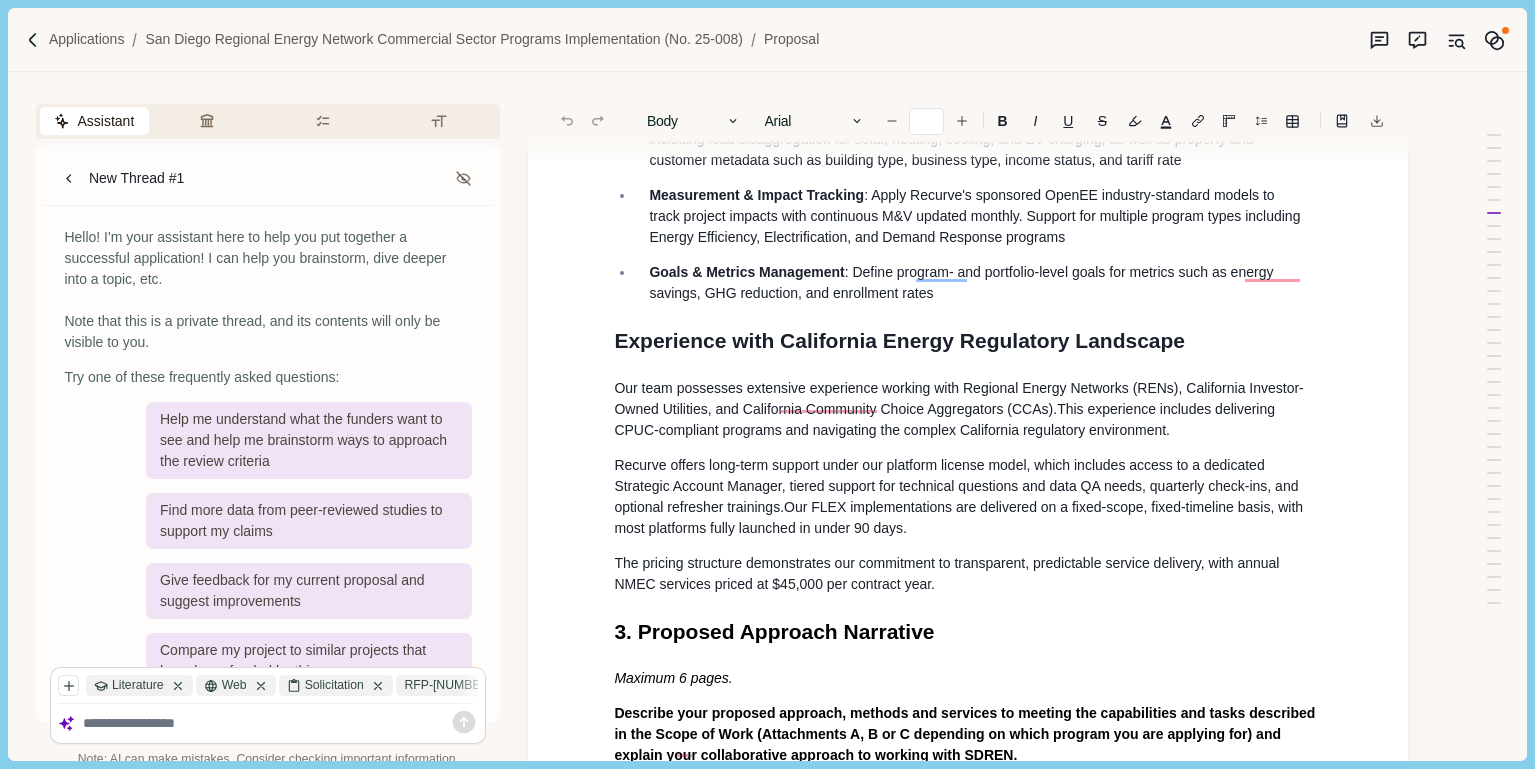 click 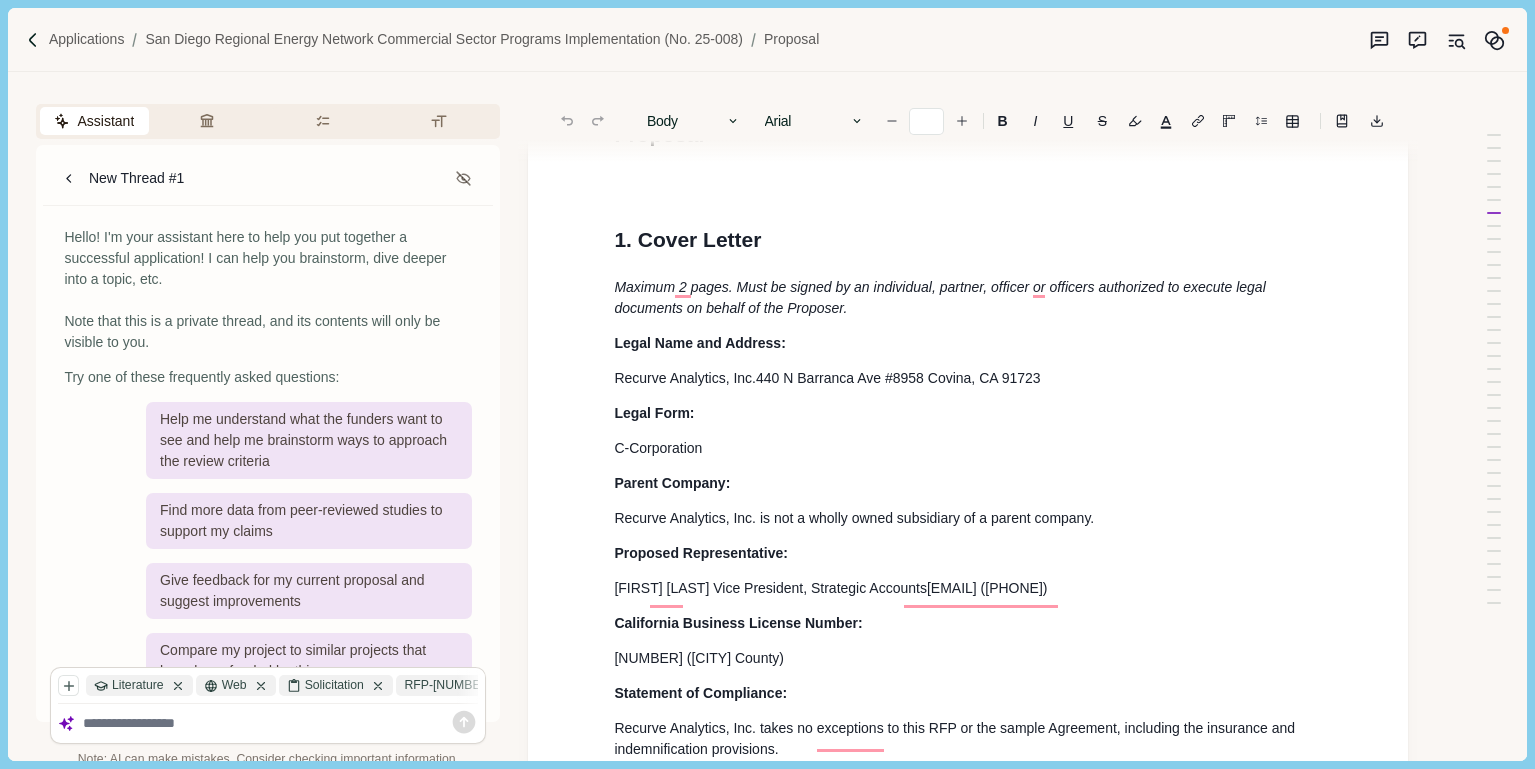 scroll, scrollTop: 0, scrollLeft: 0, axis: both 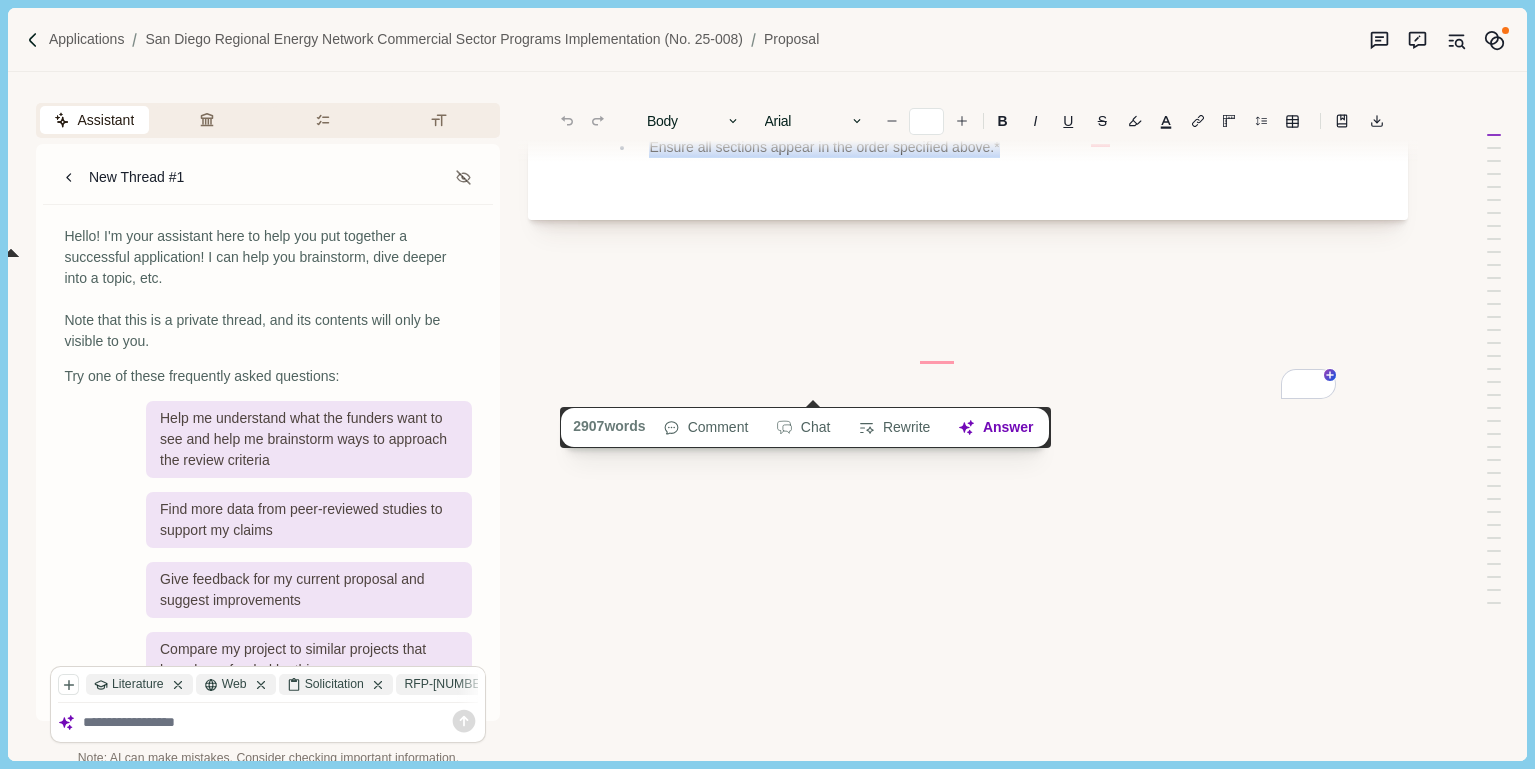 drag, startPoint x: 617, startPoint y: 238, endPoint x: 1207, endPoint y: 930, distance: 909.3756 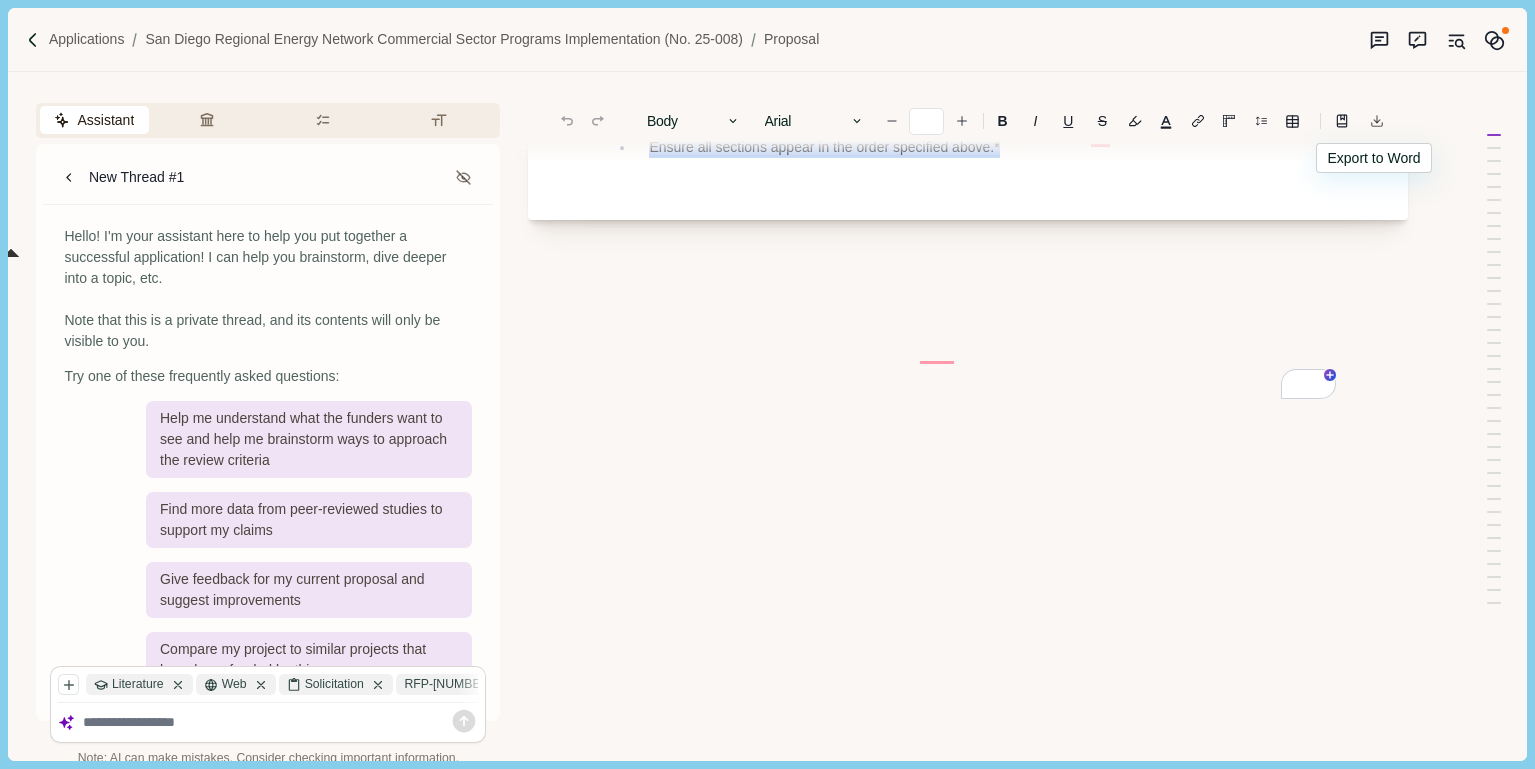 click at bounding box center [1377, 121] 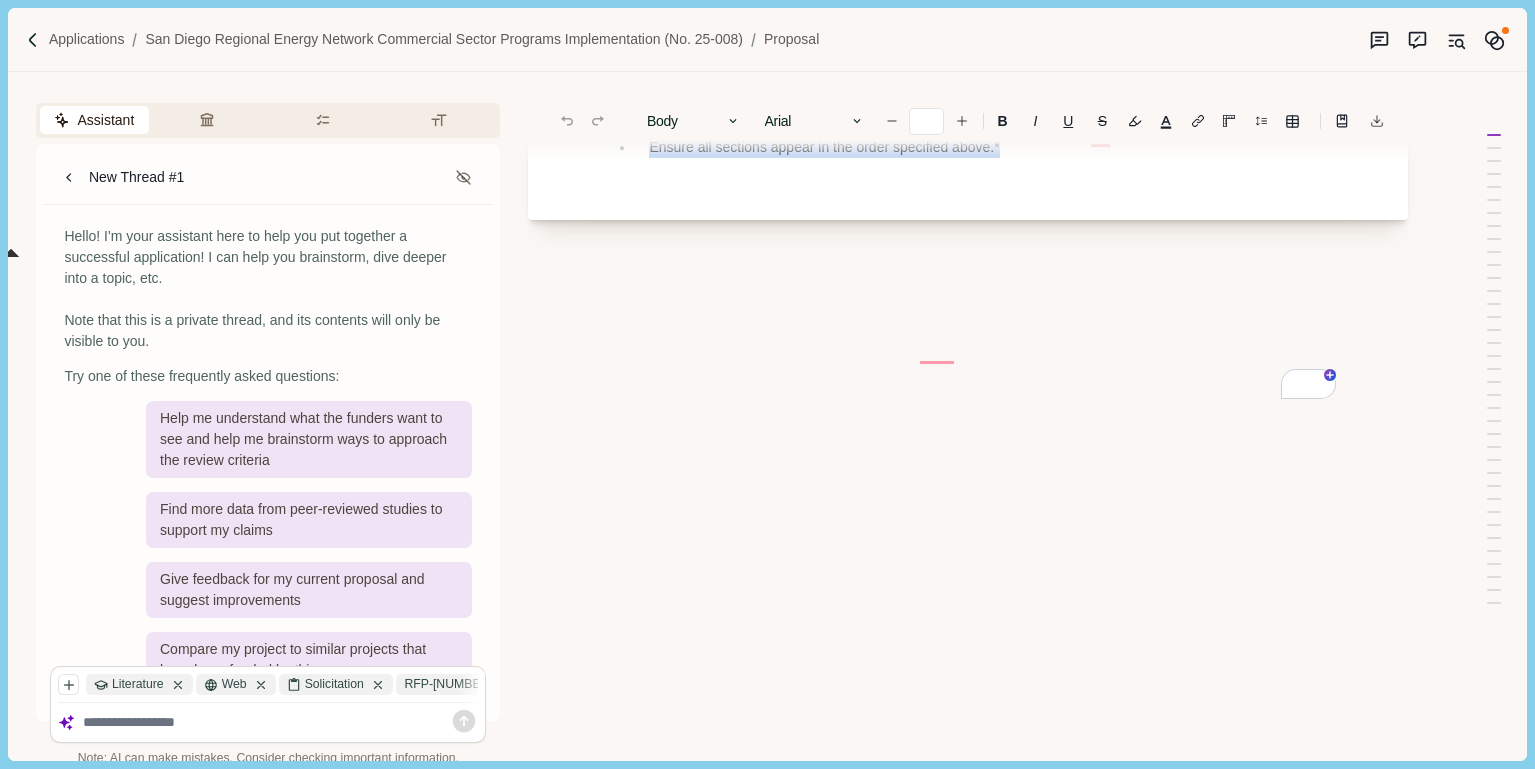 click 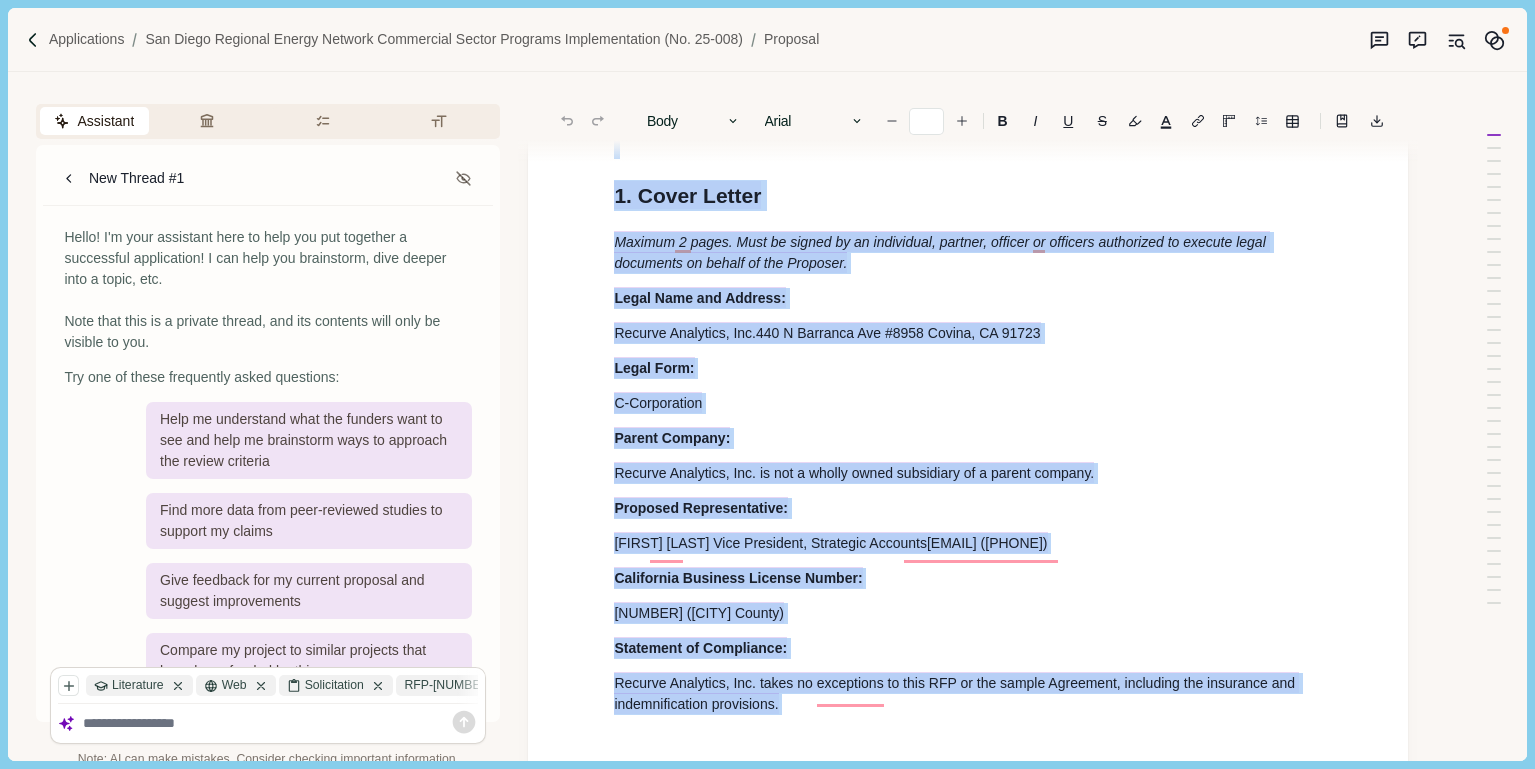 scroll, scrollTop: 0, scrollLeft: 0, axis: both 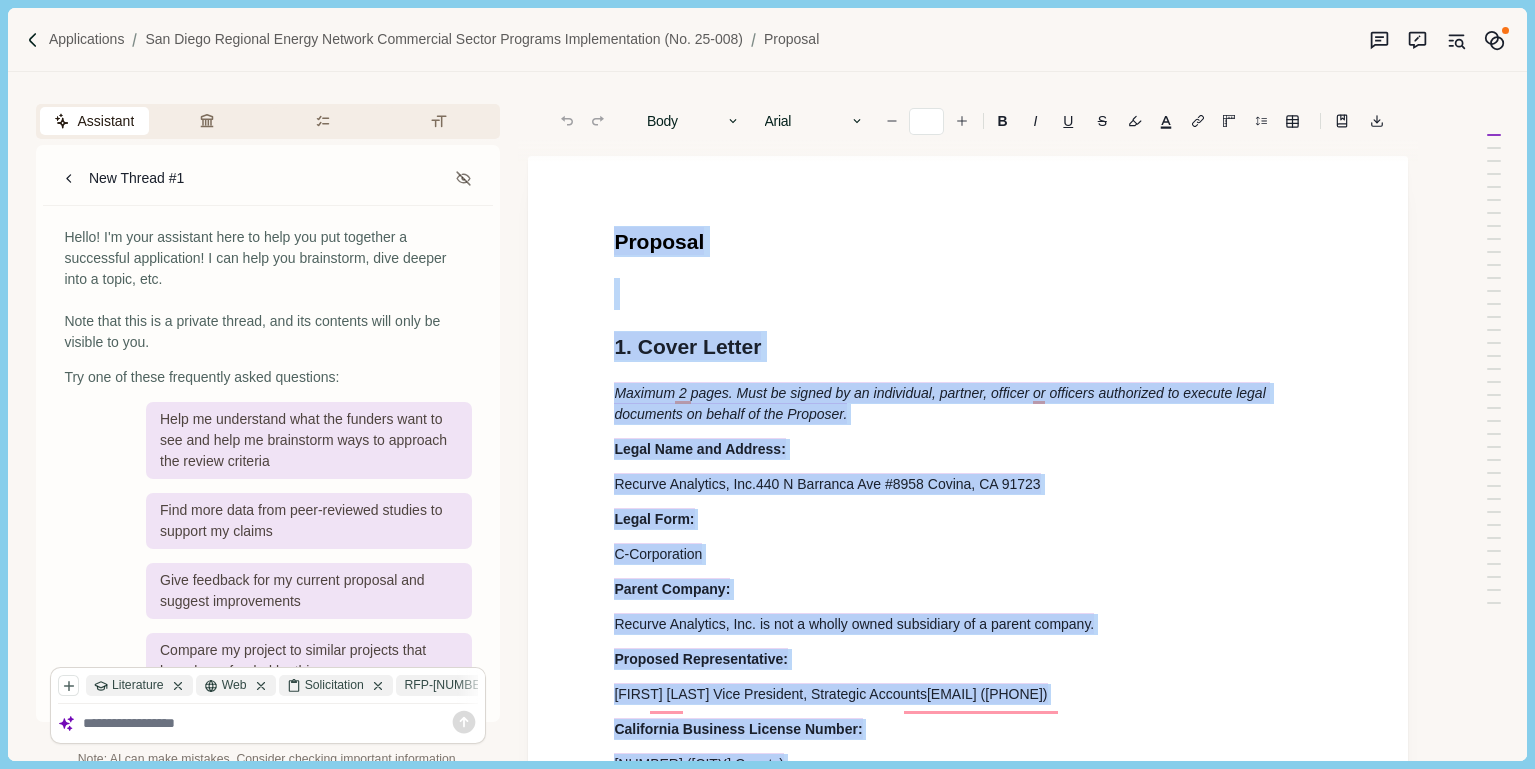 click at bounding box center (968, 294) 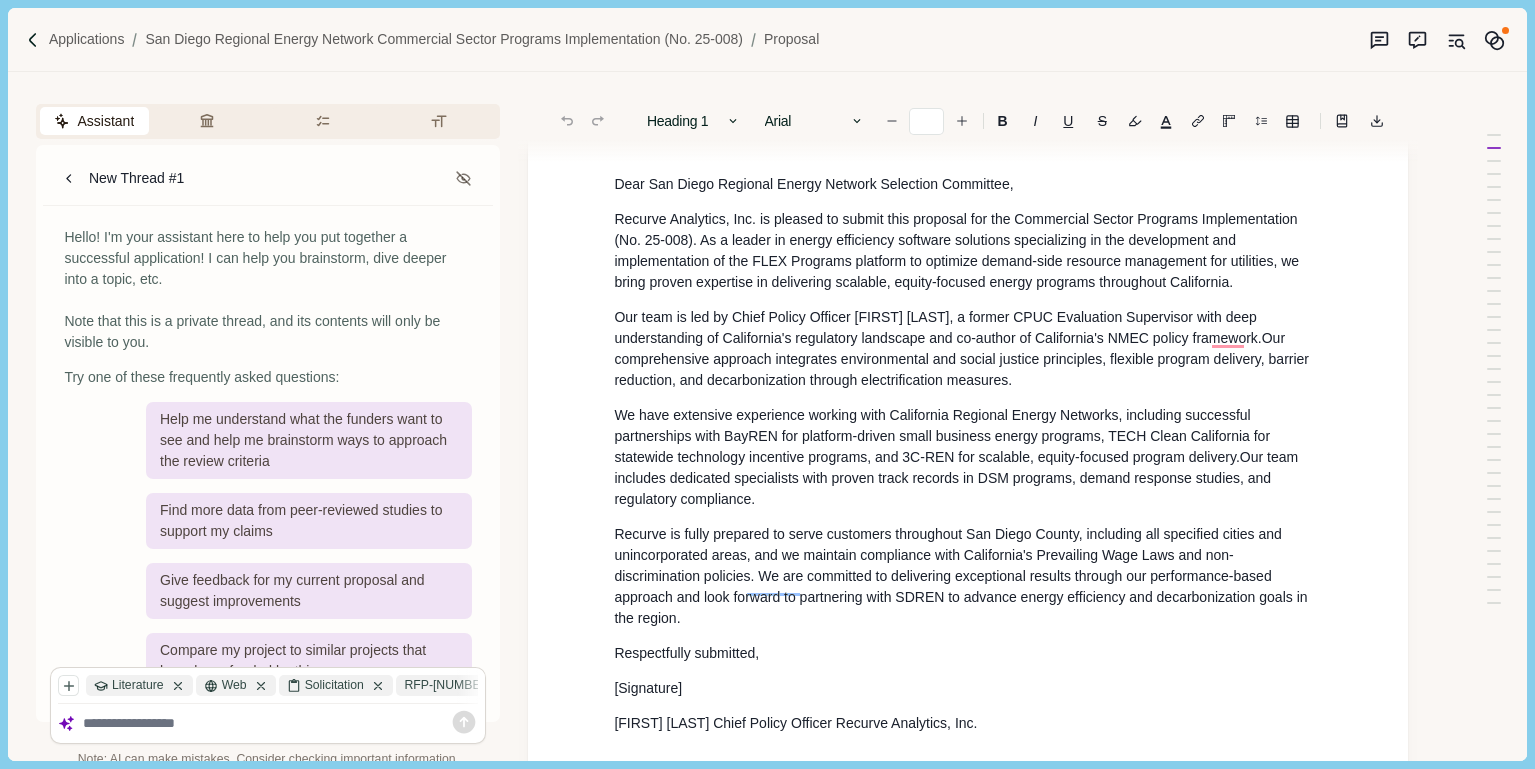 scroll, scrollTop: 838, scrollLeft: 0, axis: vertical 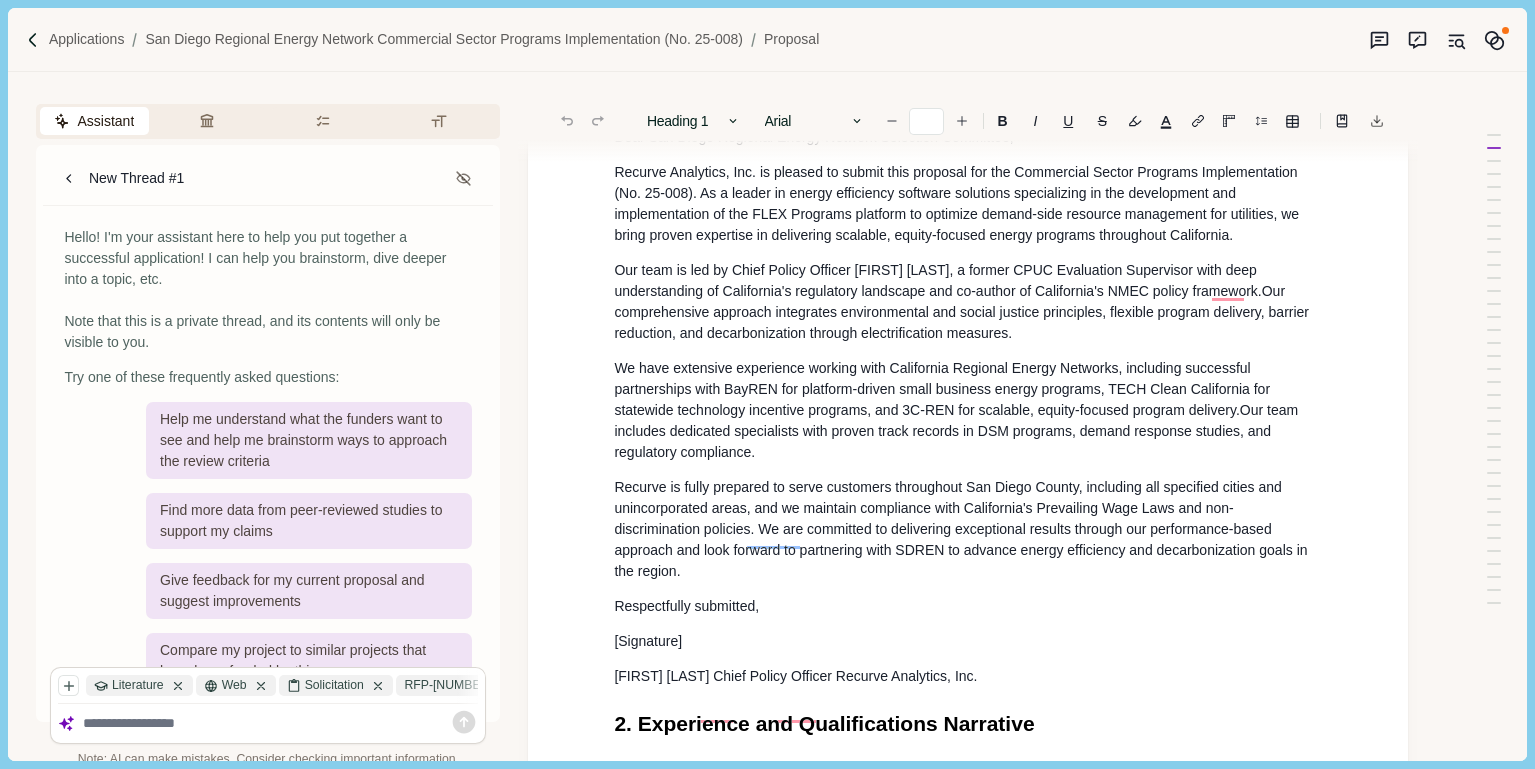 click 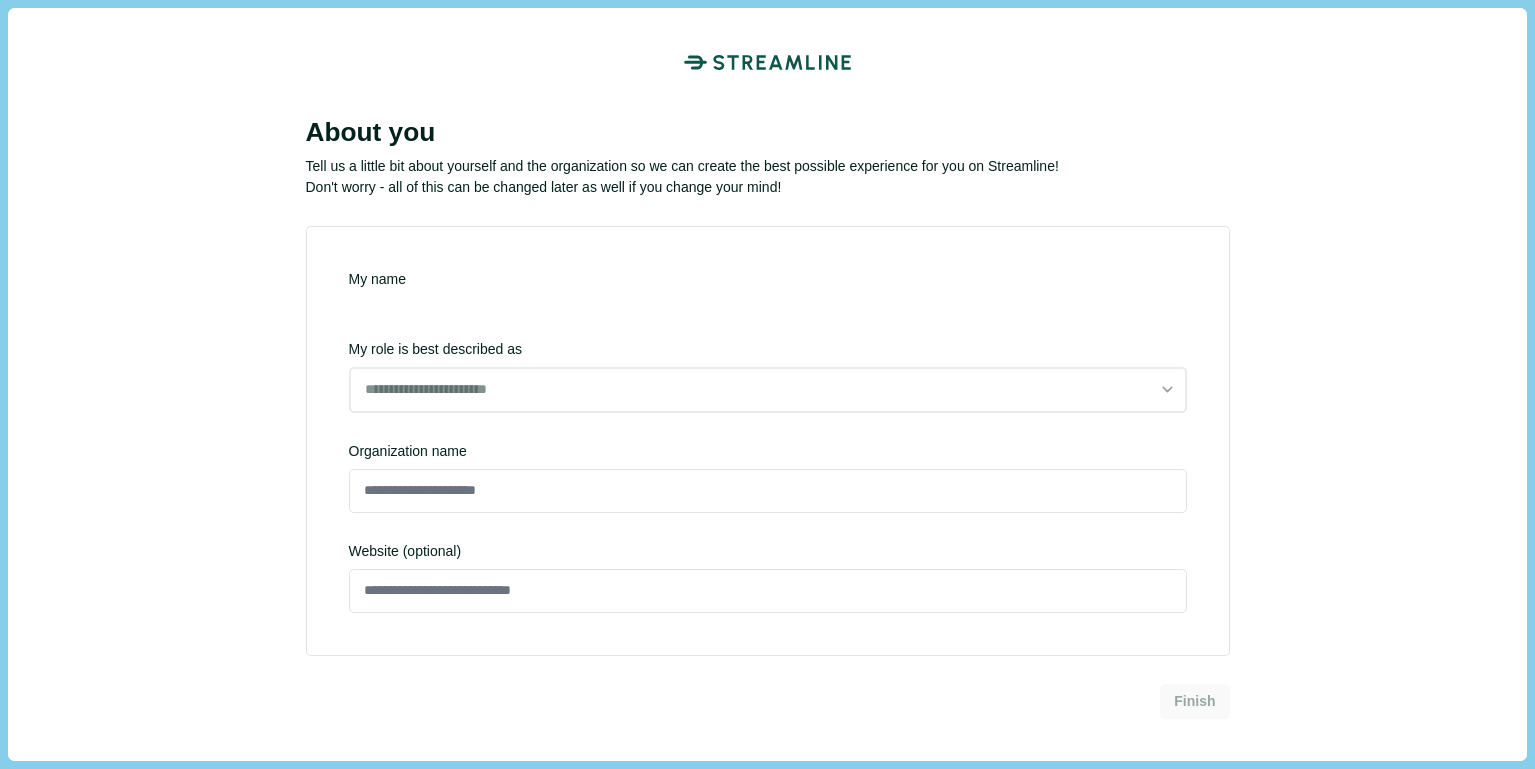 scroll, scrollTop: 0, scrollLeft: 0, axis: both 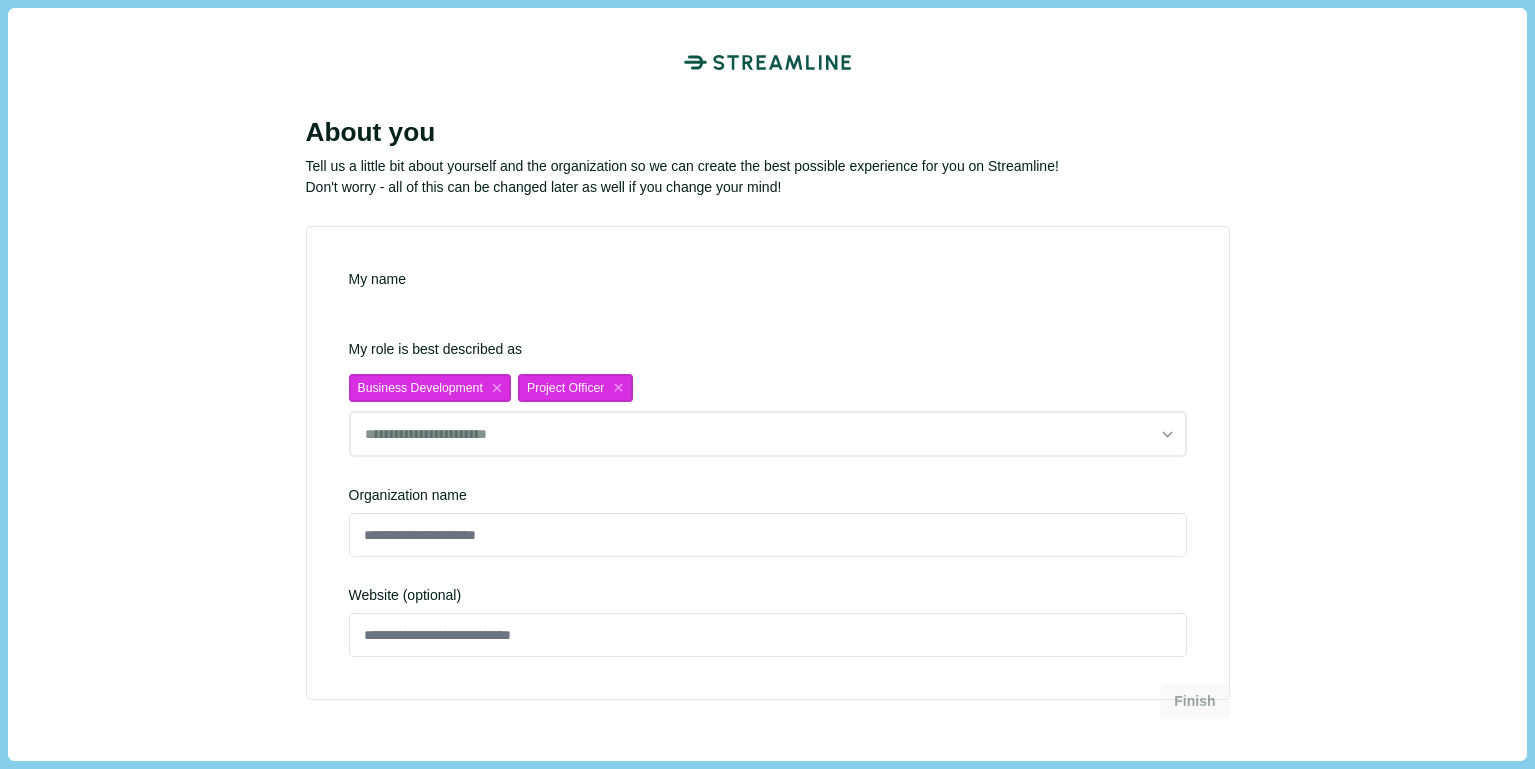 type on "*******" 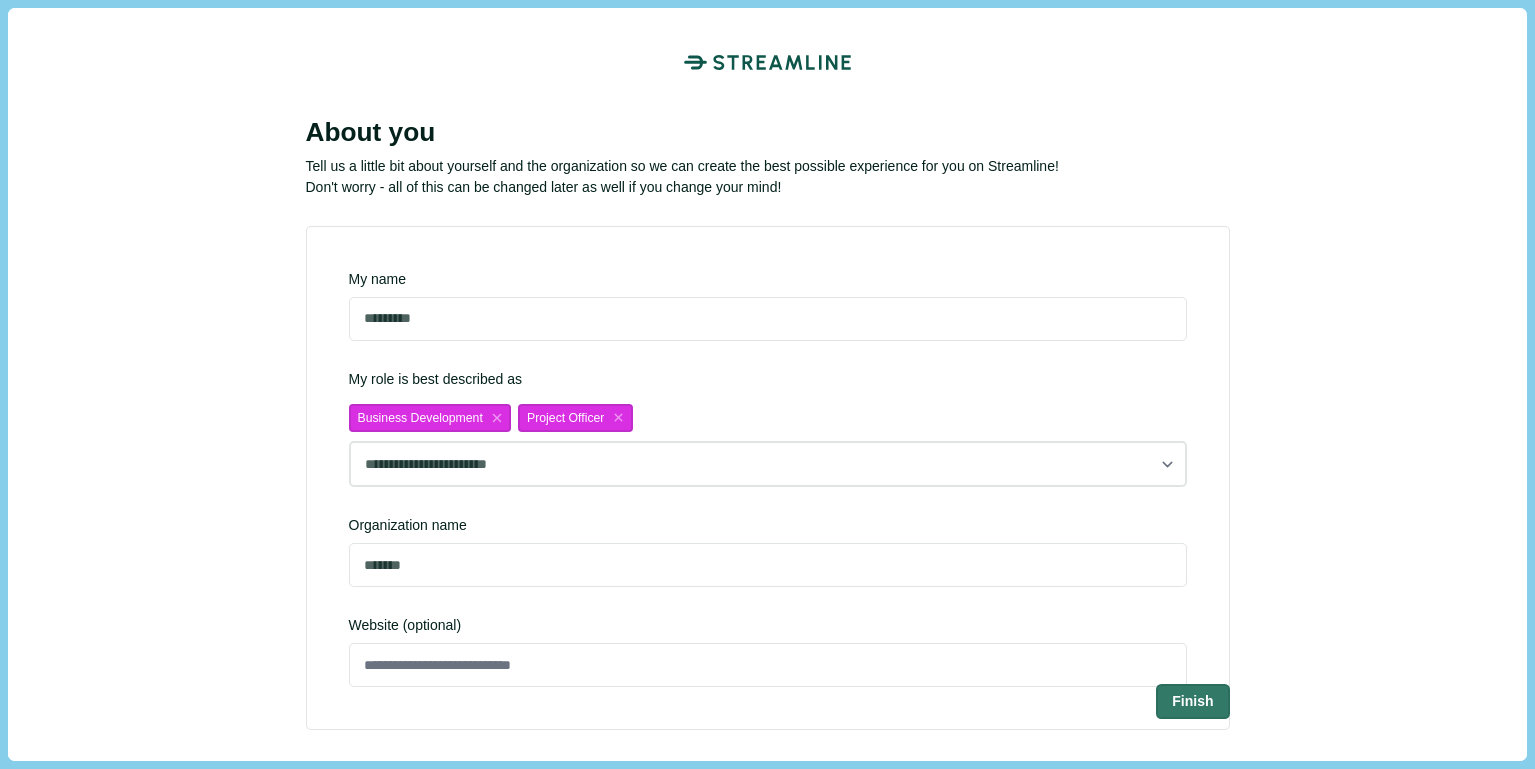 click on "Finish" at bounding box center [768, 712] 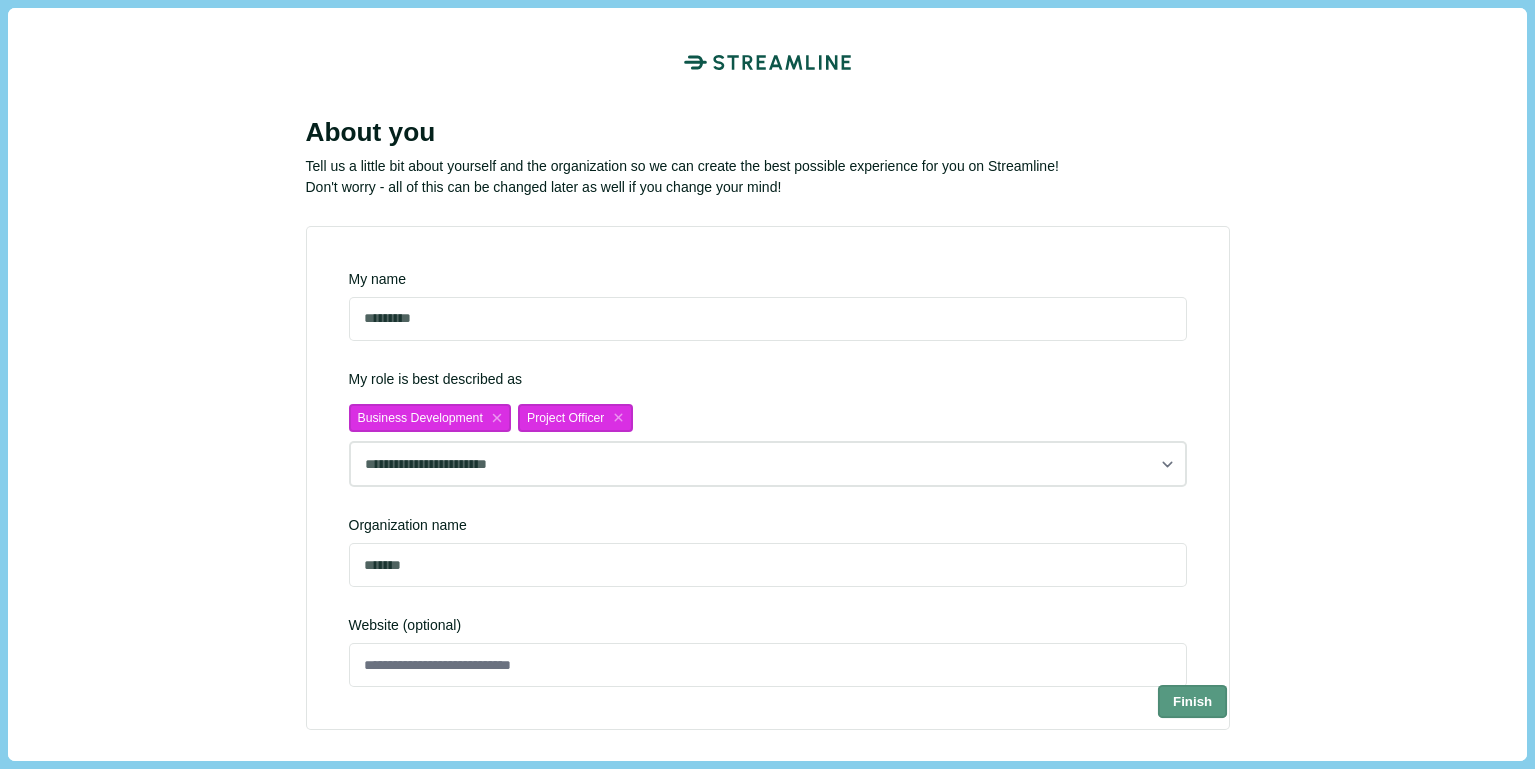 click on "Finish" at bounding box center (1193, 700) 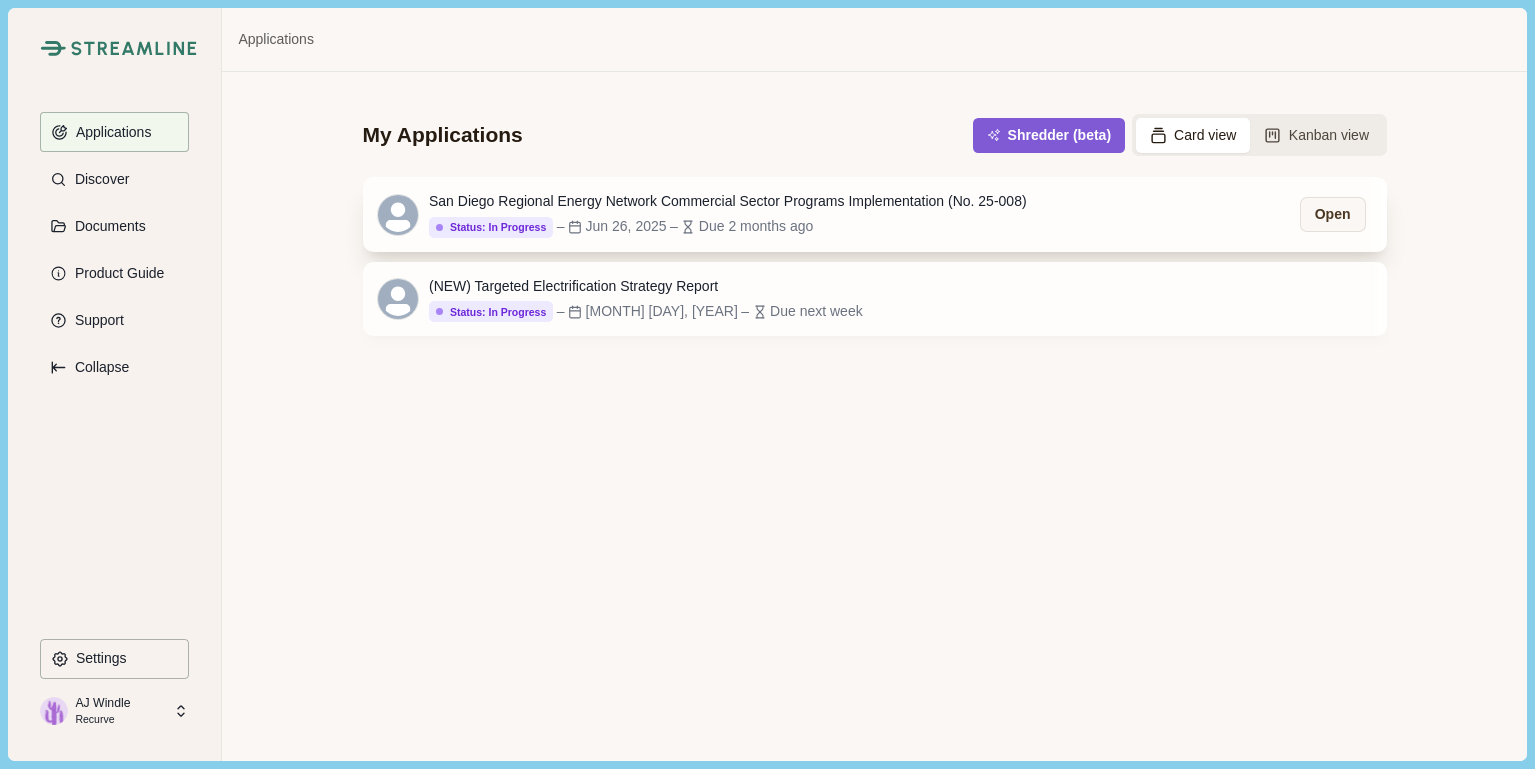 click on "Status: In Progress Status: Not Started Status: Go/No Go Status: In Progress Status: In Review Status: Submitted Status: Awarded Status: Rejected Status: Cancelled – Jun 26, 2025 – Due 2 months ago" at bounding box center [728, 227] 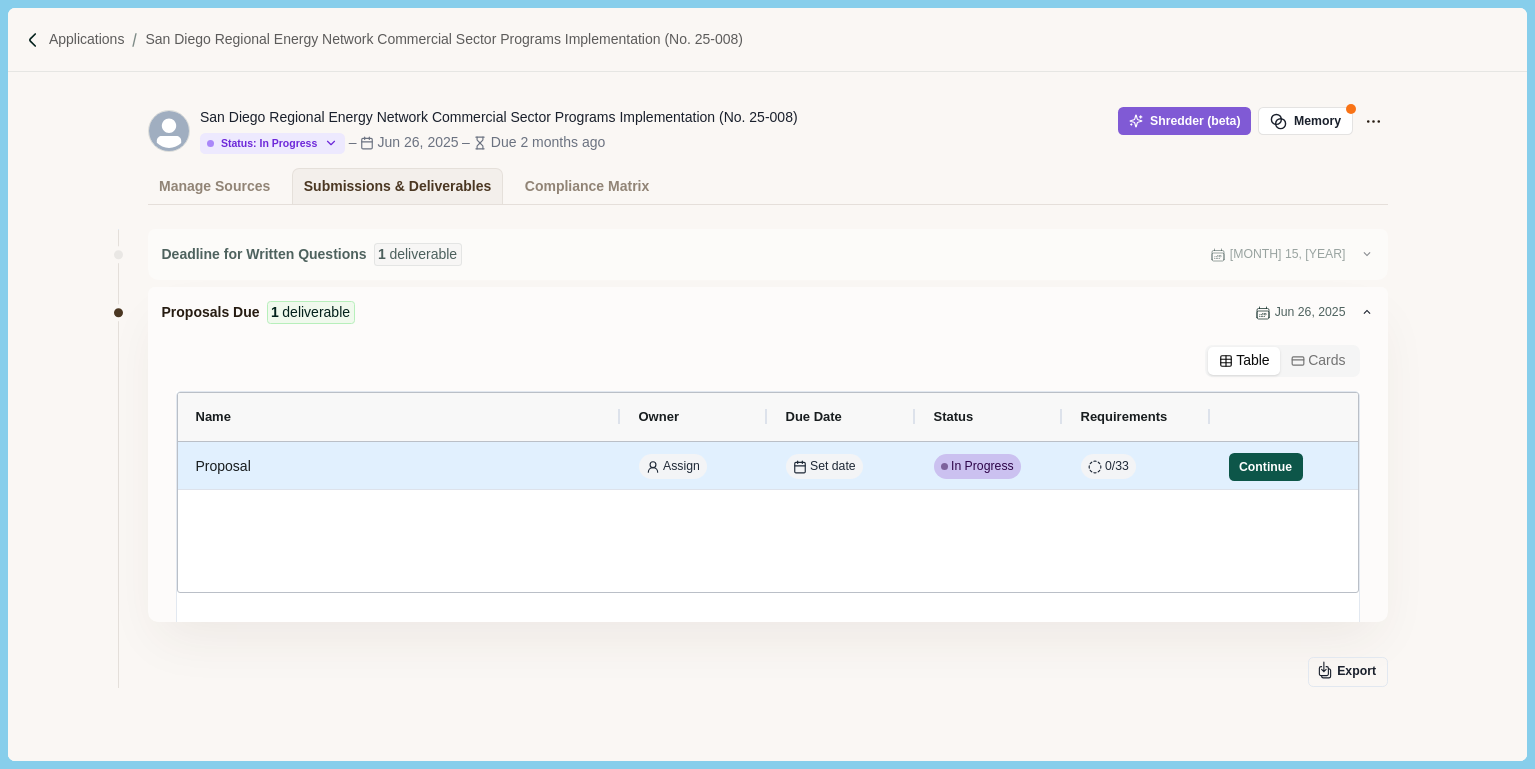 click on "Continue" at bounding box center (1266, 467) 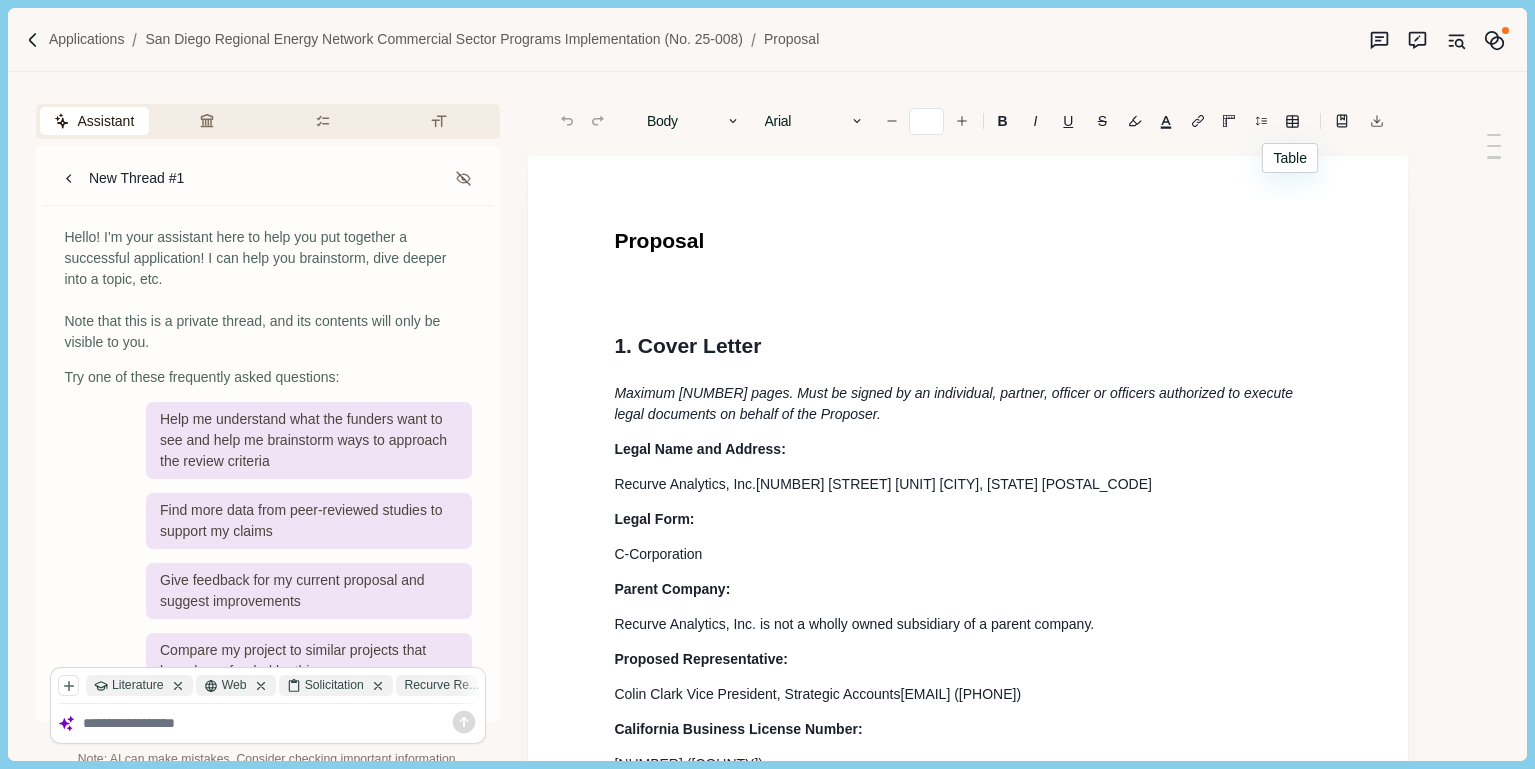 type on "**" 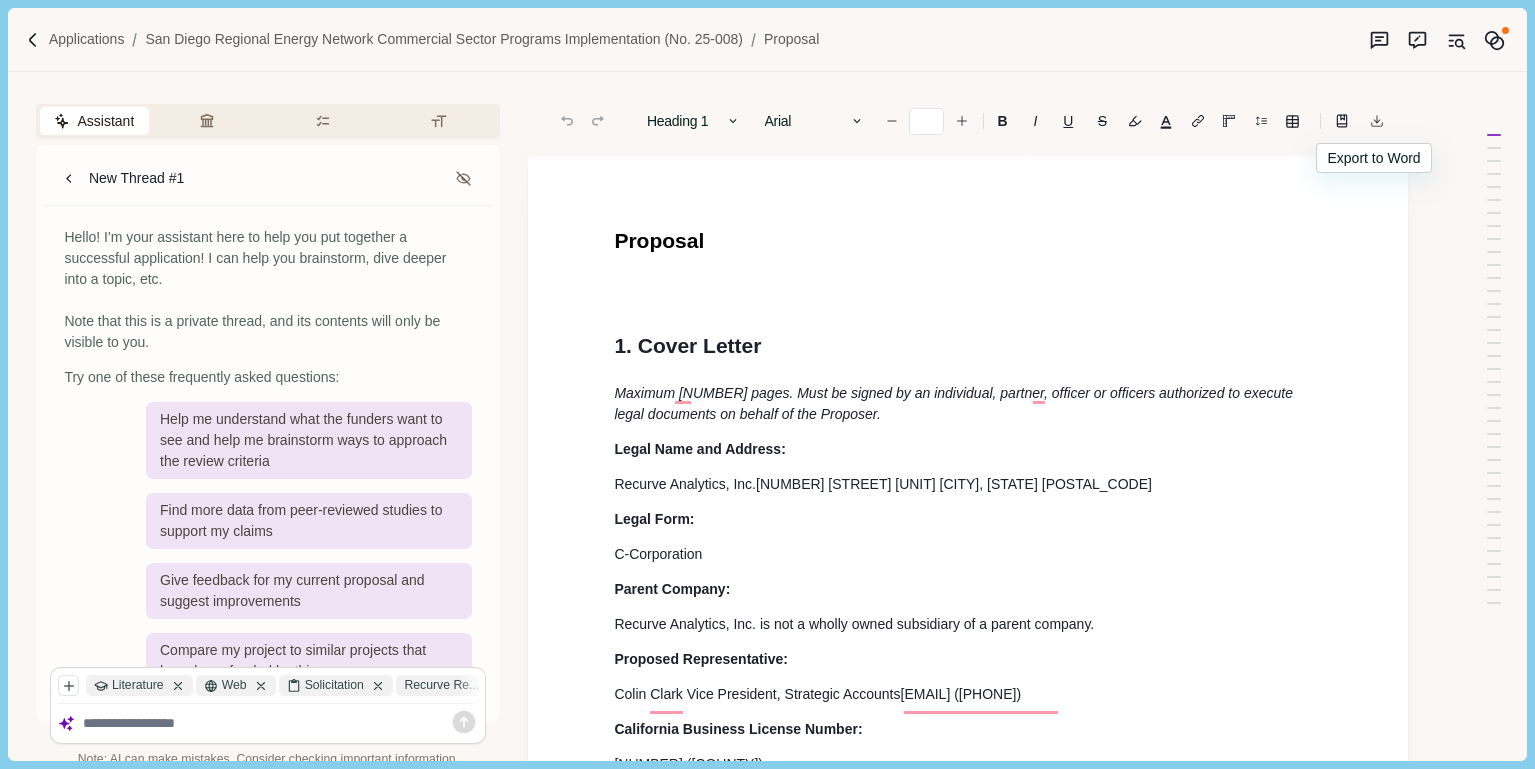click 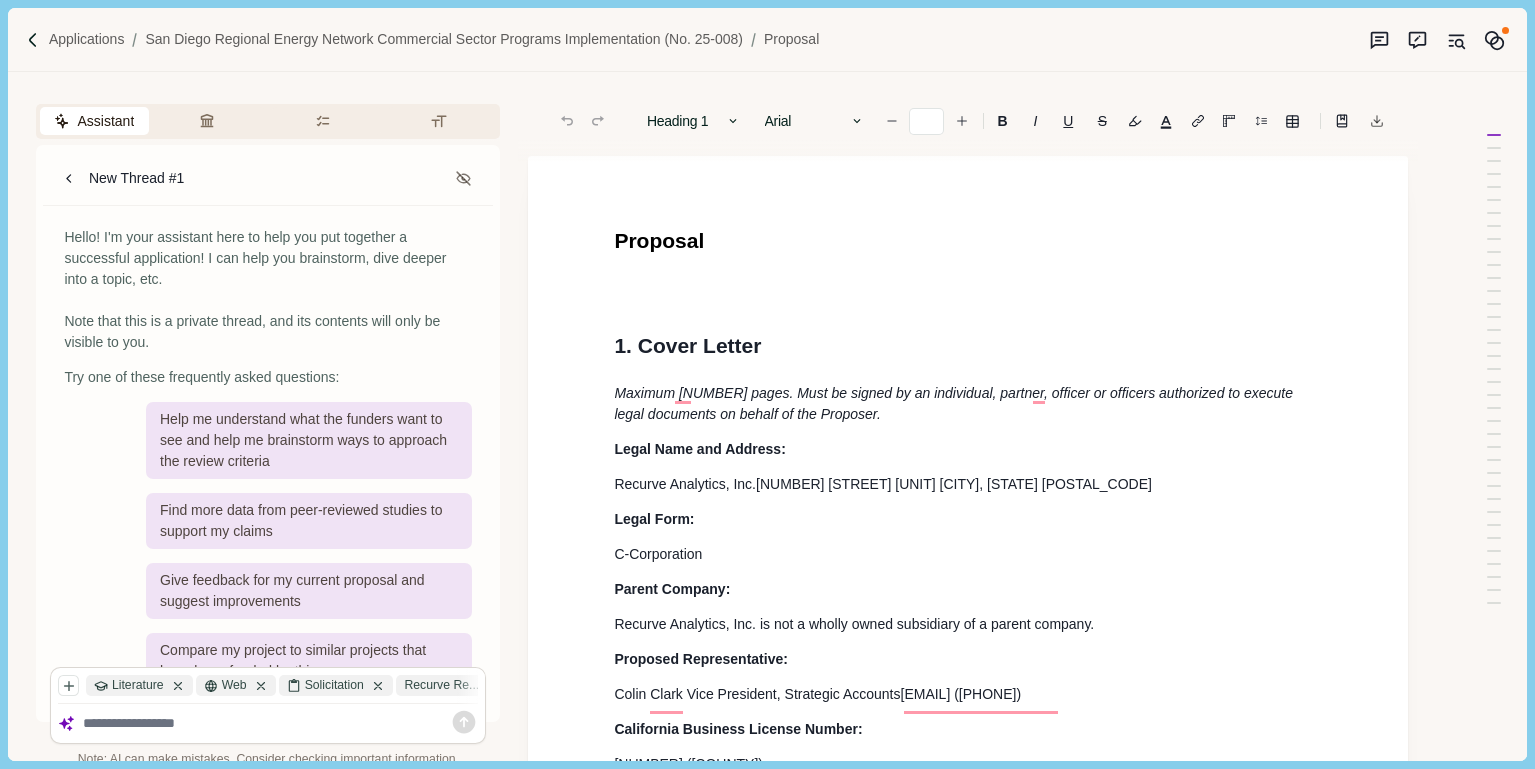 click 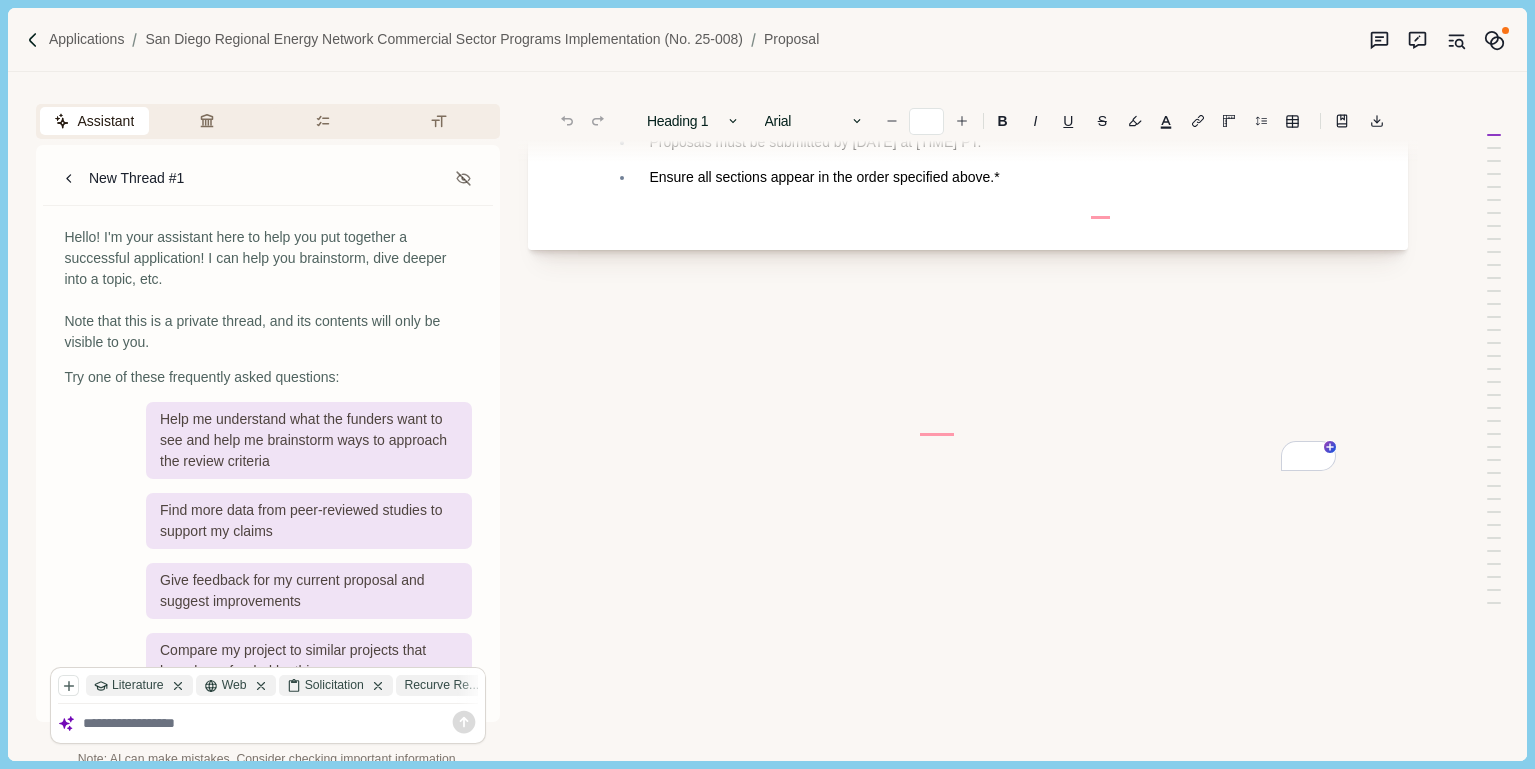 scroll, scrollTop: 10241, scrollLeft: 0, axis: vertical 